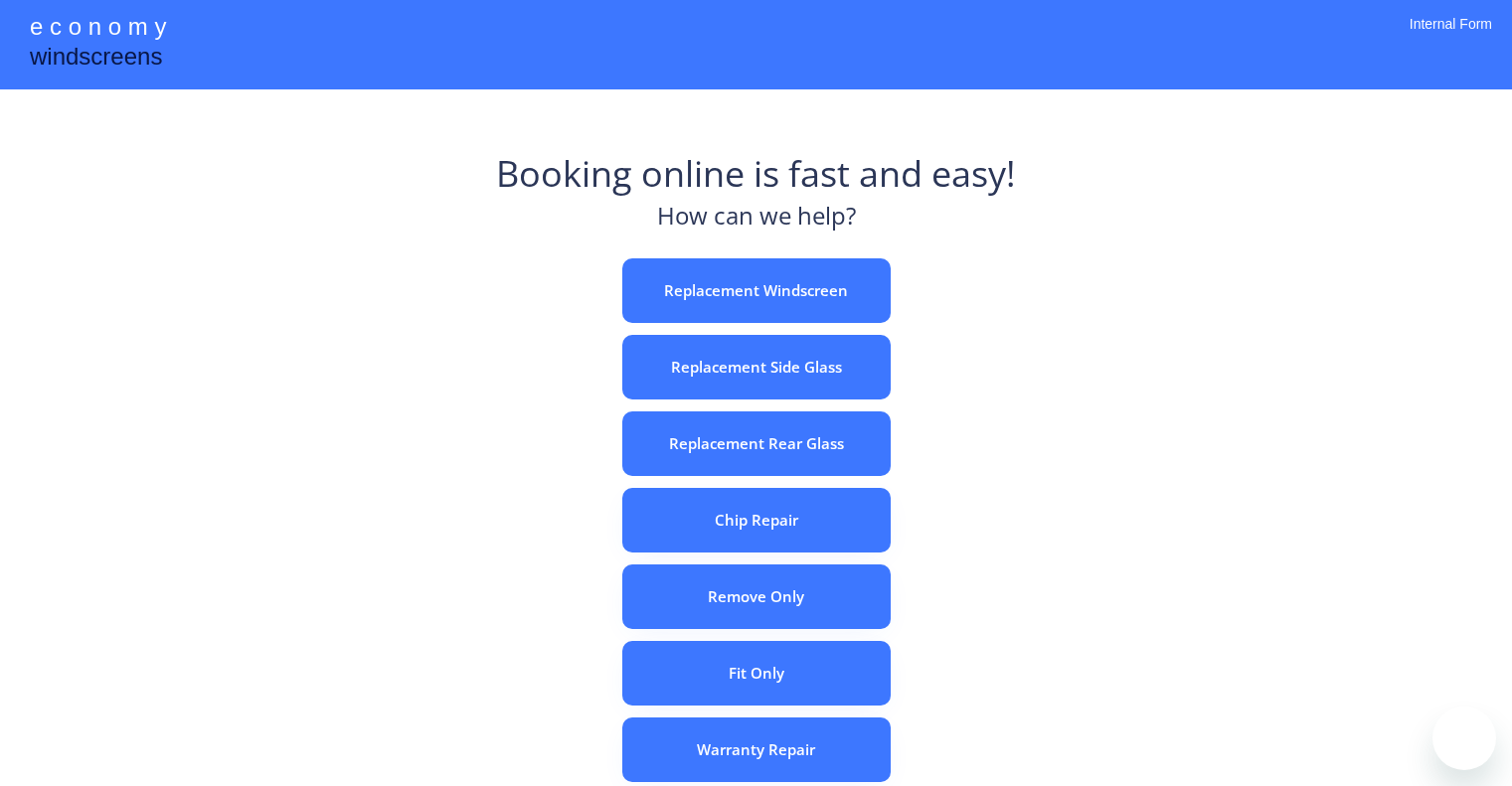 scroll, scrollTop: 0, scrollLeft: 0, axis: both 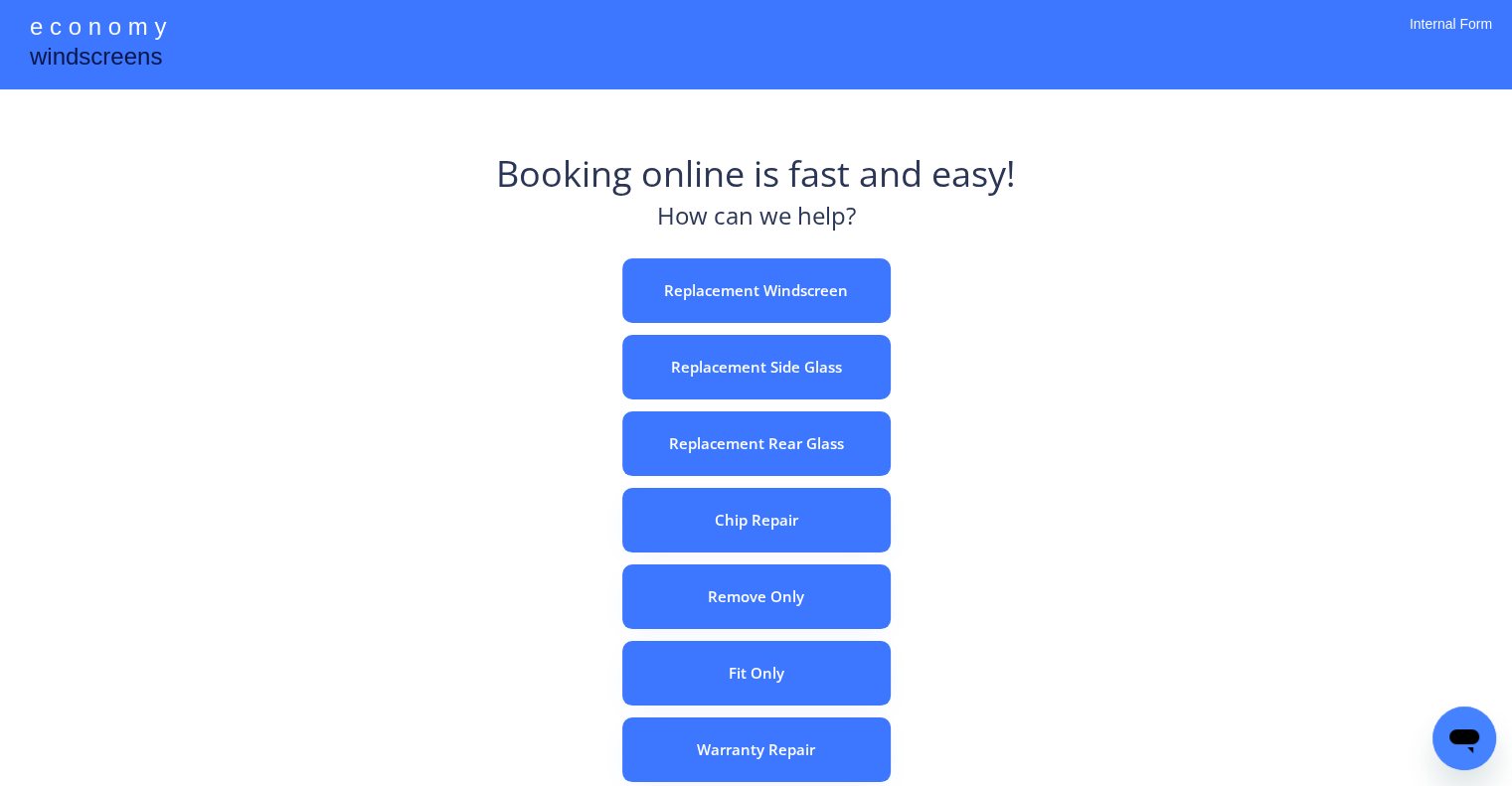 click on "e c o n o m y windscreens Booking online is fast and easy! How can we help? Replacement Windscreen Replacement Side Glass Replacement Rear Glass Chip Repair Remove Only Fit Only Warranty Repair ADAS Recalibration Only Rebook a Job Confirm Quotes Manual Booking Internal Form" at bounding box center (756, 553) 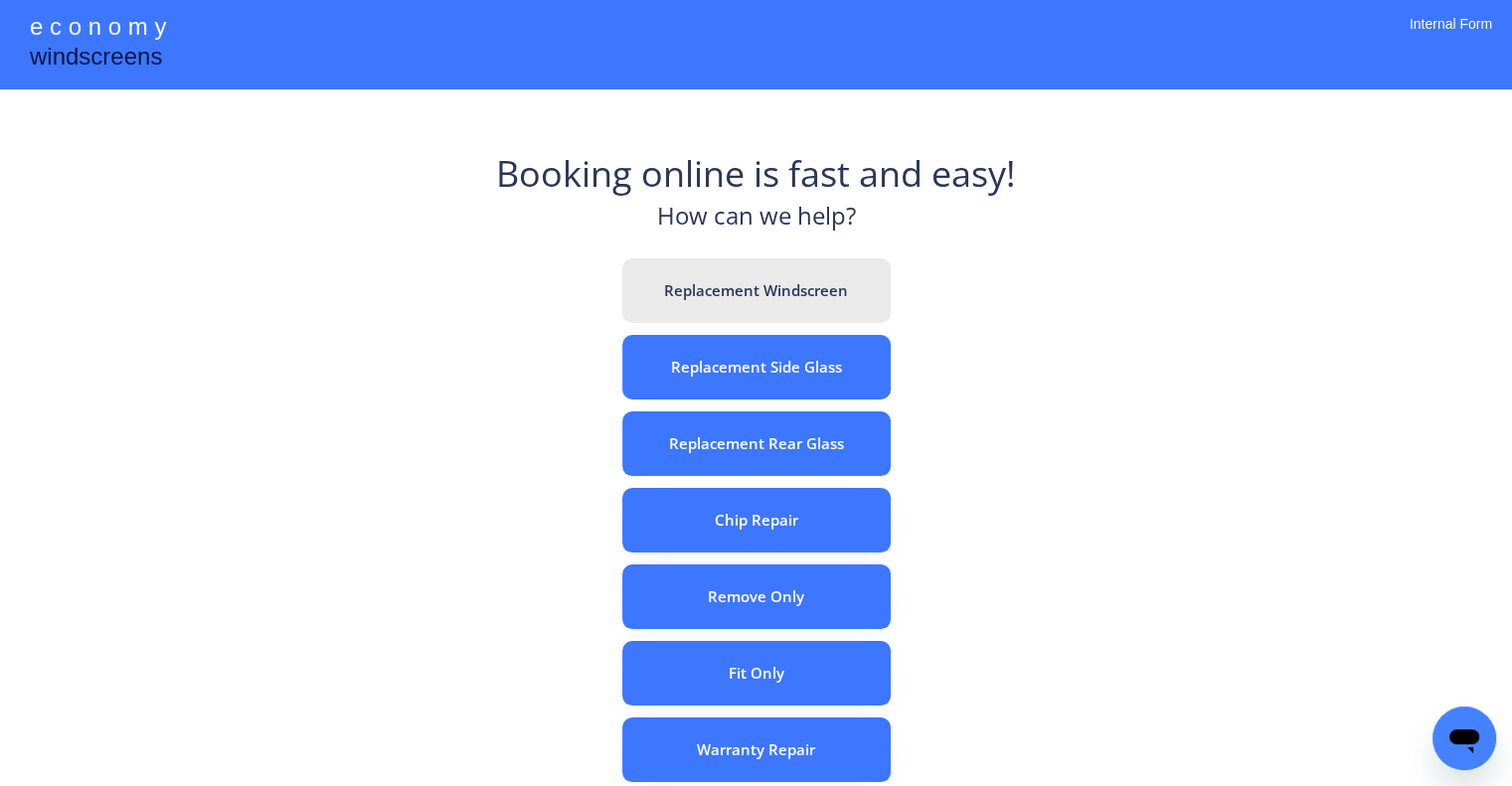 drag, startPoint x: 801, startPoint y: 291, endPoint x: 954, endPoint y: 7, distance: 322.5911 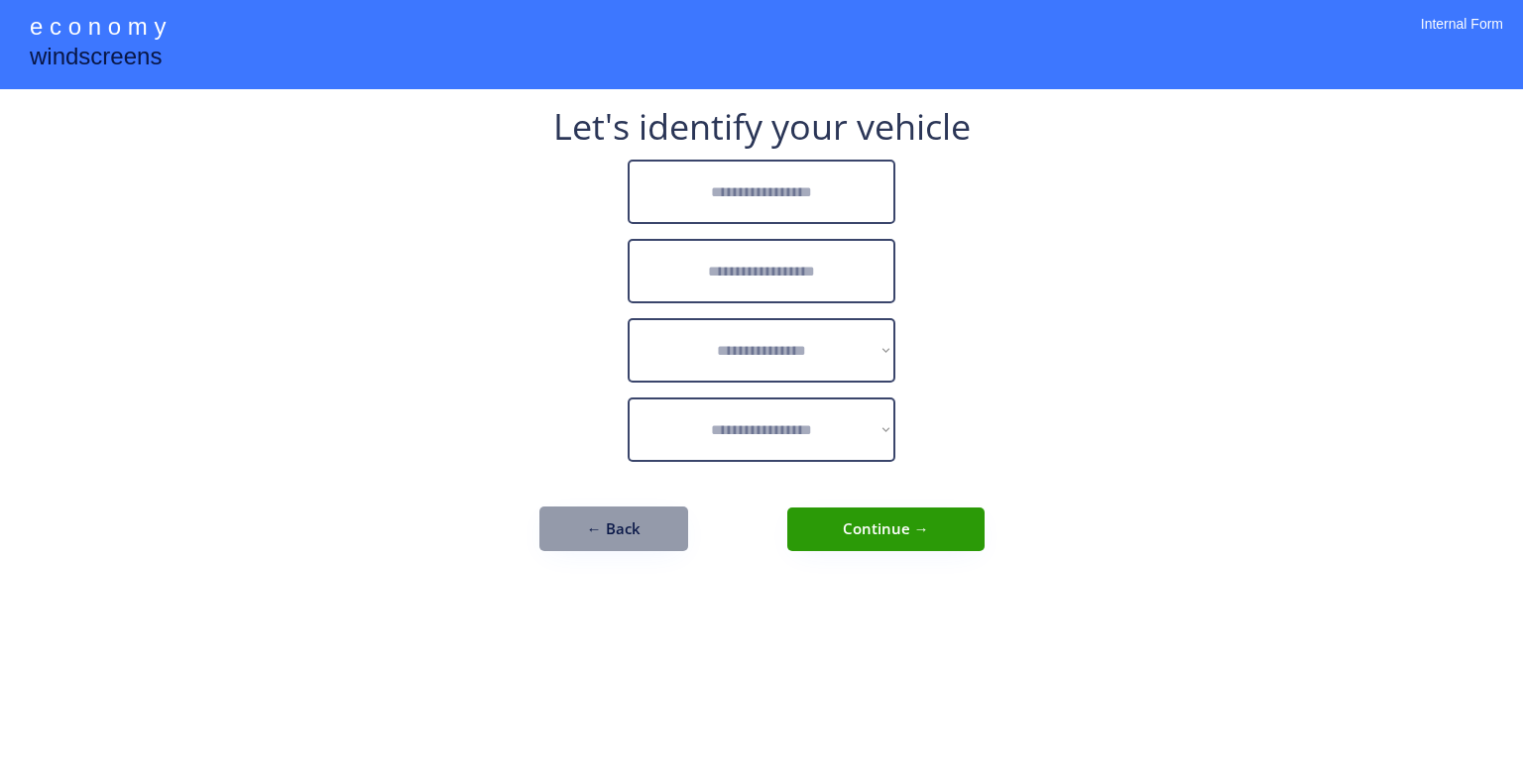 scroll, scrollTop: 0, scrollLeft: 0, axis: both 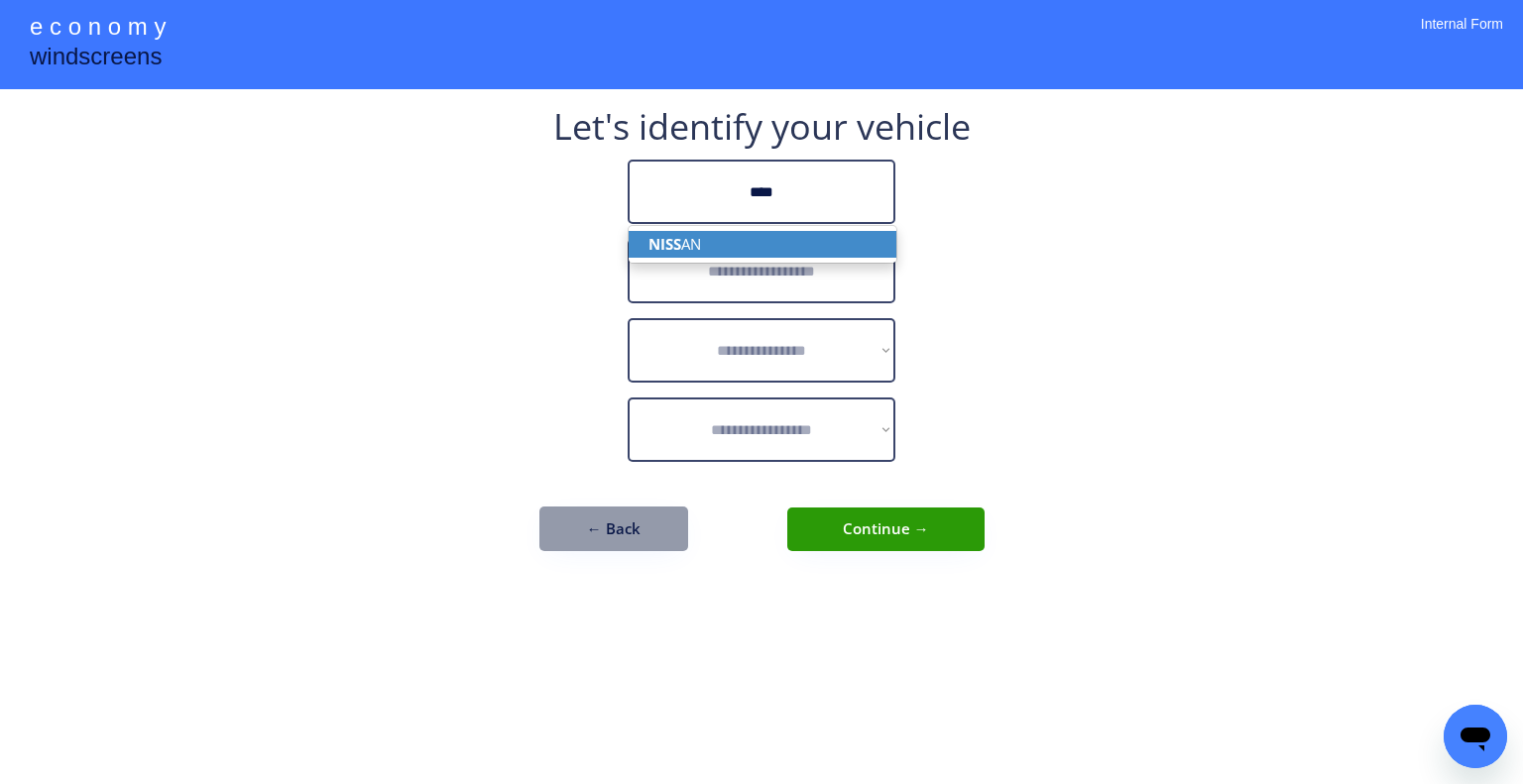 click on "NISS AN" at bounding box center [762, 244] 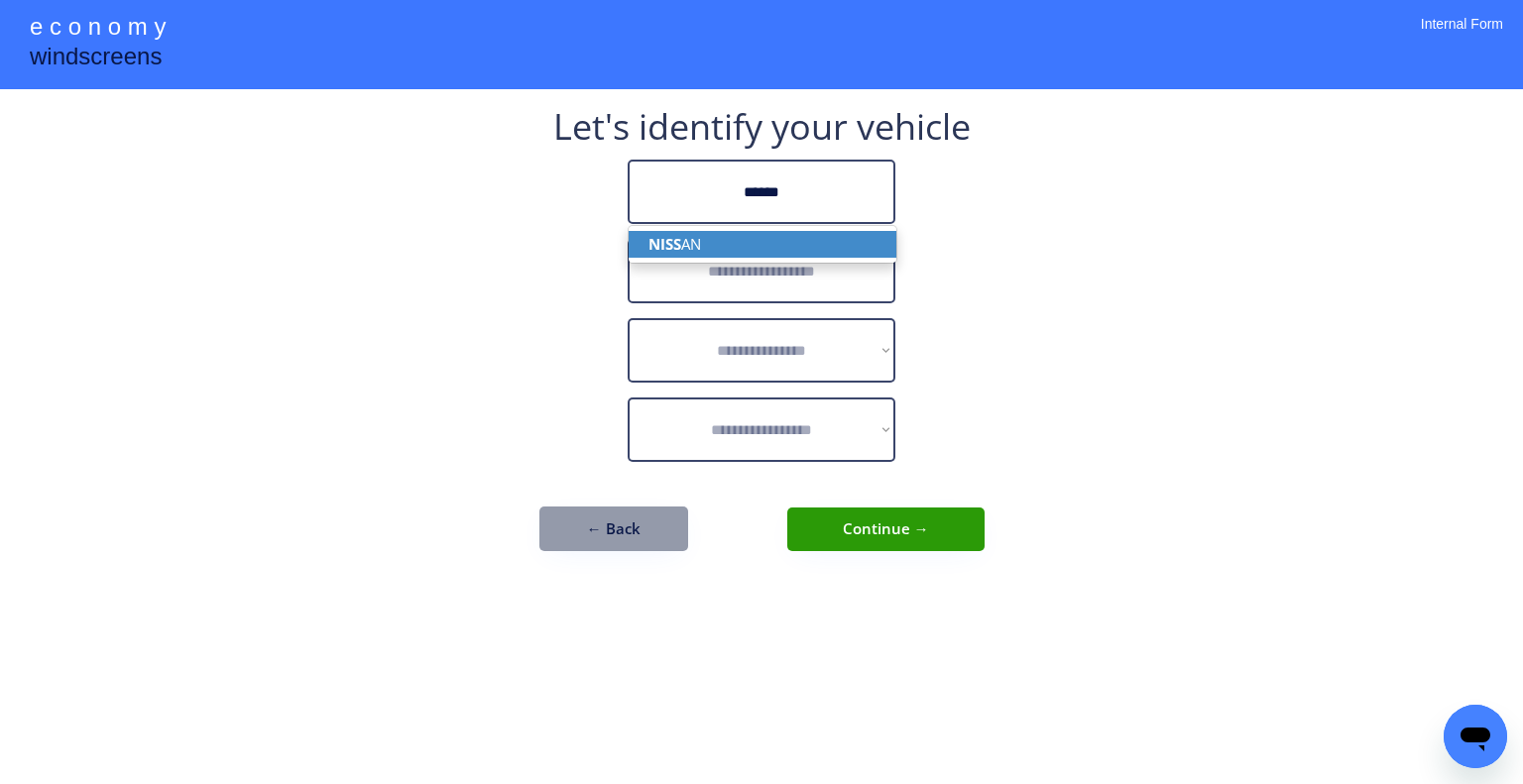 type on "******" 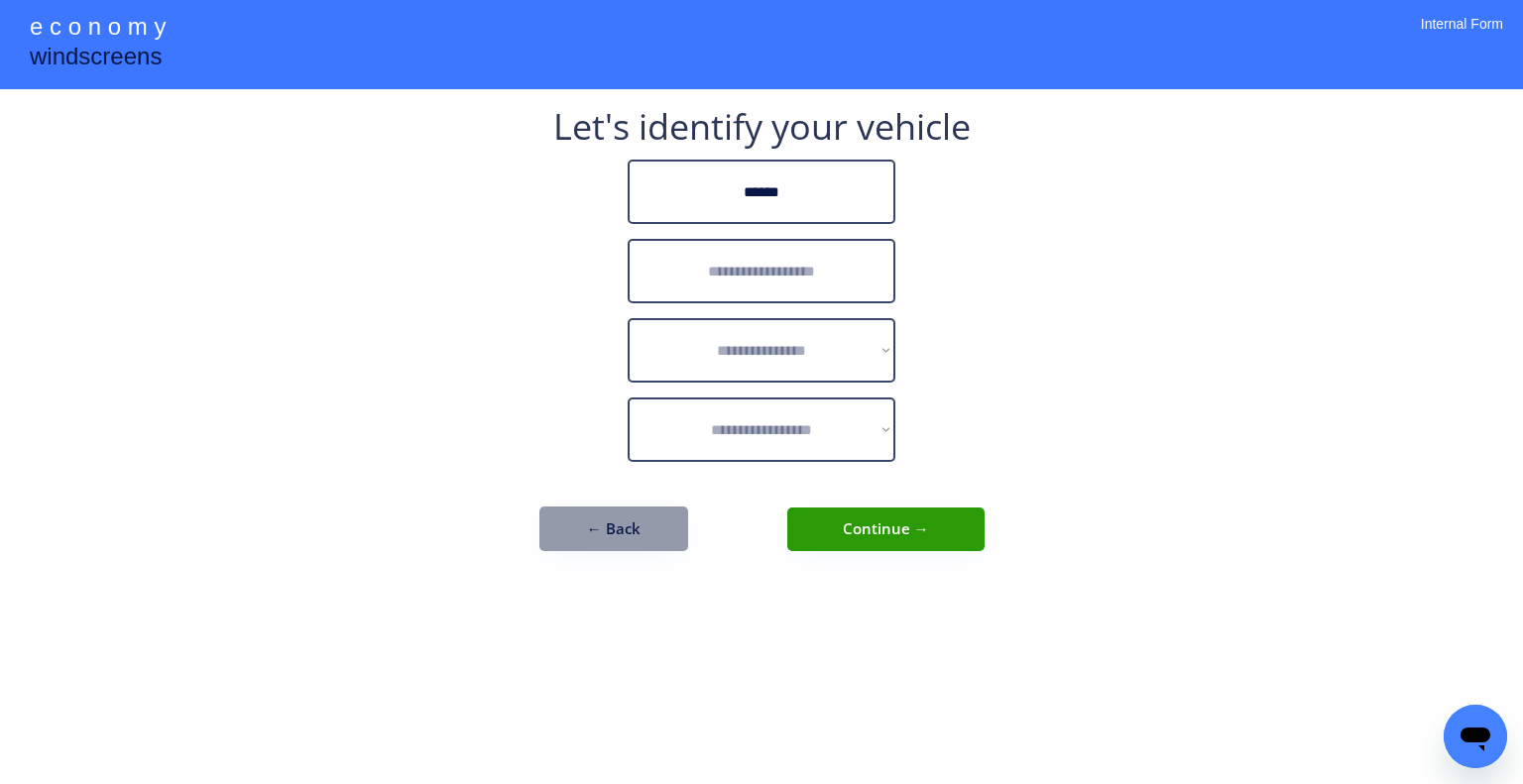 click at bounding box center [762, 271] 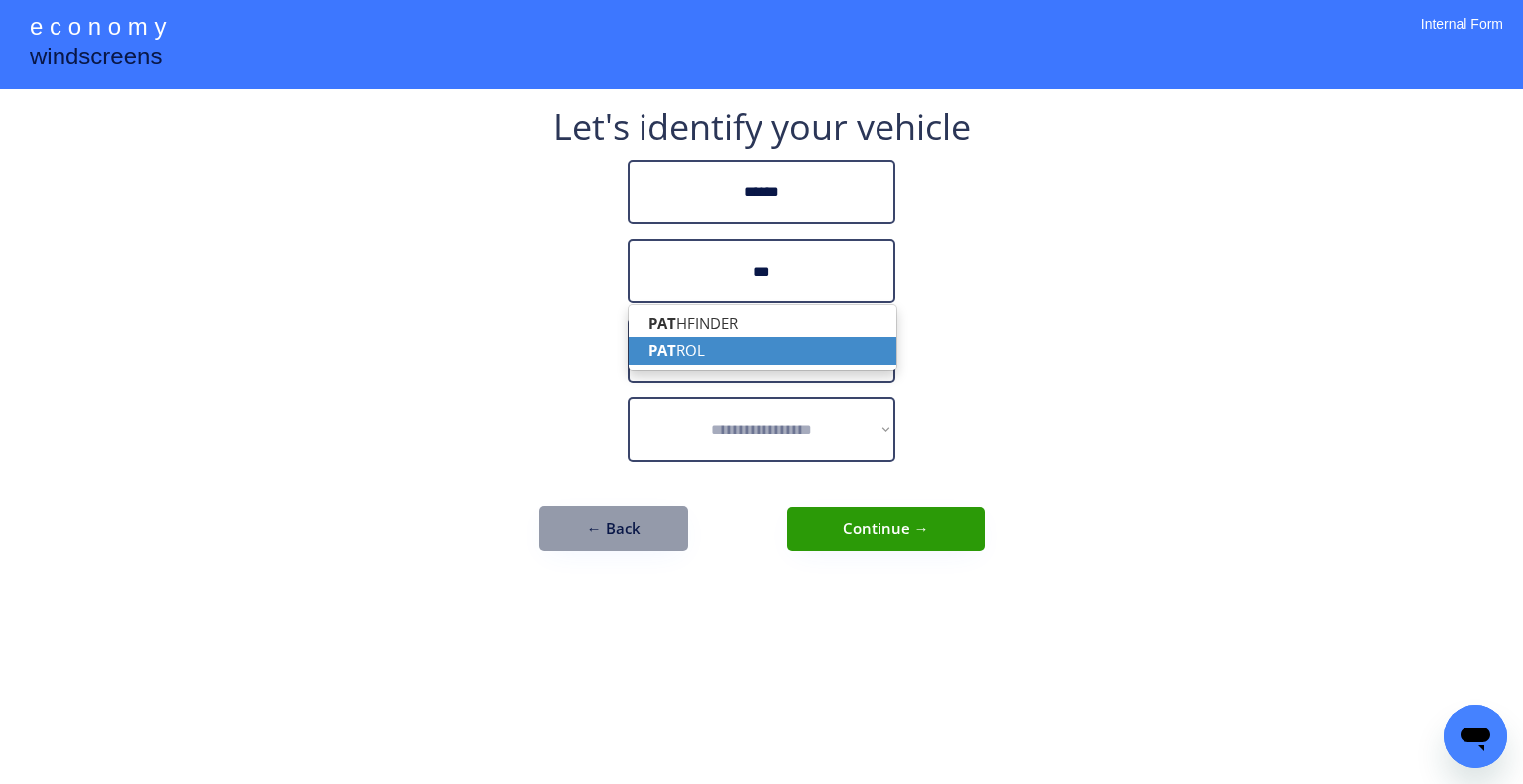 drag, startPoint x: 787, startPoint y: 347, endPoint x: 1037, endPoint y: 269, distance: 261.88547 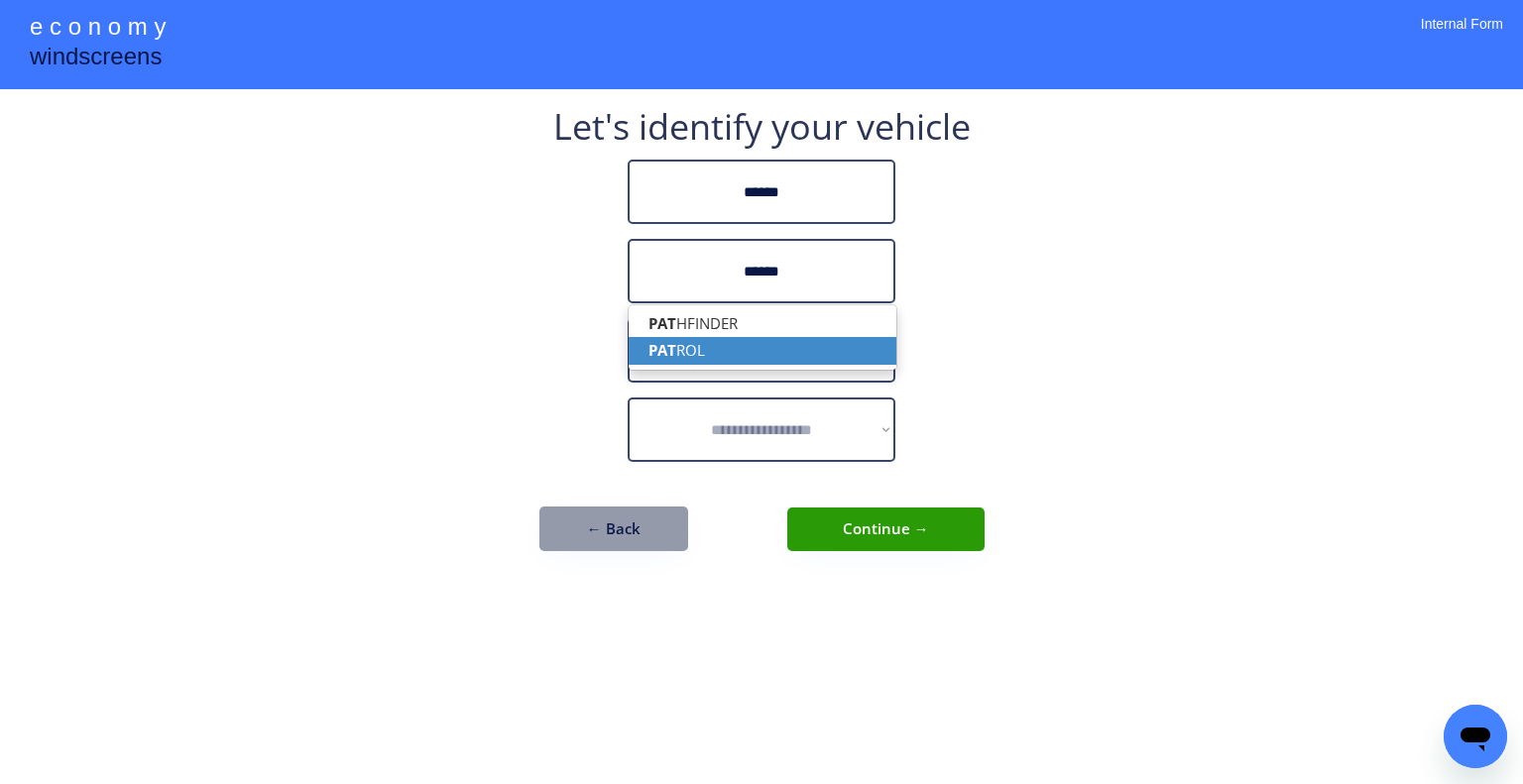 type on "******" 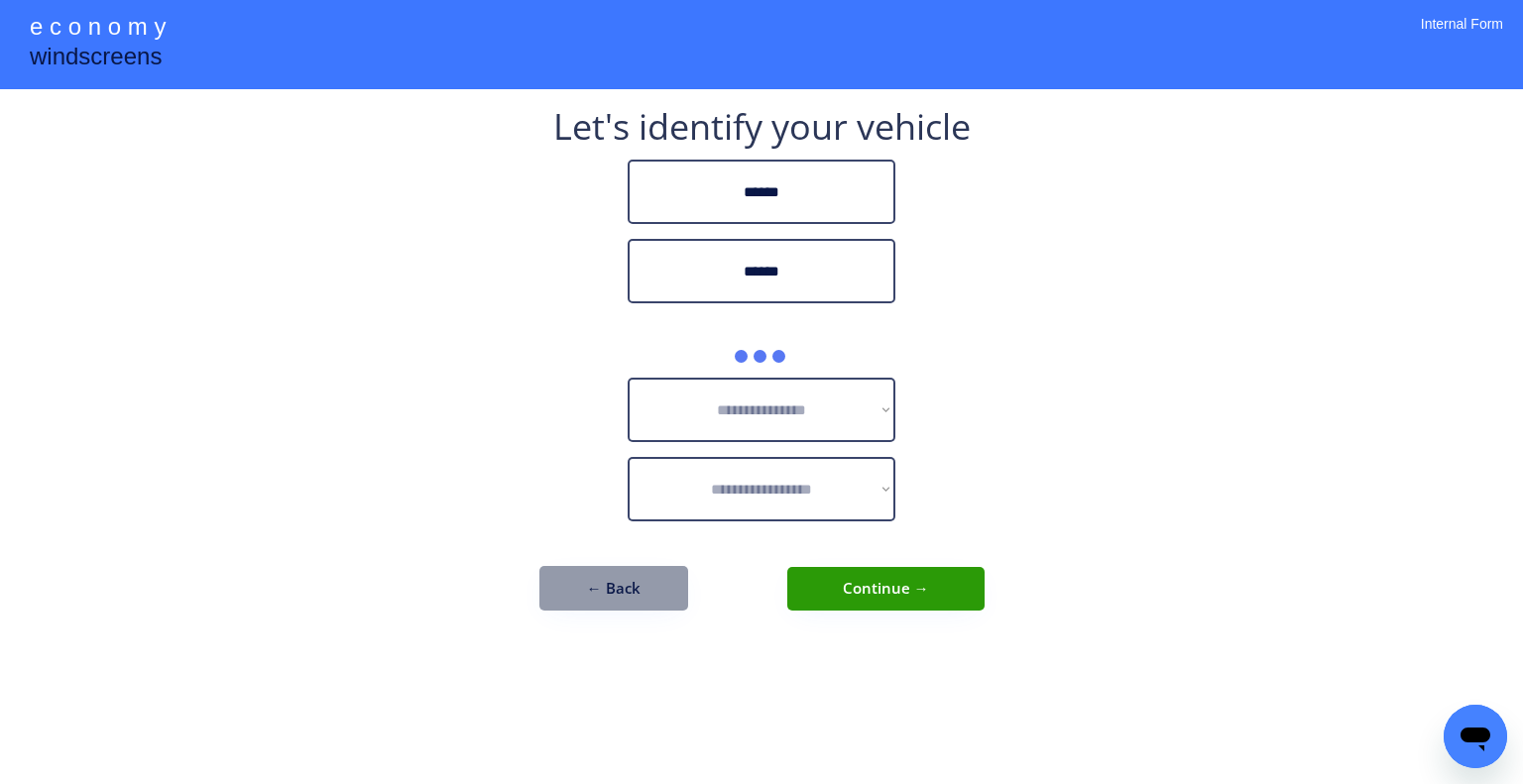 click on "**********" at bounding box center (762, 392) 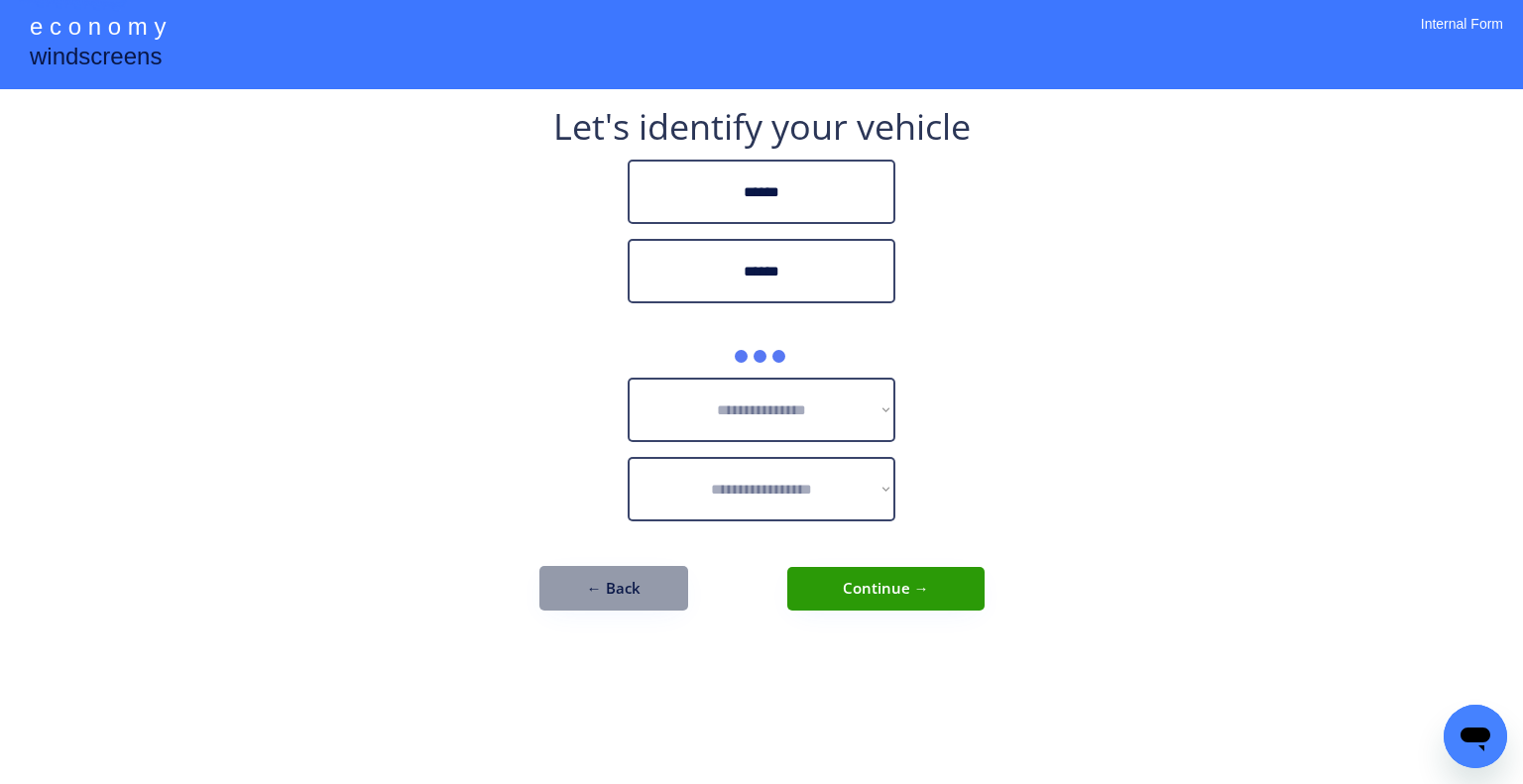 click on "**********" at bounding box center [762, 392] 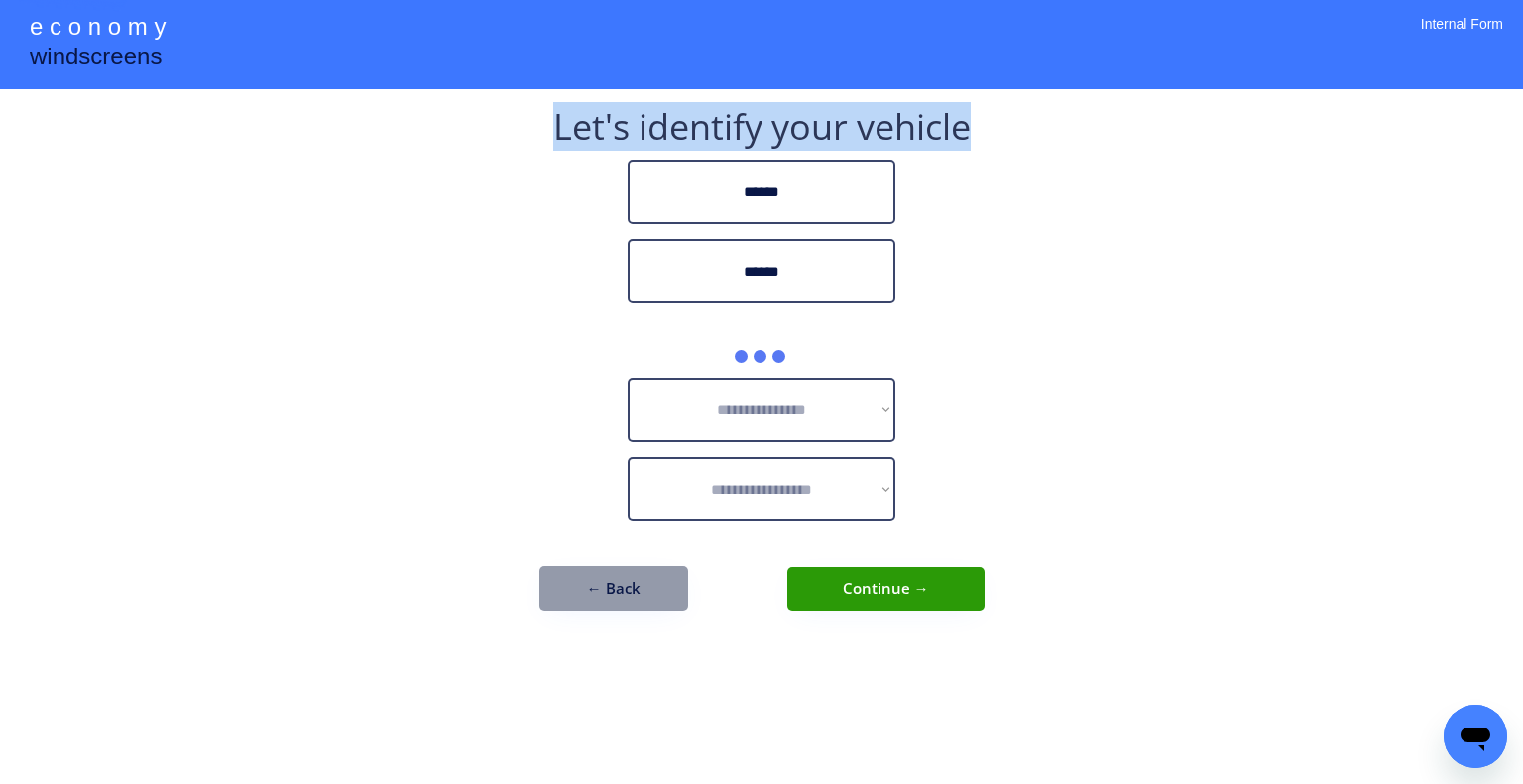 click on "**********" at bounding box center [762, 392] 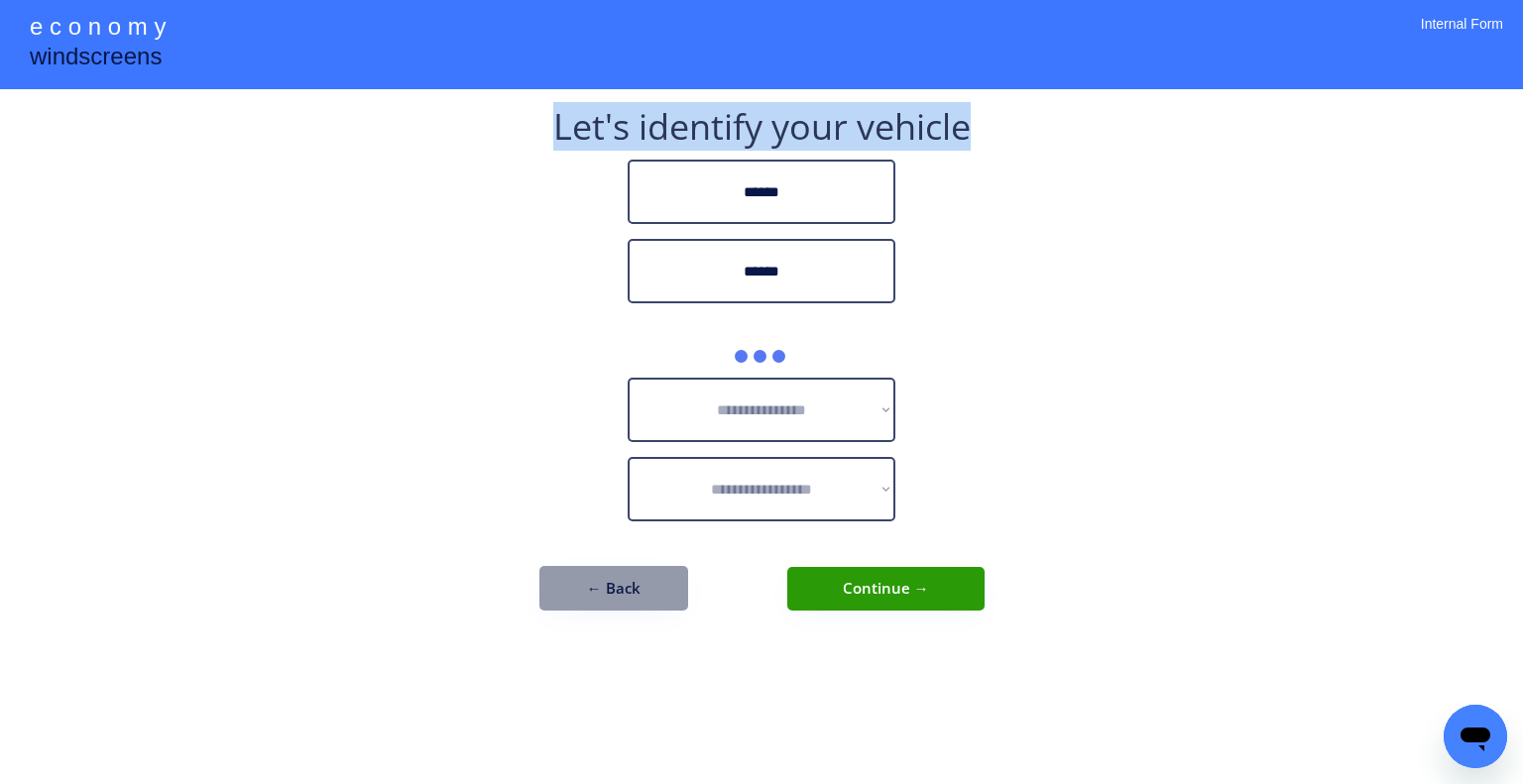 click on "**********" at bounding box center [762, 370] 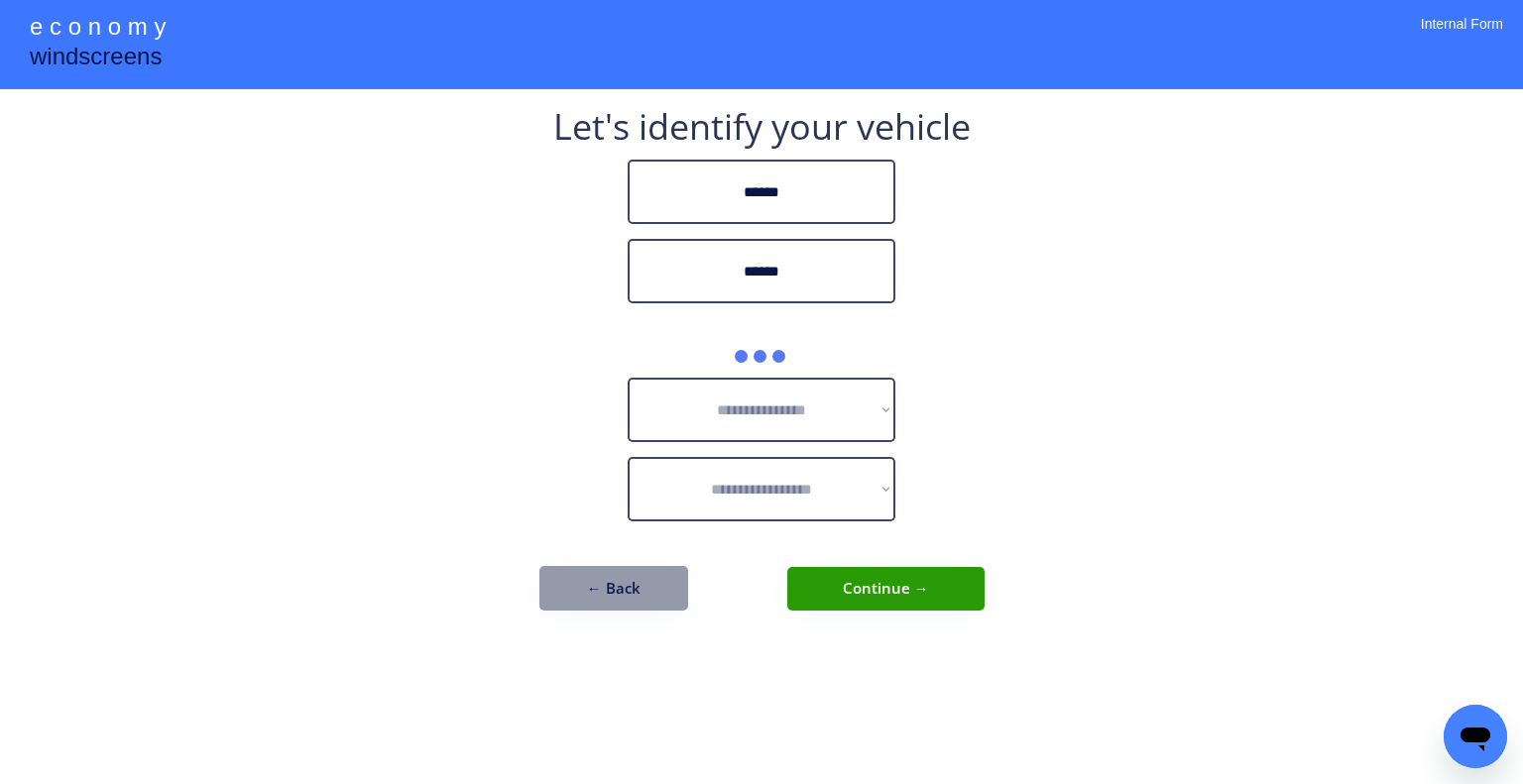 drag, startPoint x: 1195, startPoint y: 385, endPoint x: 1148, endPoint y: 417, distance: 56.859476 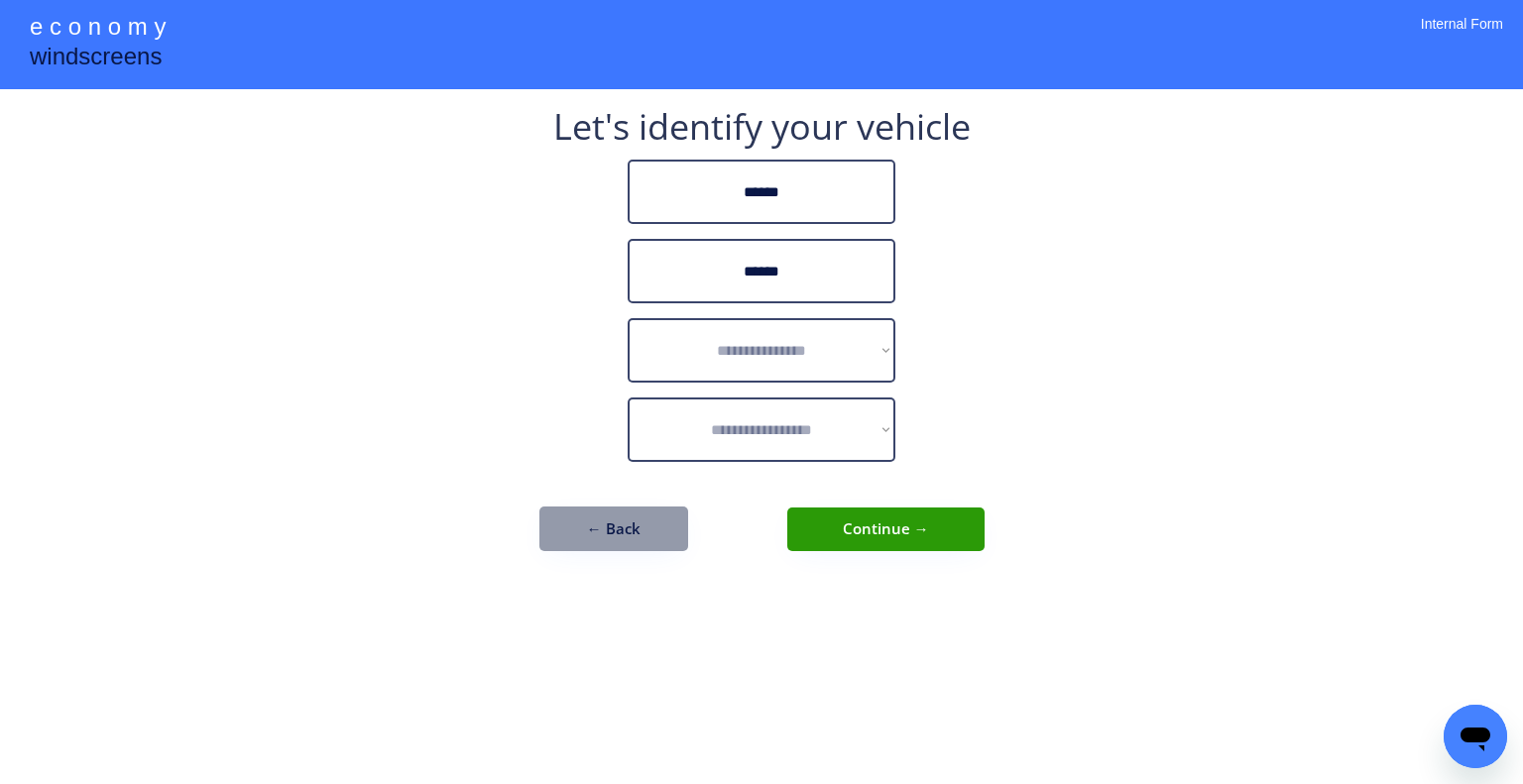 click on "**********" at bounding box center [762, 392] 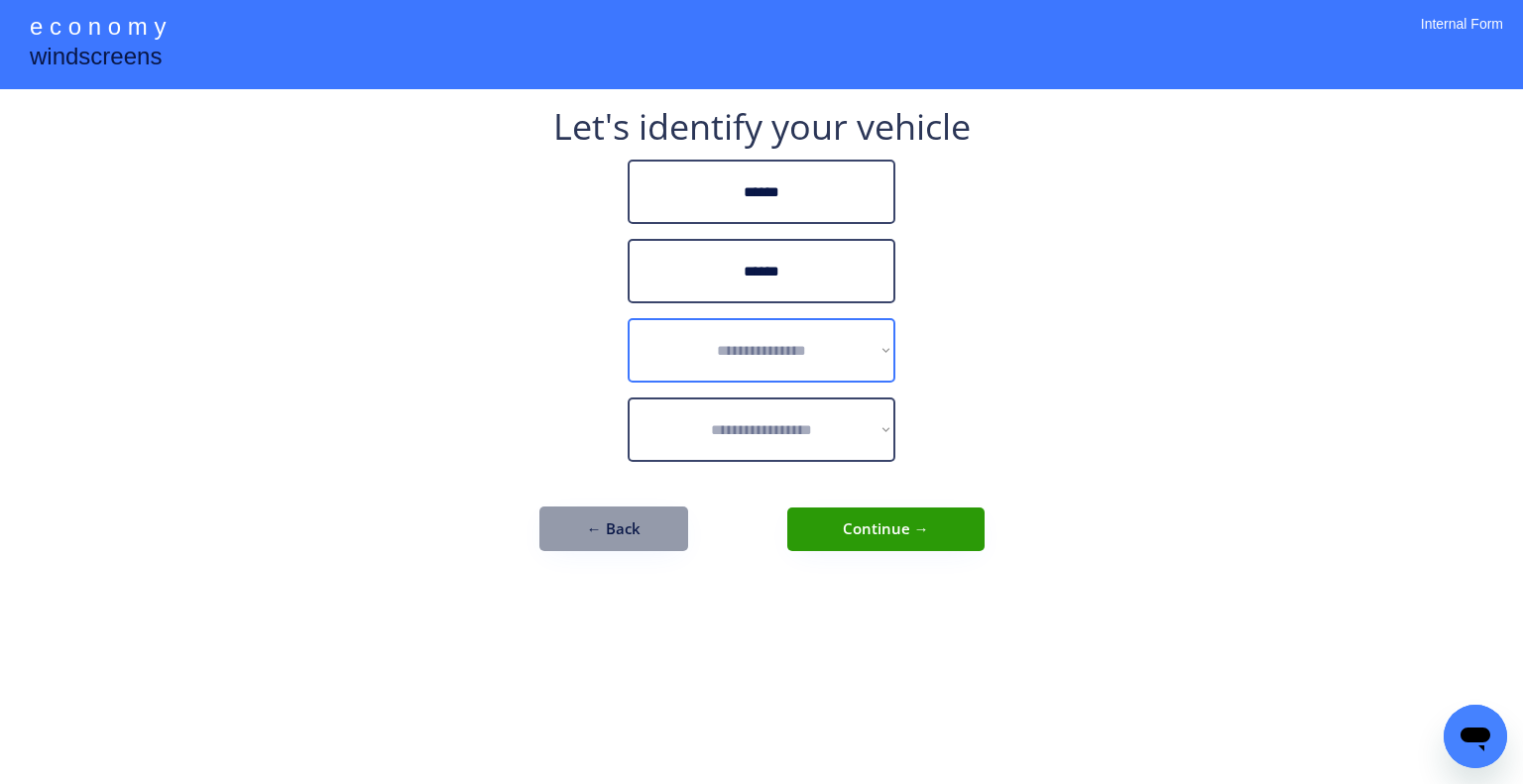 click on "**********" at bounding box center (762, 350) 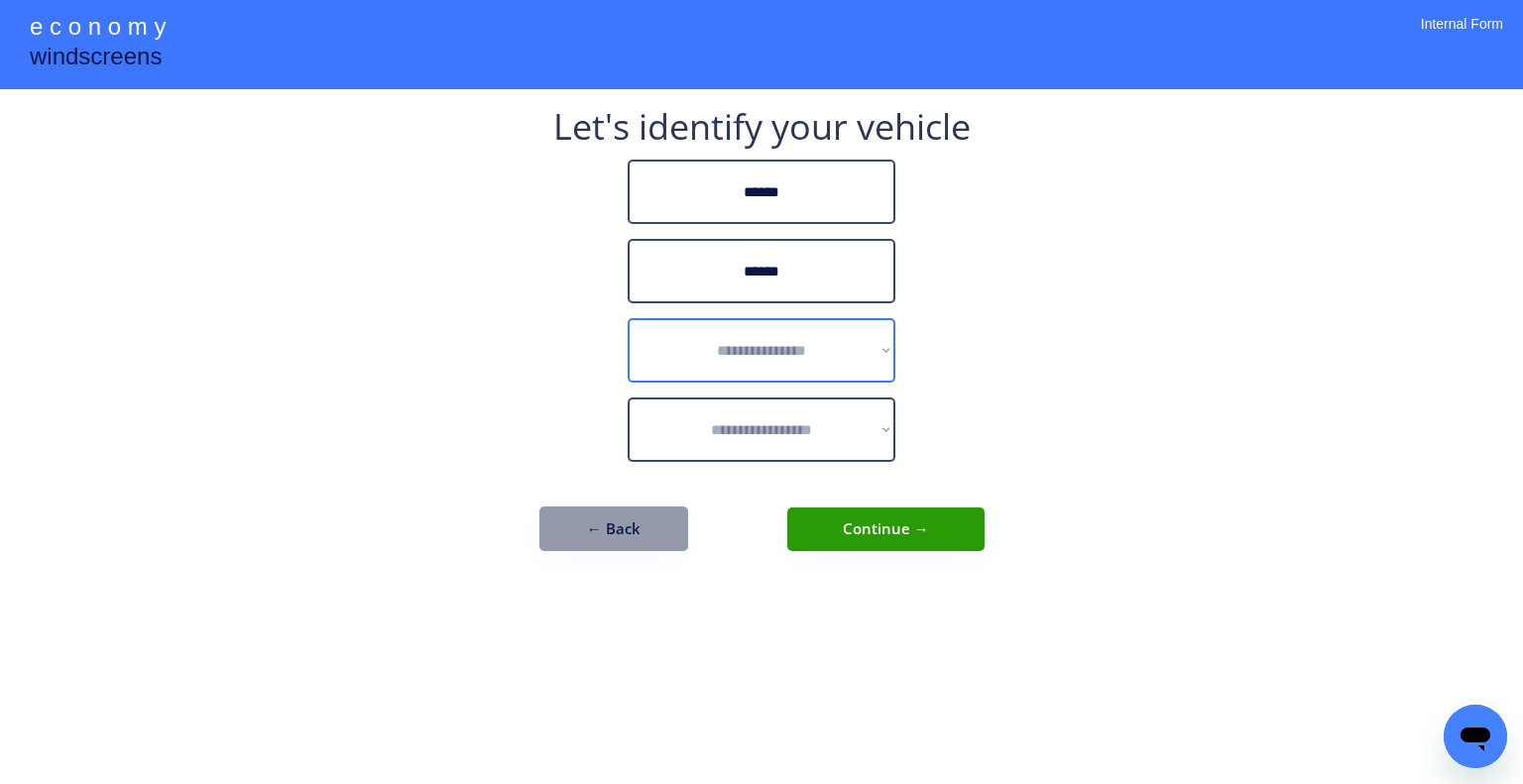 select on "******" 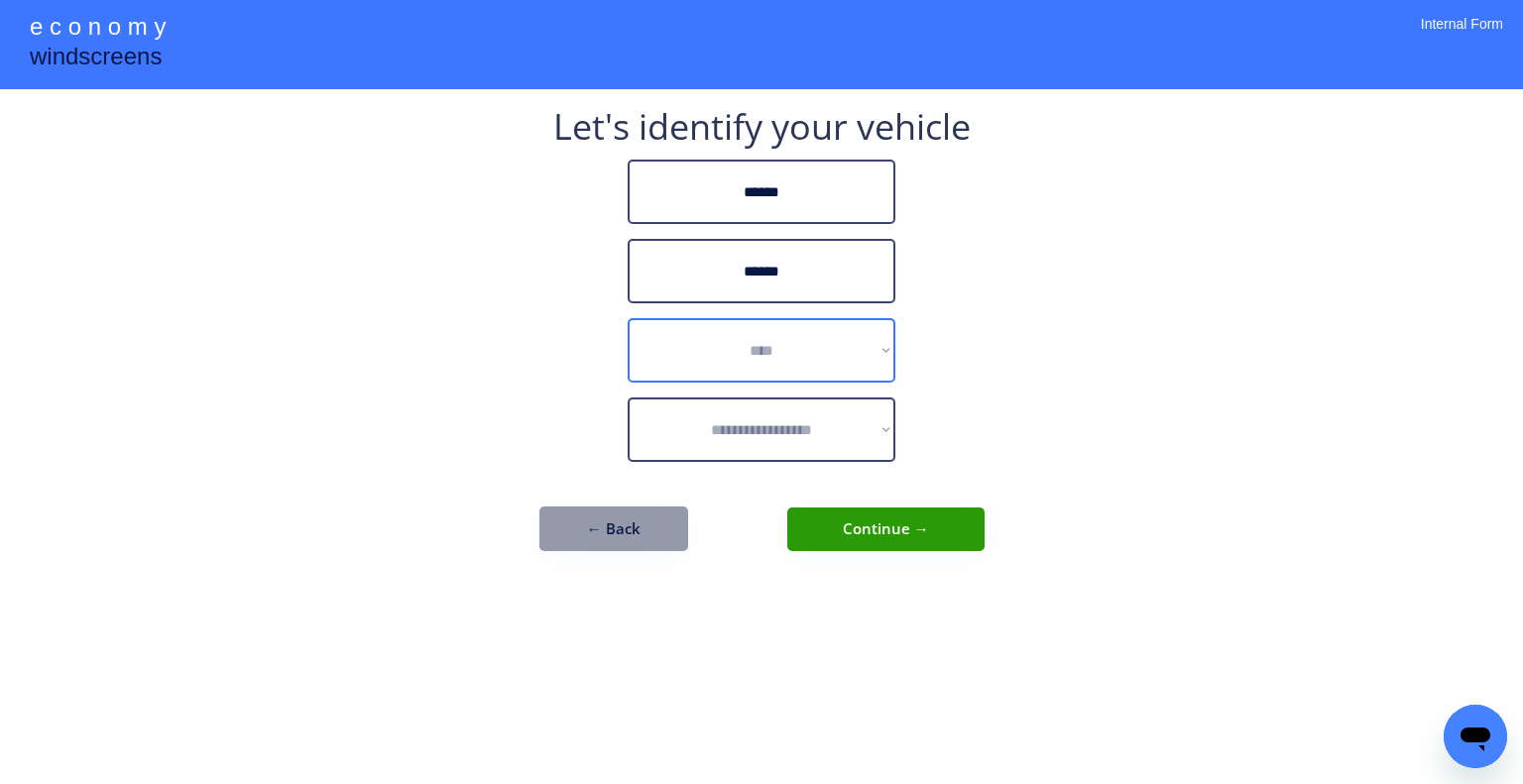 click on "**********" at bounding box center (762, 350) 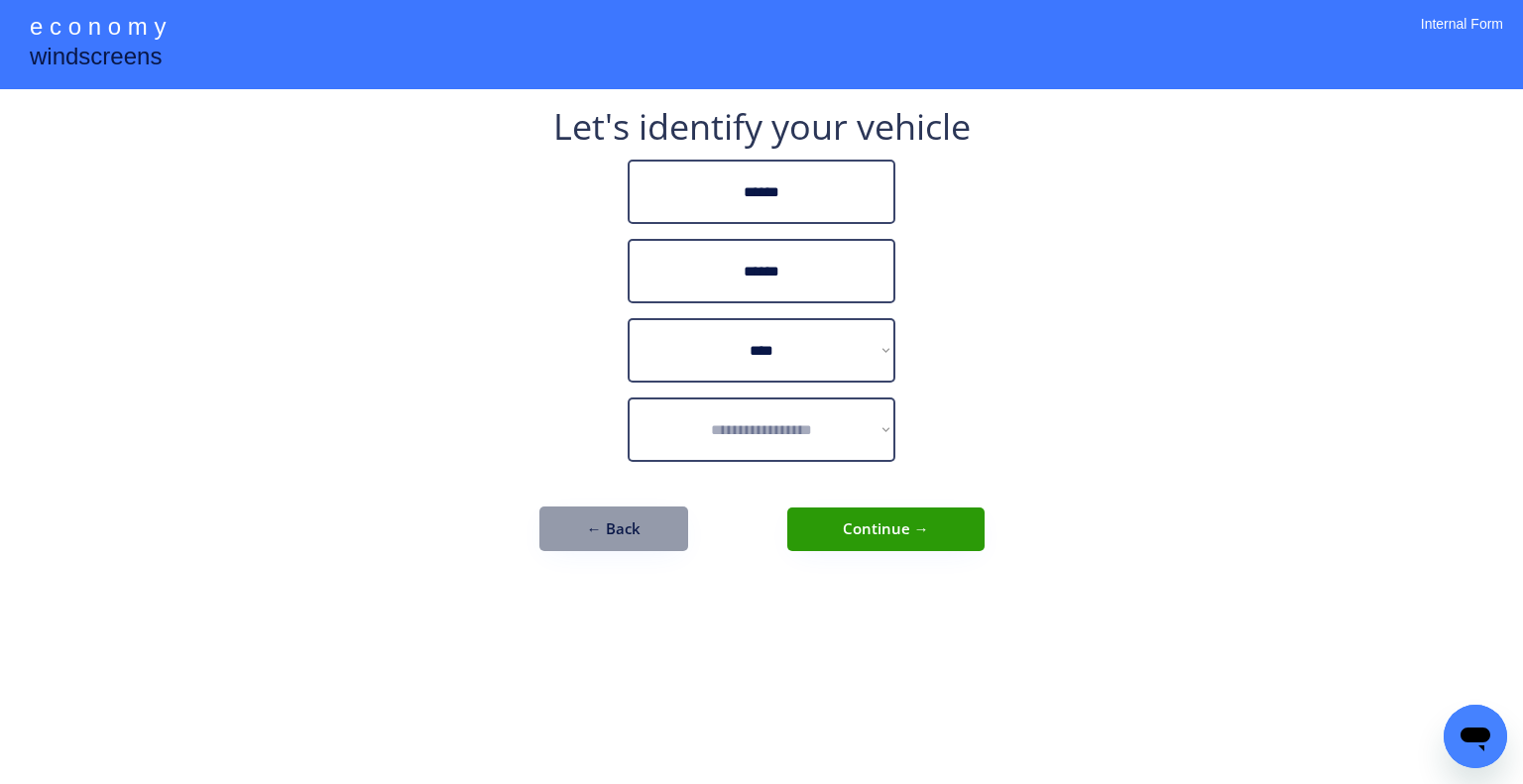 drag, startPoint x: 1164, startPoint y: 398, endPoint x: 793, endPoint y: 358, distance: 373.1501 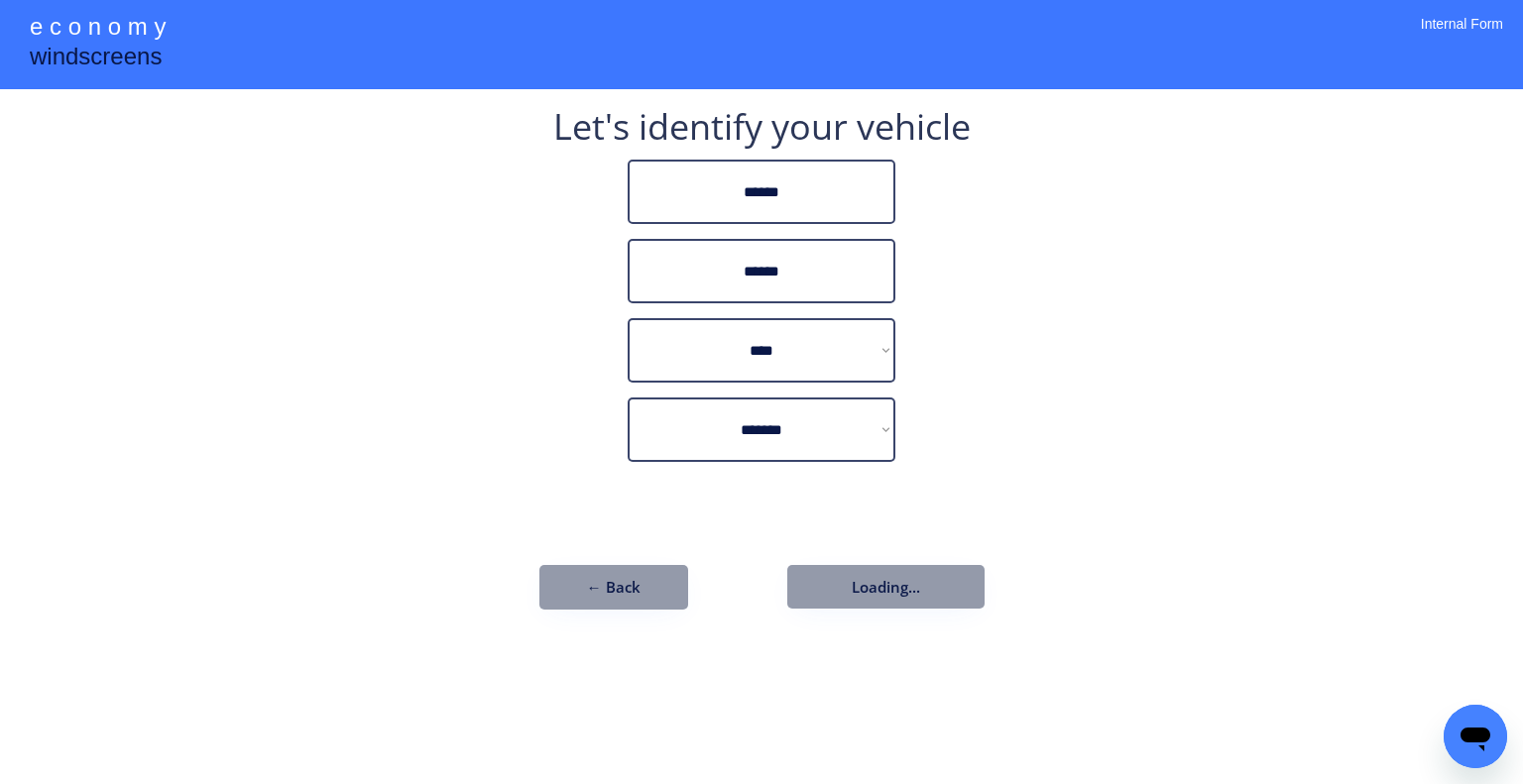 drag, startPoint x: 742, startPoint y: 399, endPoint x: 754, endPoint y: 403, distance: 12.649111 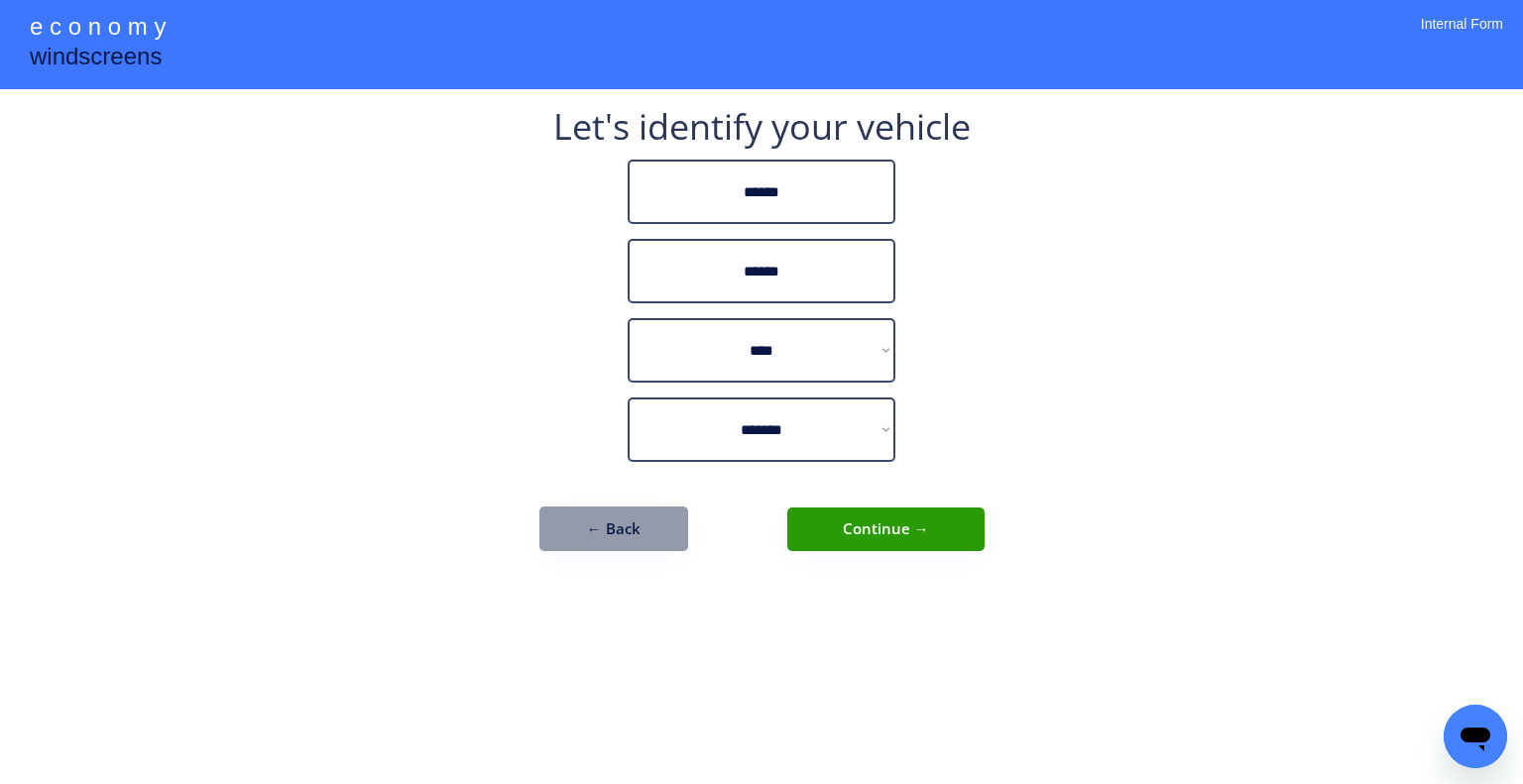 click on "**********" at bounding box center (762, 392) 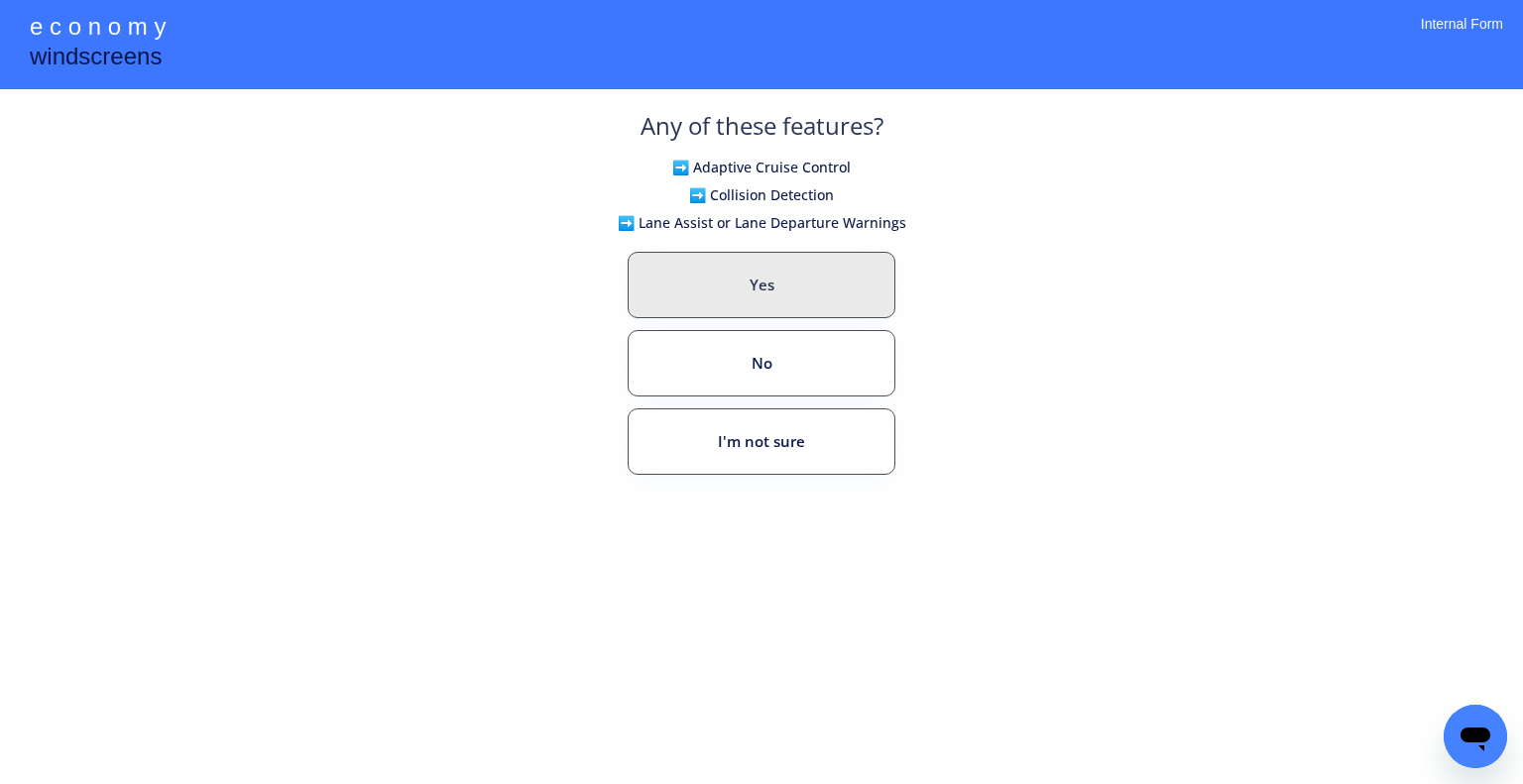 click on "Yes" at bounding box center [762, 284] 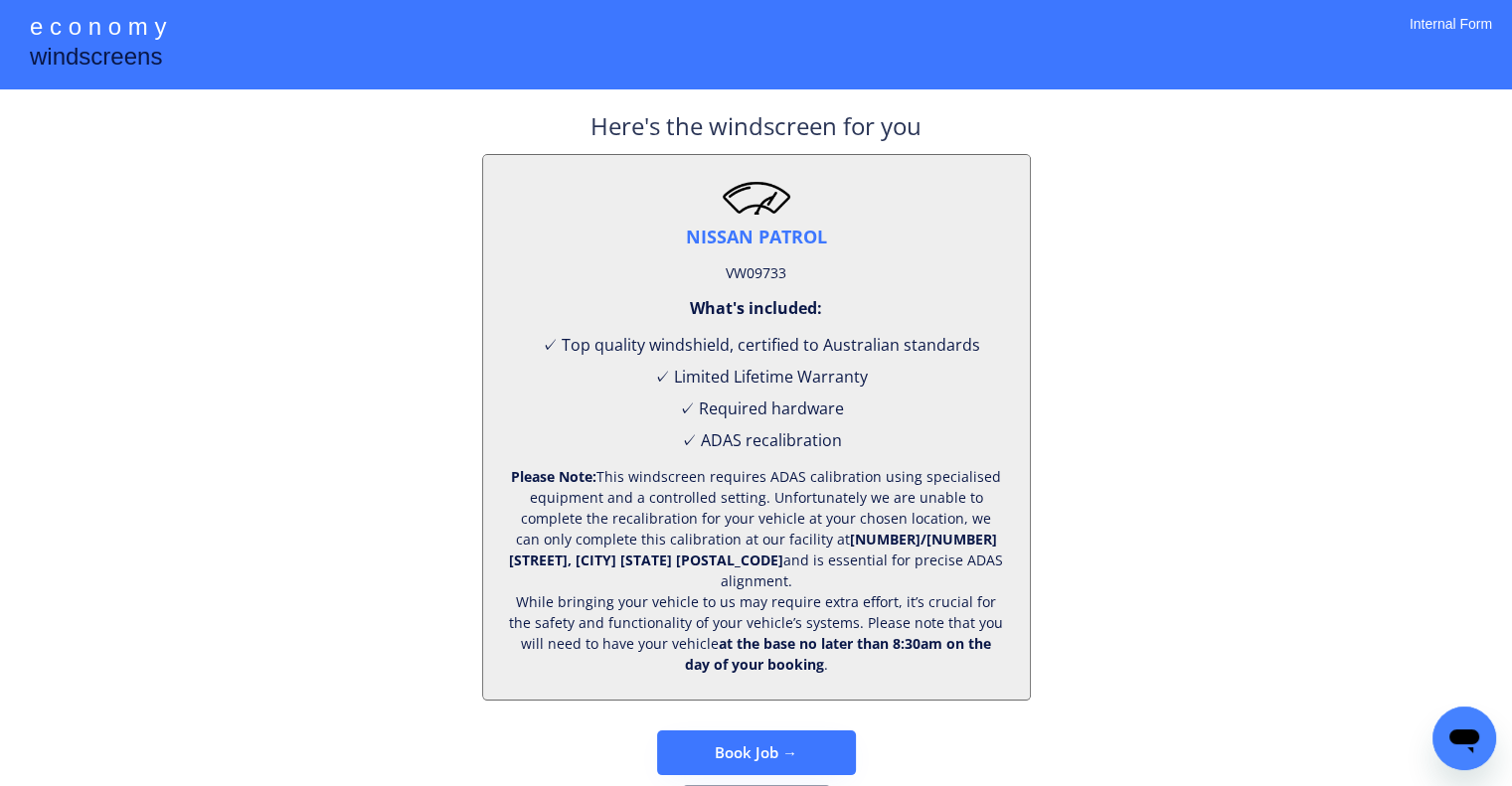 click on "VW09733" at bounding box center (756, 273) 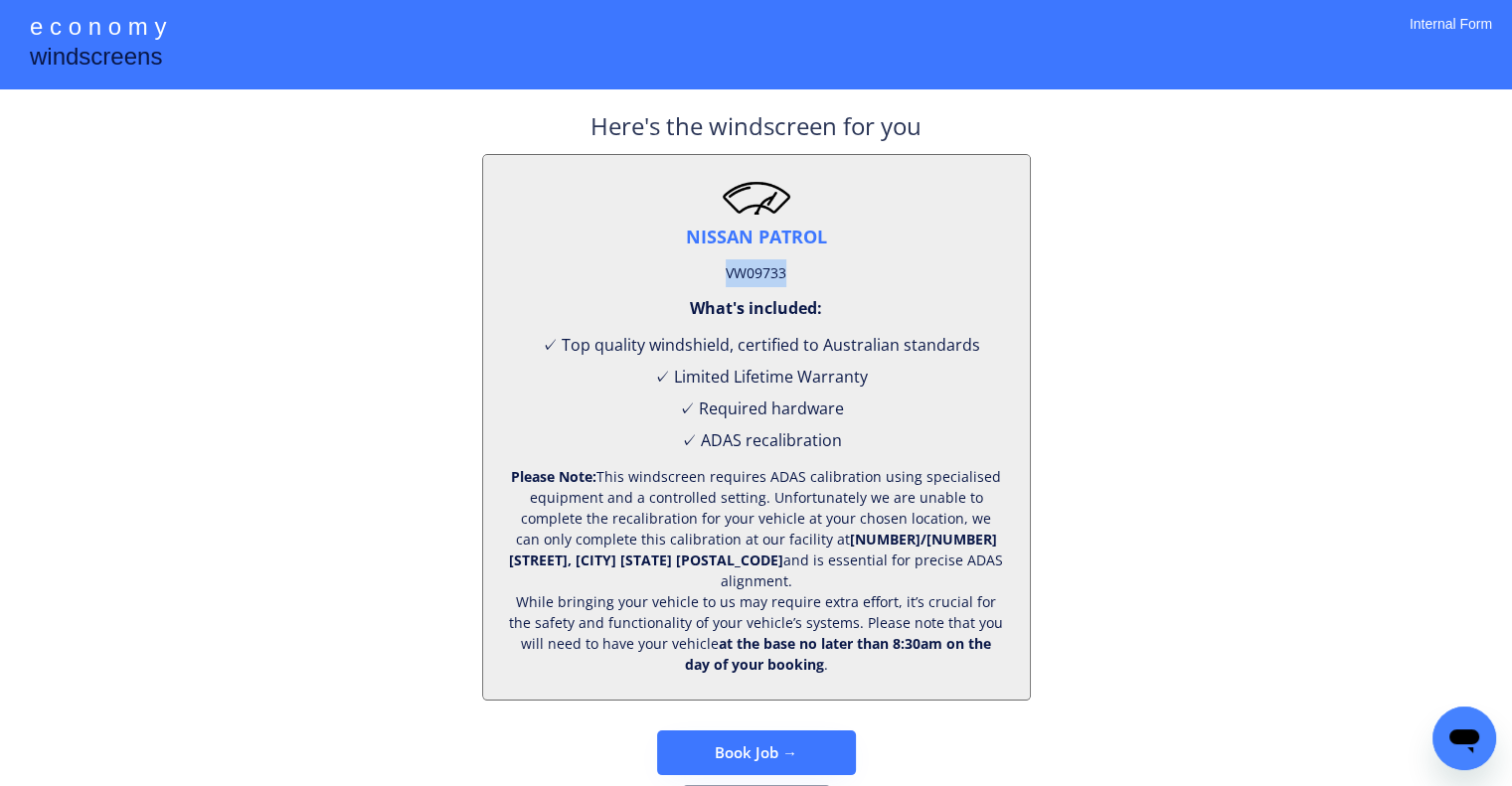 drag, startPoint x: 756, startPoint y: 263, endPoint x: 780, endPoint y: 292, distance: 37.64306 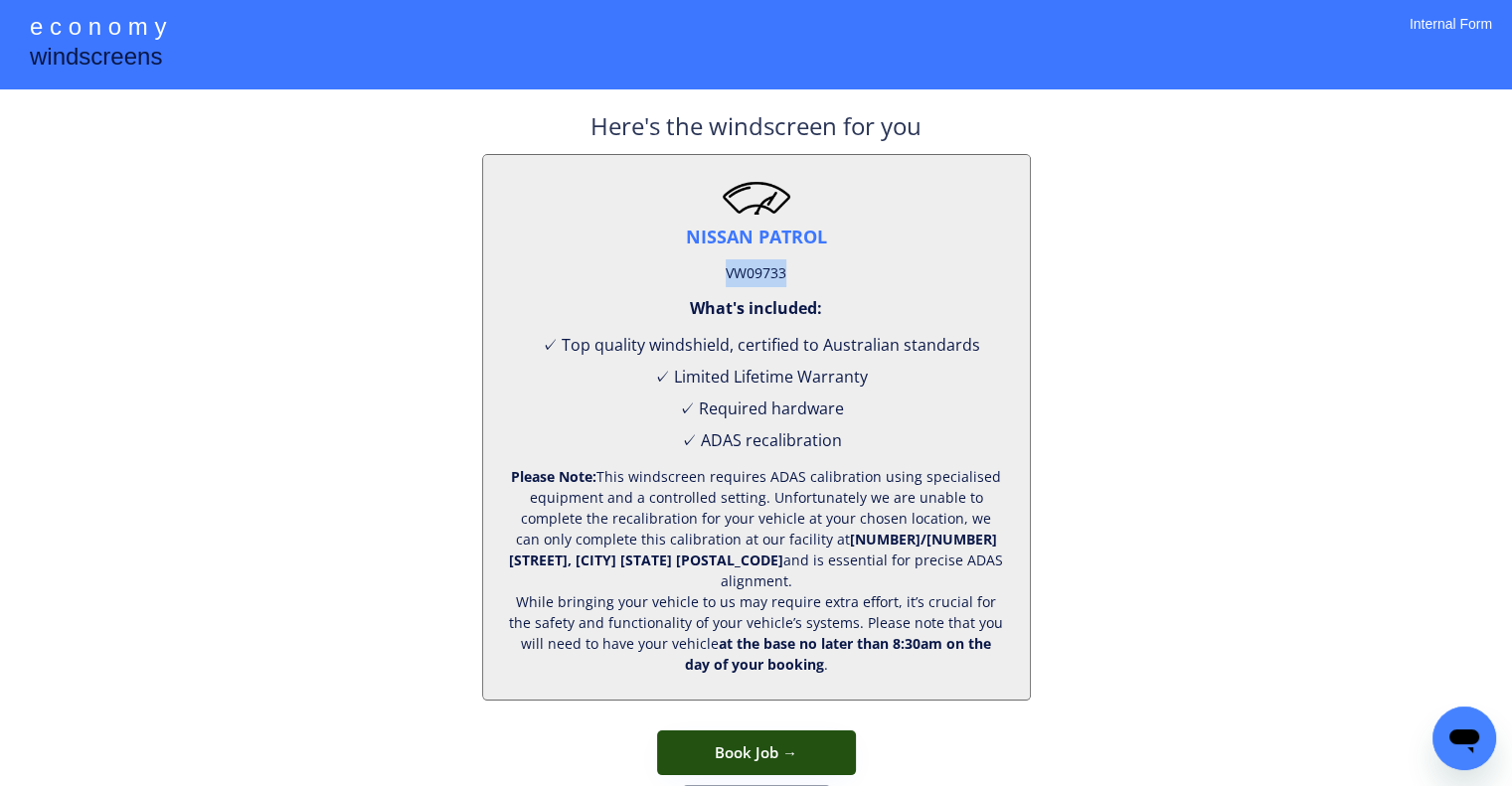 drag, startPoint x: 792, startPoint y: 738, endPoint x: 1066, endPoint y: 158, distance: 641.464 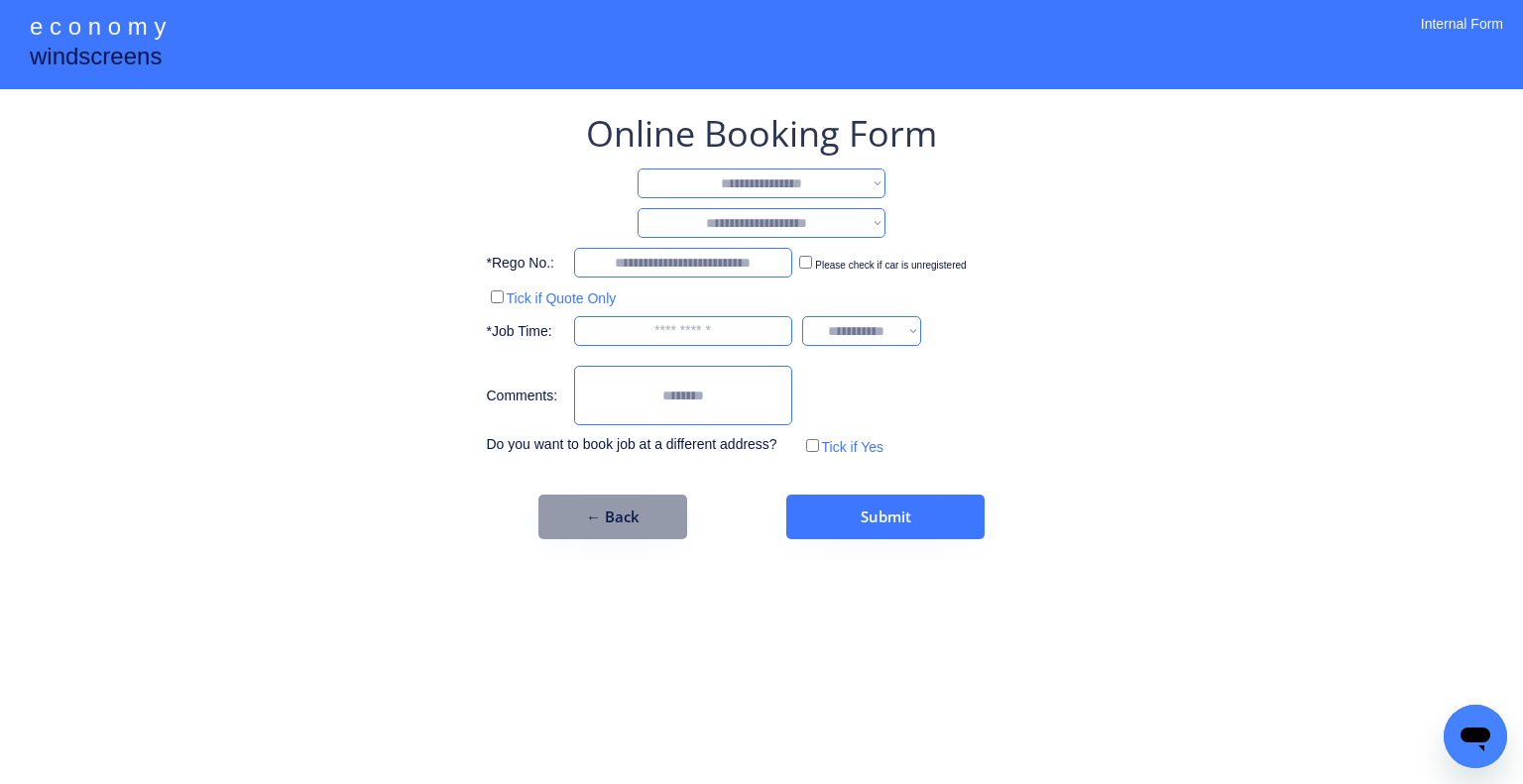 click on "**********" at bounding box center [762, 392] 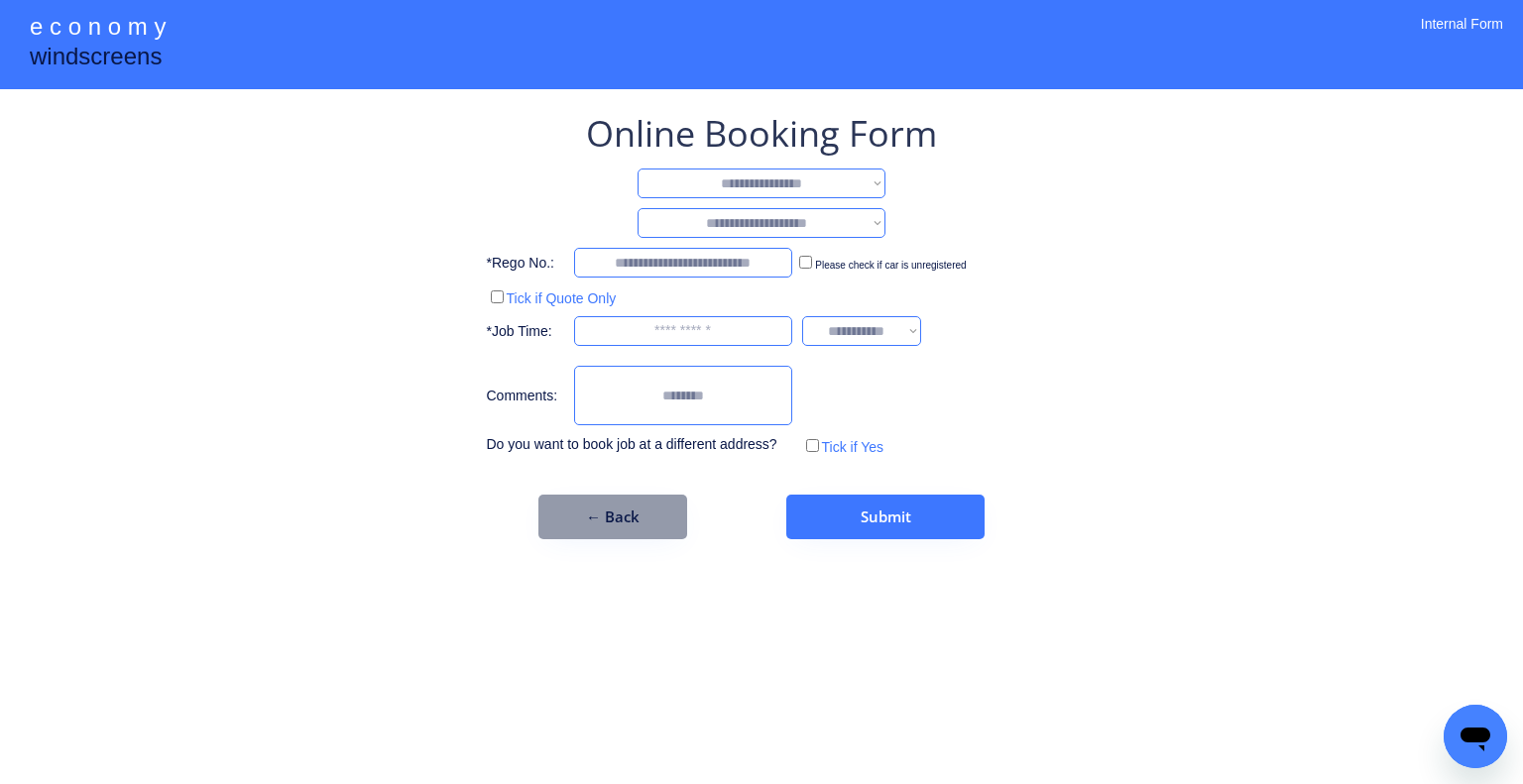 click on "**********" at bounding box center (762, 183) 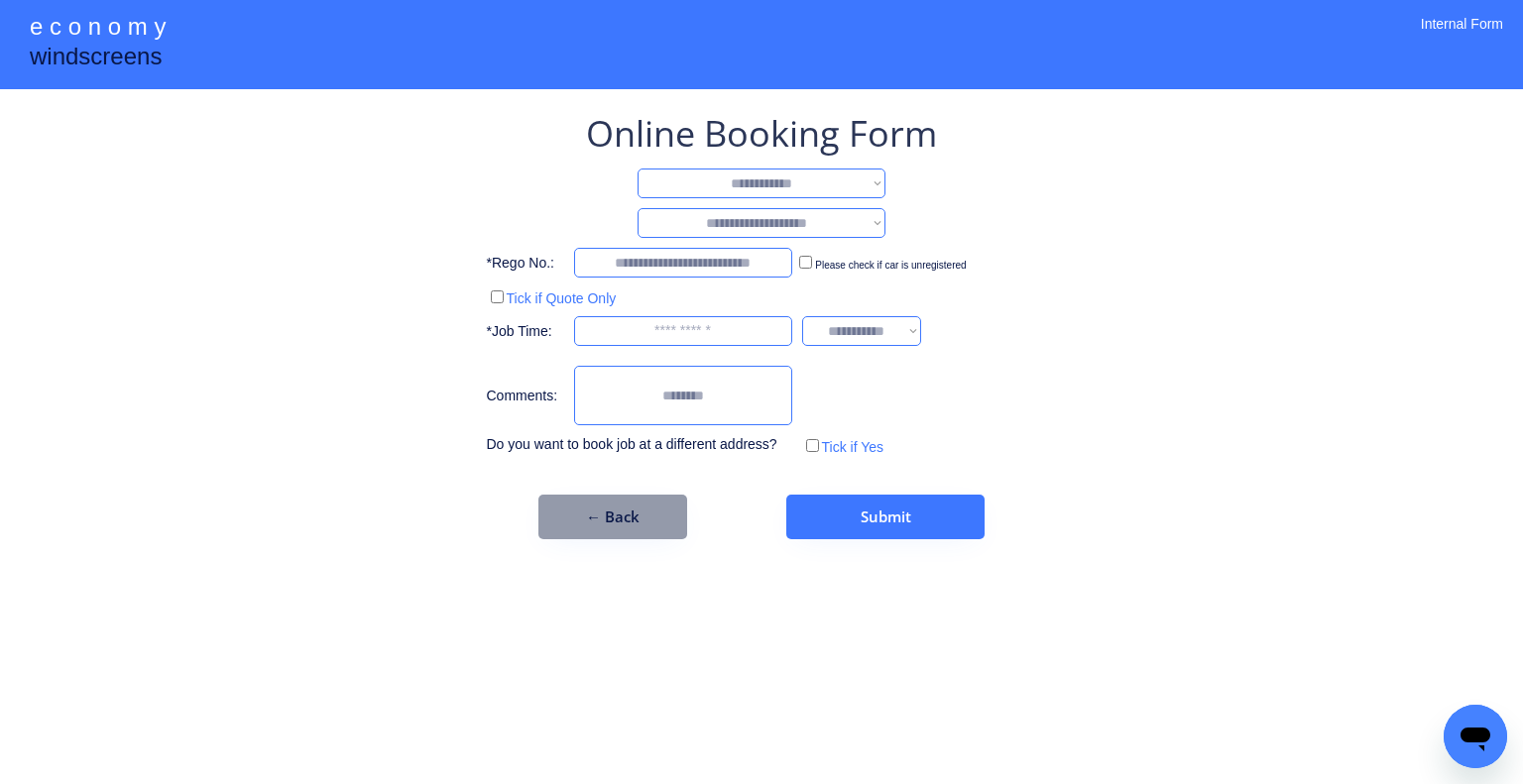 click on "**********" at bounding box center [762, 183] 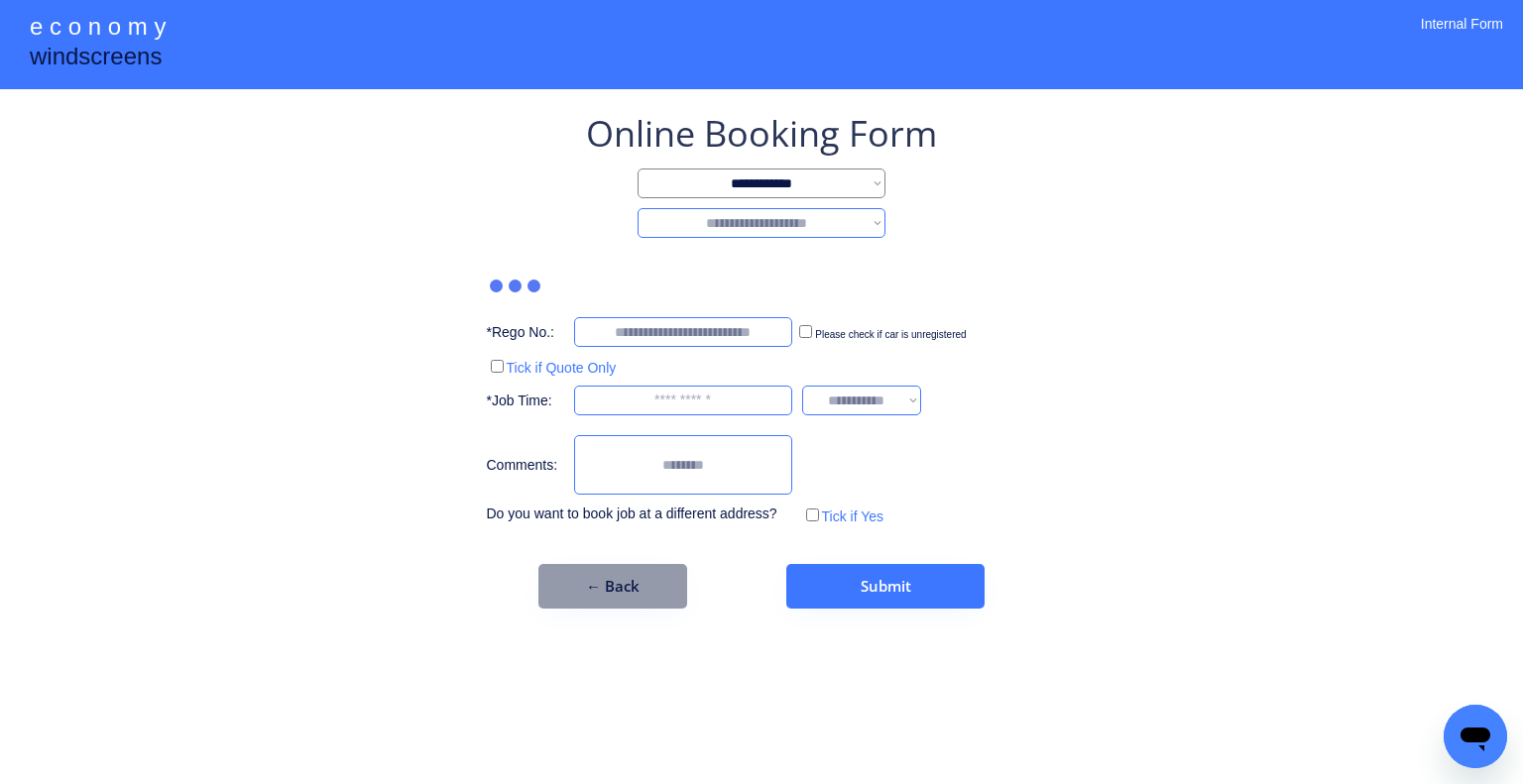 drag, startPoint x: 845, startPoint y: 178, endPoint x: 841, endPoint y: 189, distance: 11.7046999 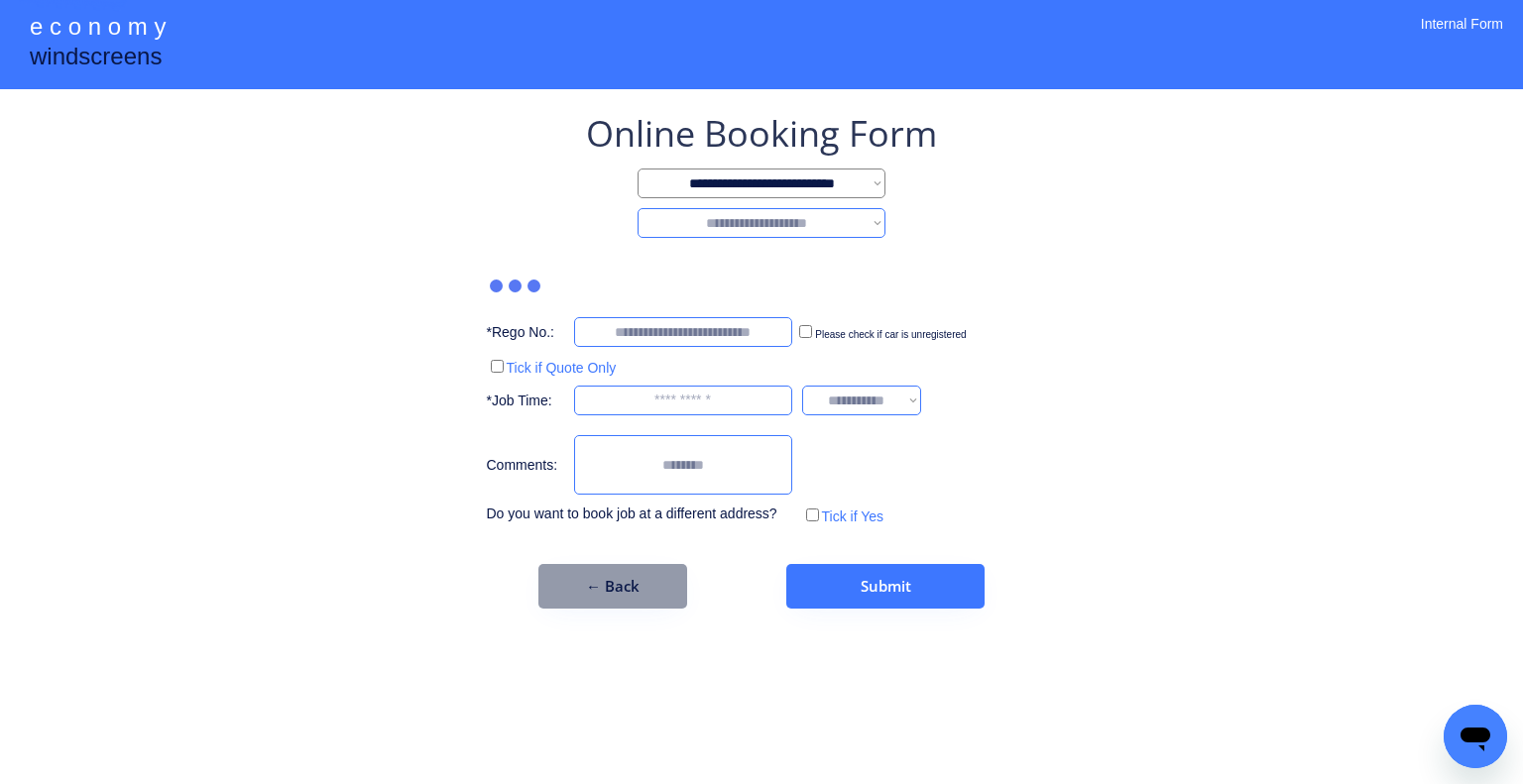 click on "**********" at bounding box center (762, 223) 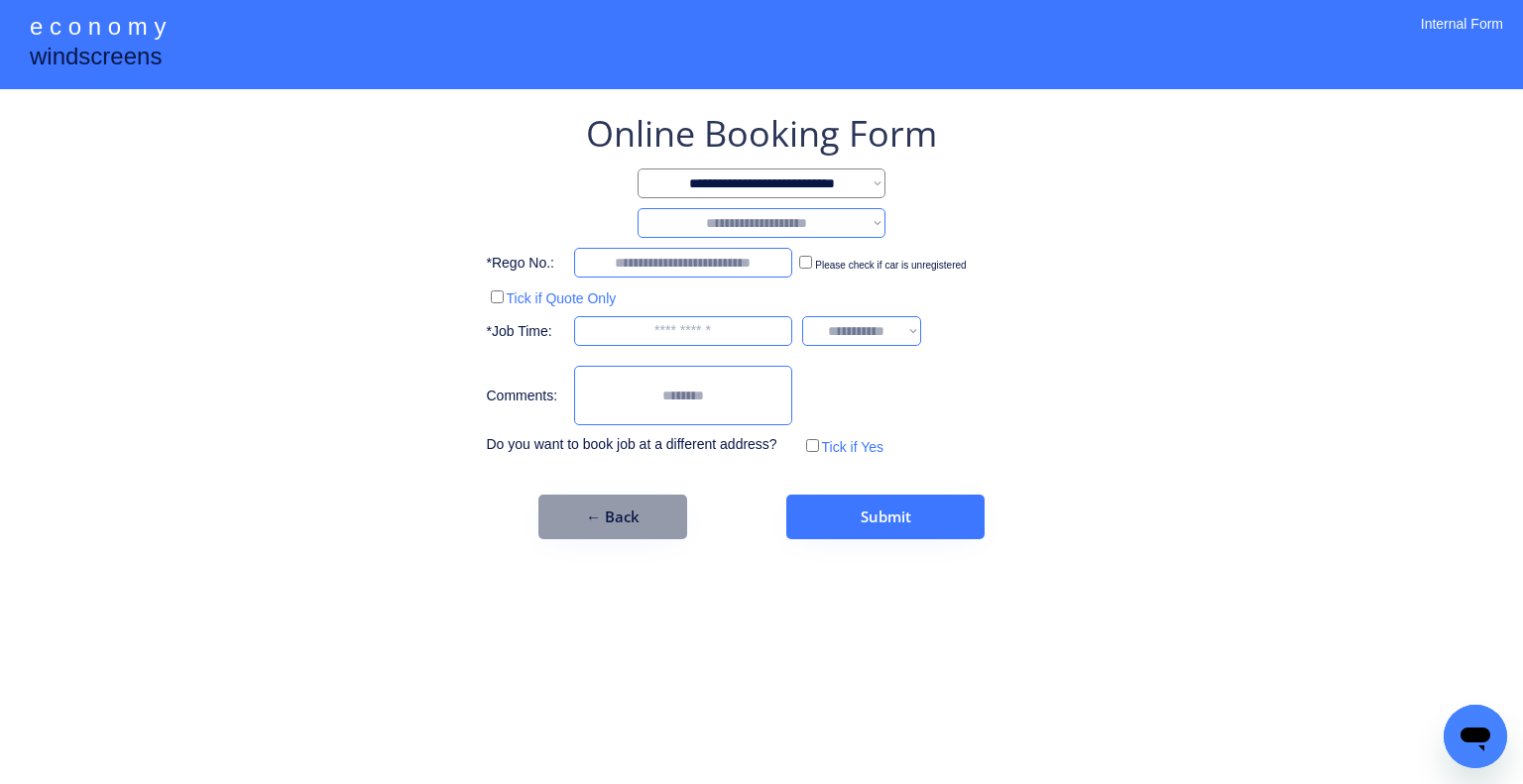 select on "********" 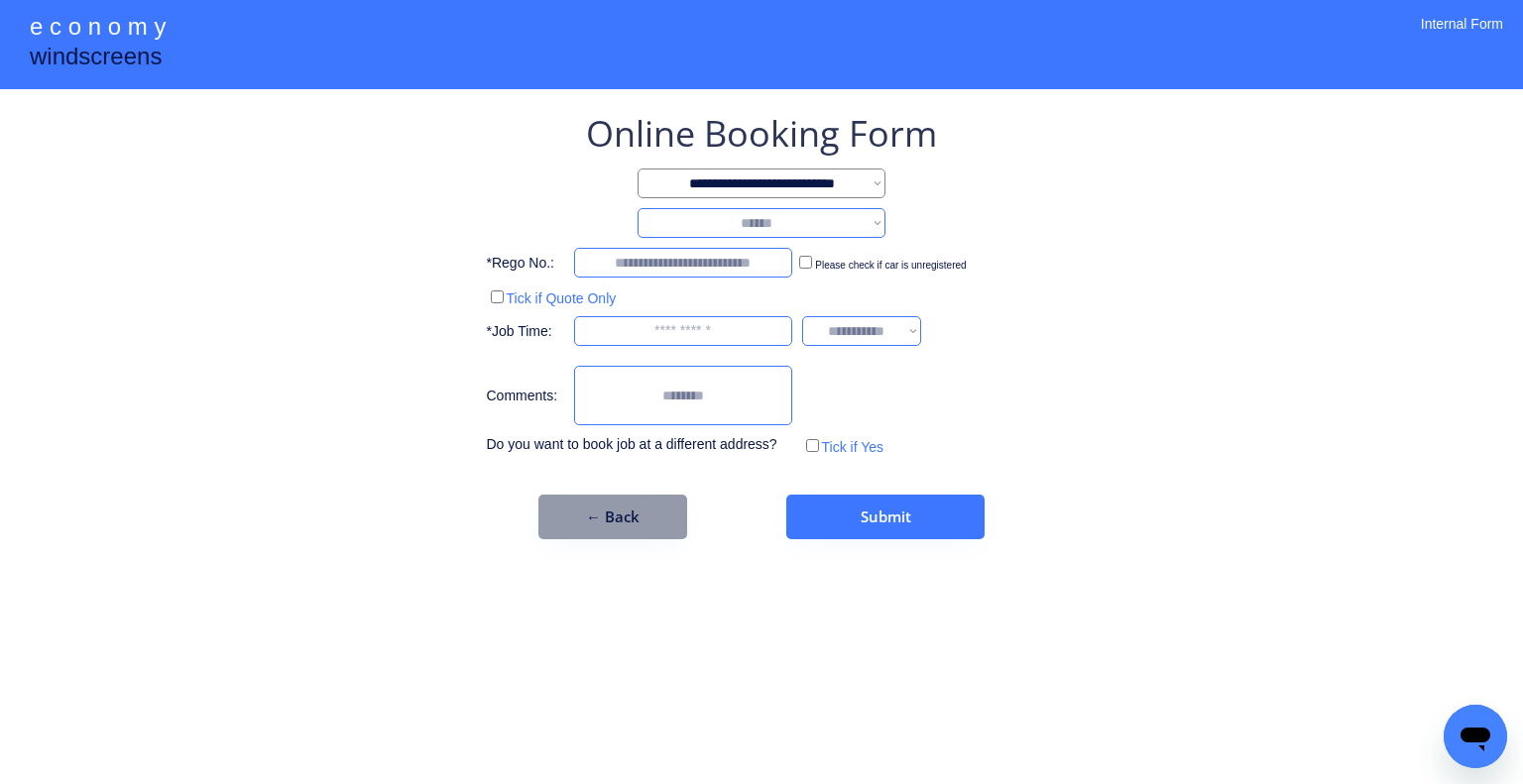 click on "**********" at bounding box center [762, 223] 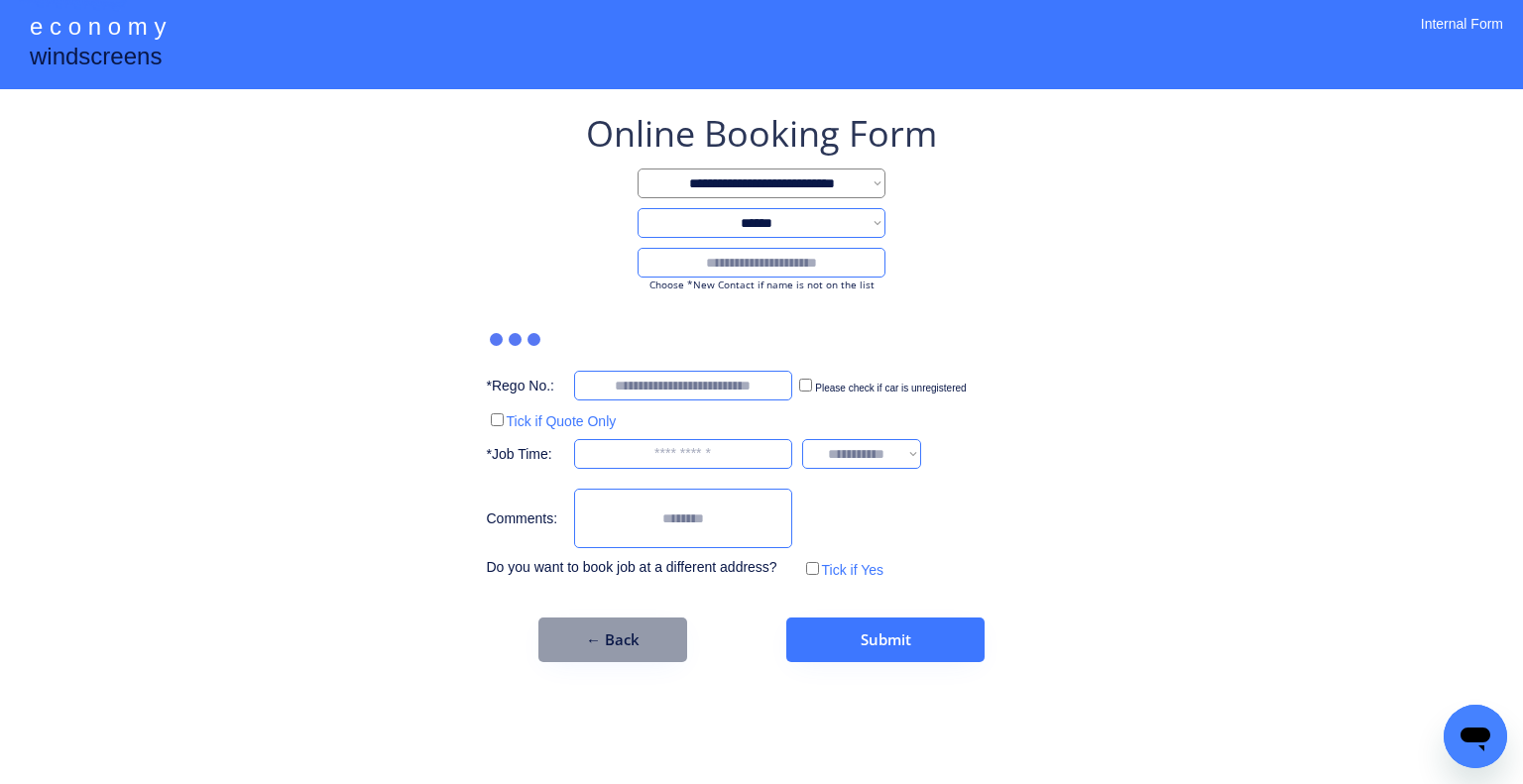 click at bounding box center [762, 263] 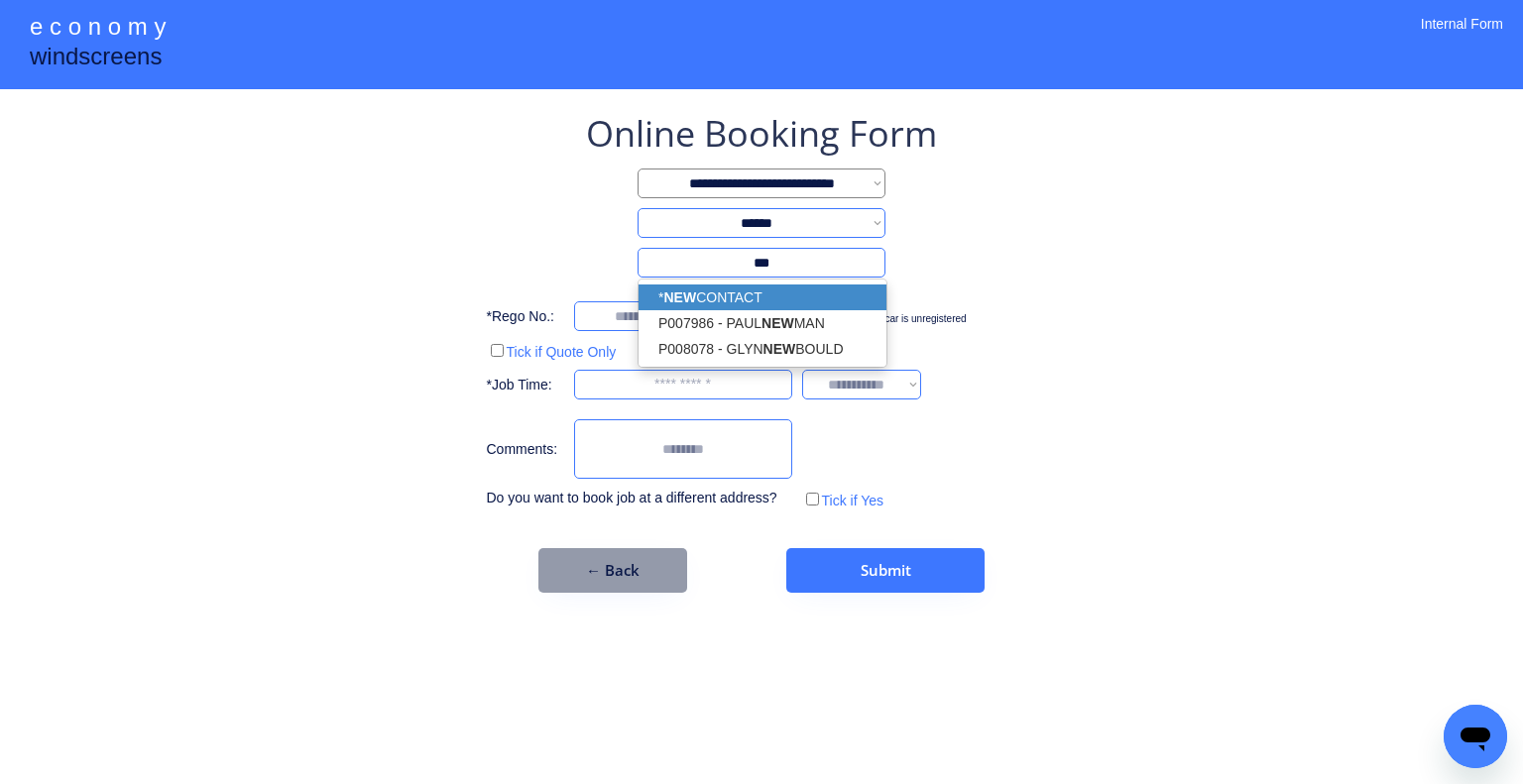 click on "* NEW  CONTACT" at bounding box center (762, 297) 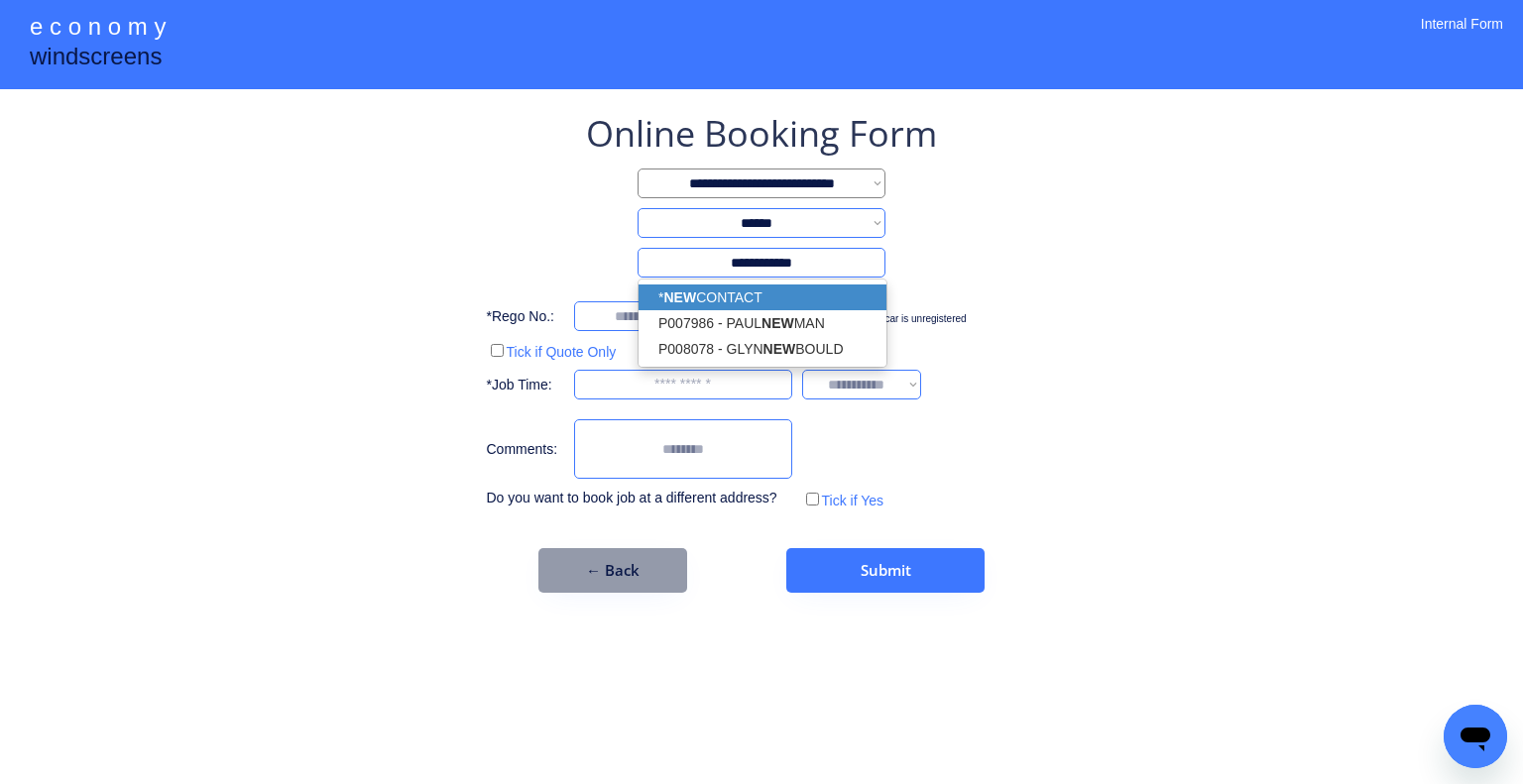 type on "**********" 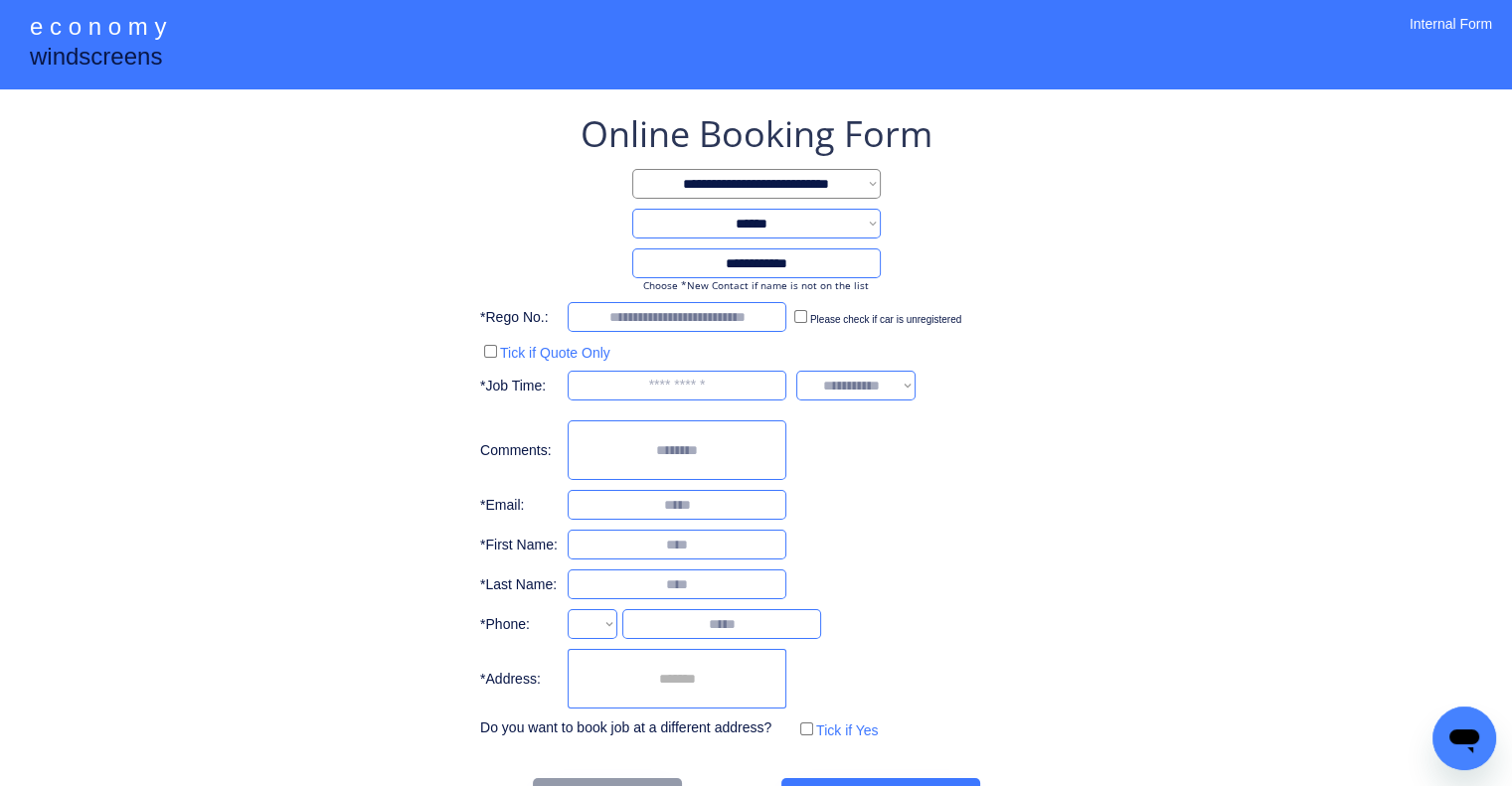 click on "**********" at bounding box center (756, 426) 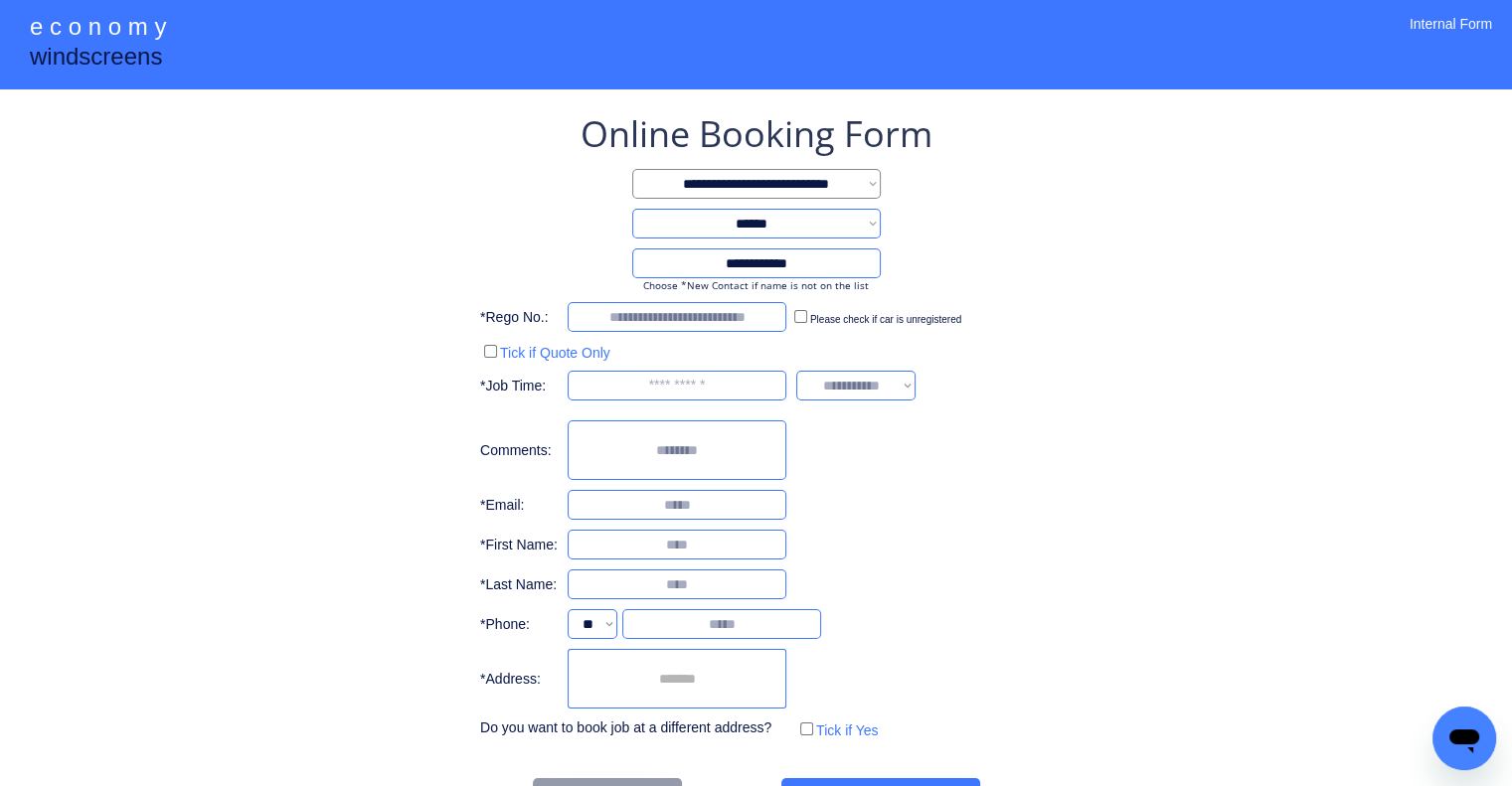 click at bounding box center [677, 679] 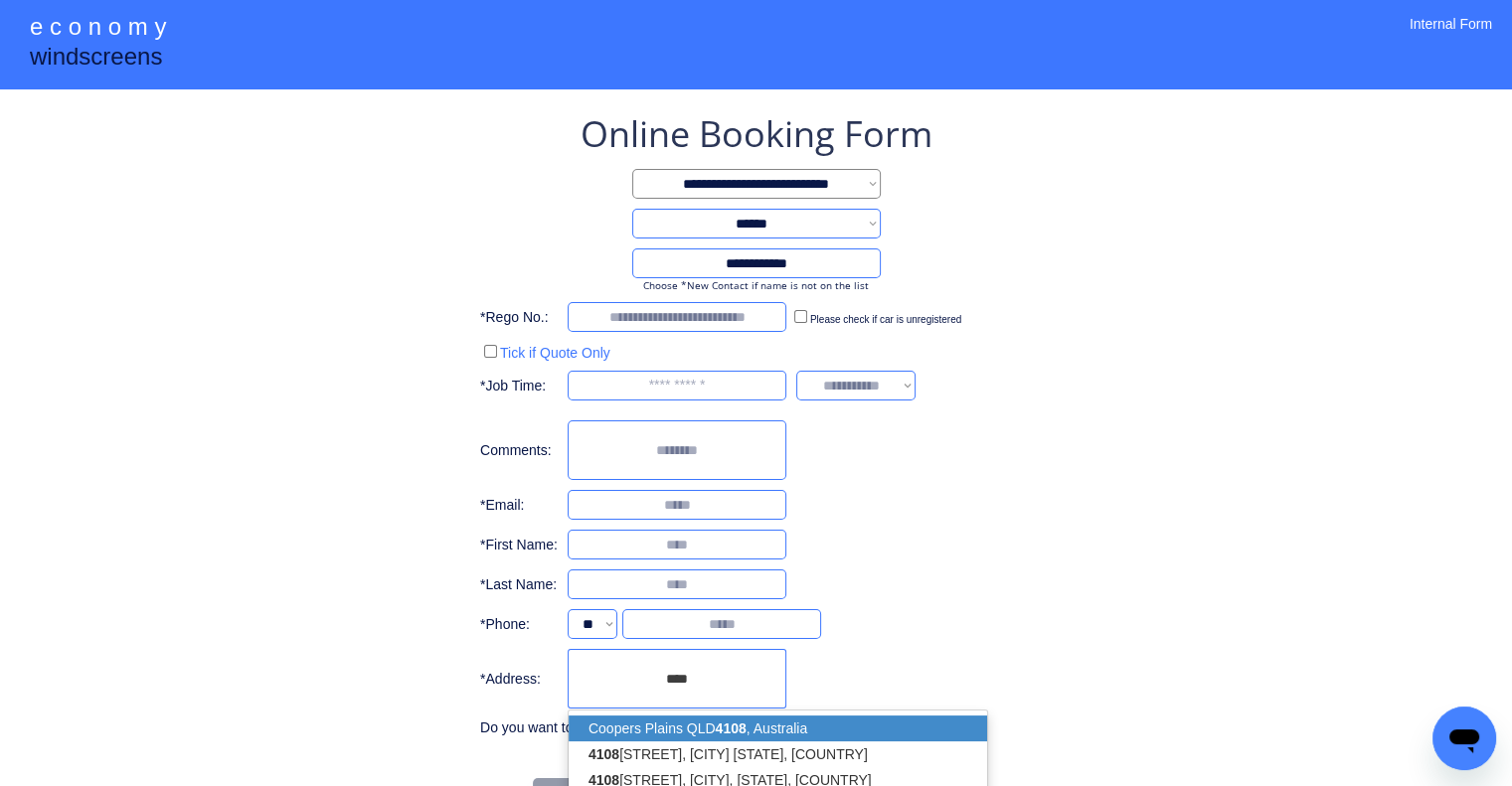 click on "Coopers Plains QLD  4108 , Australia" at bounding box center (777, 728) 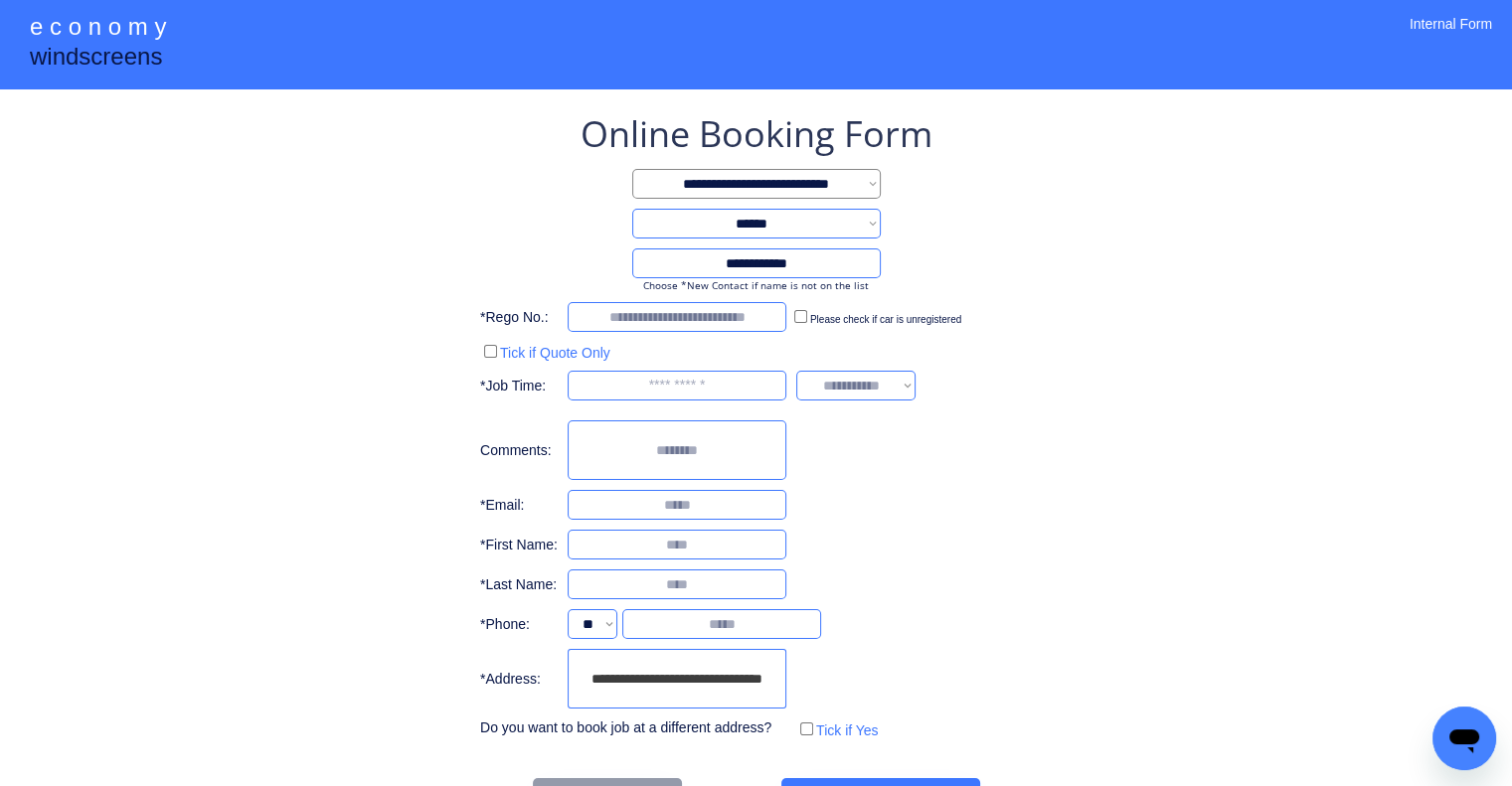 type on "**********" 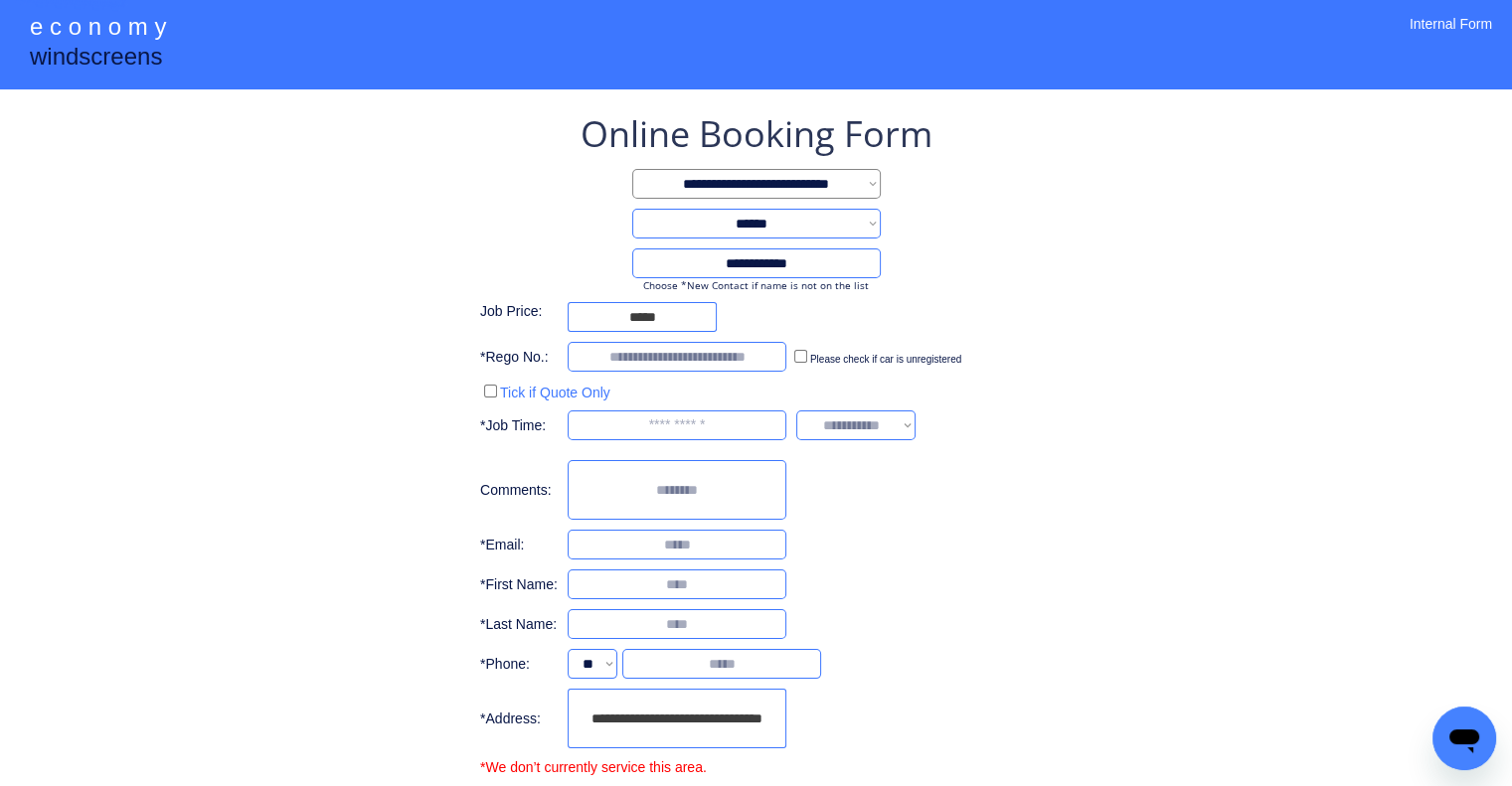 click on "**********" at bounding box center [756, 461] 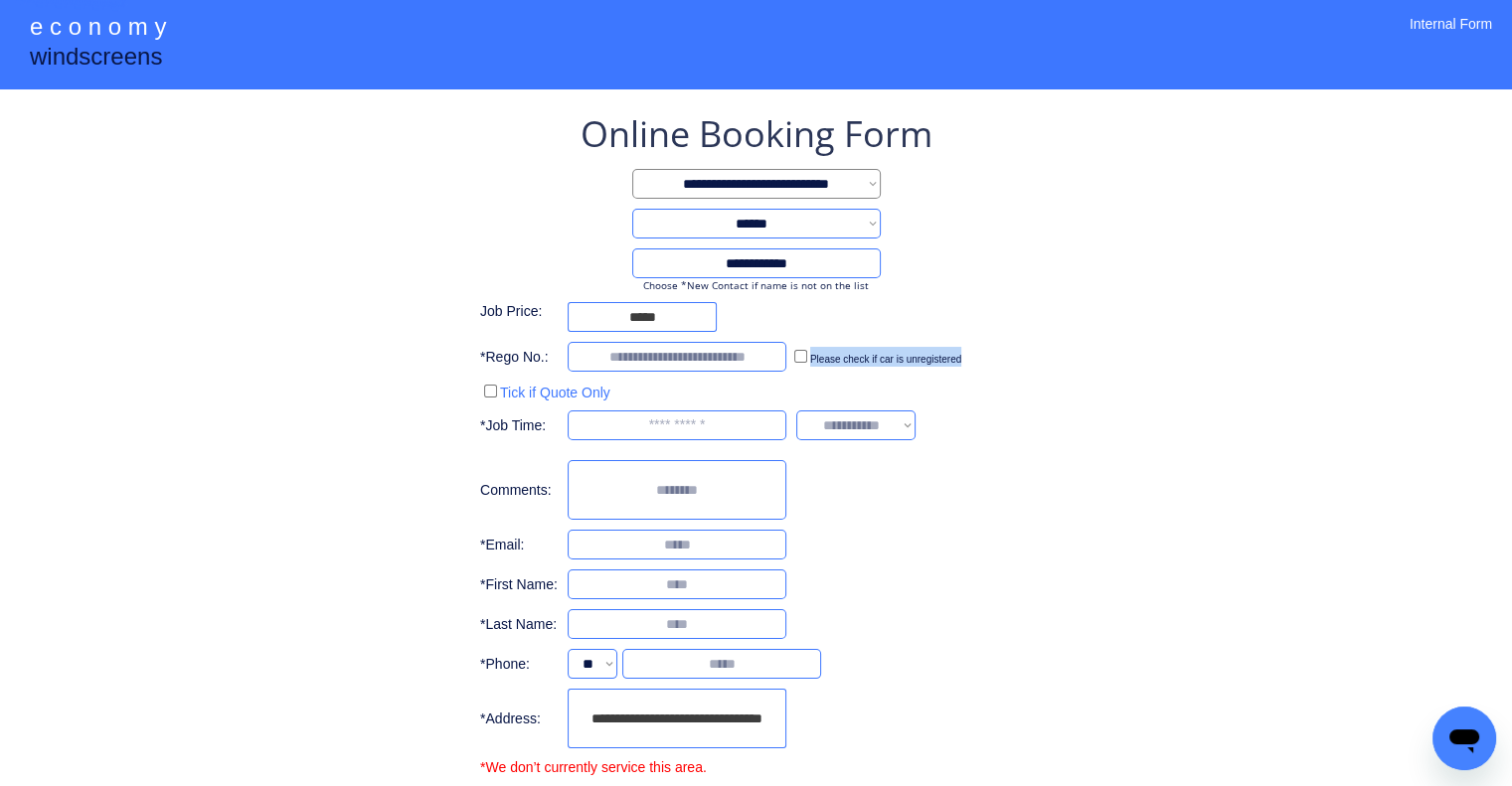click on "**********" at bounding box center (756, 461) 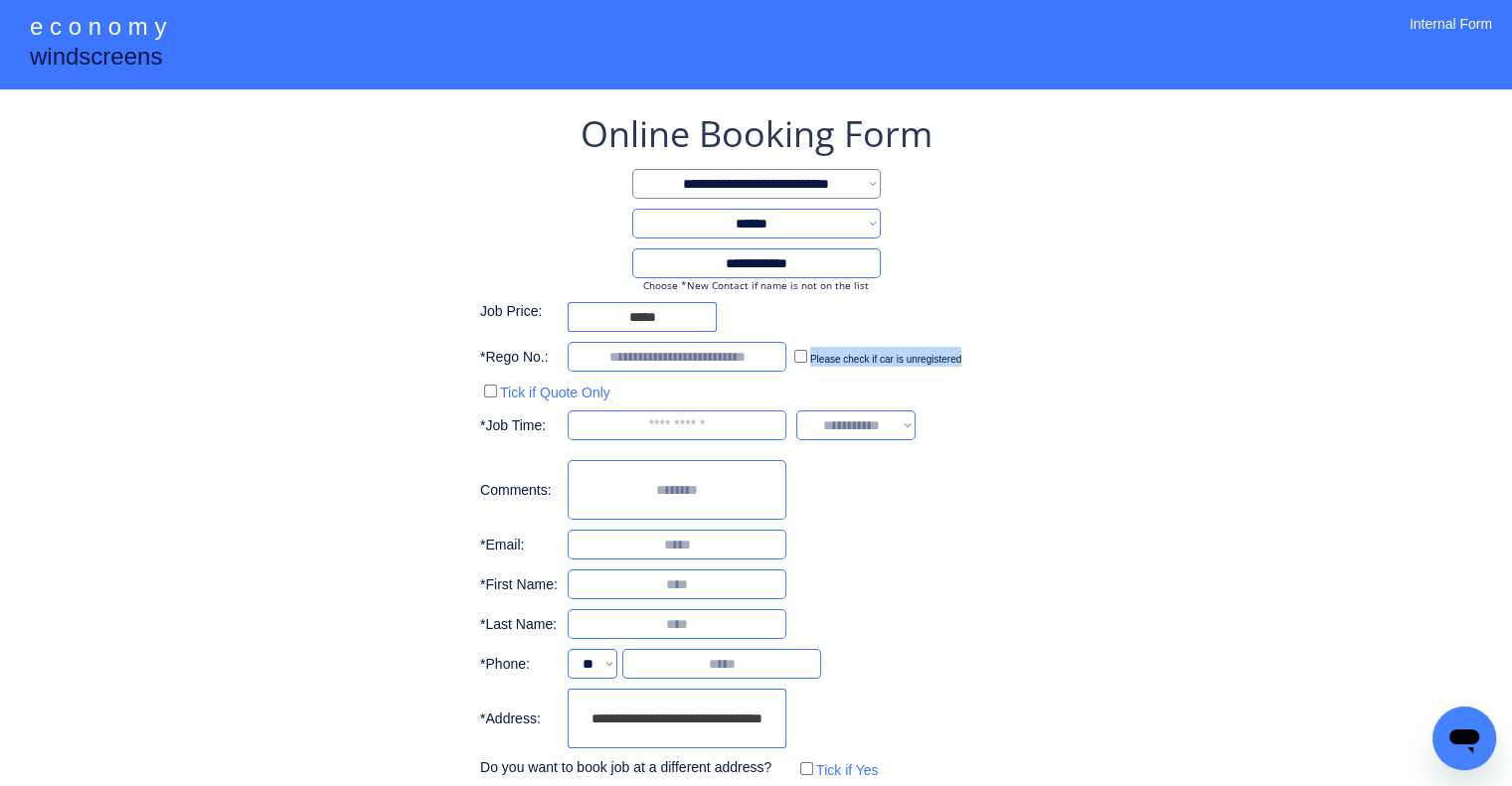click on "**********" at bounding box center [756, 446] 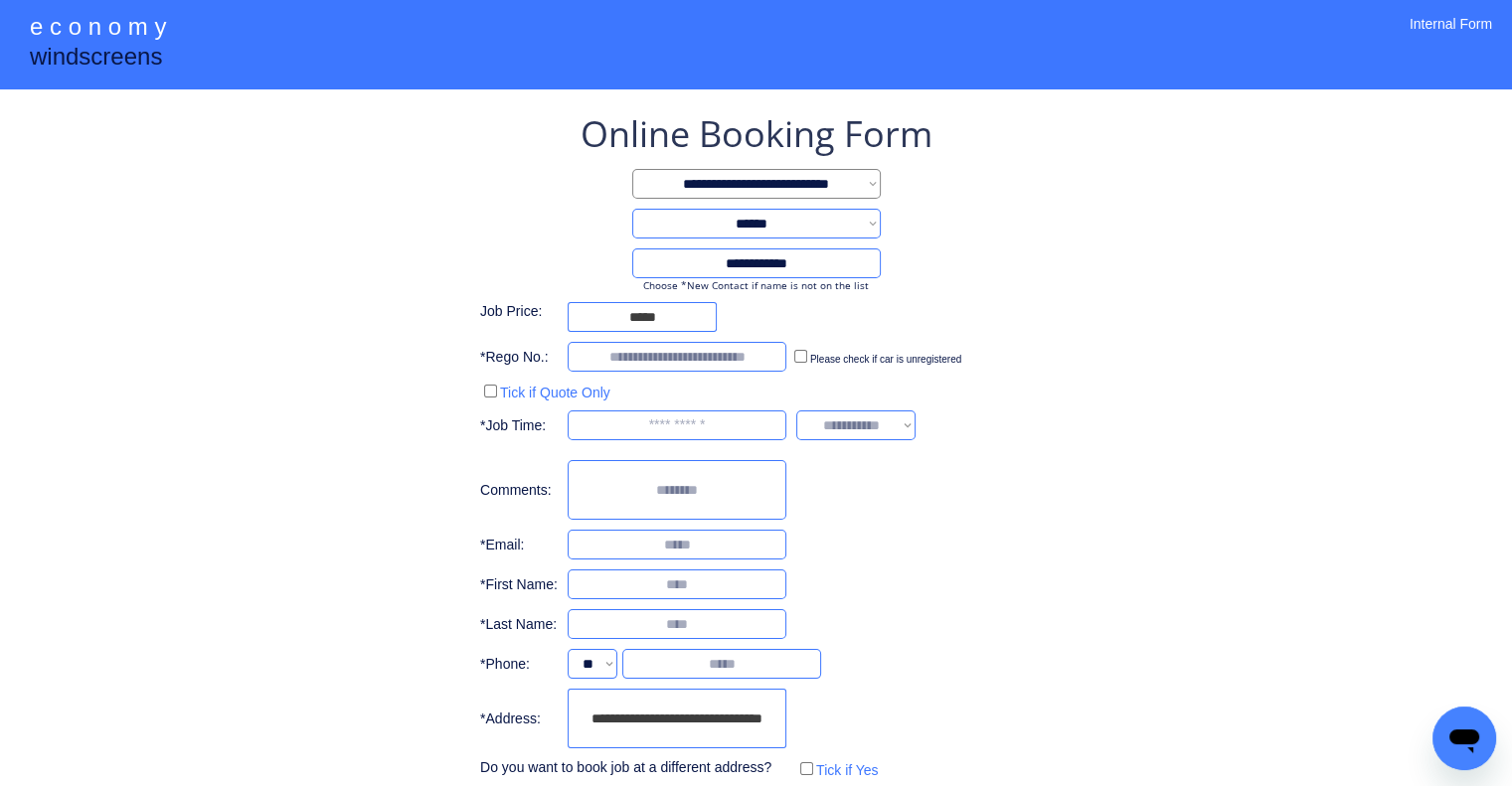click on "**********" at bounding box center [756, 446] 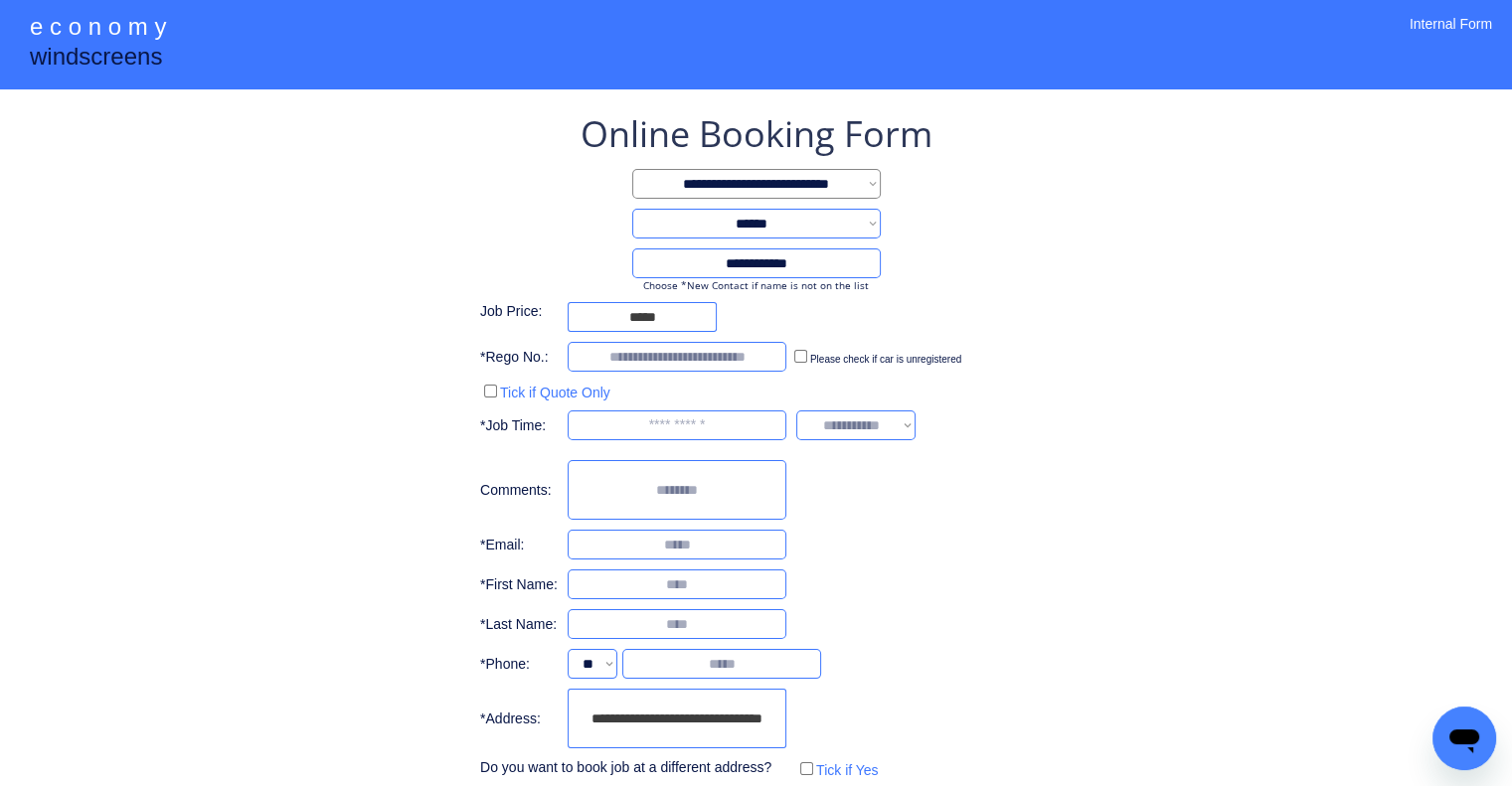 click on "**********" at bounding box center [756, 446] 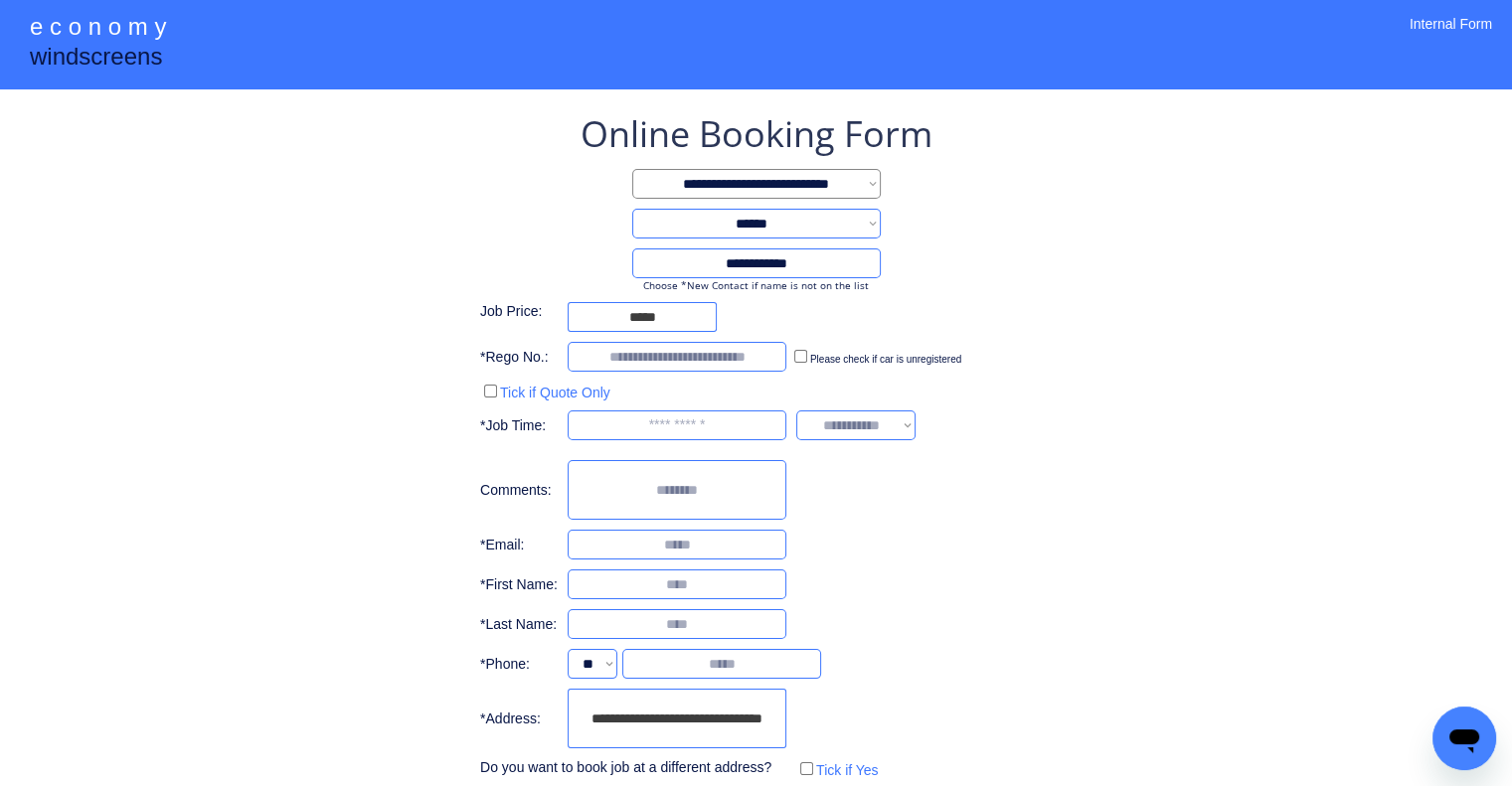 click at bounding box center [677, 584] 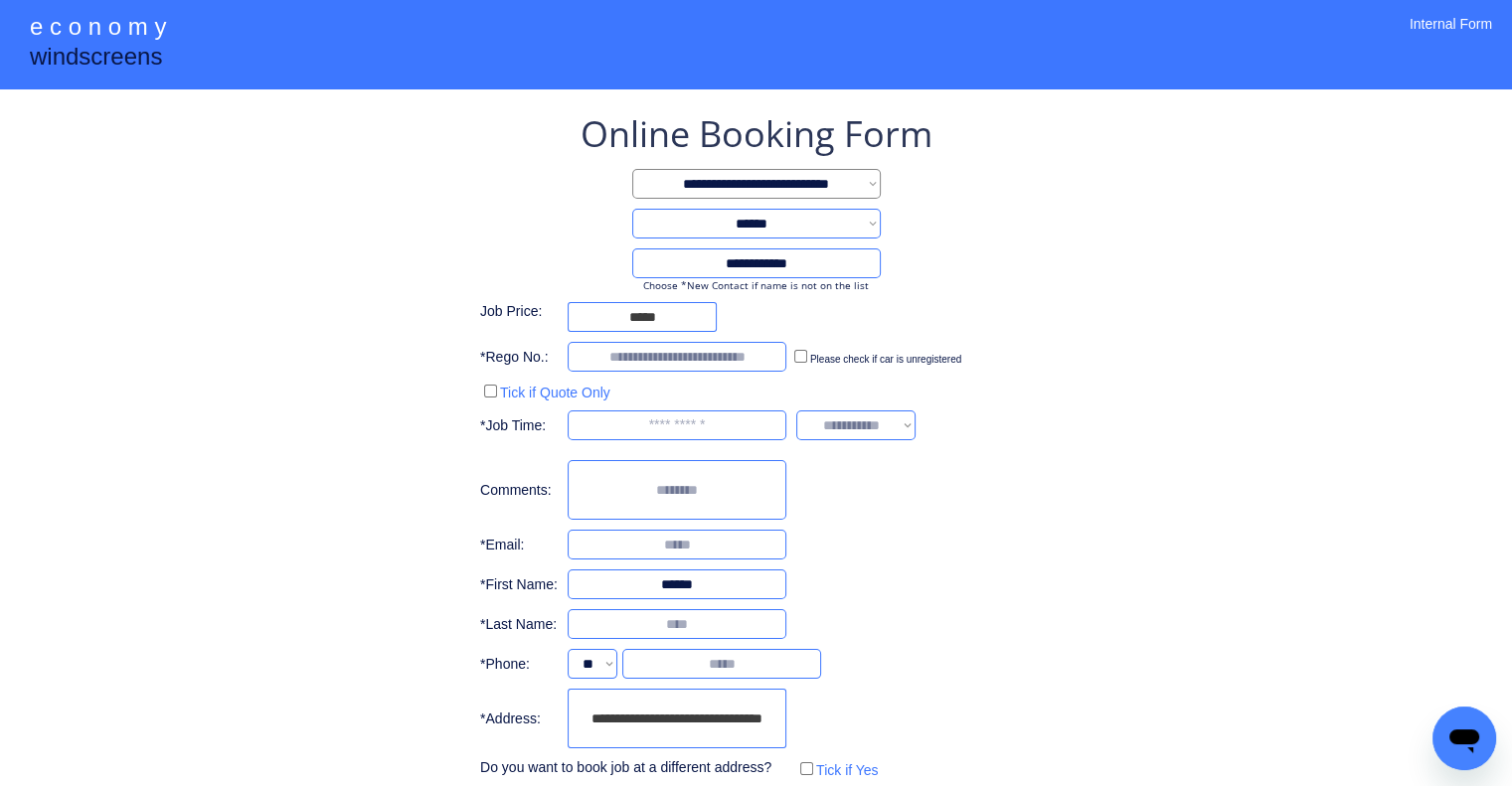 type on "******" 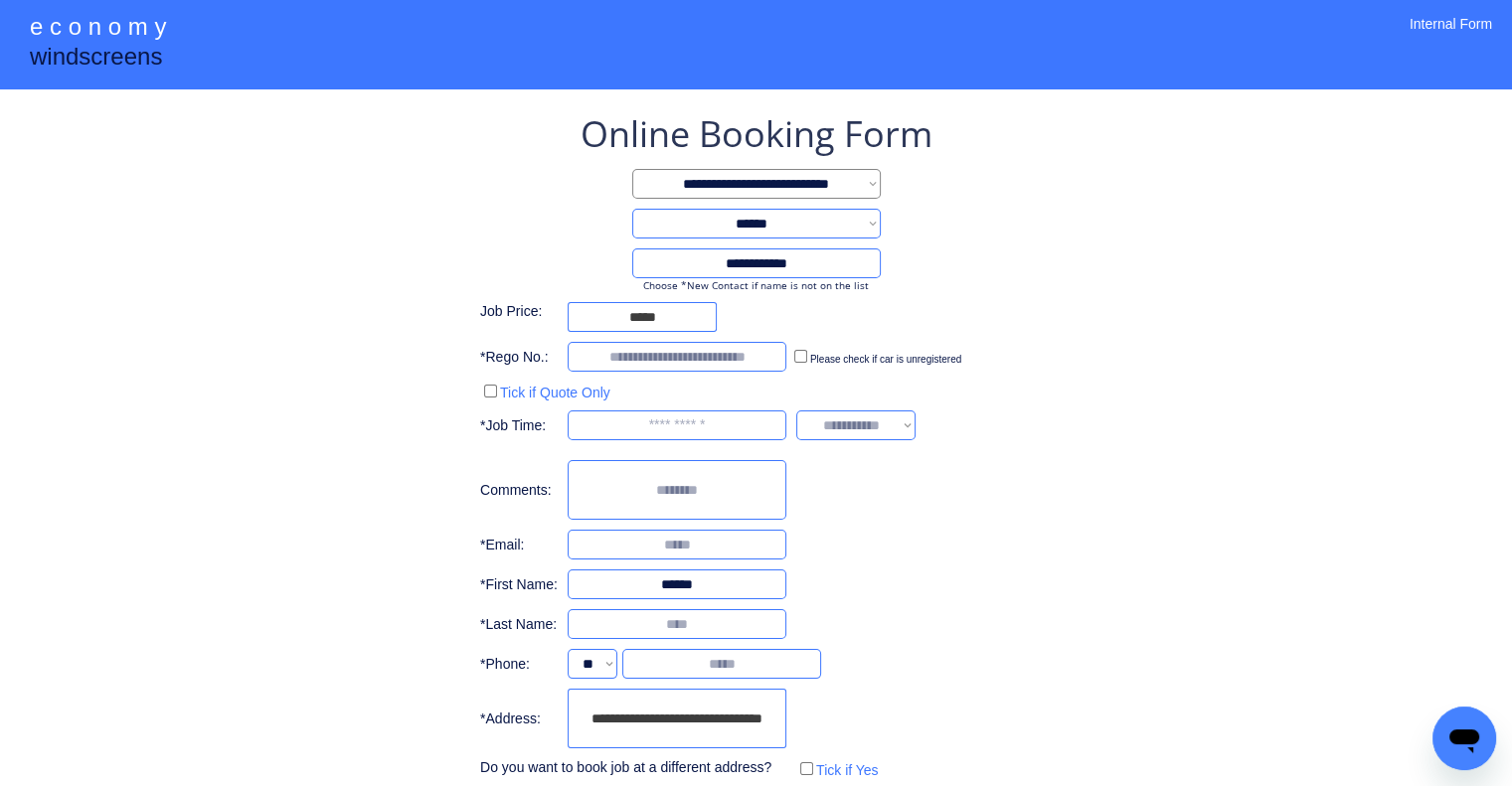 click on "**********" at bounding box center (756, 486) 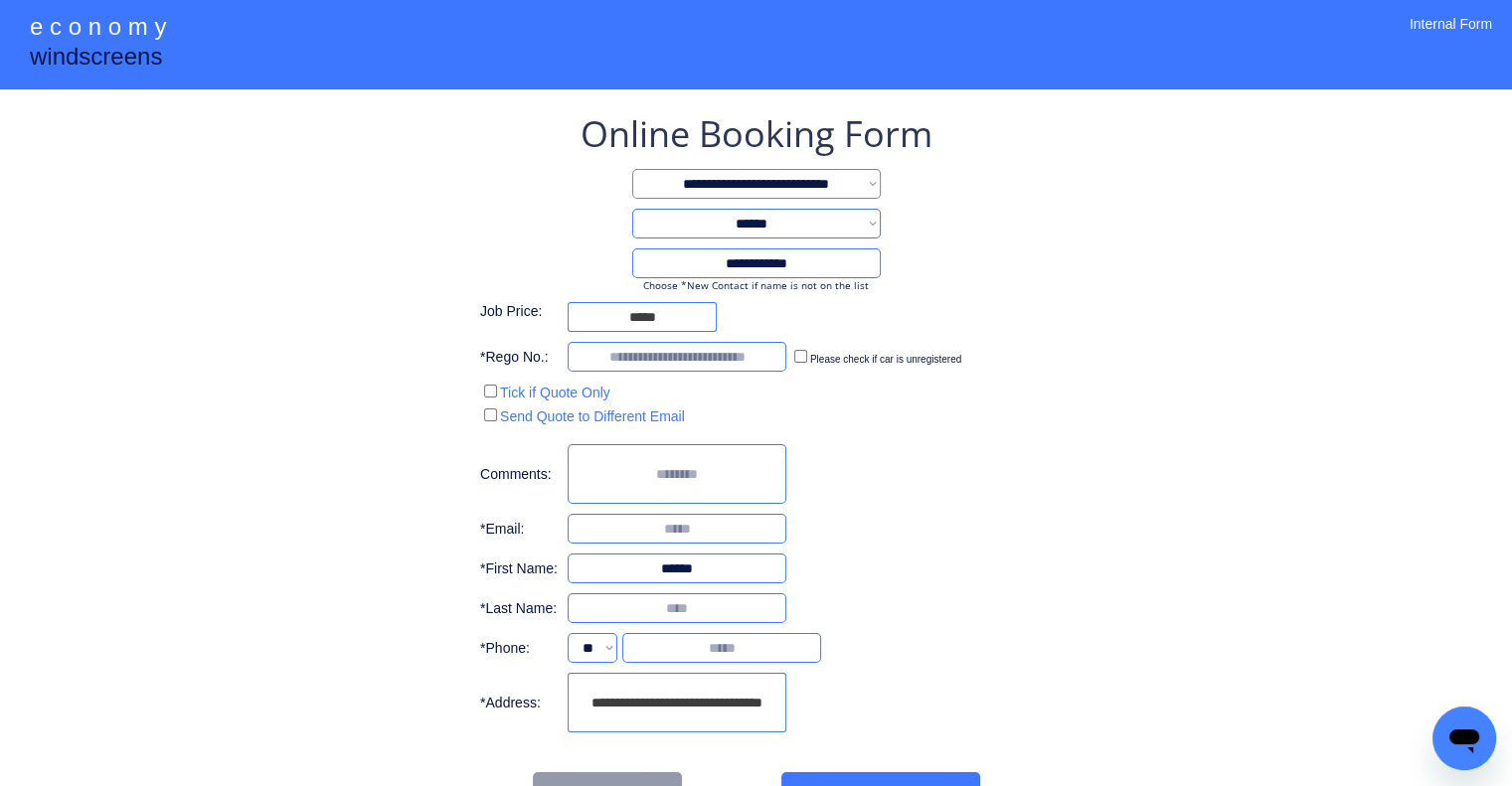 click on "**********" at bounding box center (756, 463) 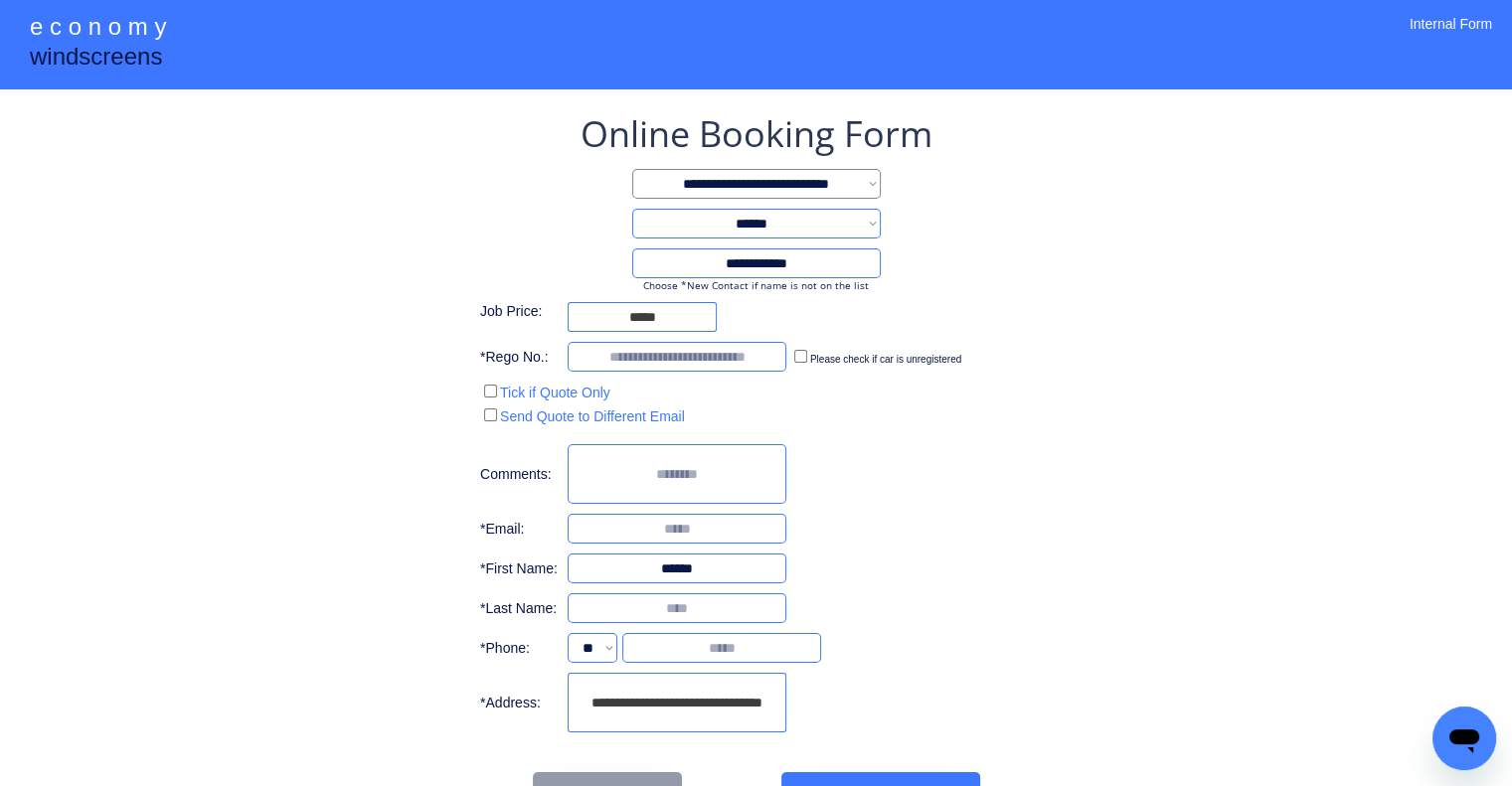 click at bounding box center (677, 357) 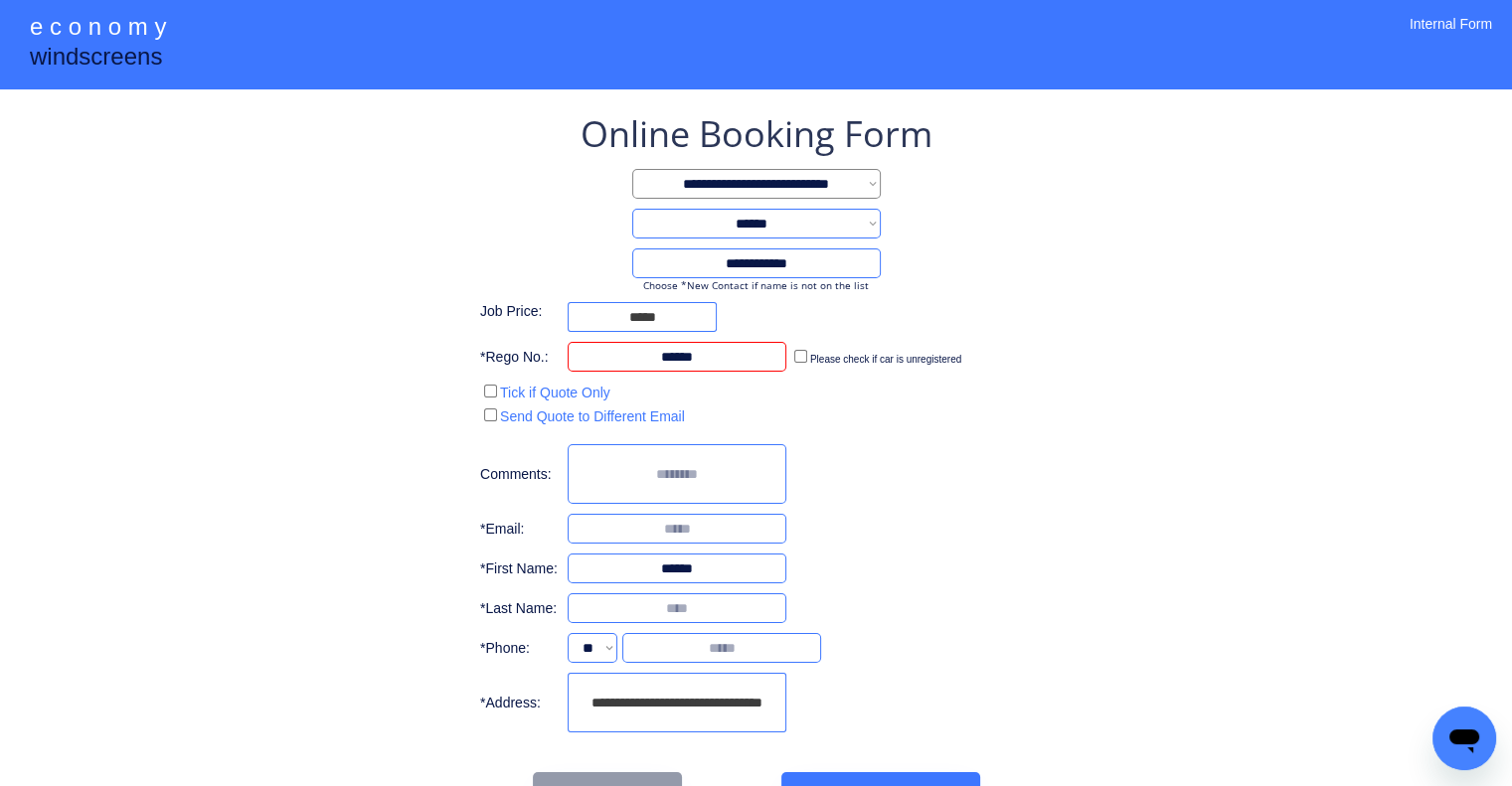 type on "******" 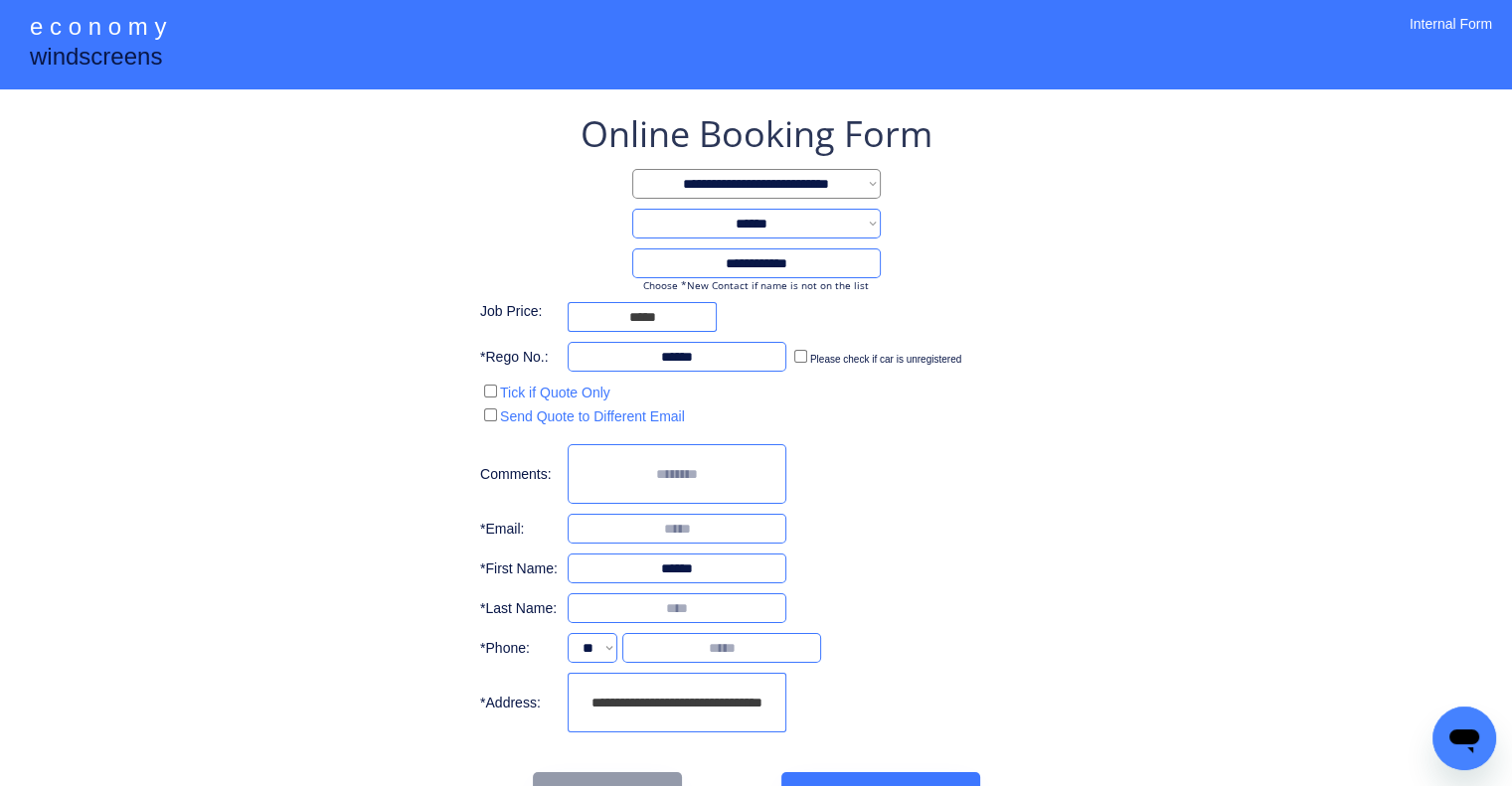 click on "**********" at bounding box center (756, 463) 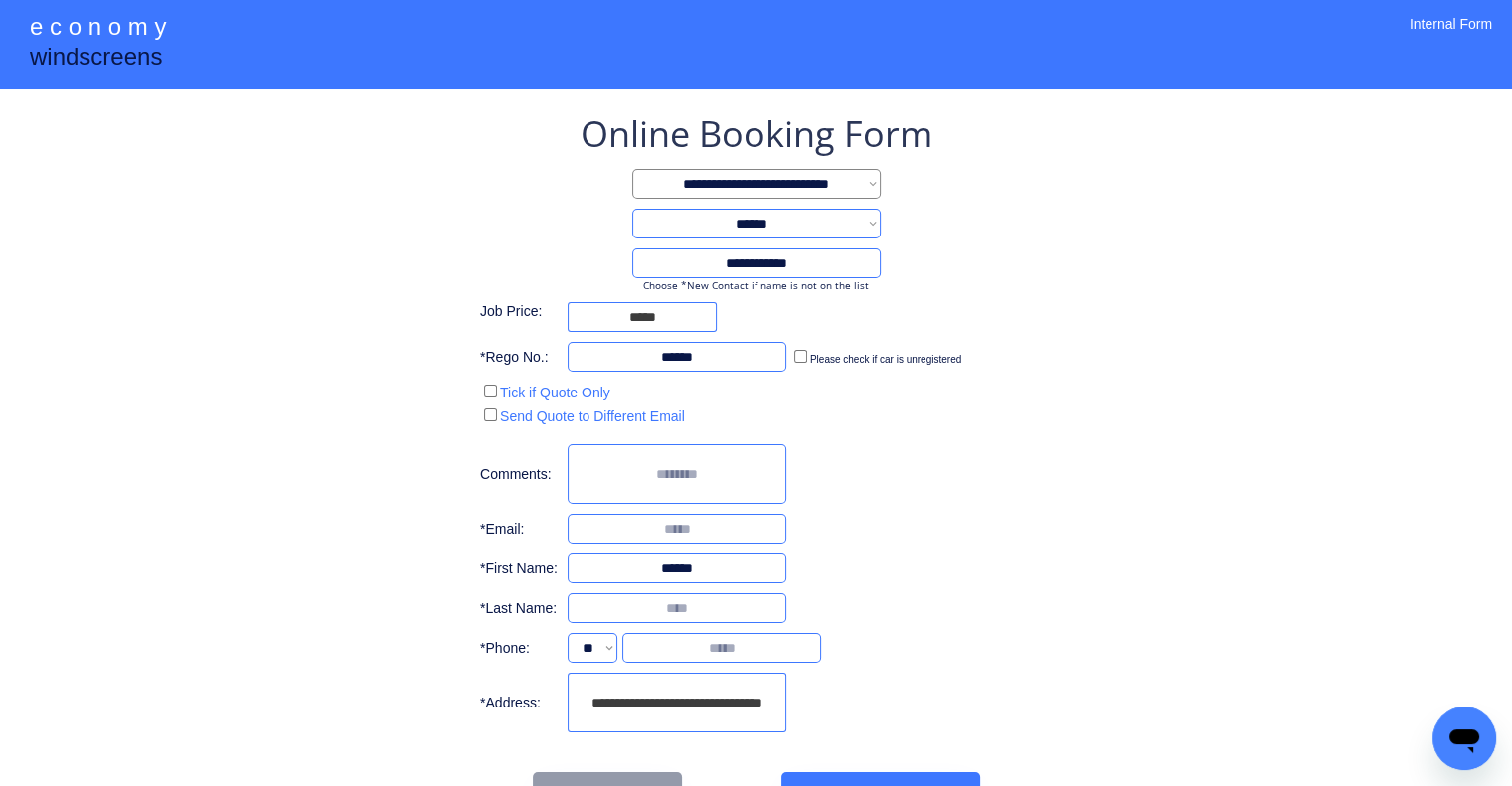 click on "**********" at bounding box center [756, 423] 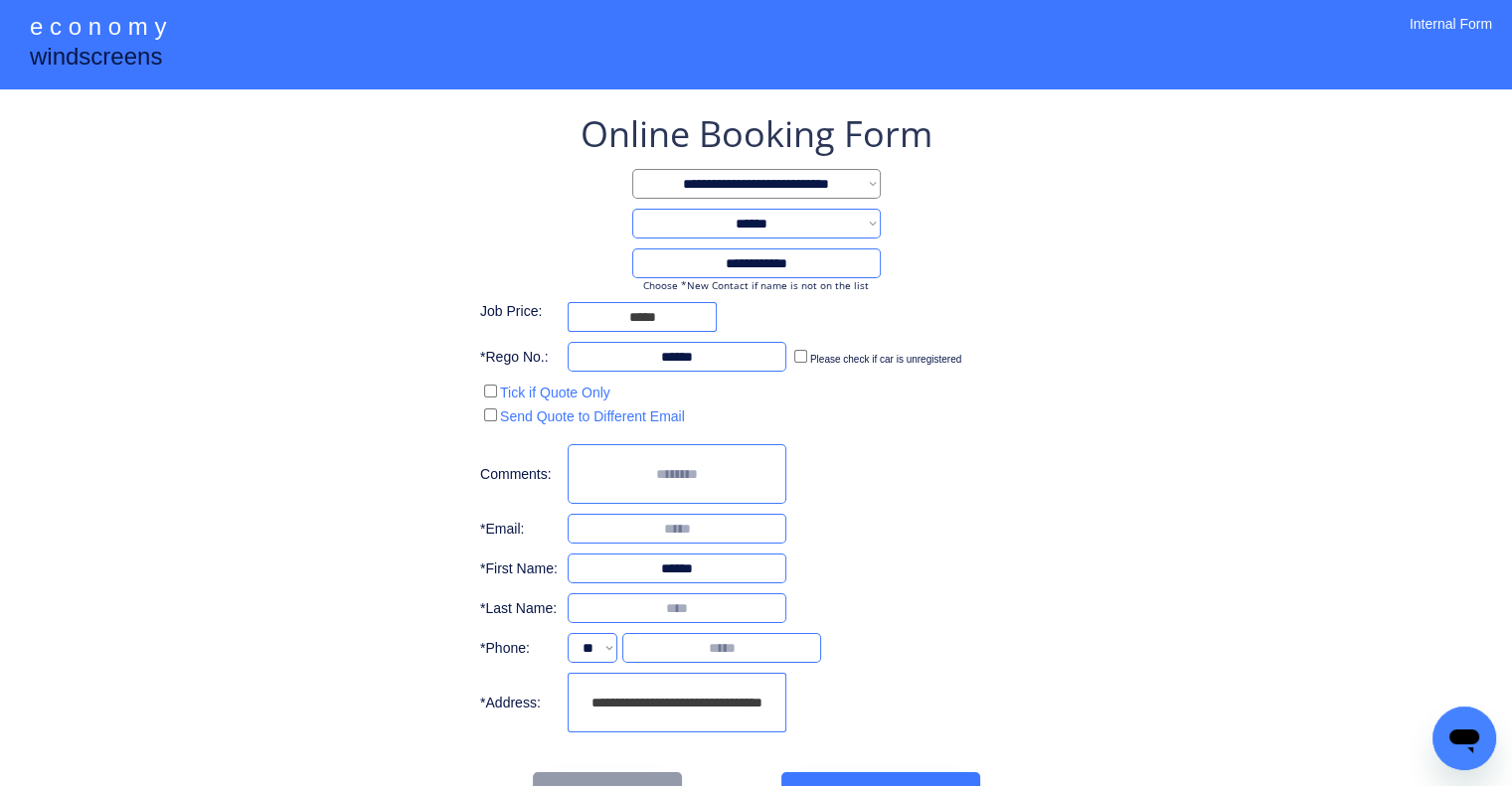 click at bounding box center [677, 529] 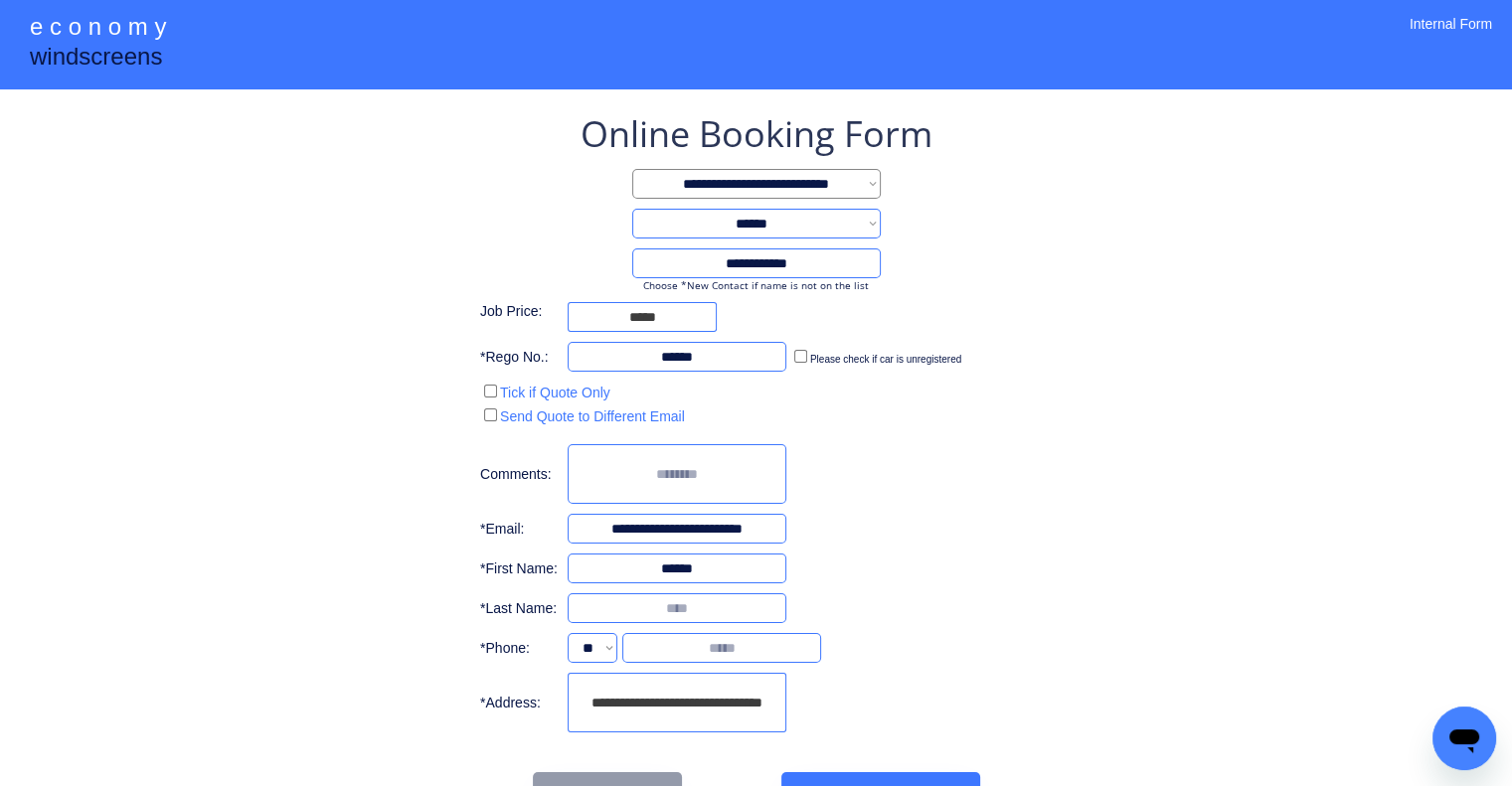 click on "**********" at bounding box center (677, 529) 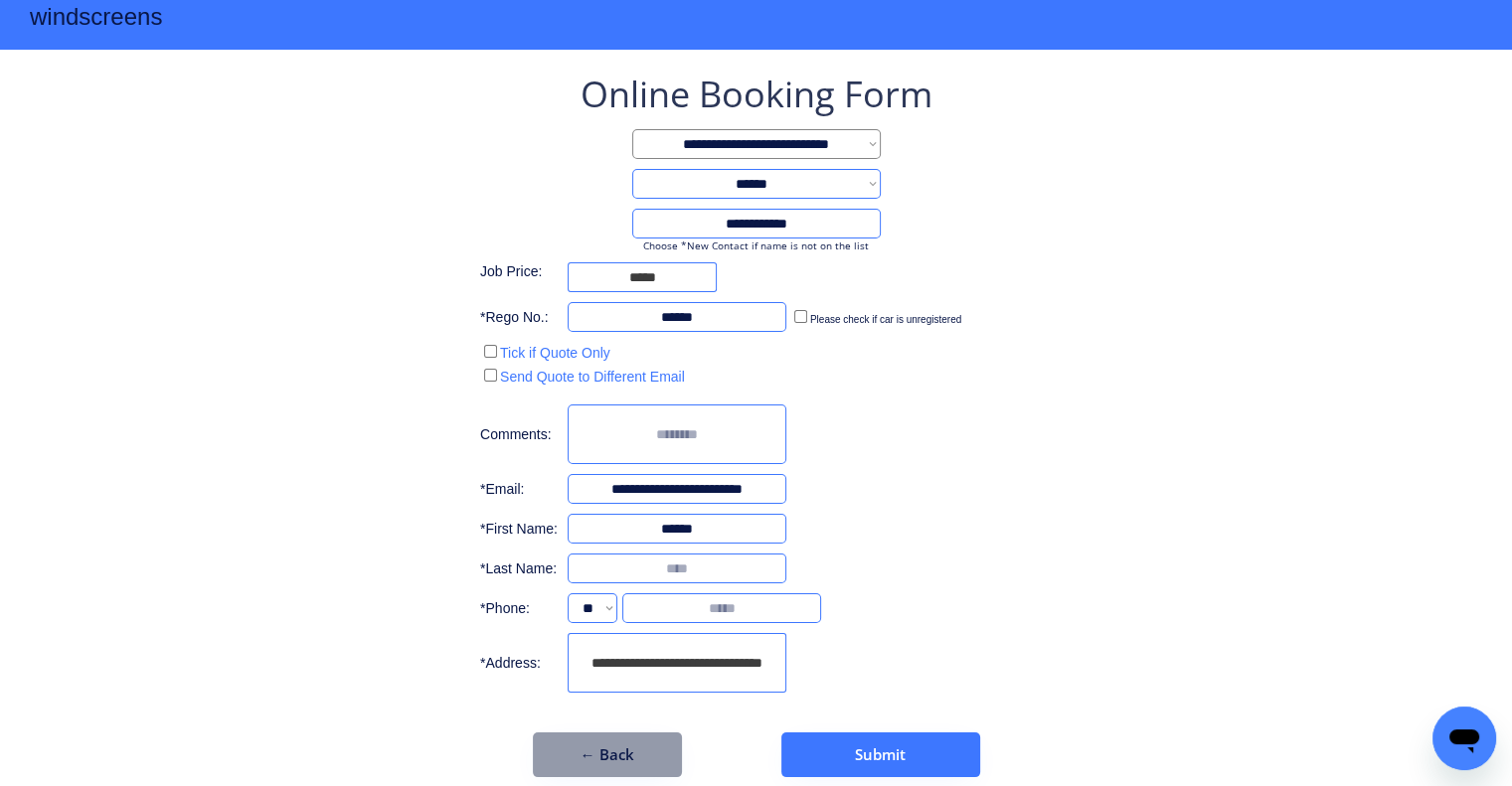 scroll, scrollTop: 61, scrollLeft: 0, axis: vertical 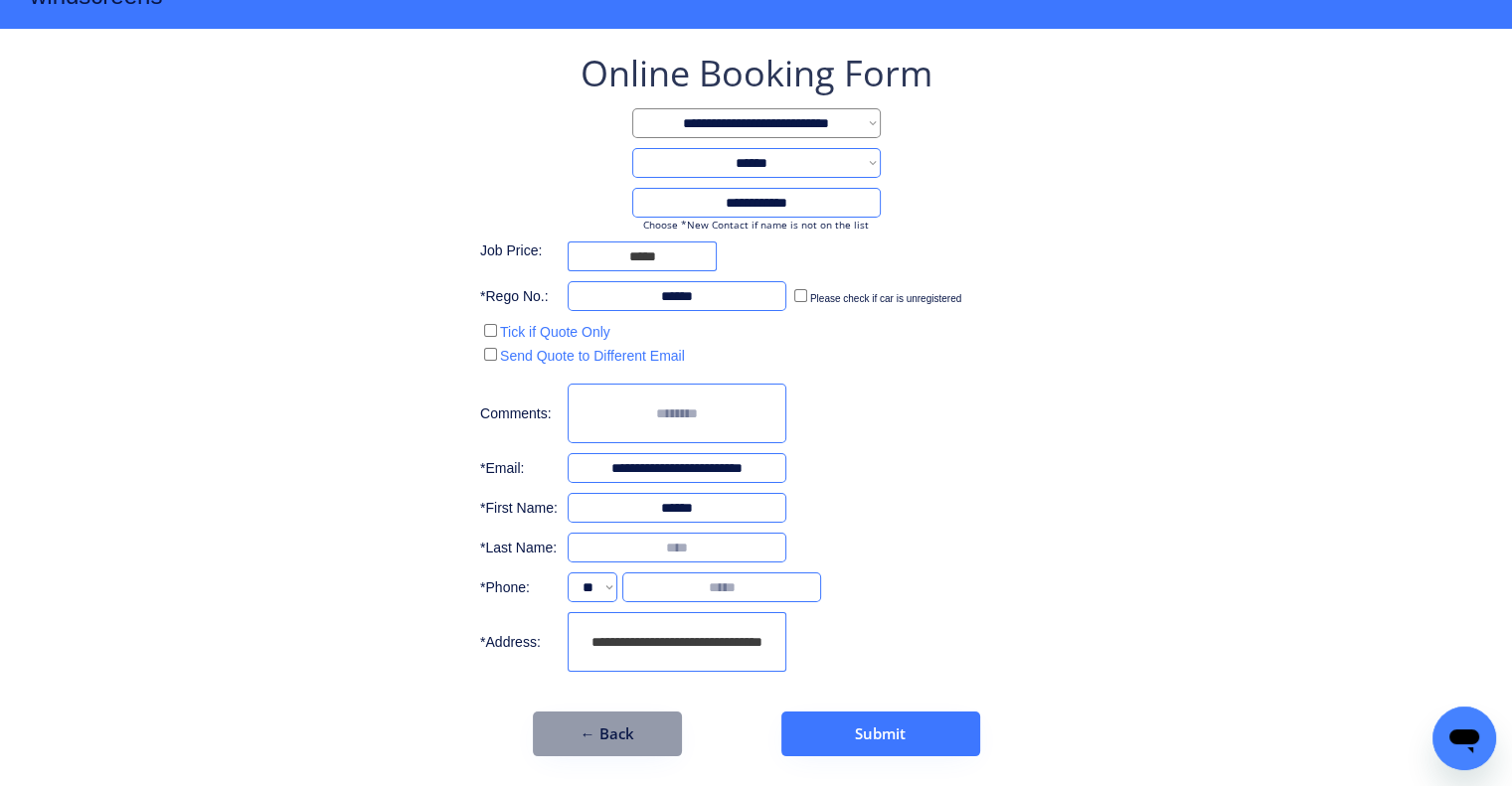 click on "**********" at bounding box center [756, 402] 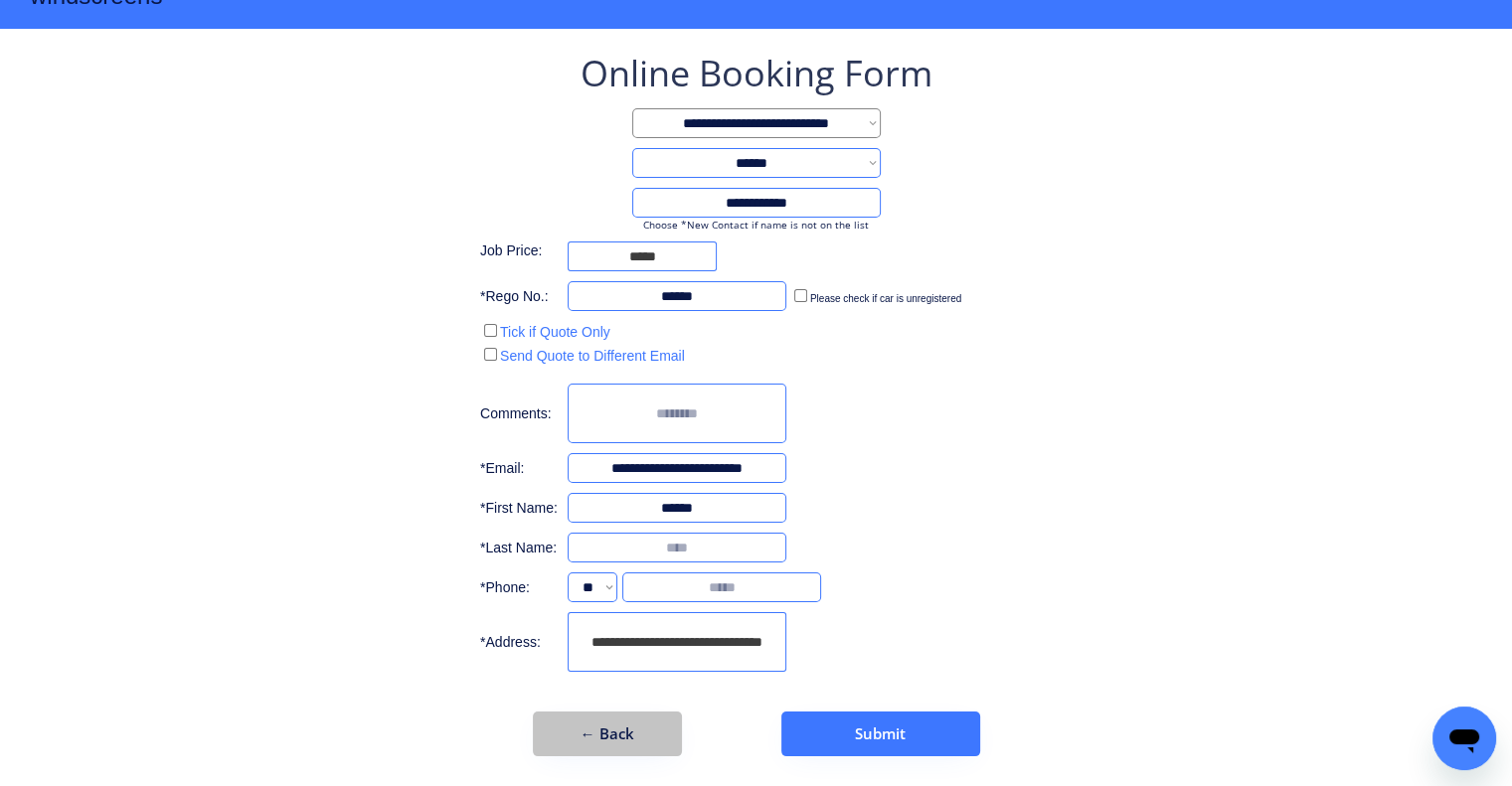 click on "←   Back" at bounding box center [607, 733] 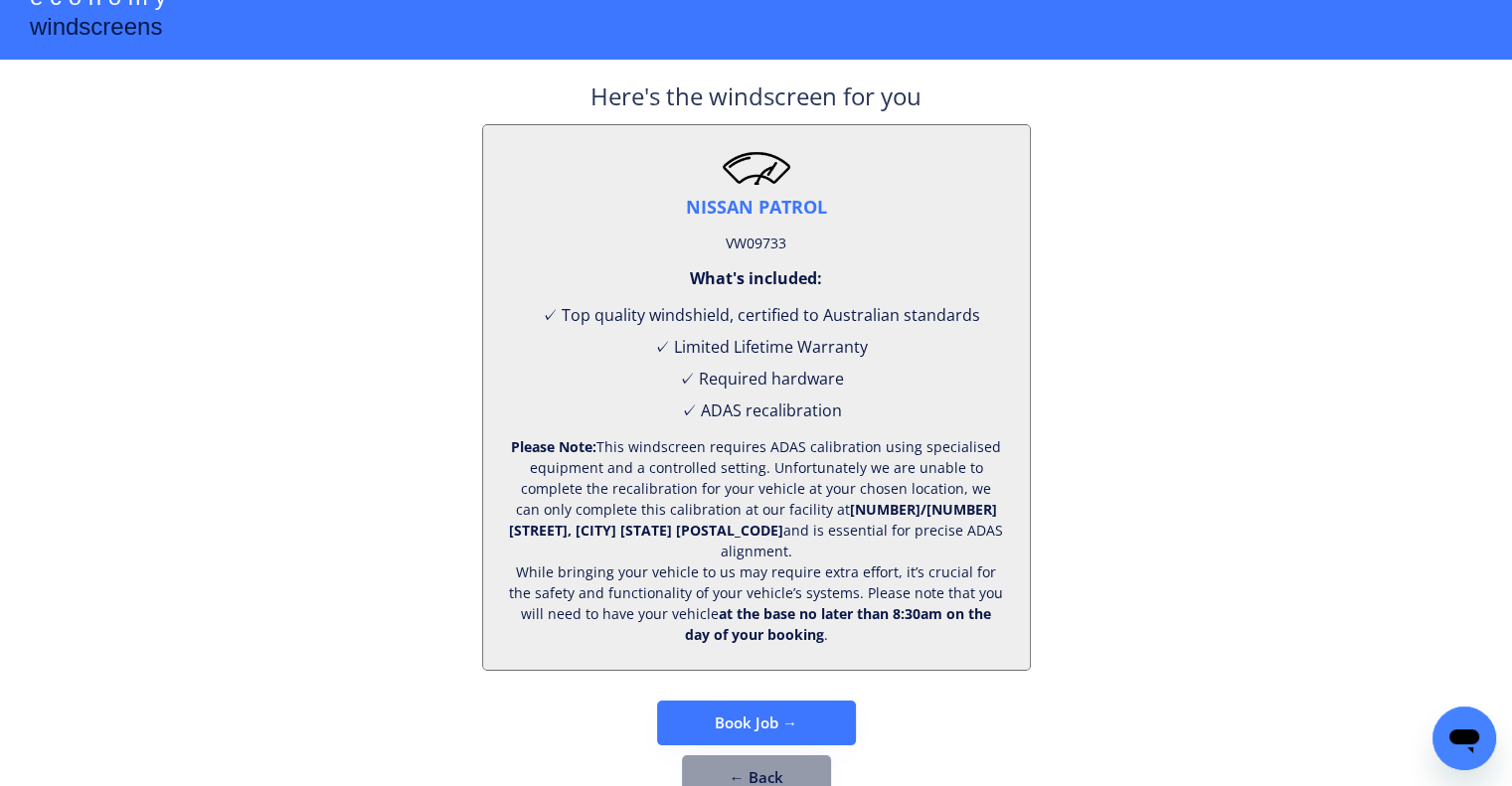 scroll, scrollTop: 82, scrollLeft: 0, axis: vertical 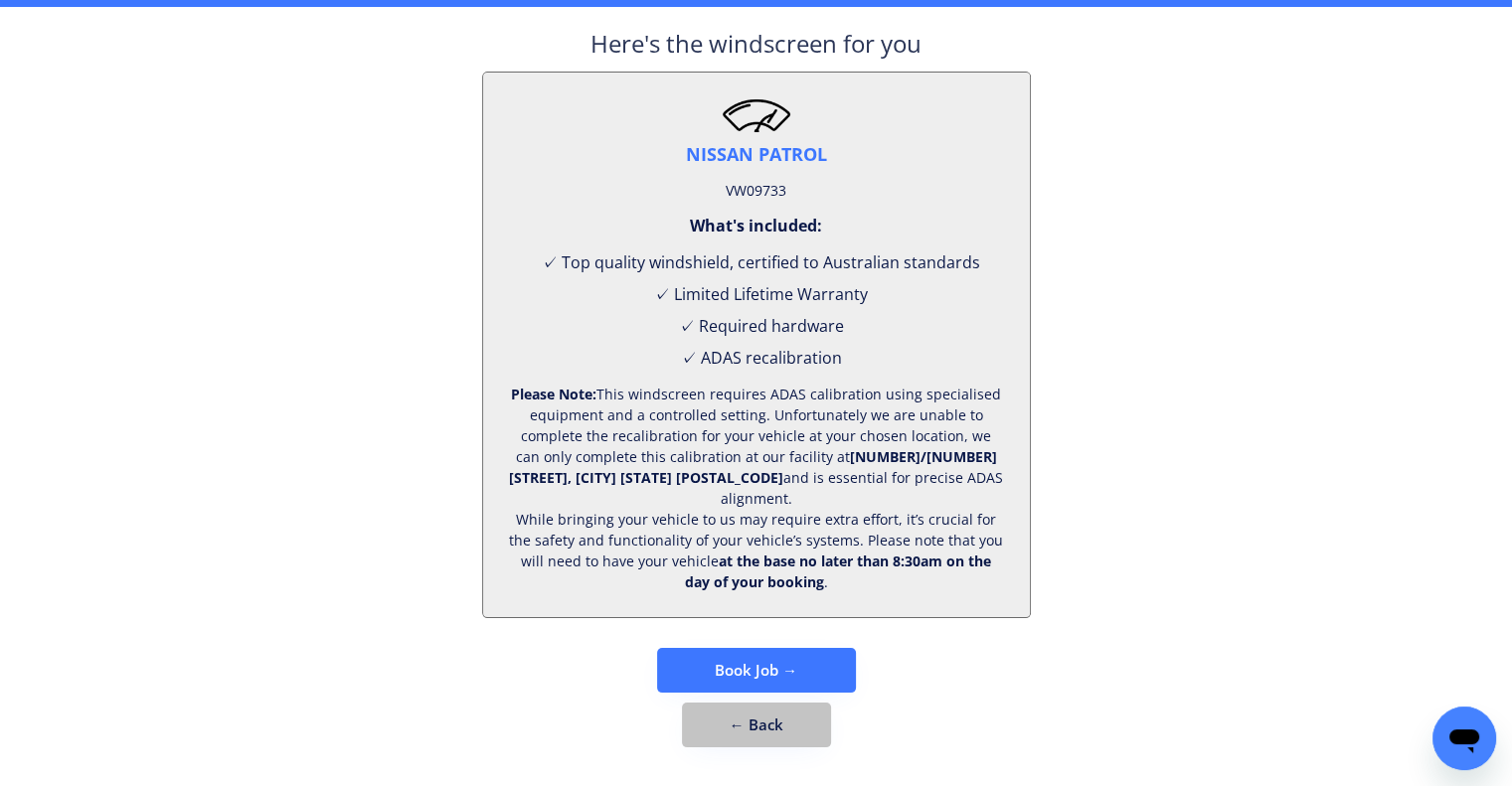 click on "←   Back" at bounding box center (756, 724) 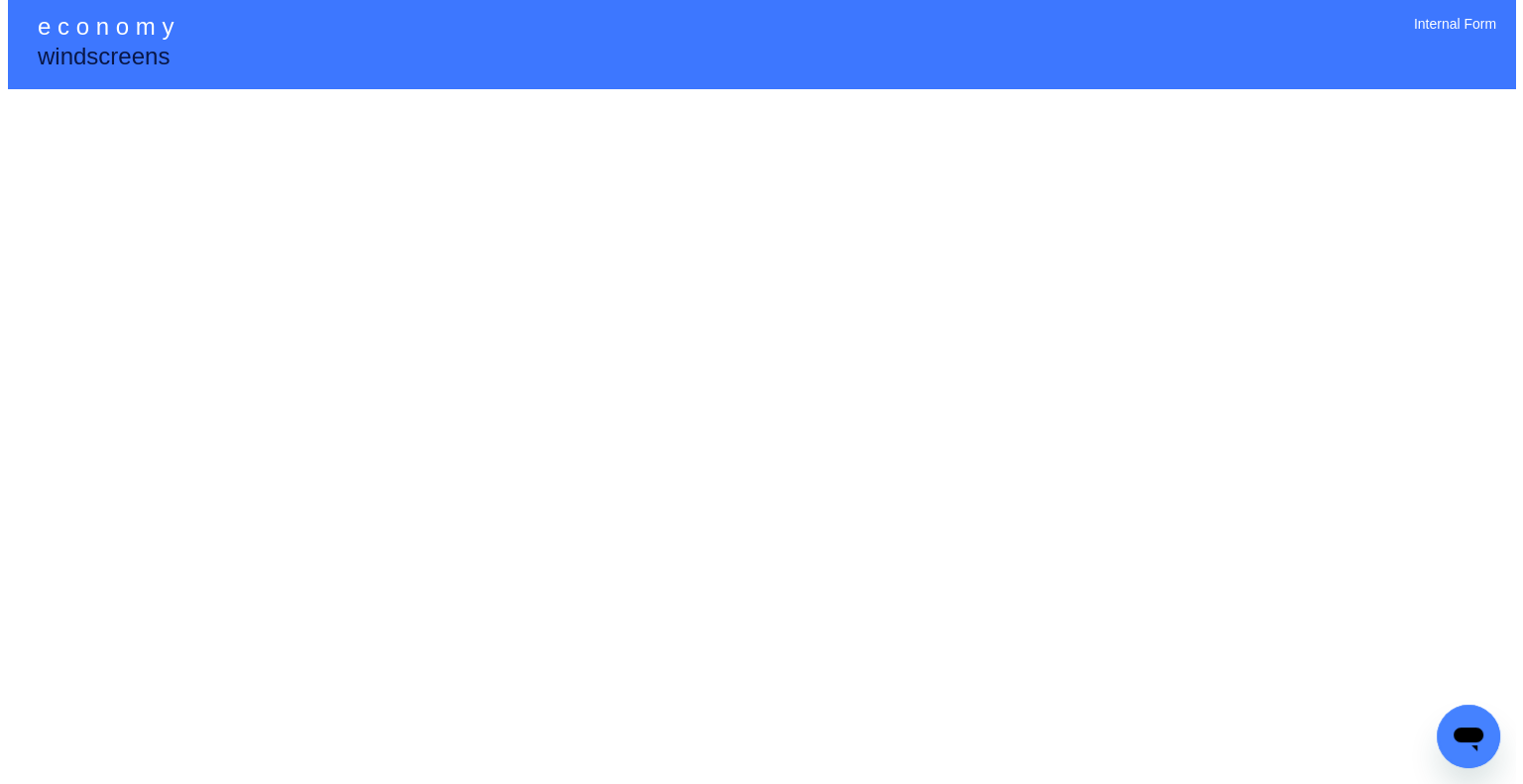 scroll, scrollTop: 0, scrollLeft: 0, axis: both 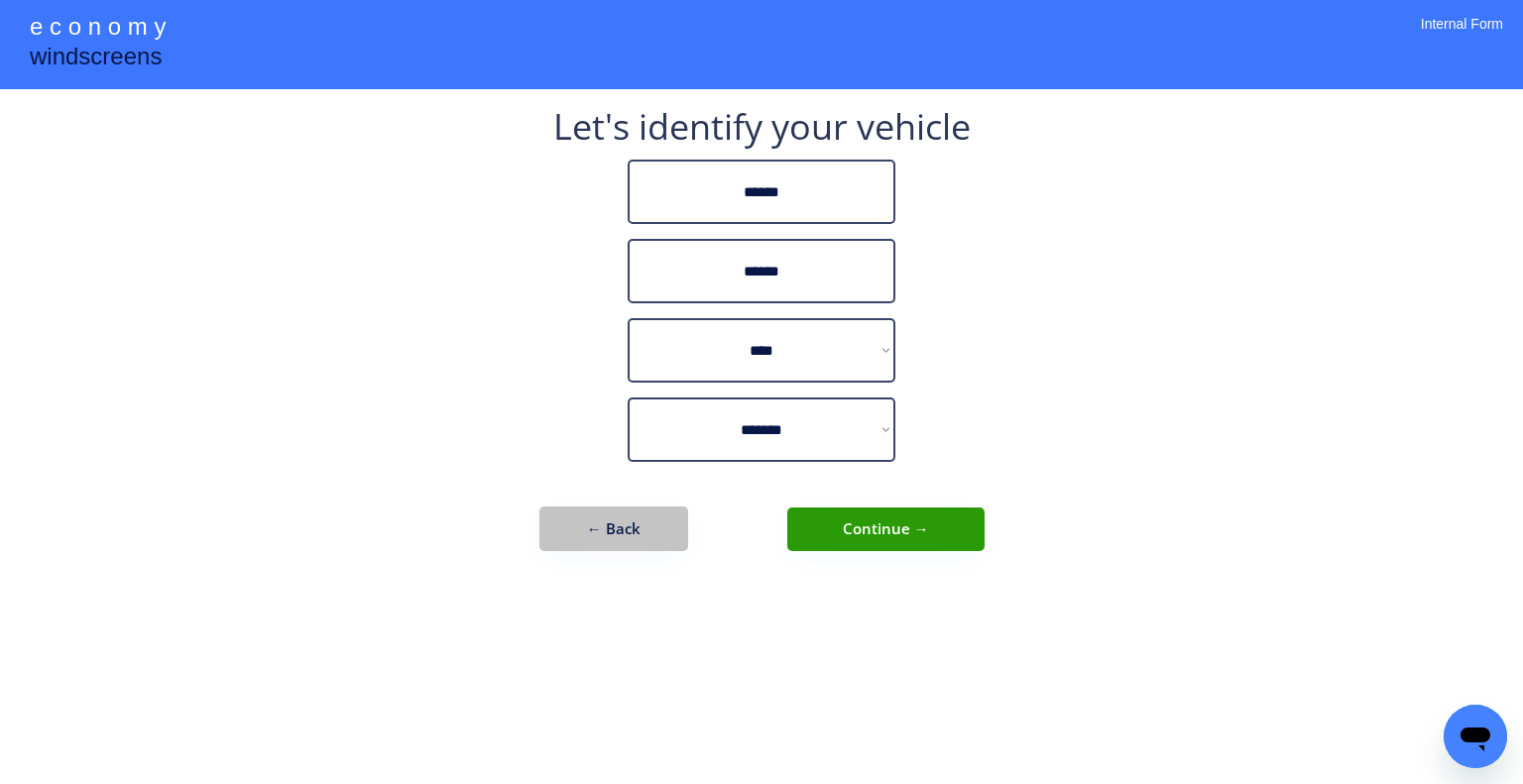 click on "←   Back" at bounding box center (614, 528) 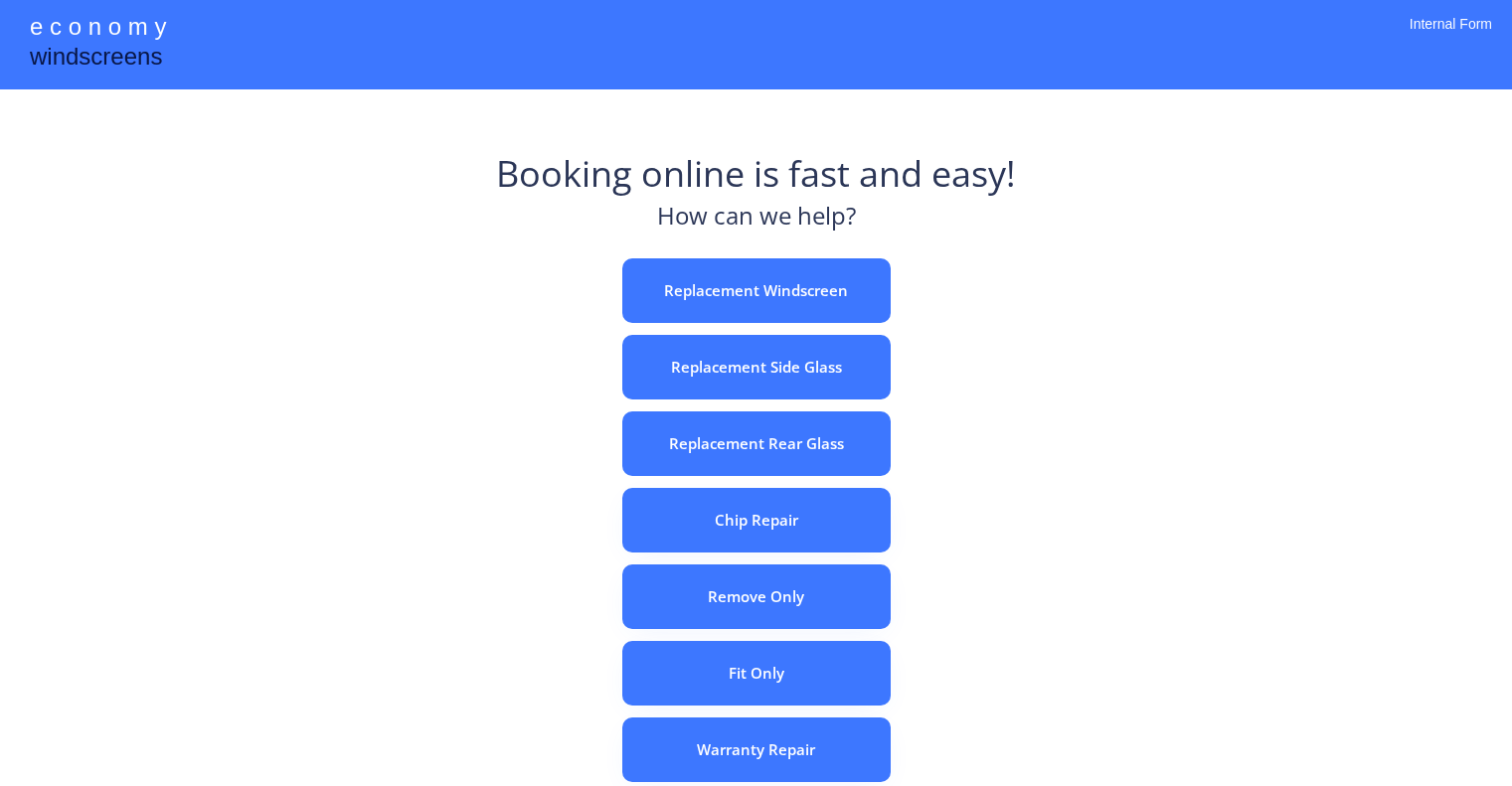 scroll, scrollTop: 0, scrollLeft: 0, axis: both 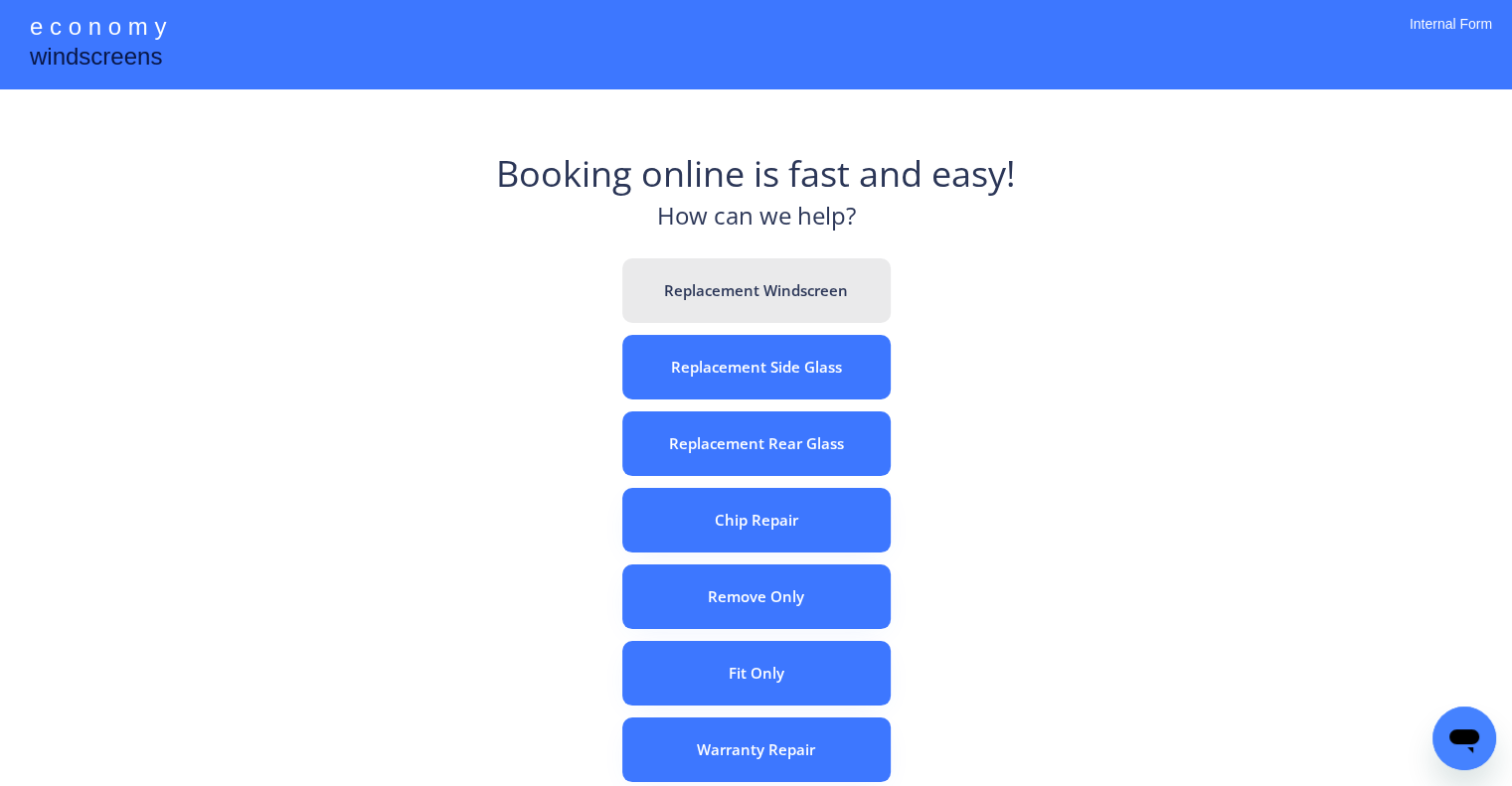 click on "Replacement Windscreen" at bounding box center [756, 290] 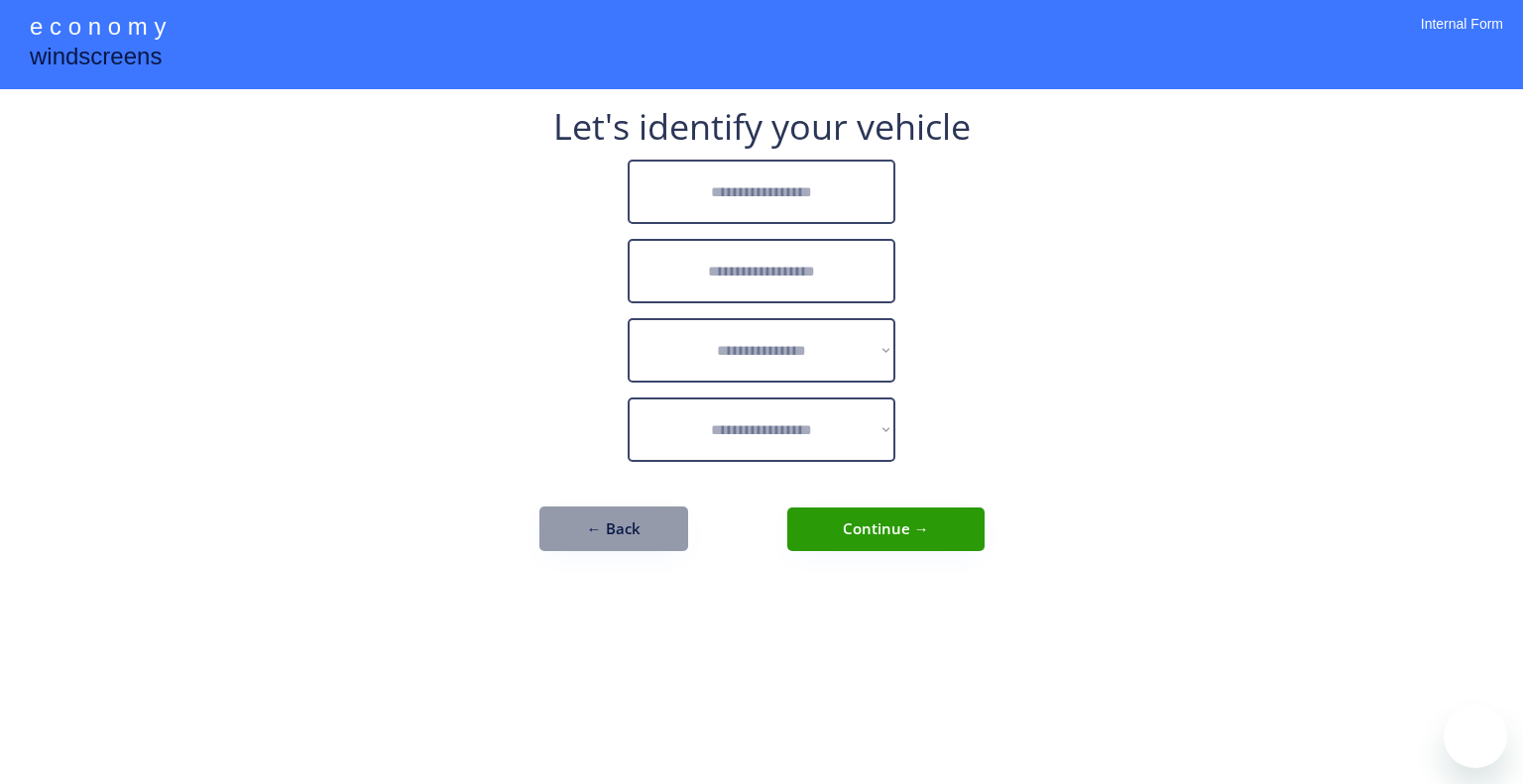 scroll, scrollTop: 0, scrollLeft: 0, axis: both 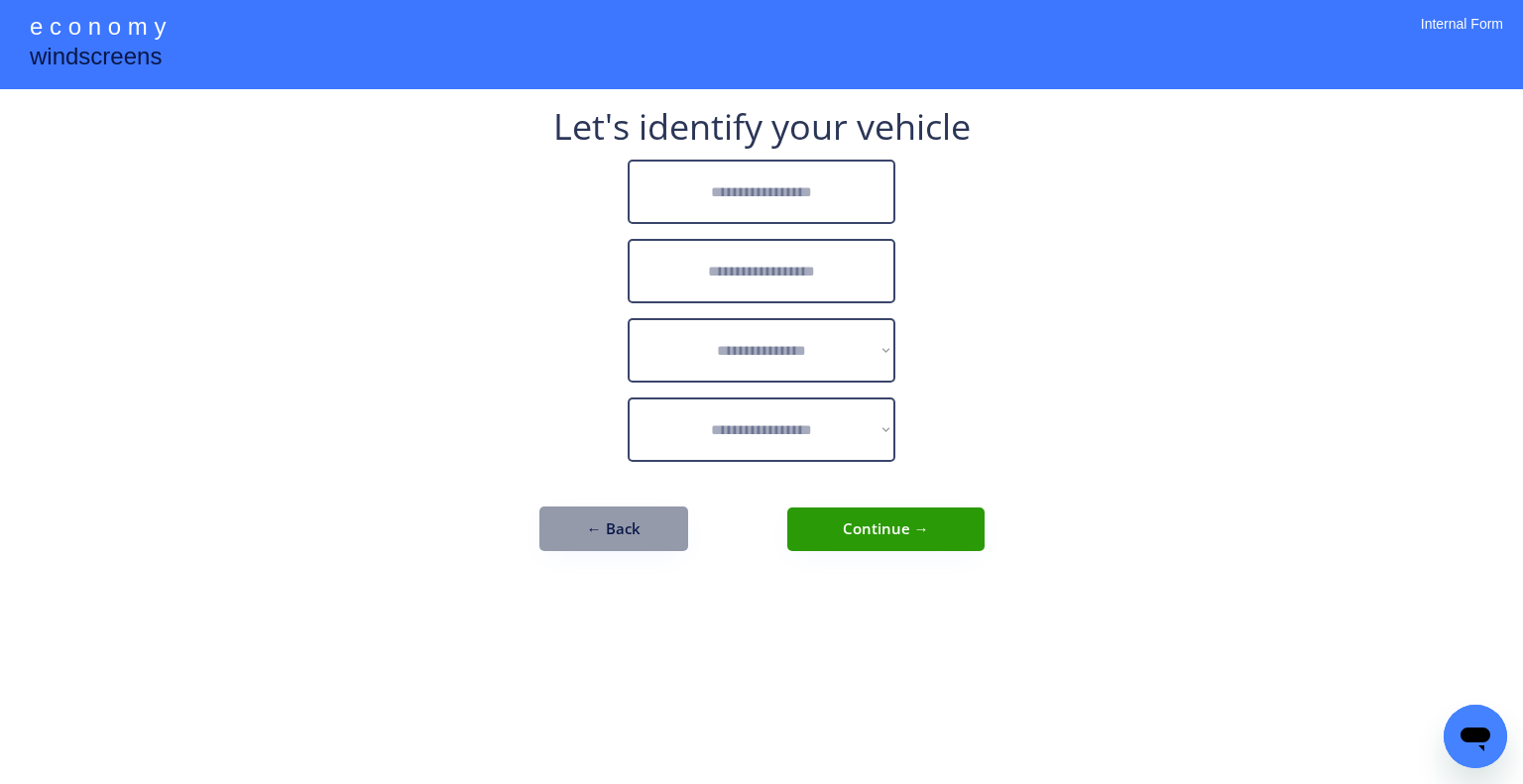 click at bounding box center [762, 191] 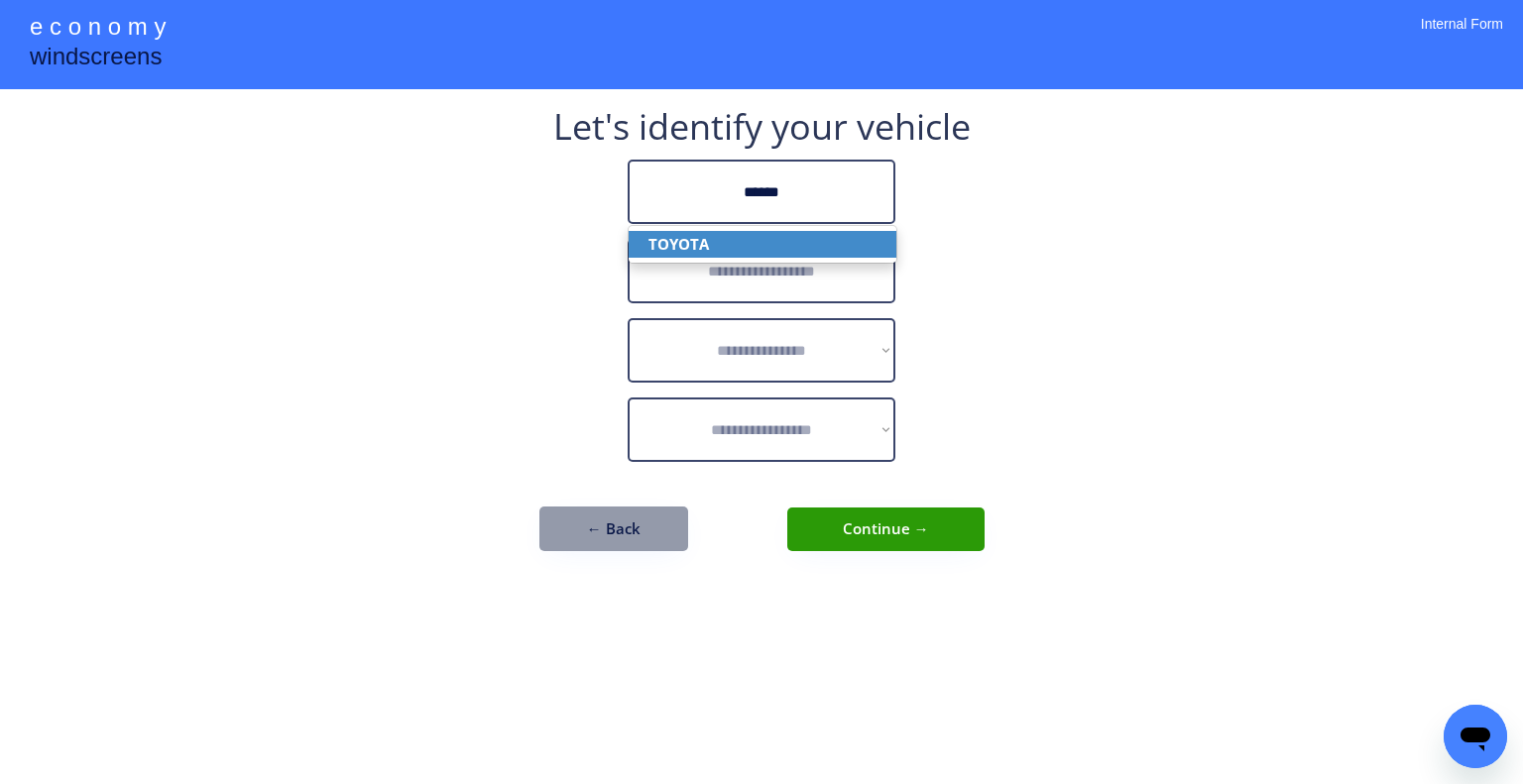 click on "TOYOTA" at bounding box center [762, 244] 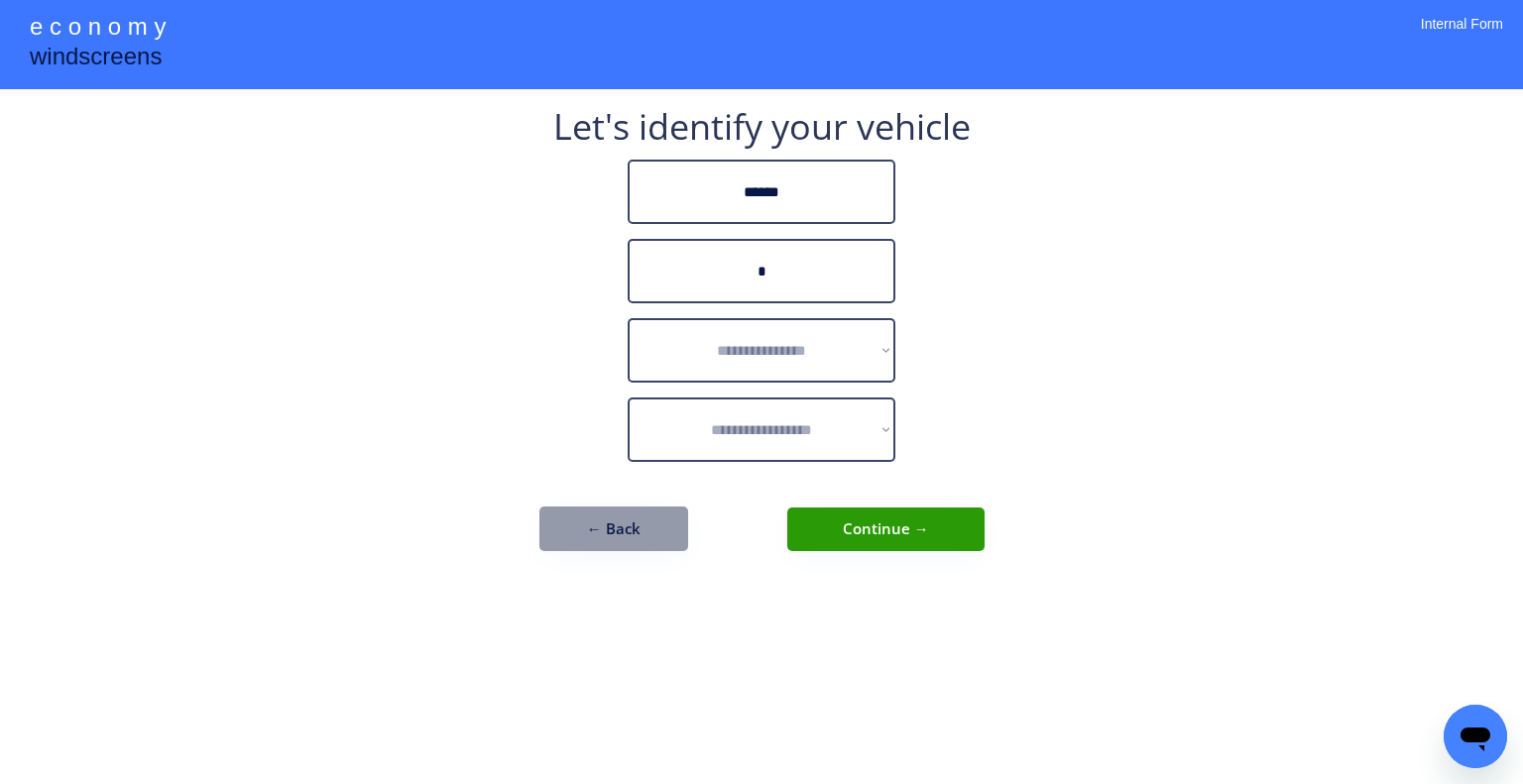 click on "*" at bounding box center [762, 271] 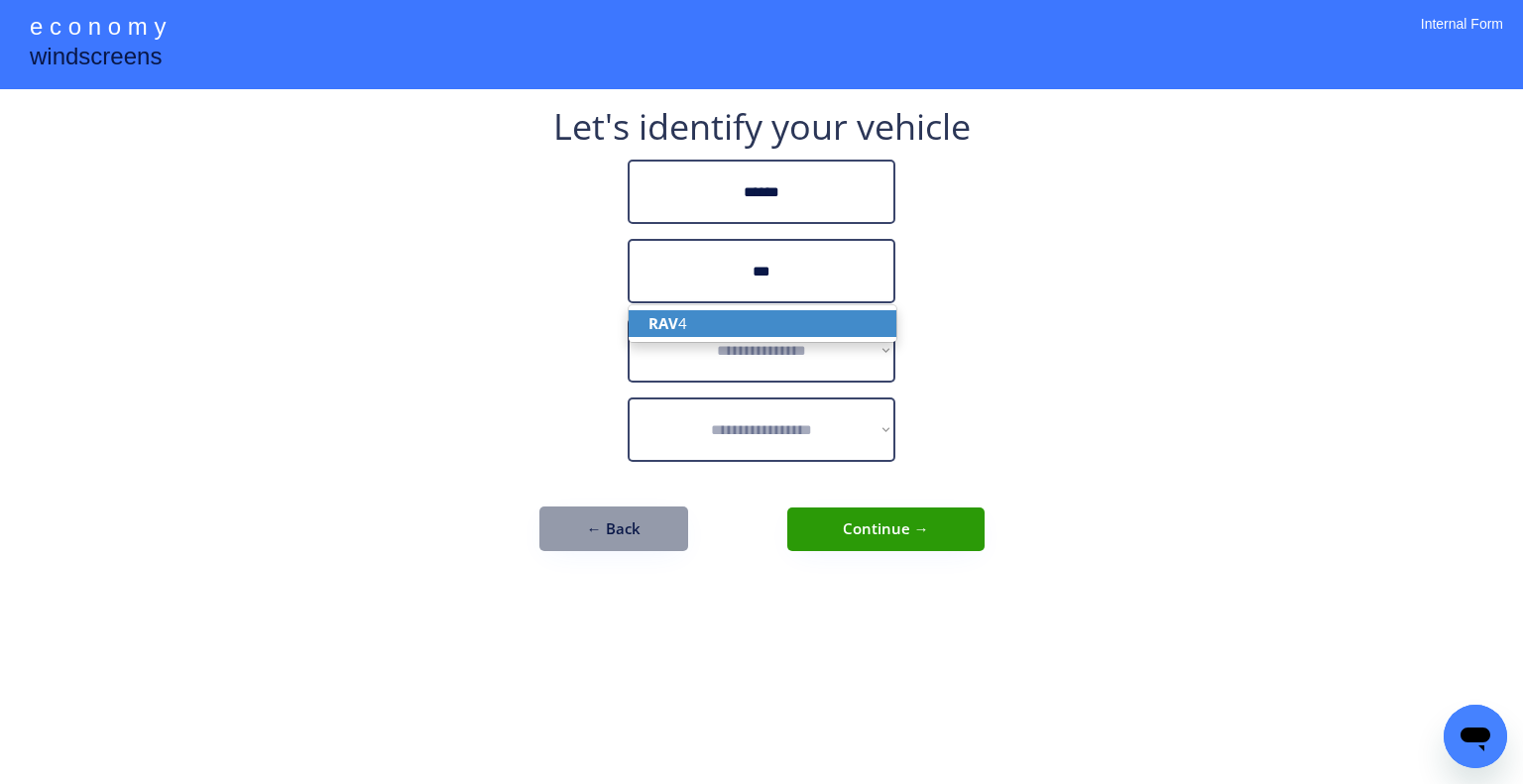 drag, startPoint x: 800, startPoint y: 322, endPoint x: 1067, endPoint y: 320, distance: 267.00749 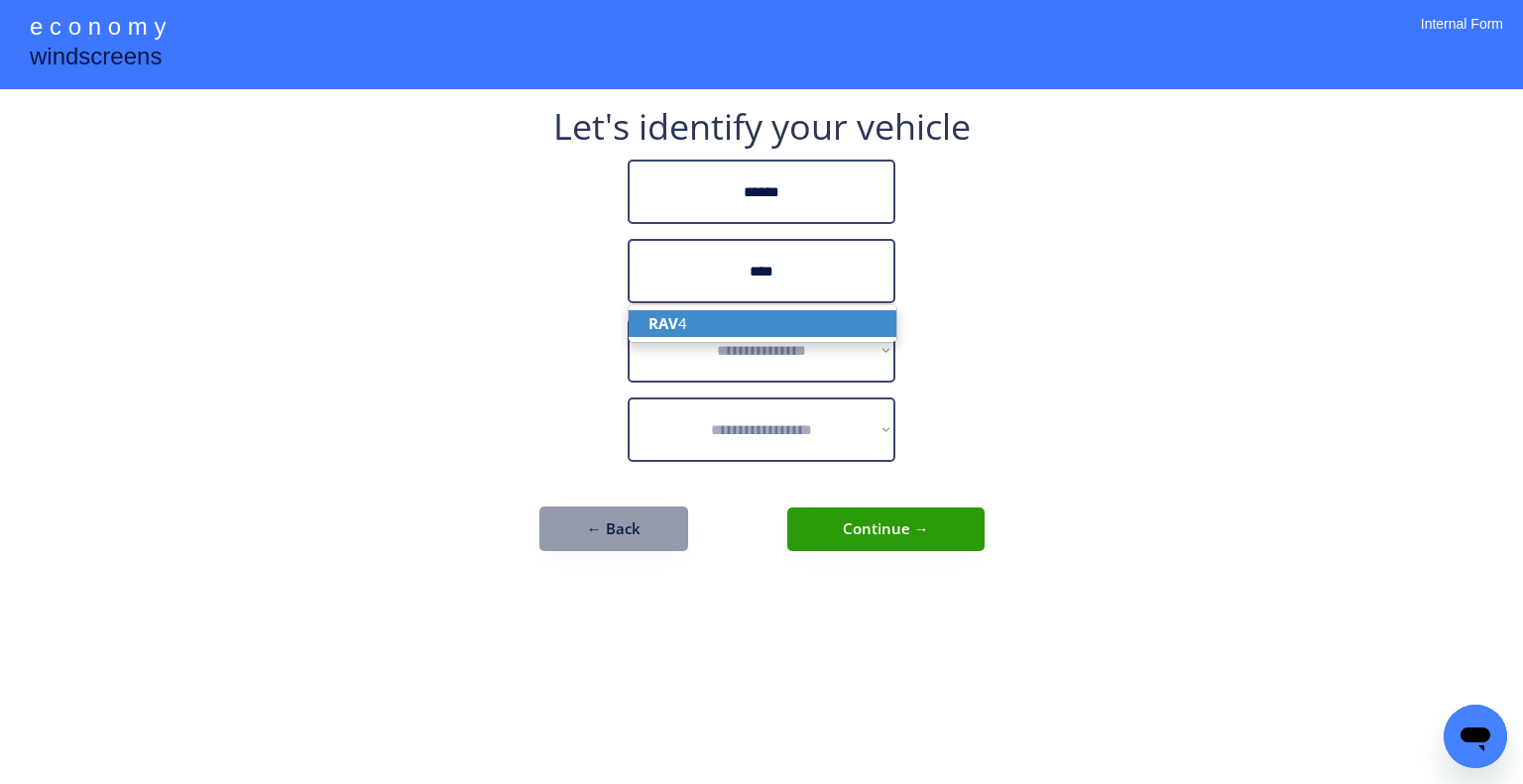 type on "****" 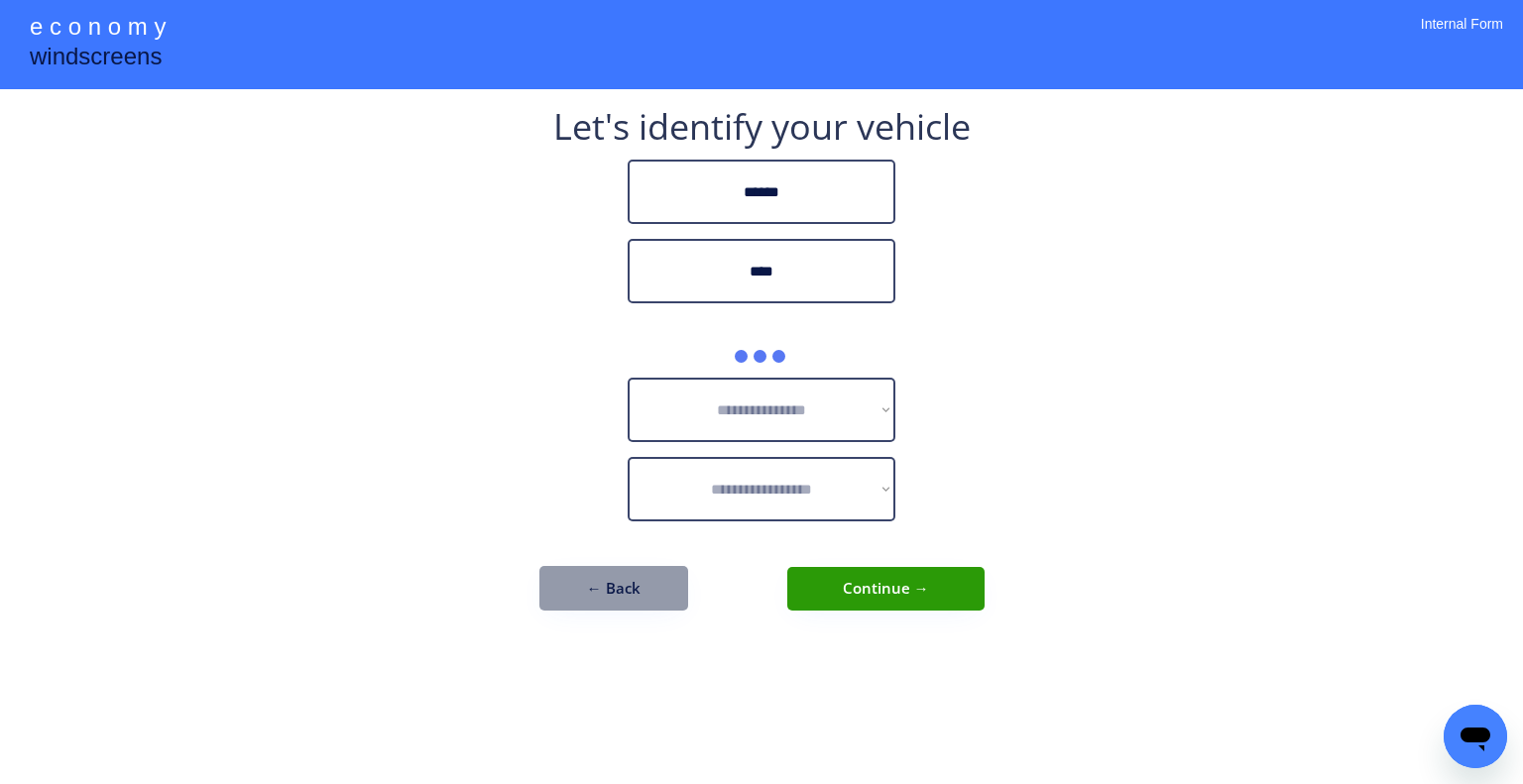 click on "**********" at bounding box center [762, 392] 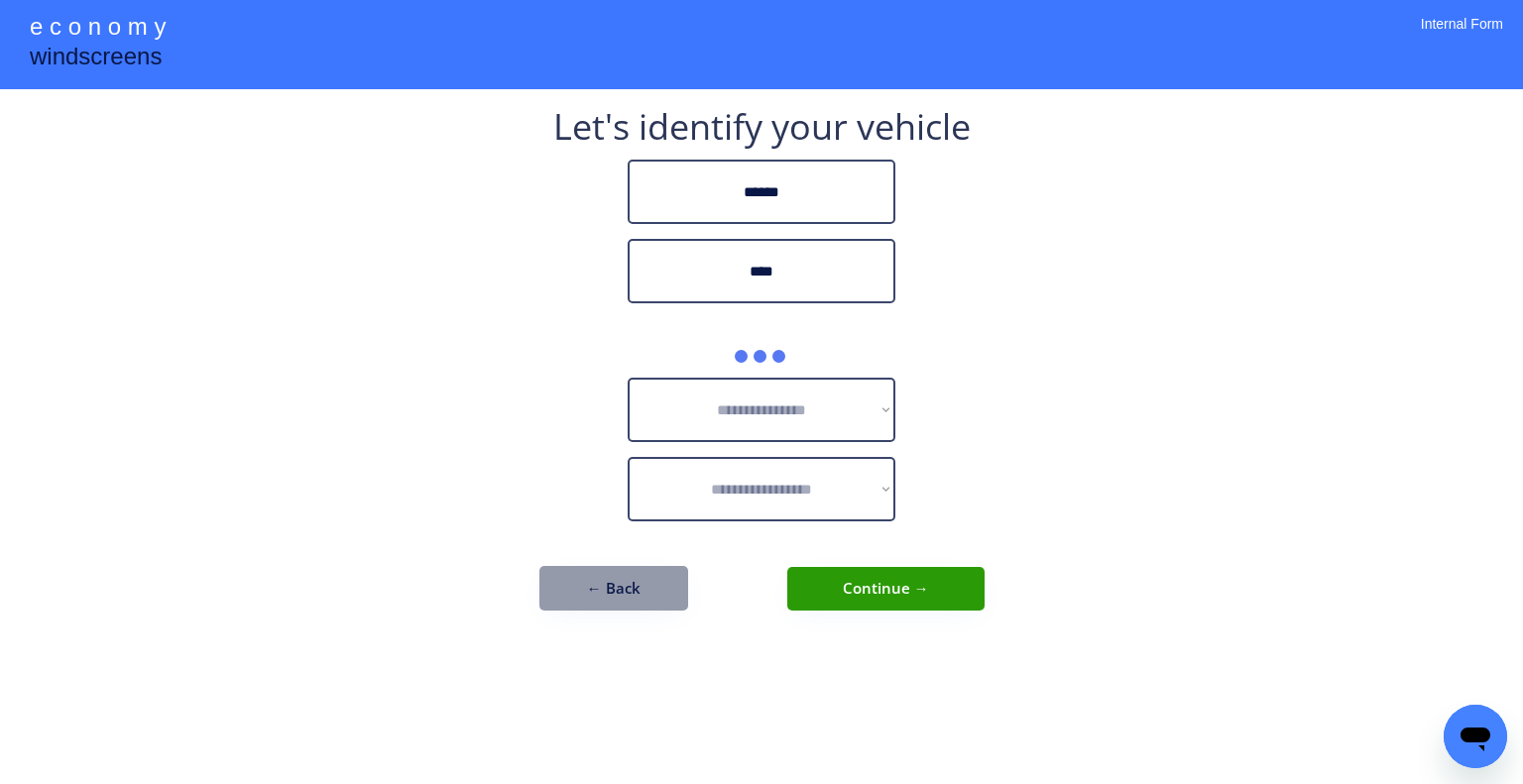 click on "**********" at bounding box center (762, 392) 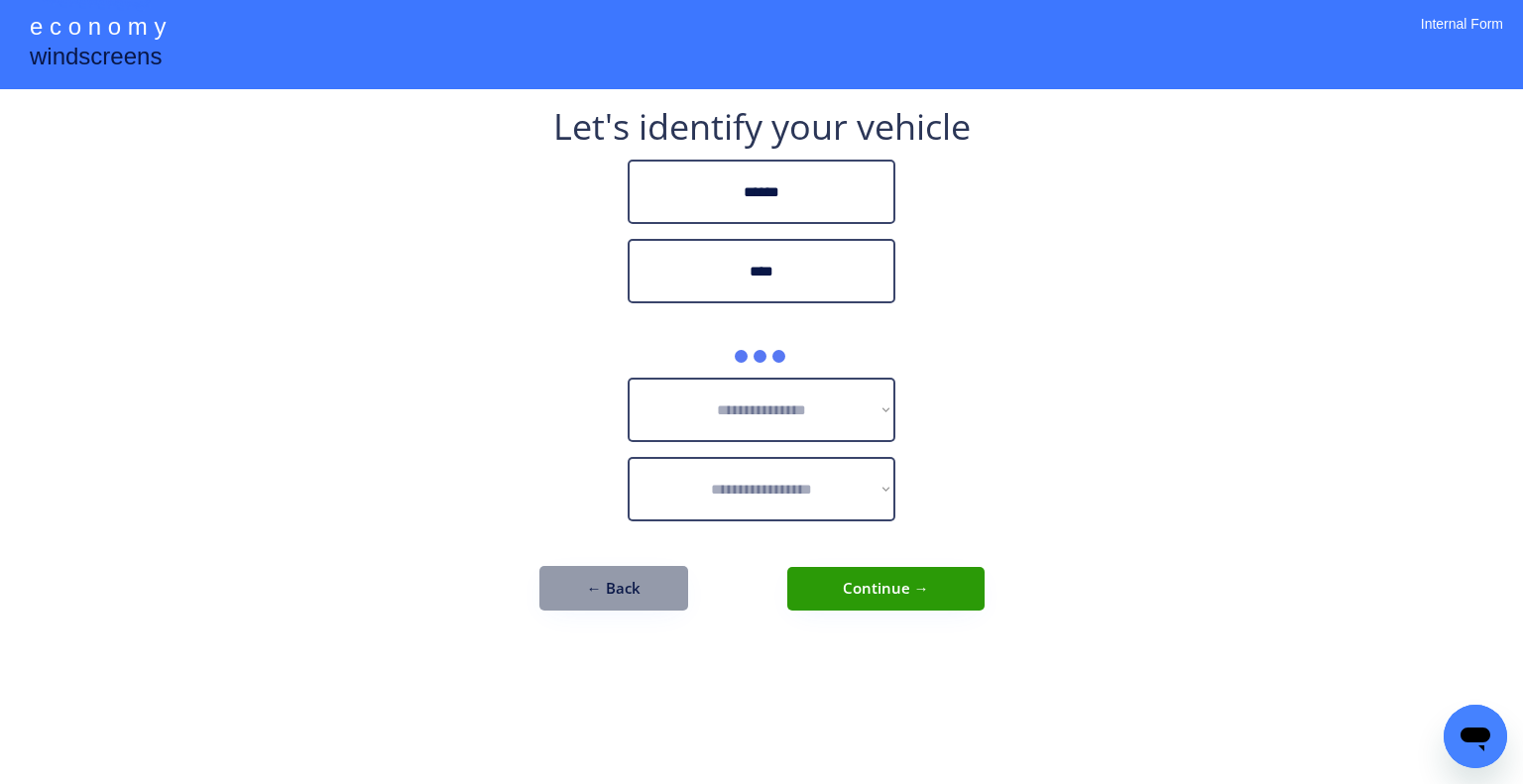 drag, startPoint x: 1213, startPoint y: 271, endPoint x: 1060, endPoint y: 280, distance: 153.26448 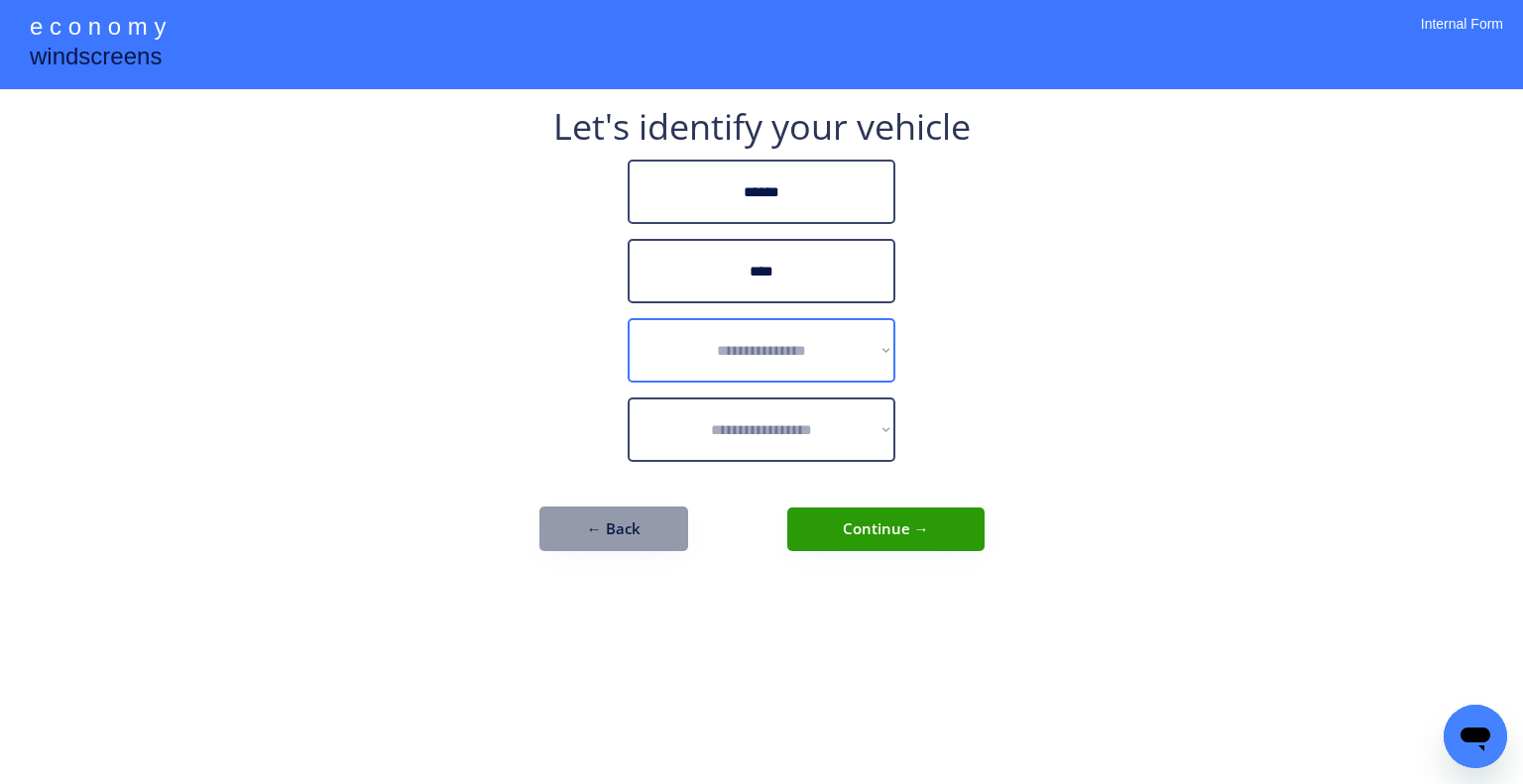 drag, startPoint x: 844, startPoint y: 349, endPoint x: 880, endPoint y: 344, distance: 36.345564 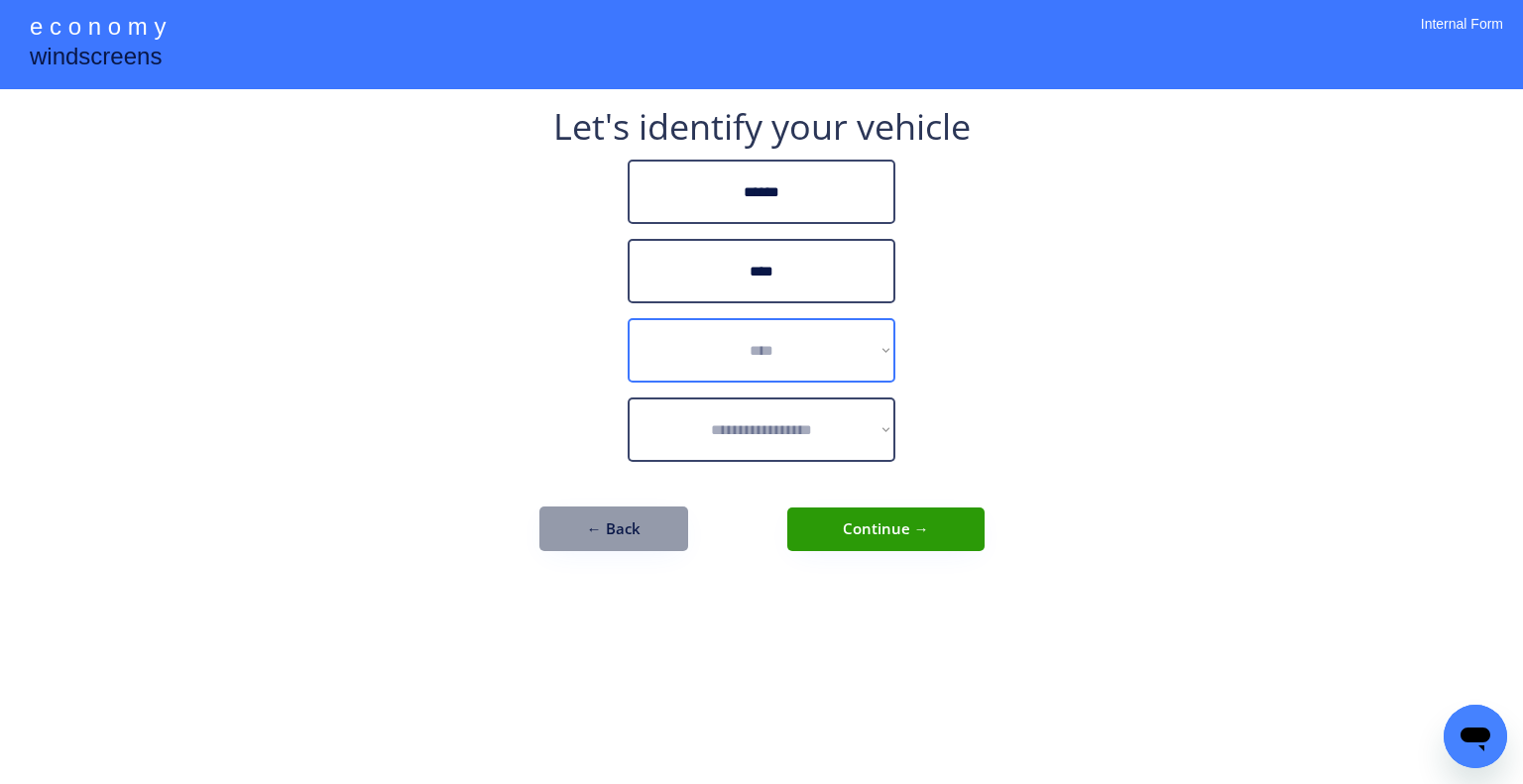 click on "**********" at bounding box center [762, 350] 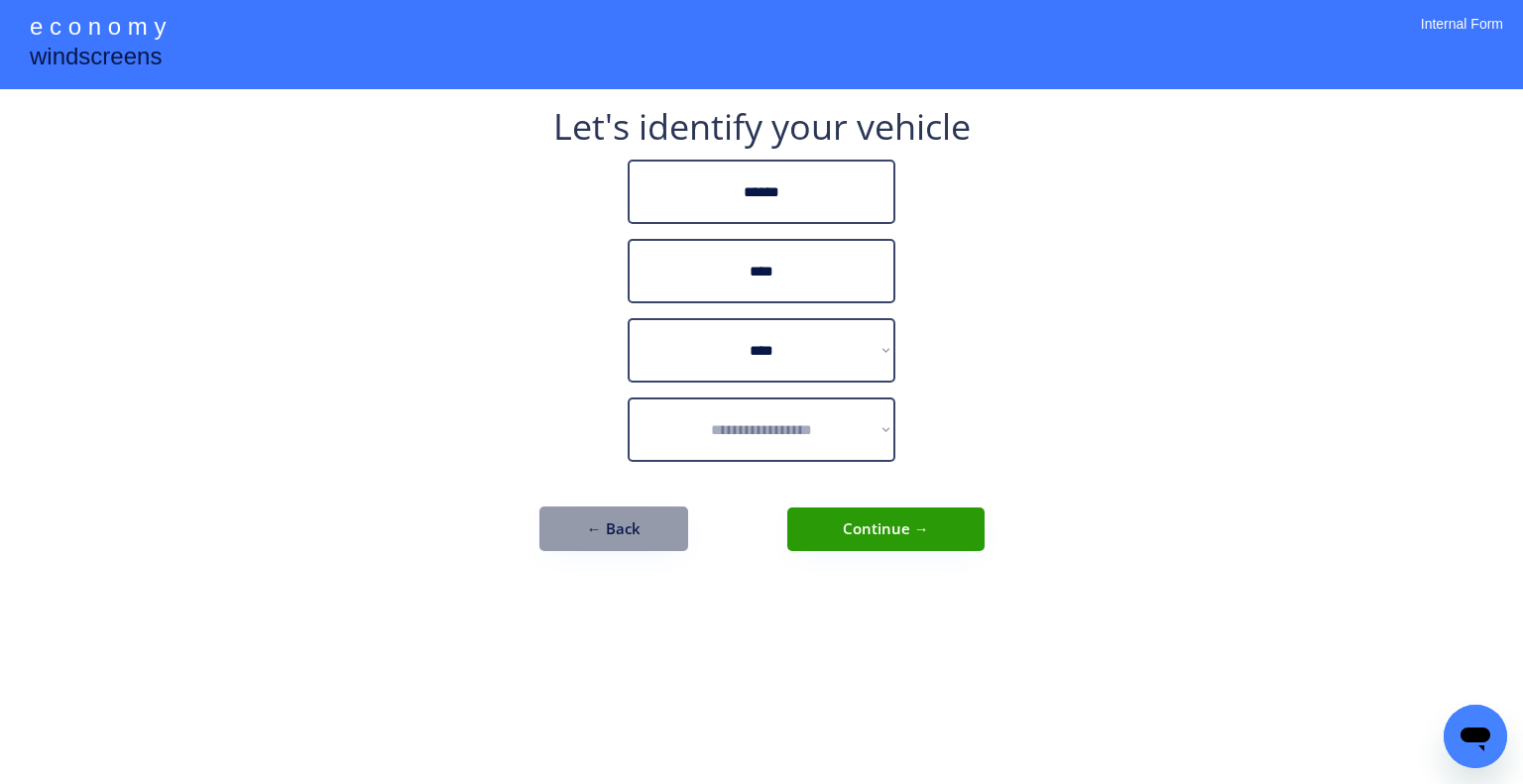click on "**********" at bounding box center [762, 340] 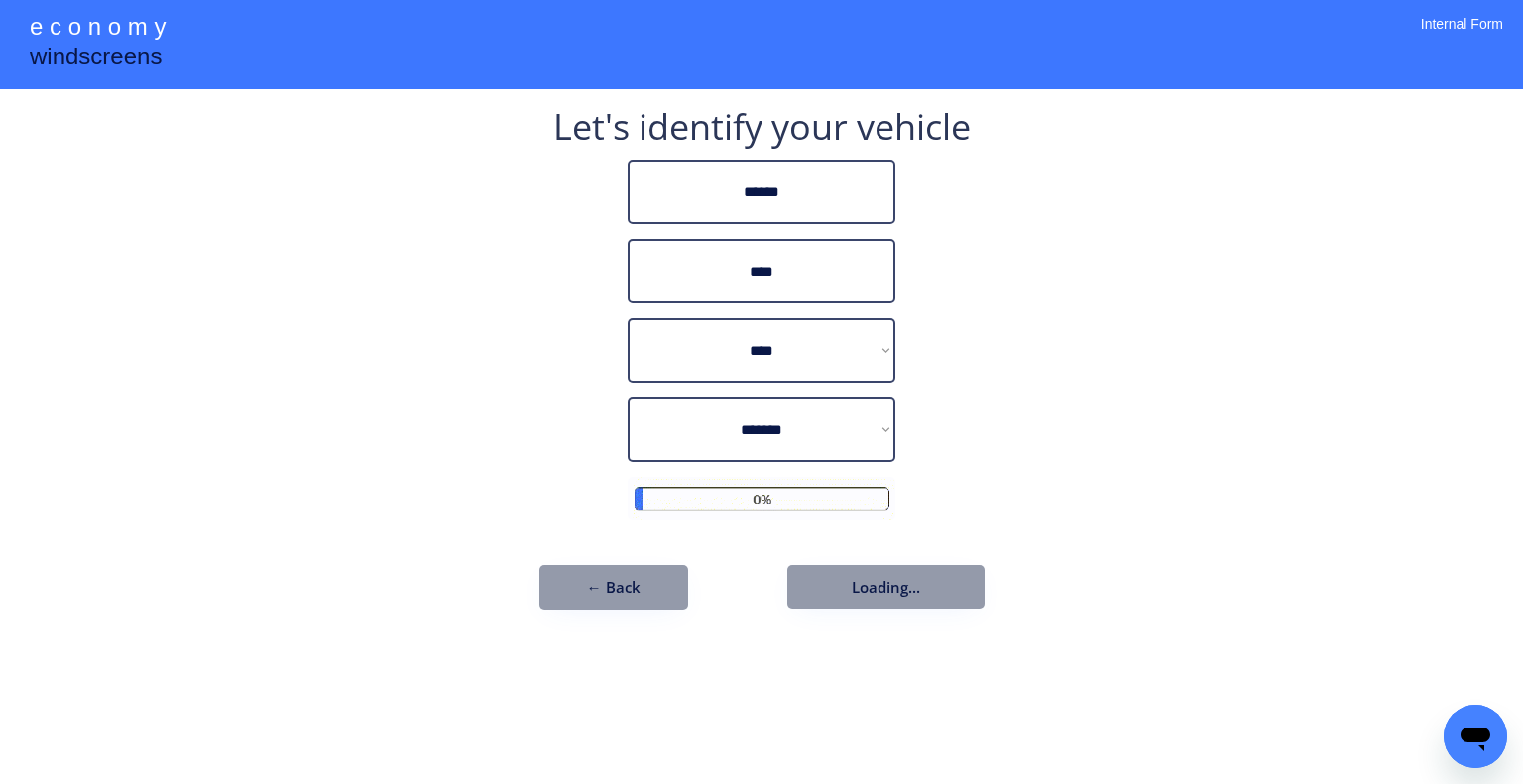 click on "**********" at bounding box center [762, 392] 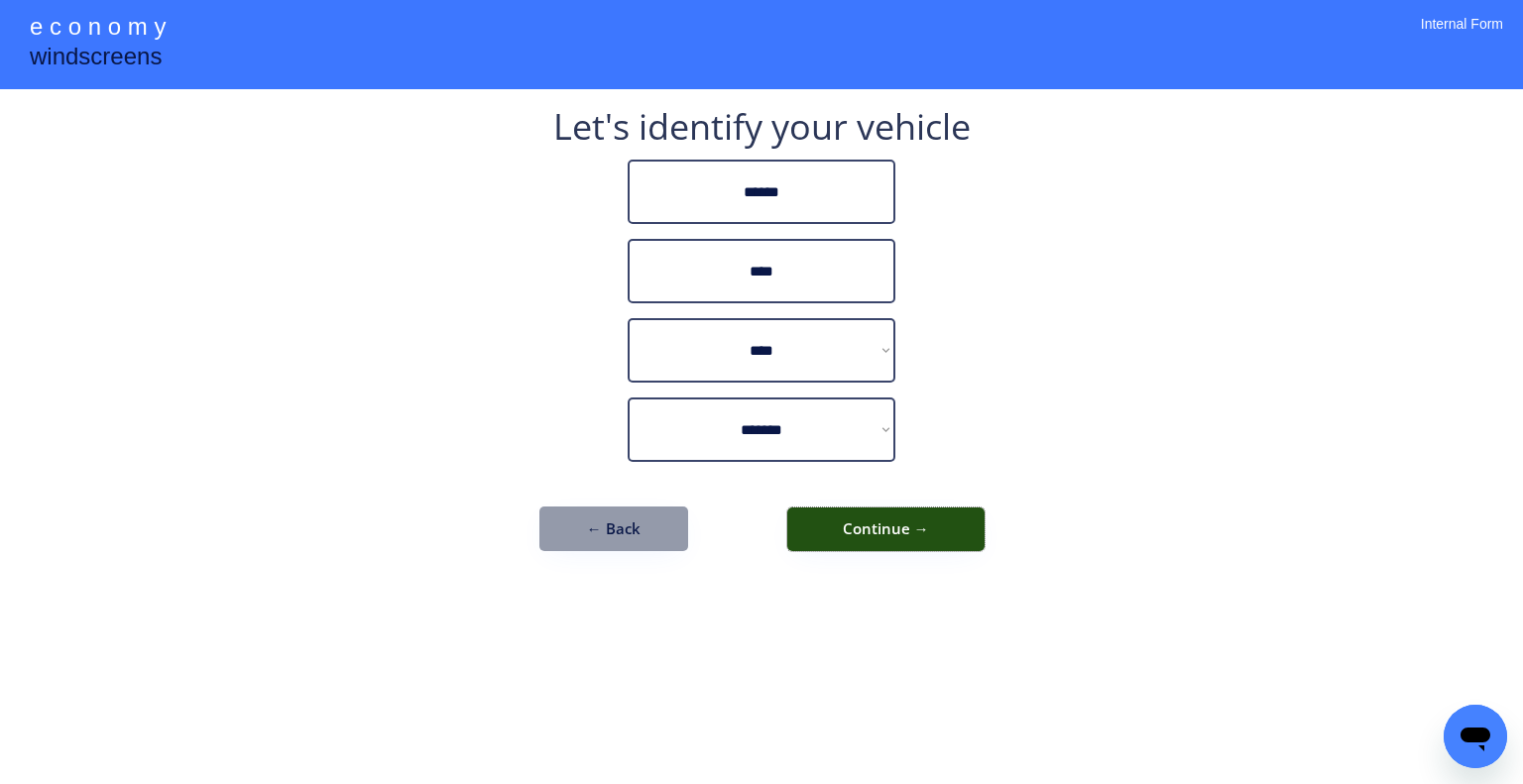 drag, startPoint x: 924, startPoint y: 540, endPoint x: 1007, endPoint y: 562, distance: 85.866175 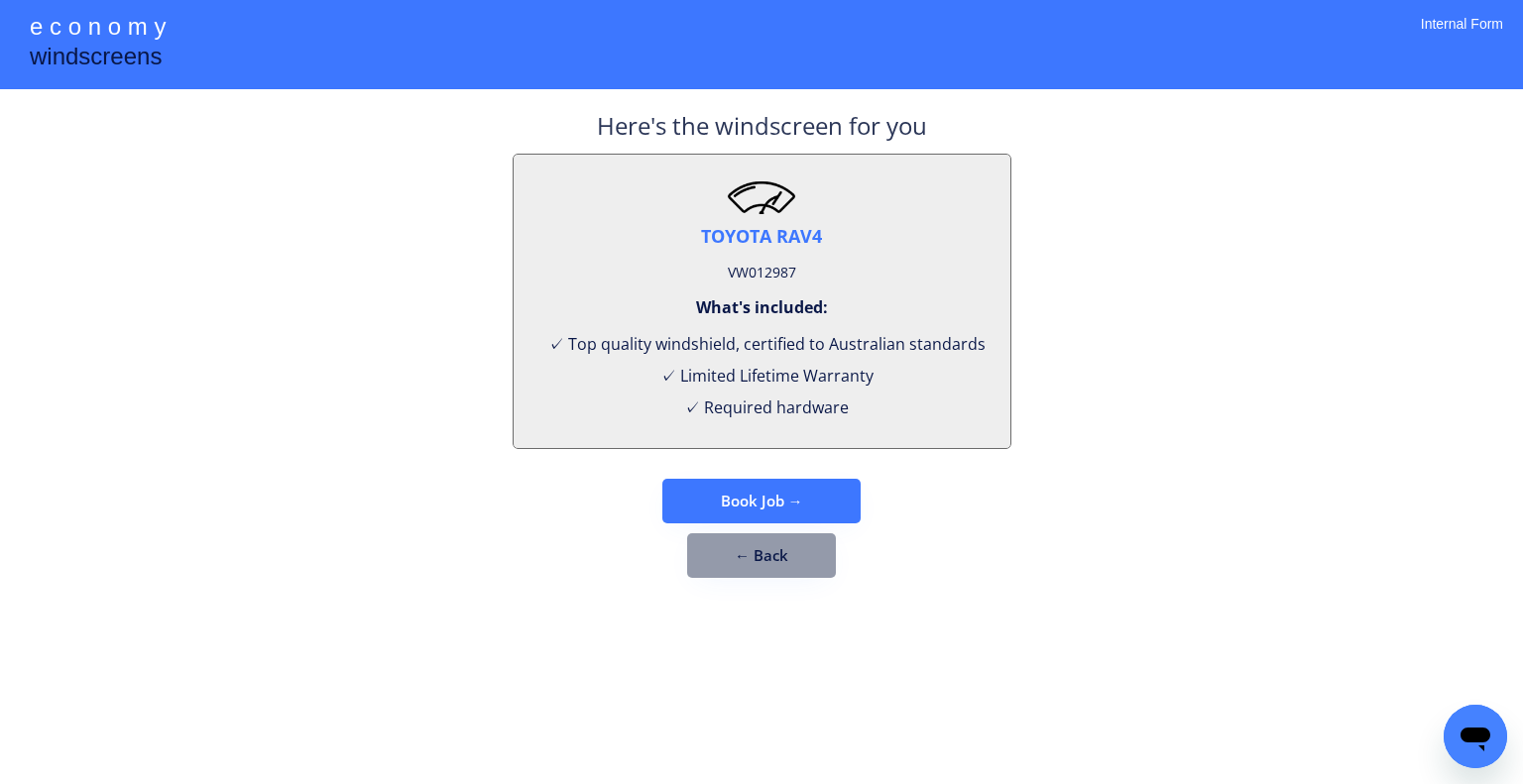 click on "VW012987" at bounding box center [762, 273] 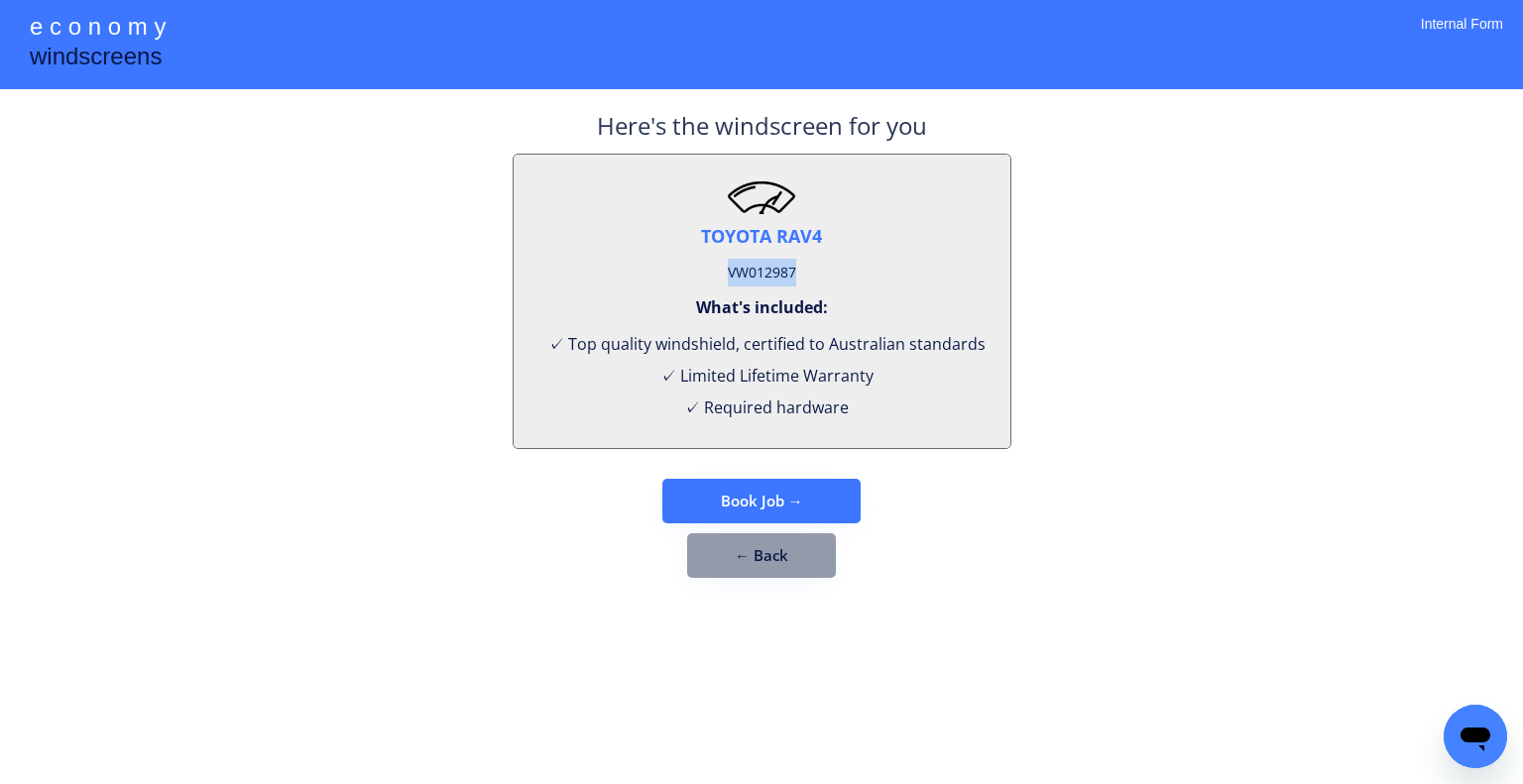 click on "VW012987" at bounding box center [762, 273] 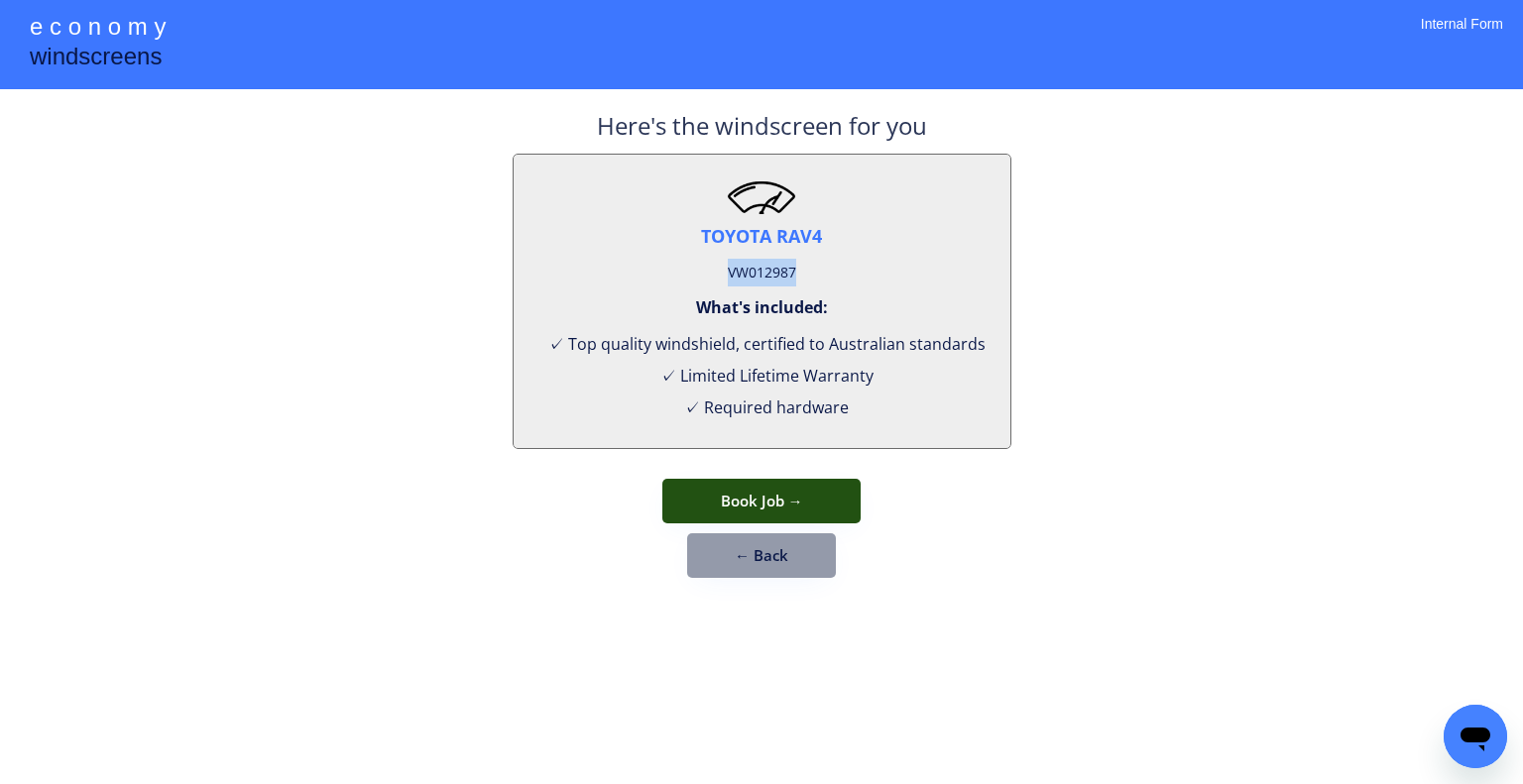 click on "Book Job    →" at bounding box center [762, 501] 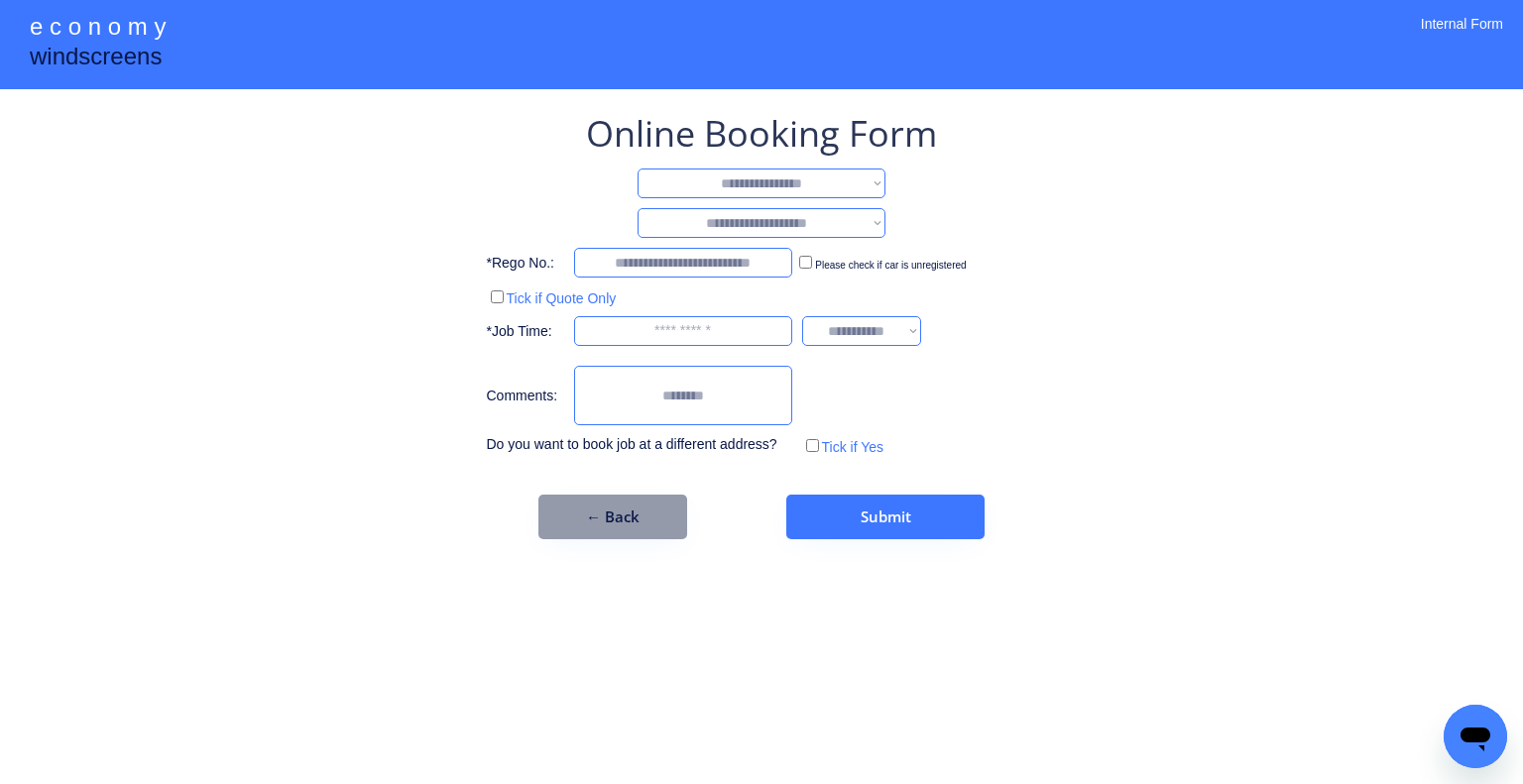 click on "**********" at bounding box center [762, 183] 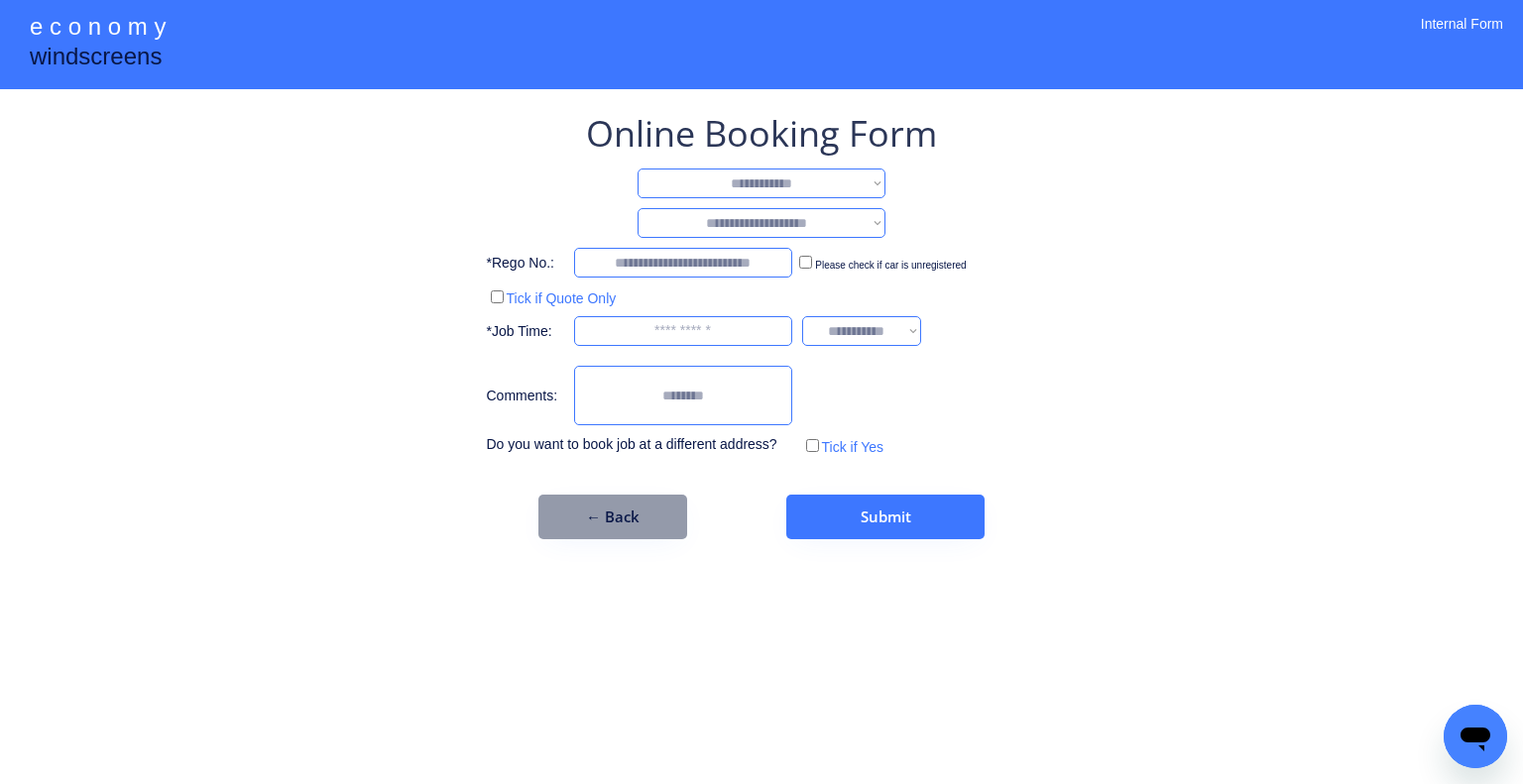 click on "**********" at bounding box center (762, 183) 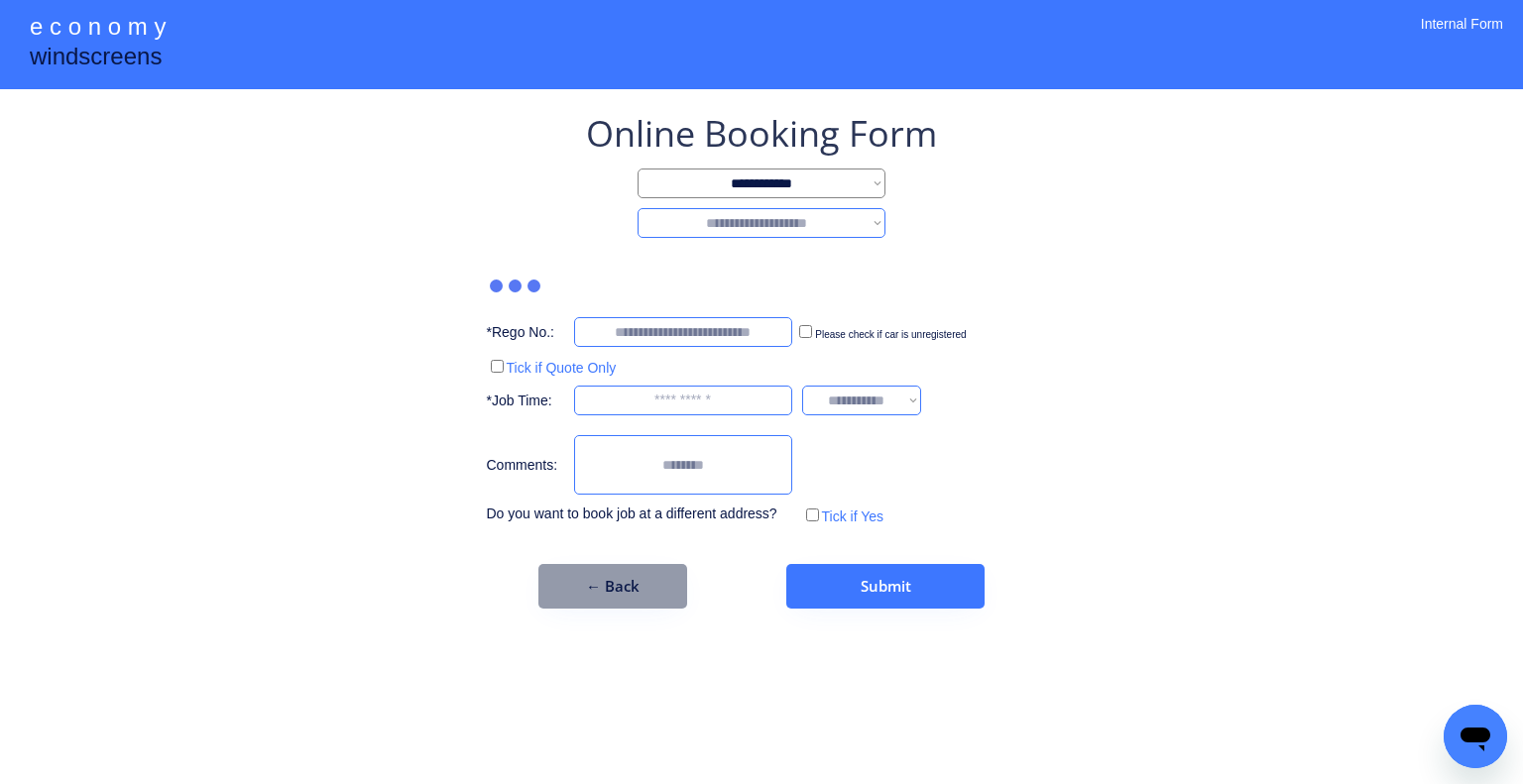 click on "**********" at bounding box center (762, 223) 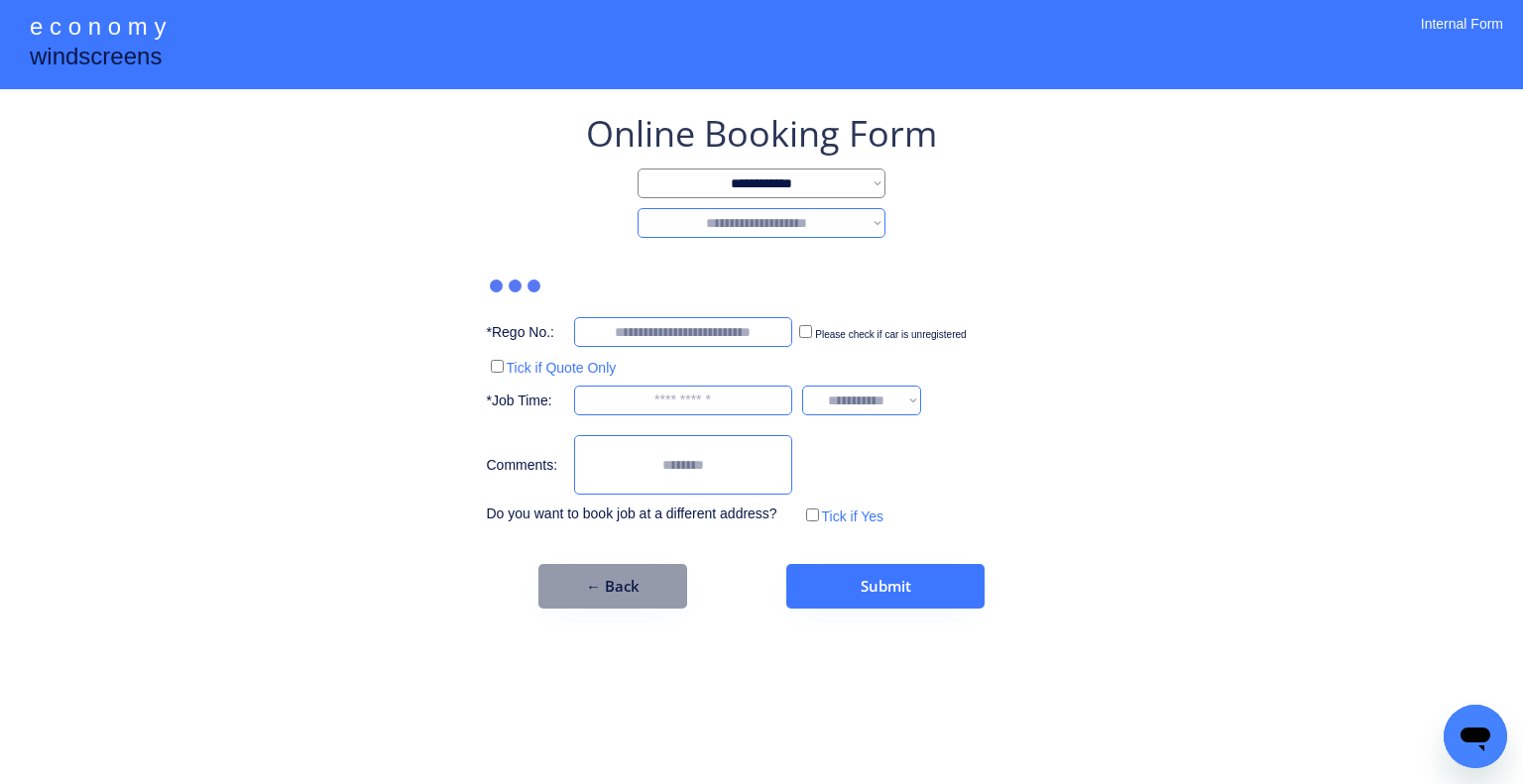 select on "********" 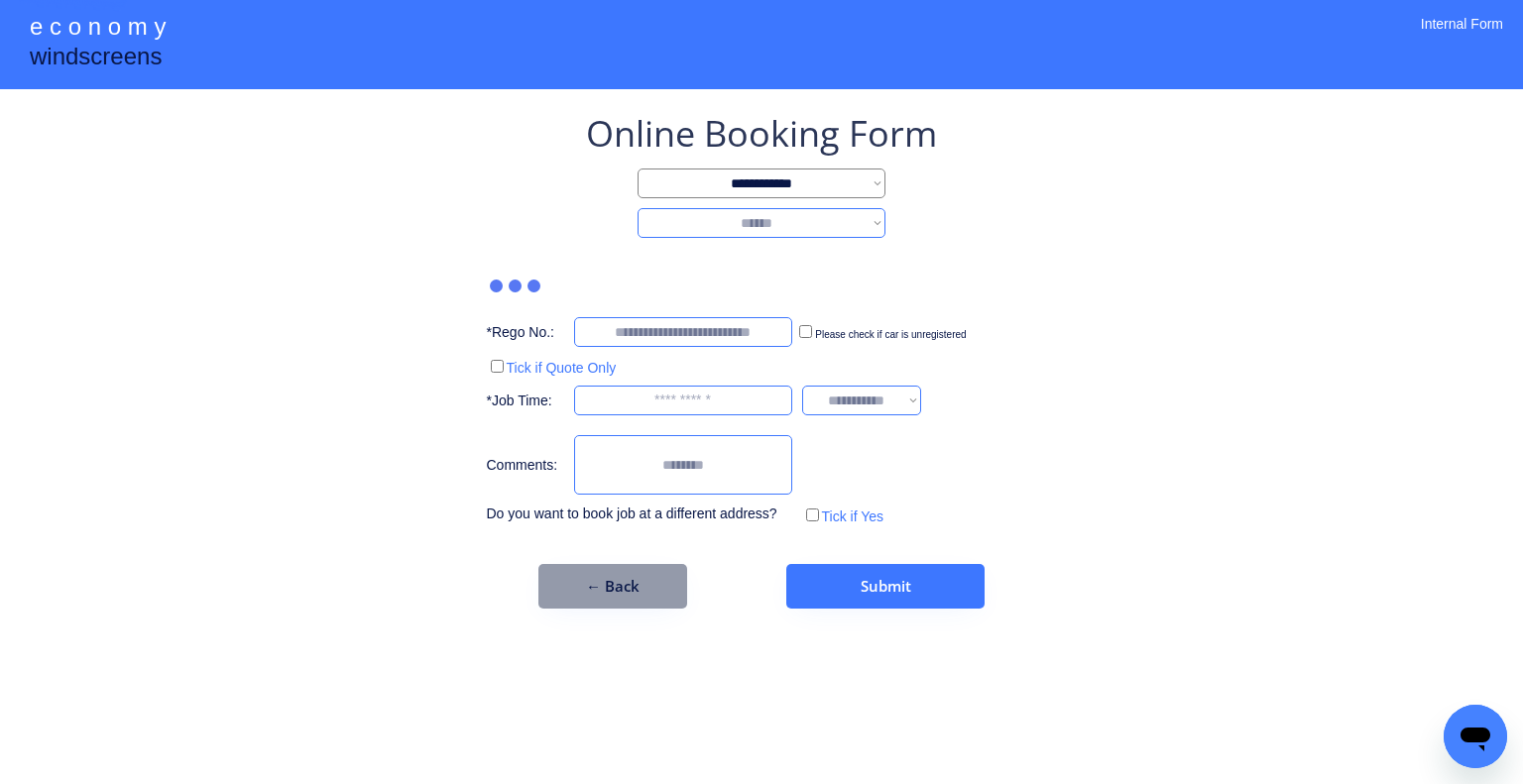 click on "**********" at bounding box center (762, 223) 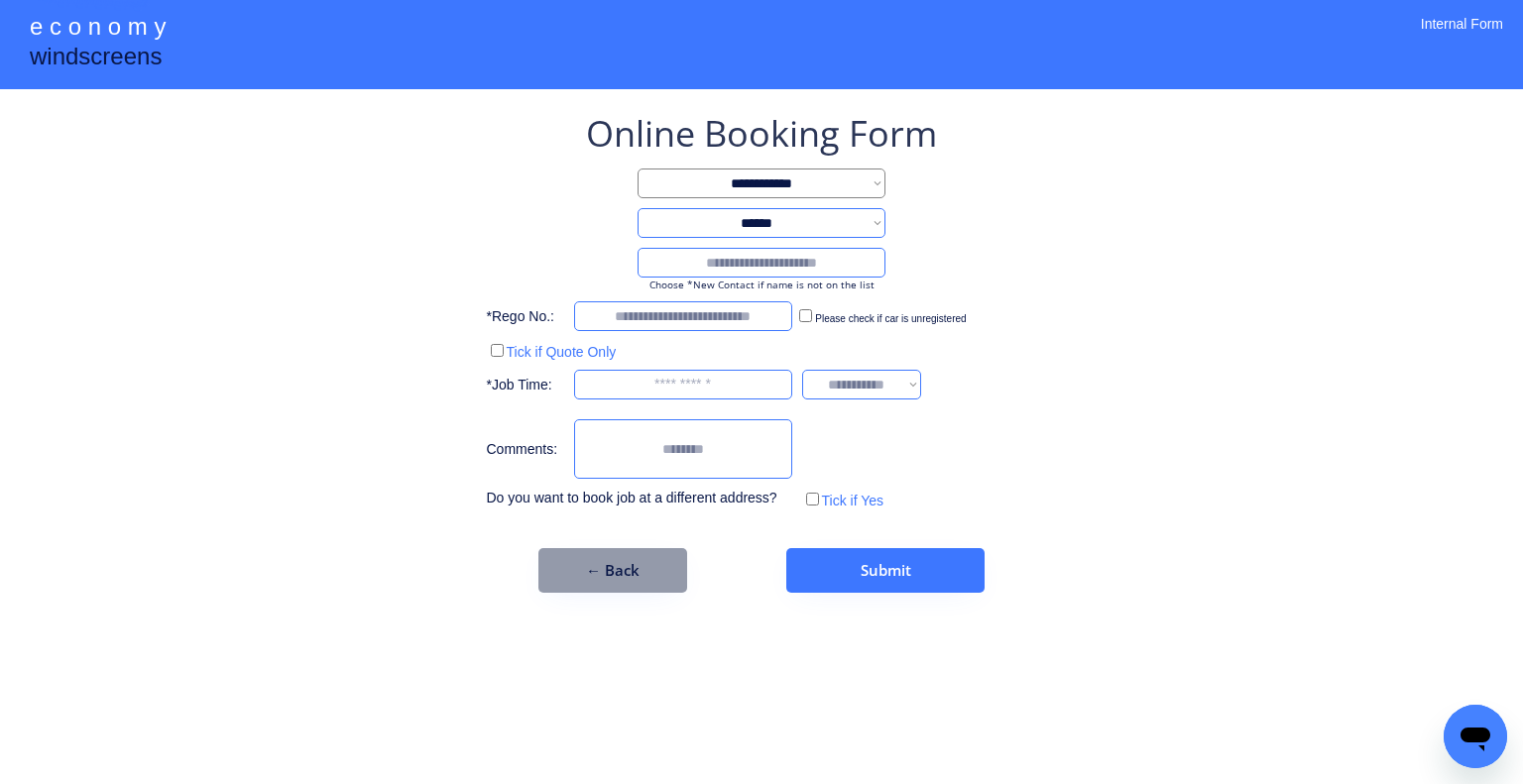 click at bounding box center [762, 263] 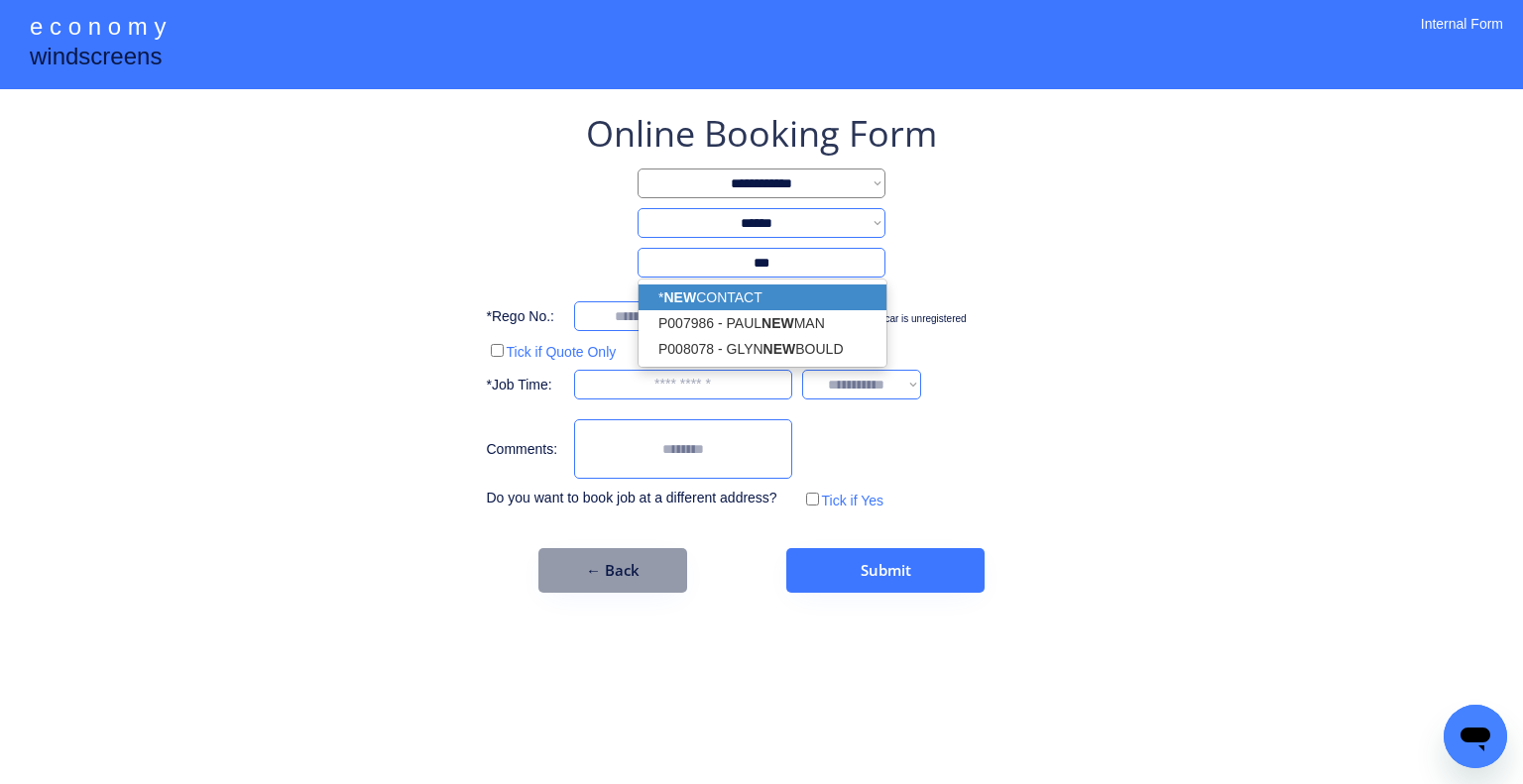 drag, startPoint x: 817, startPoint y: 290, endPoint x: 982, endPoint y: 303, distance: 165.51133 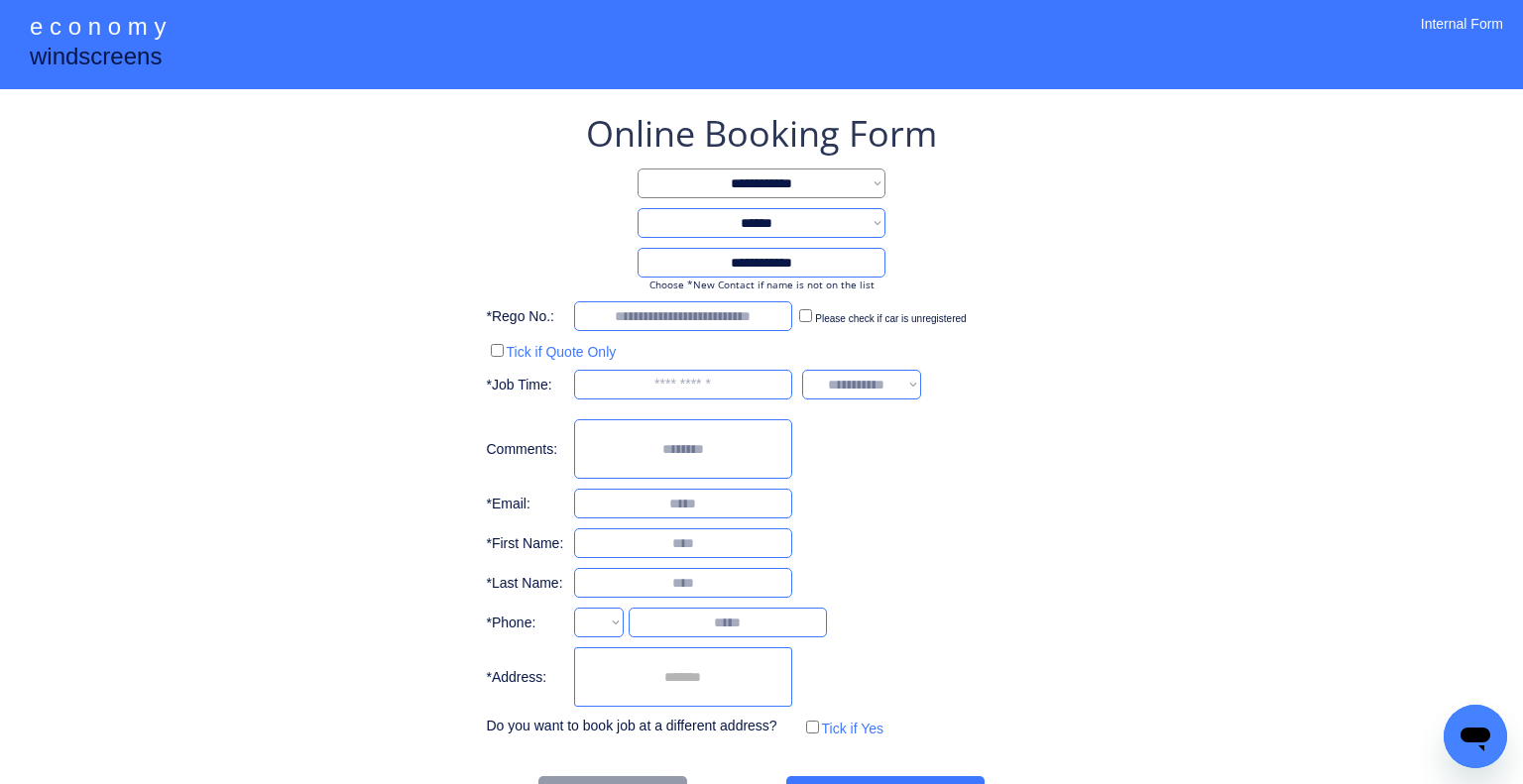 type on "**********" 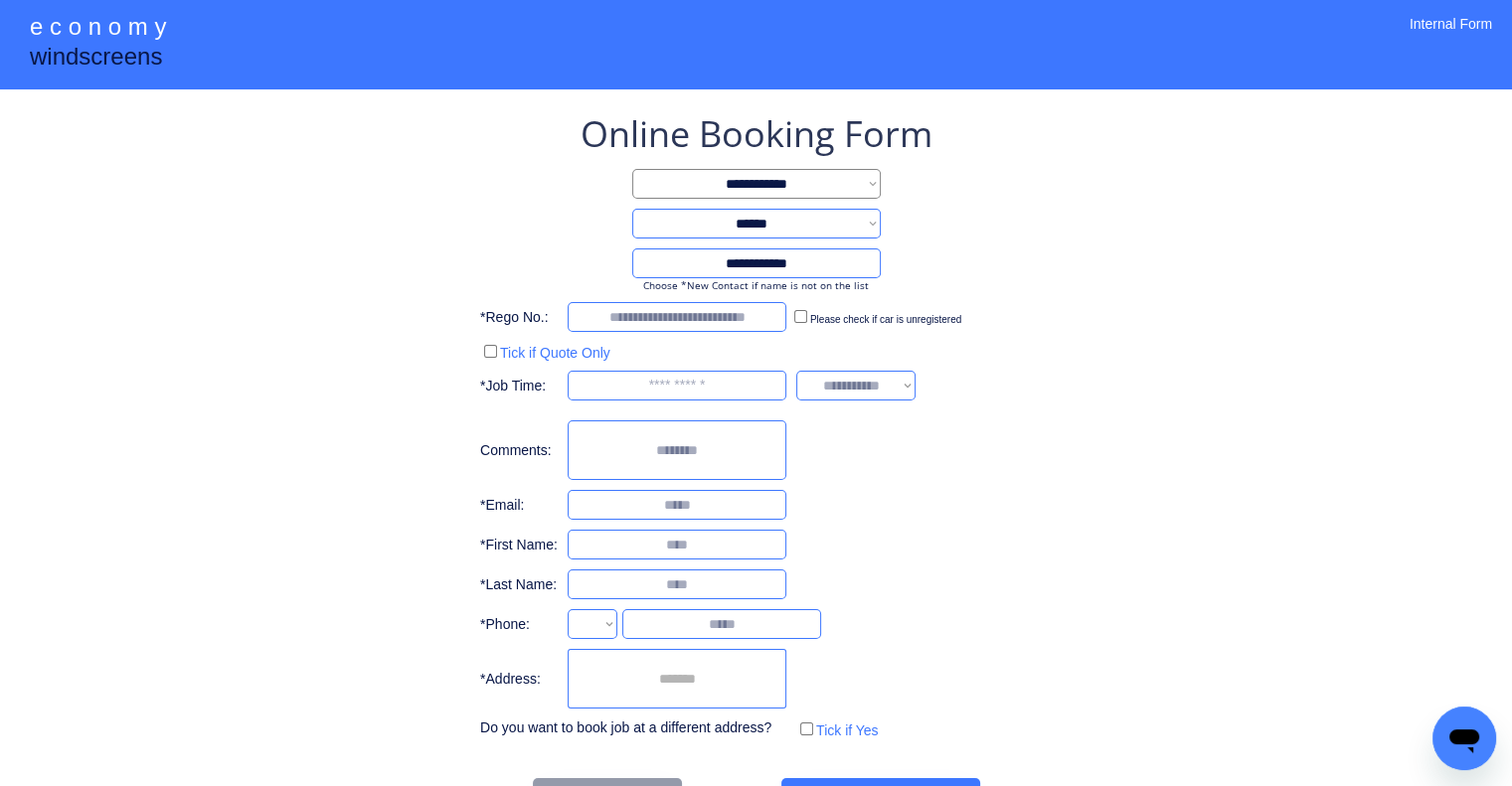 click on "**********" at bounding box center (756, 466) 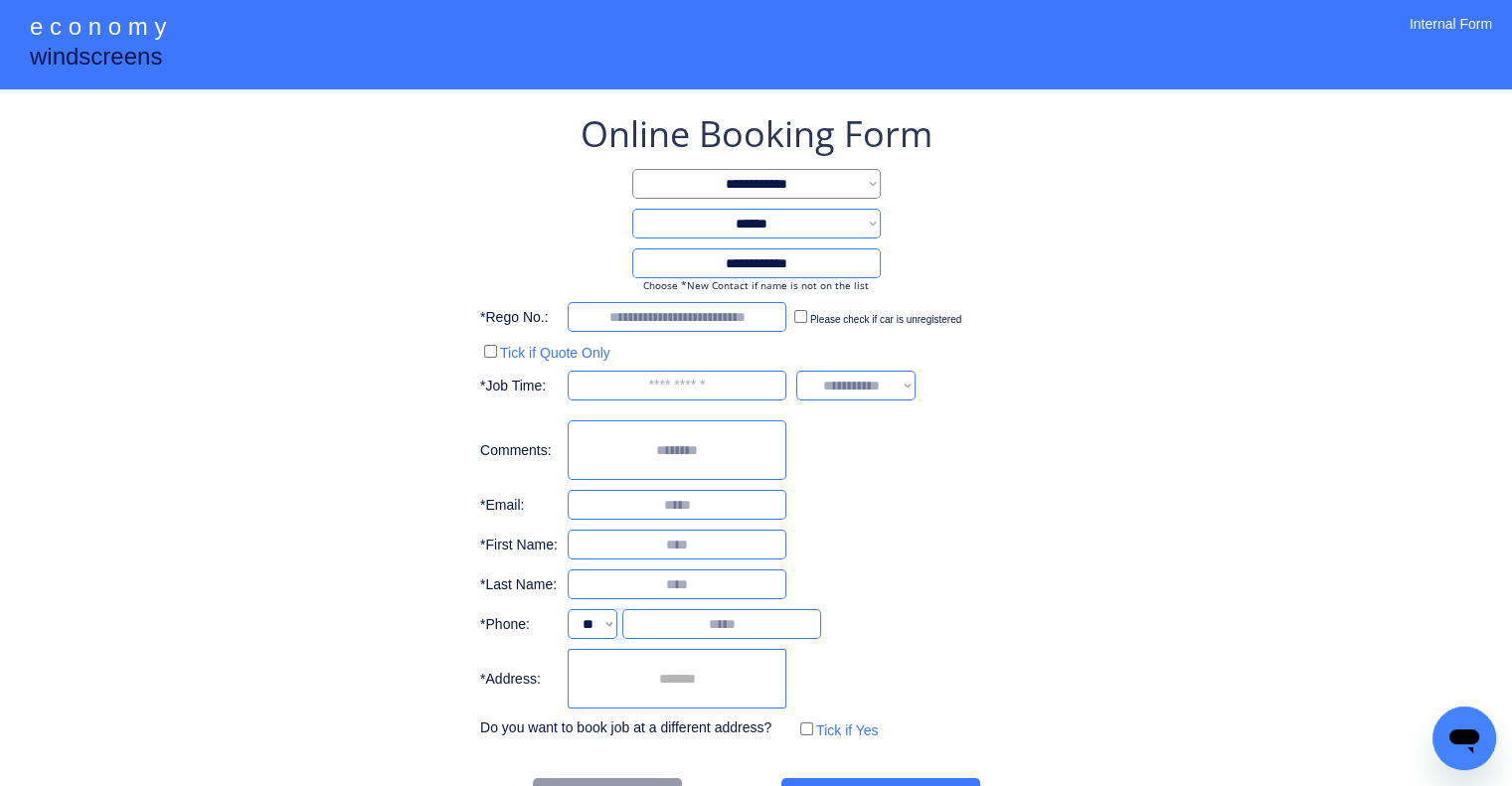 click at bounding box center (677, 679) 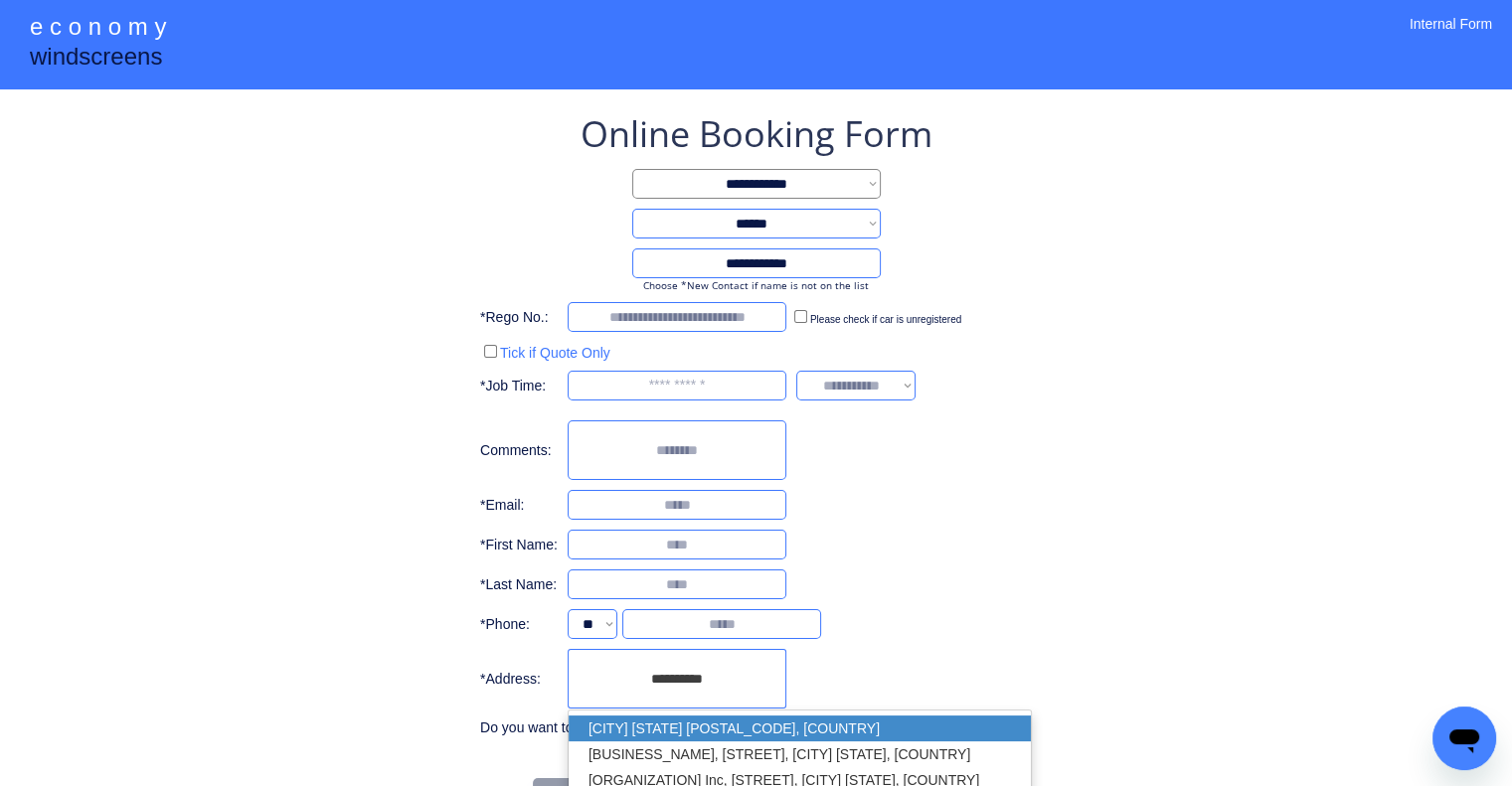 click on "Kallangur QLD 4503, Australia" at bounding box center (799, 728) 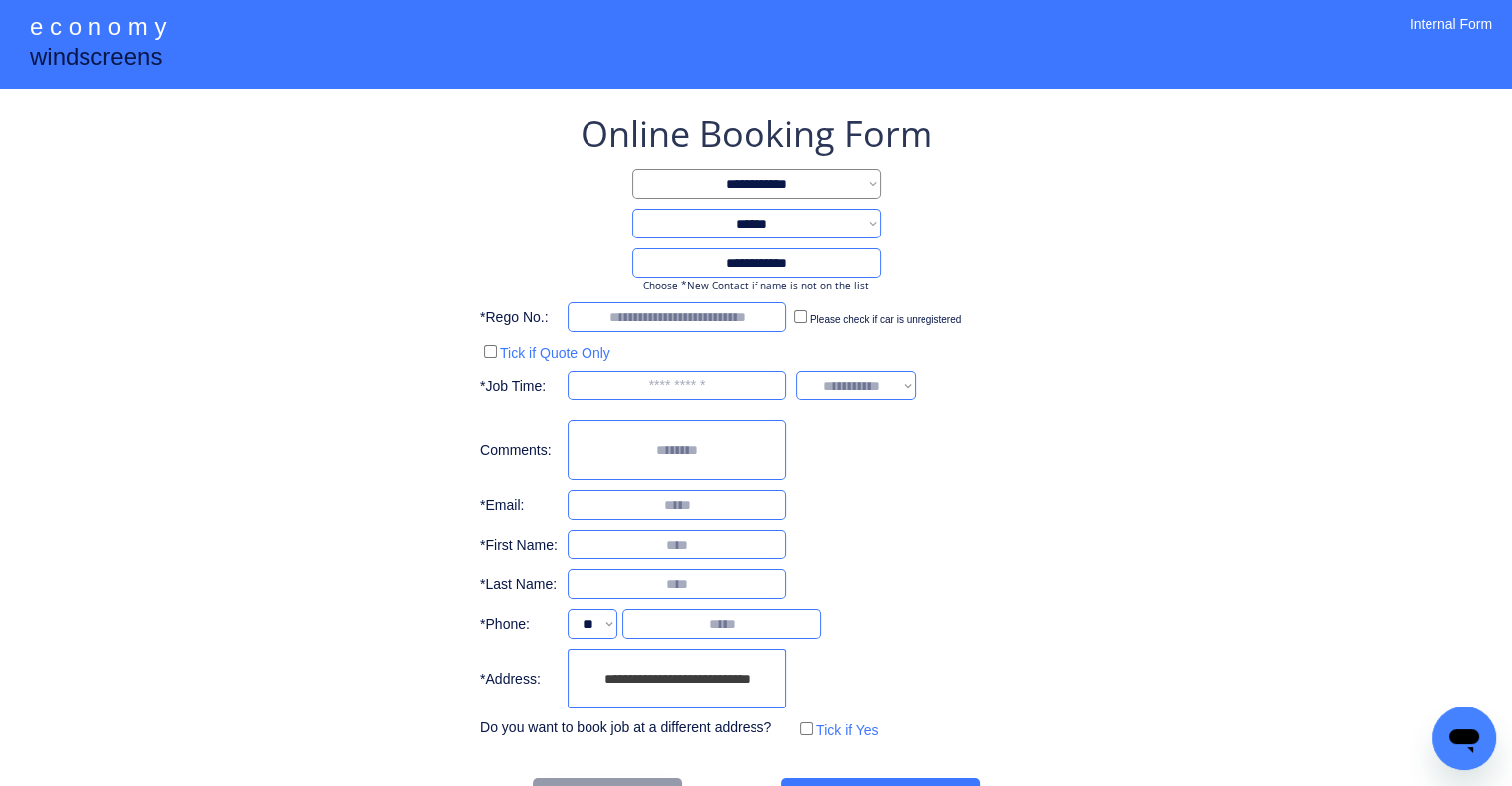 type on "**********" 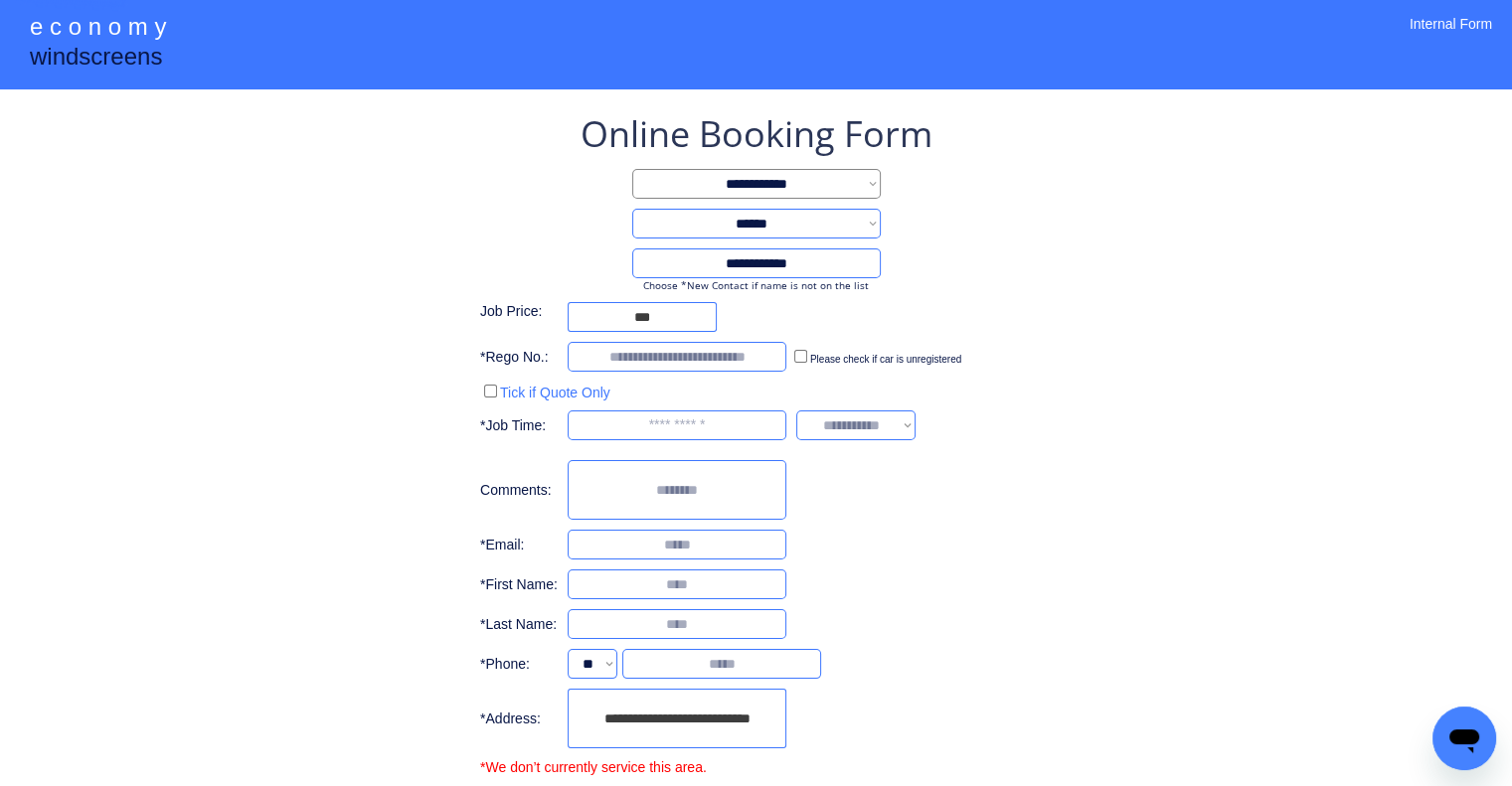 click on "**********" at bounding box center [756, 501] 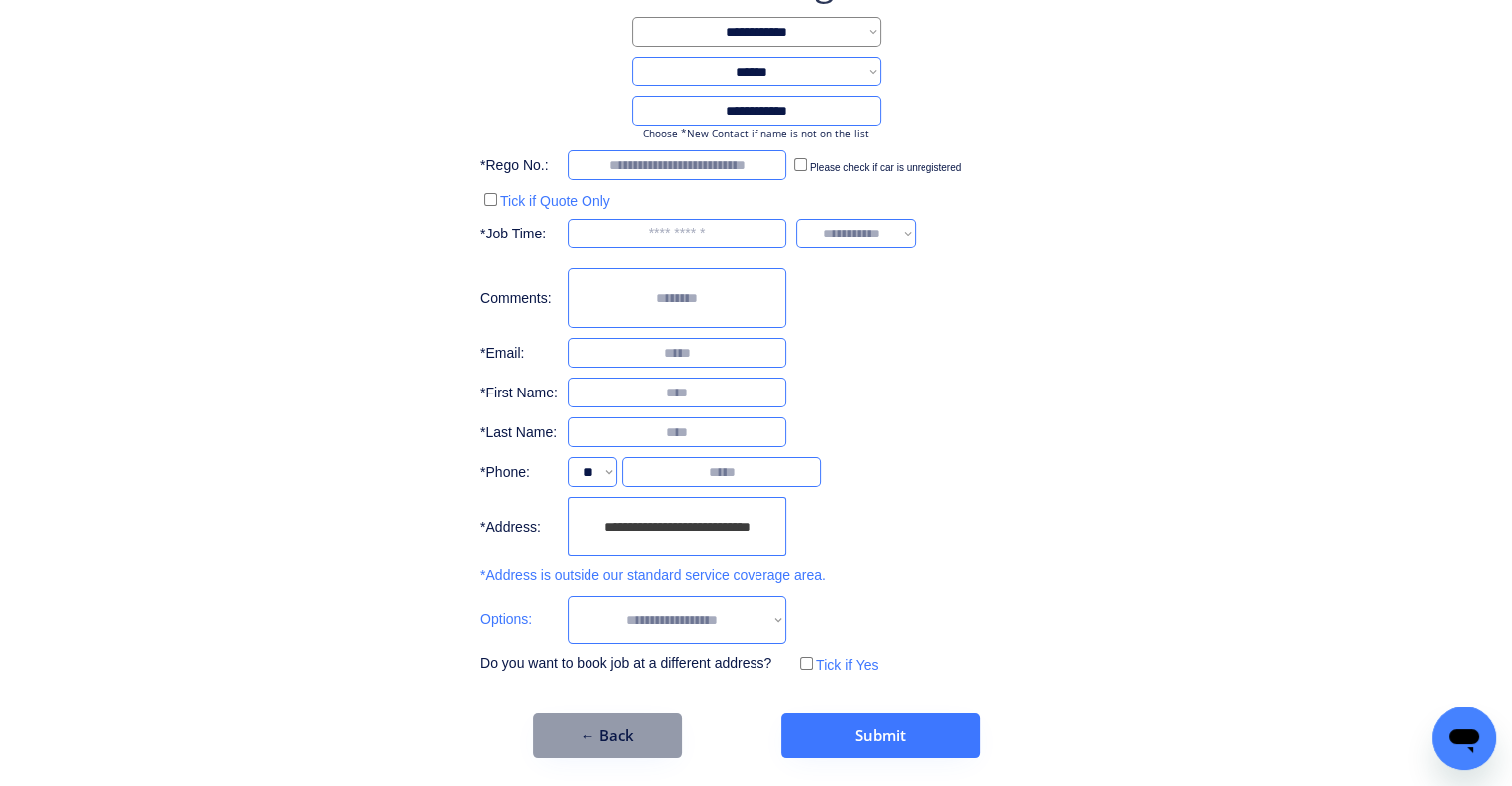 scroll, scrollTop: 153, scrollLeft: 0, axis: vertical 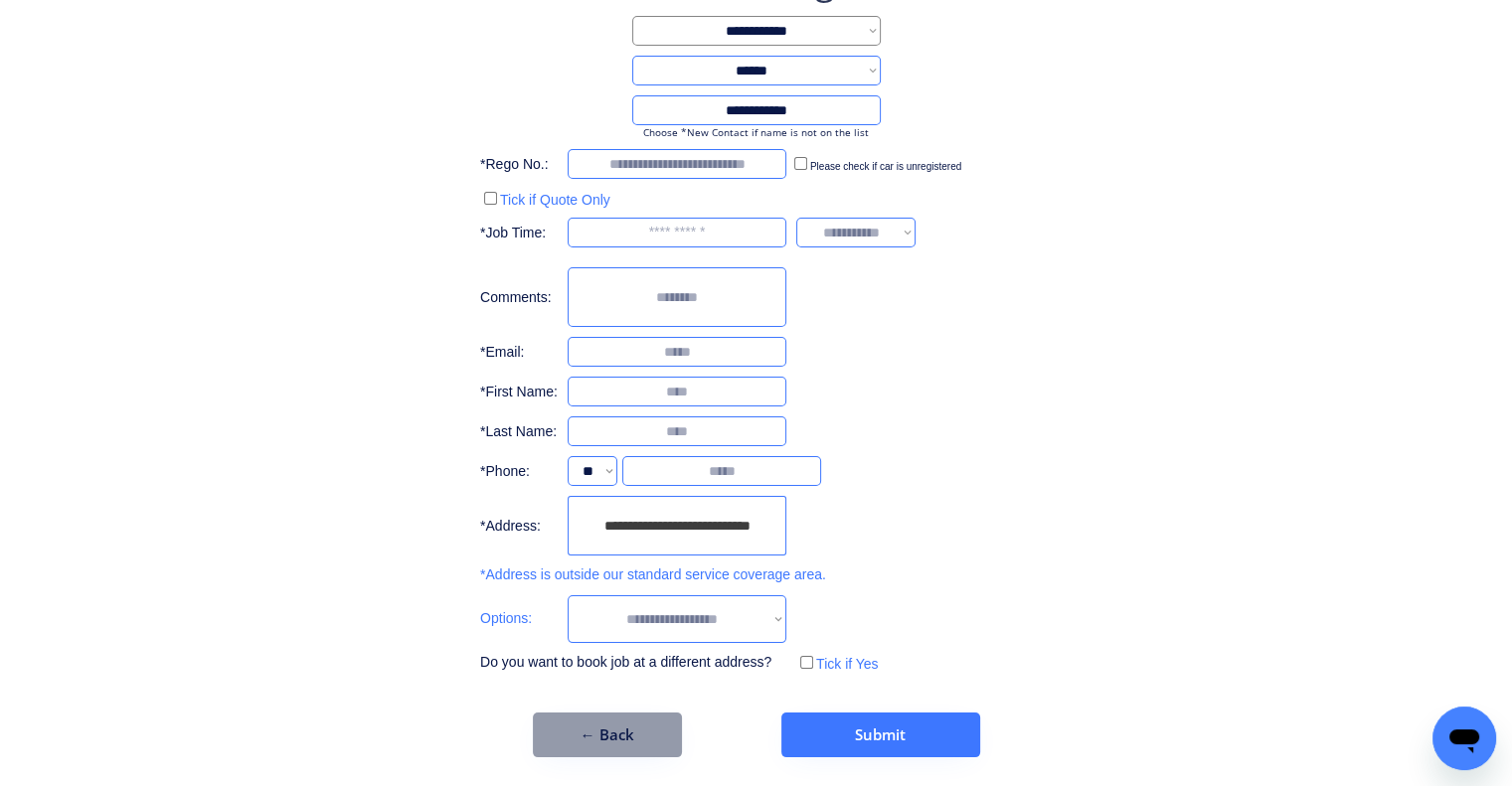 click on "**********" at bounding box center (677, 619) 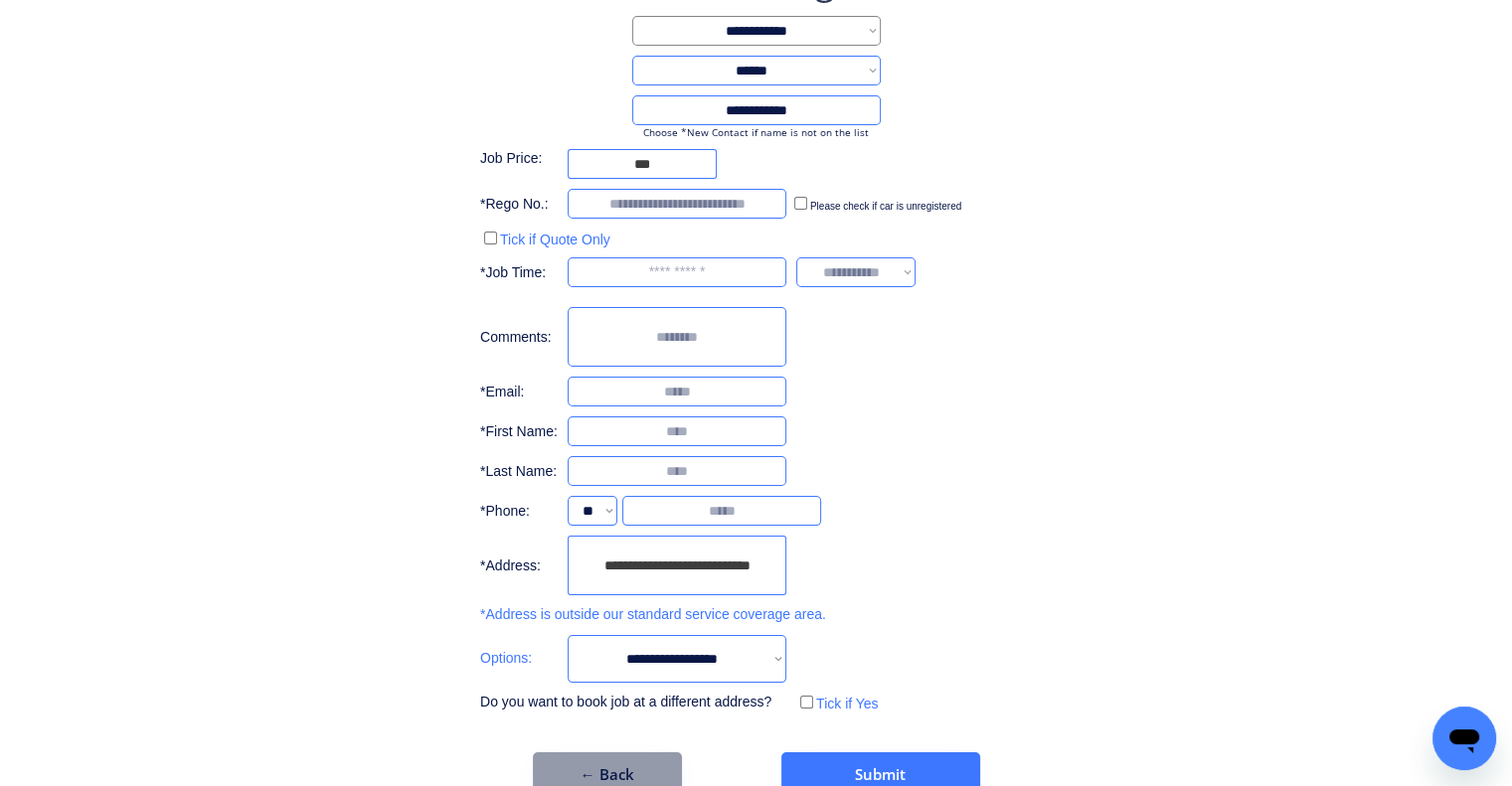 click on "**********" at bounding box center (756, 337) 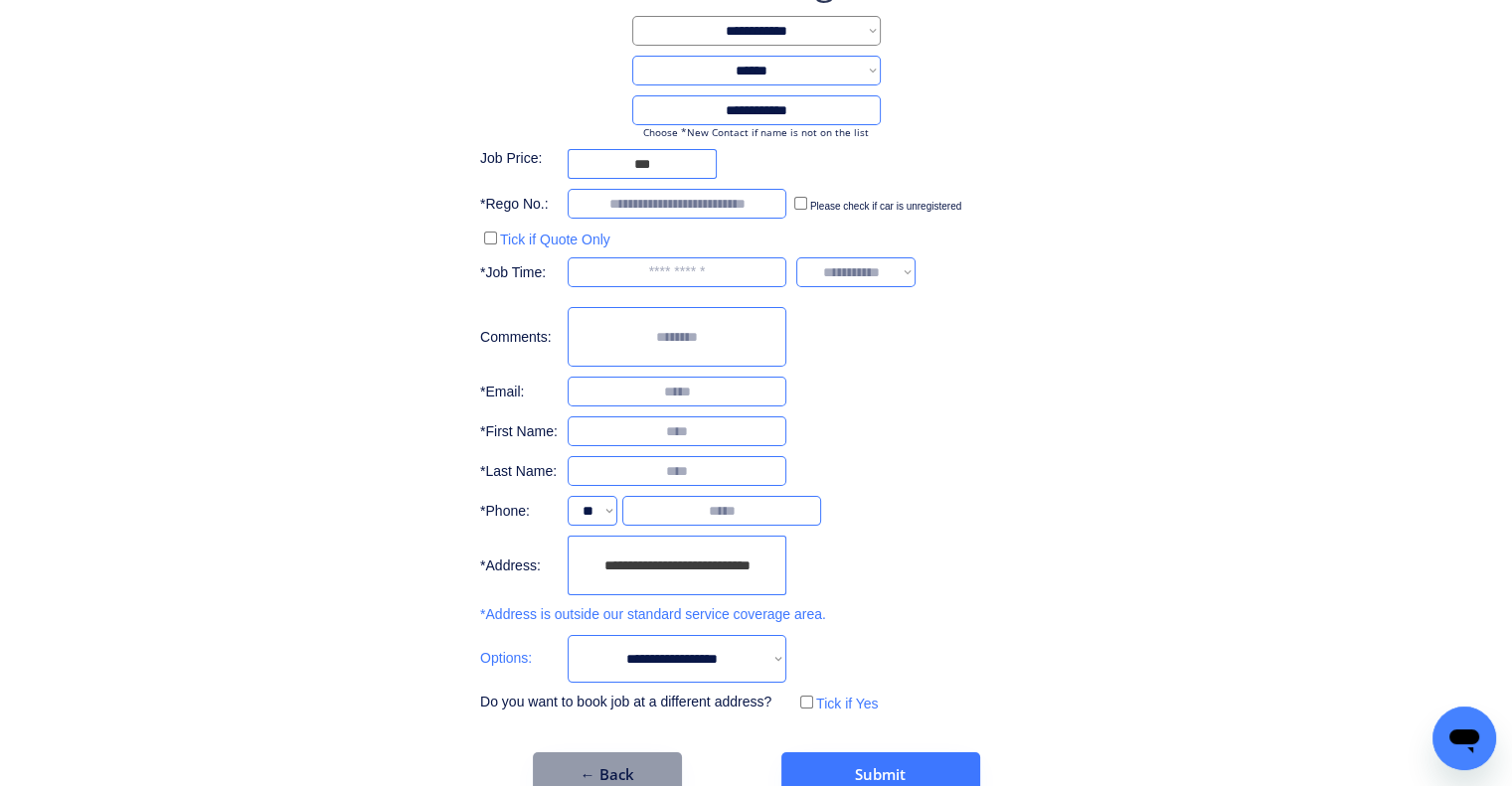 click on "**********" at bounding box center [677, 659] 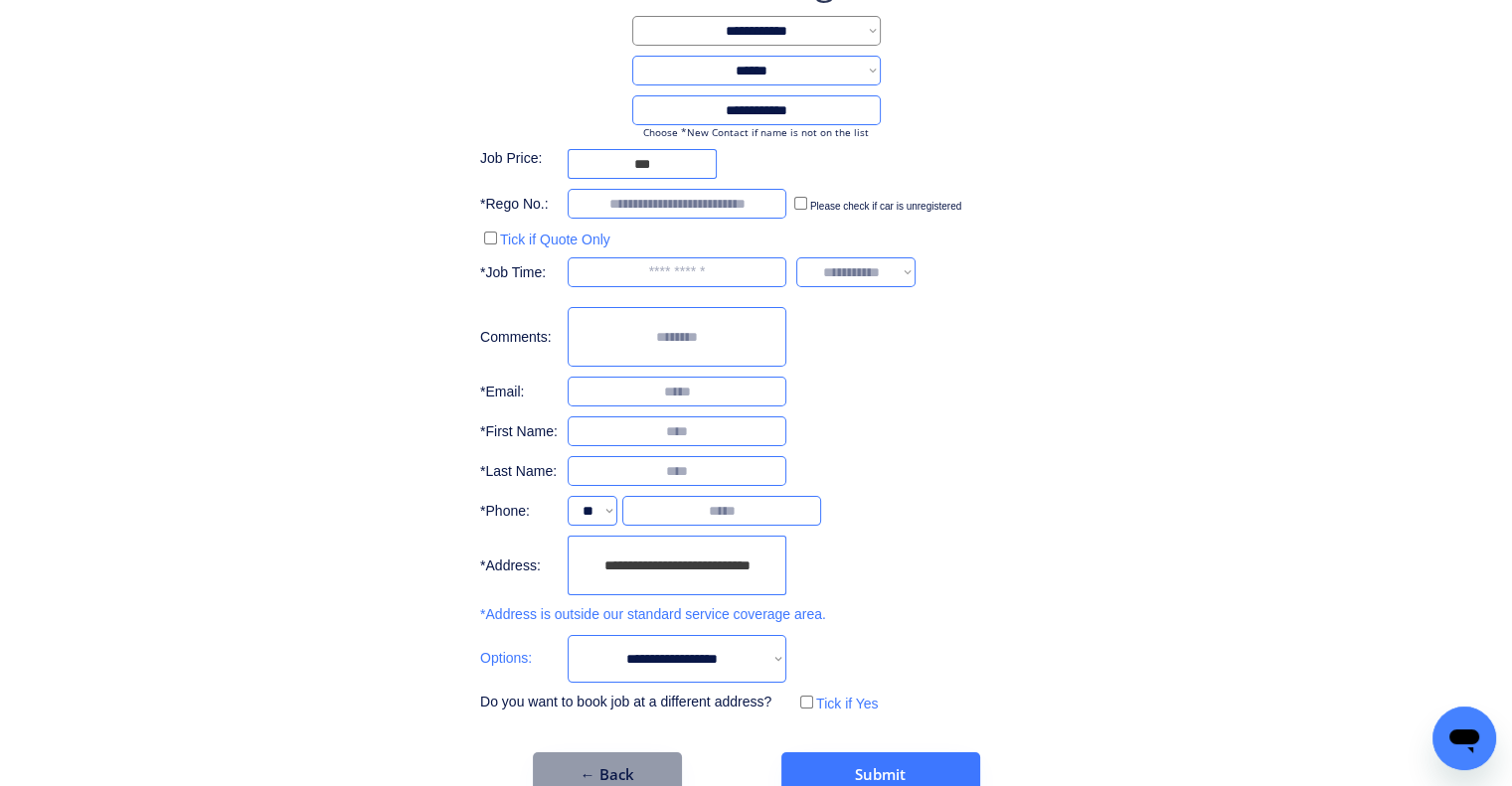 click on "**********" at bounding box center [677, 659] 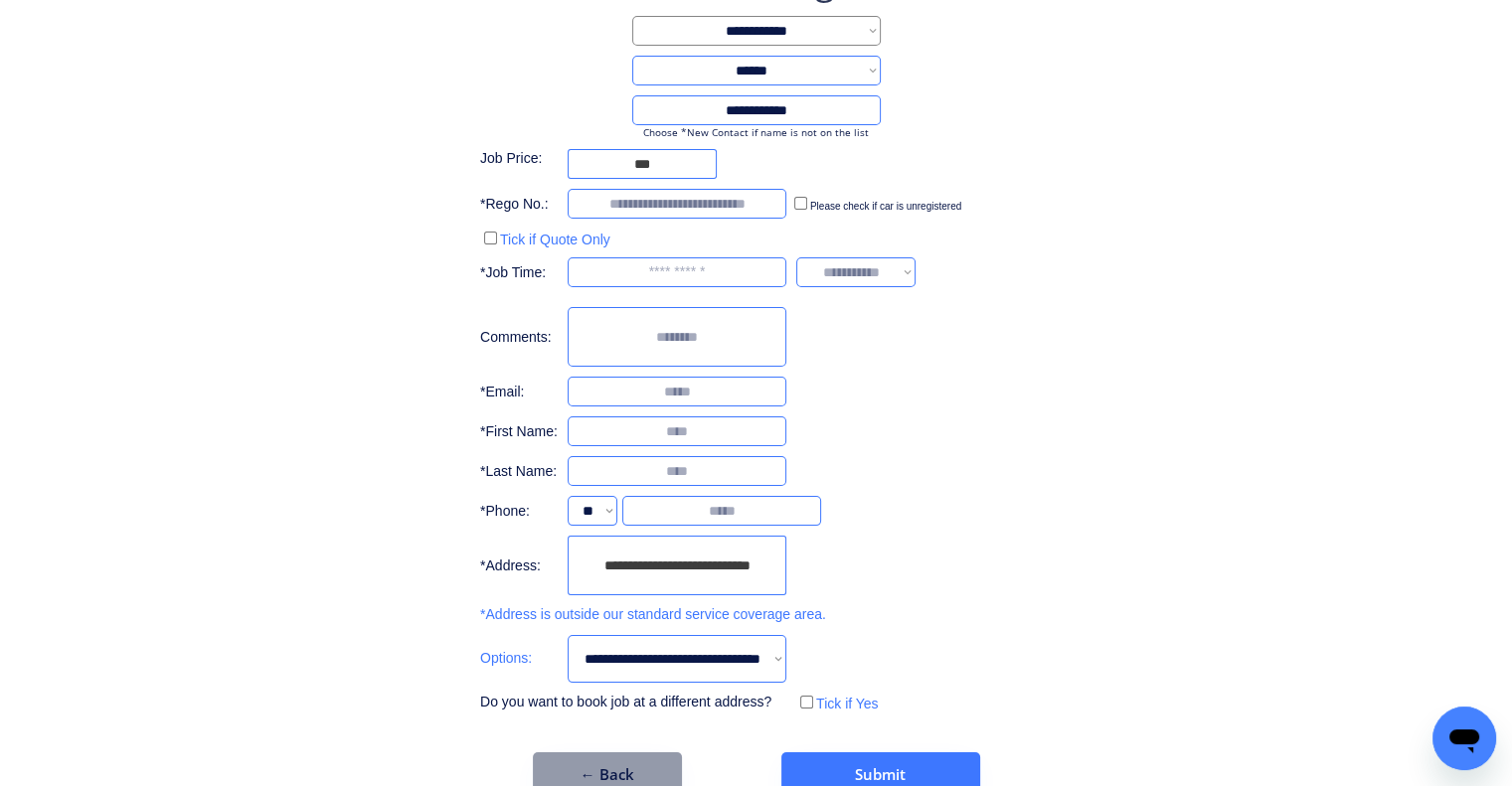 click on "**********" at bounding box center (677, 659) 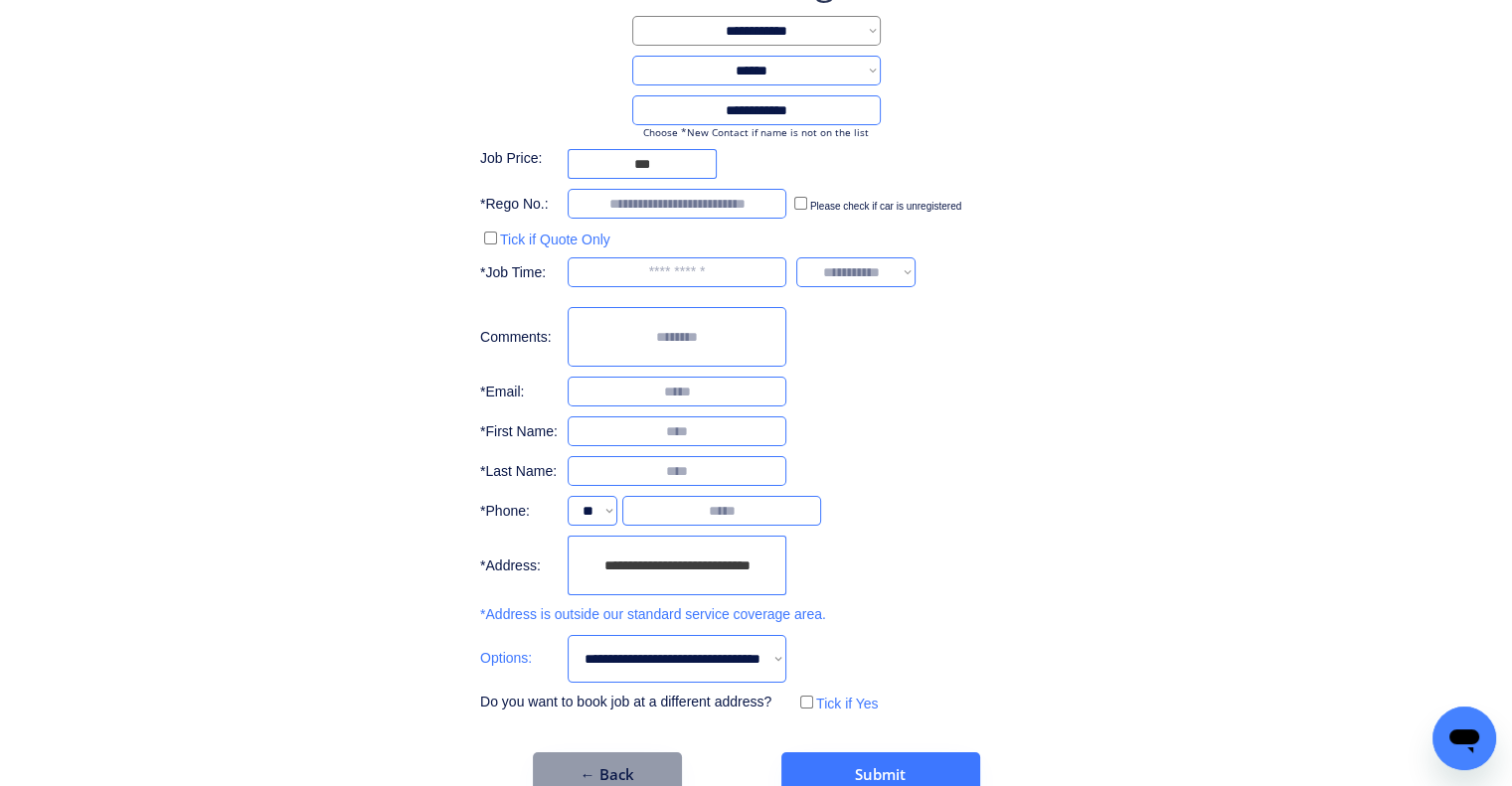click on "**********" at bounding box center (677, 659) 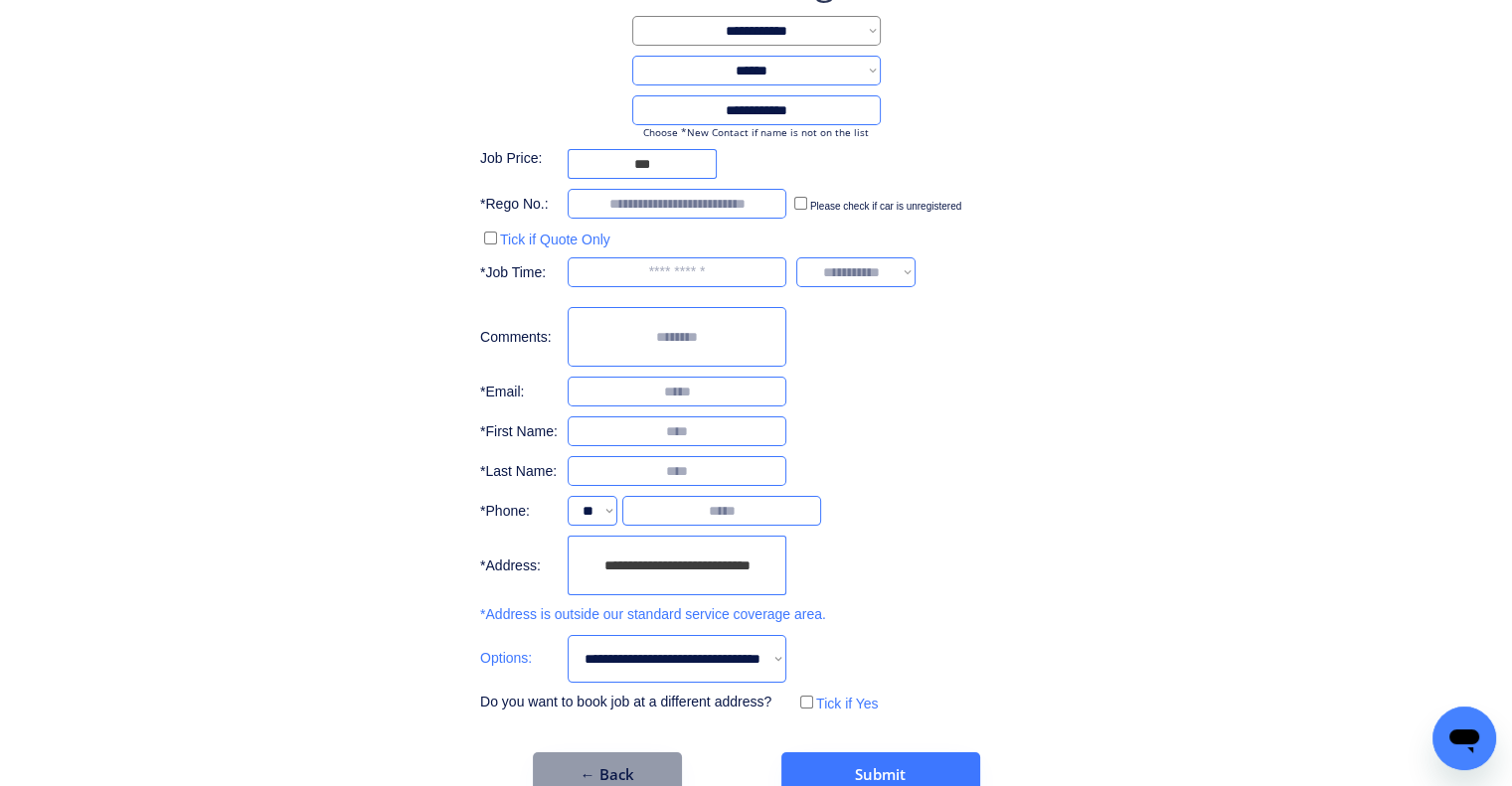select on "**********" 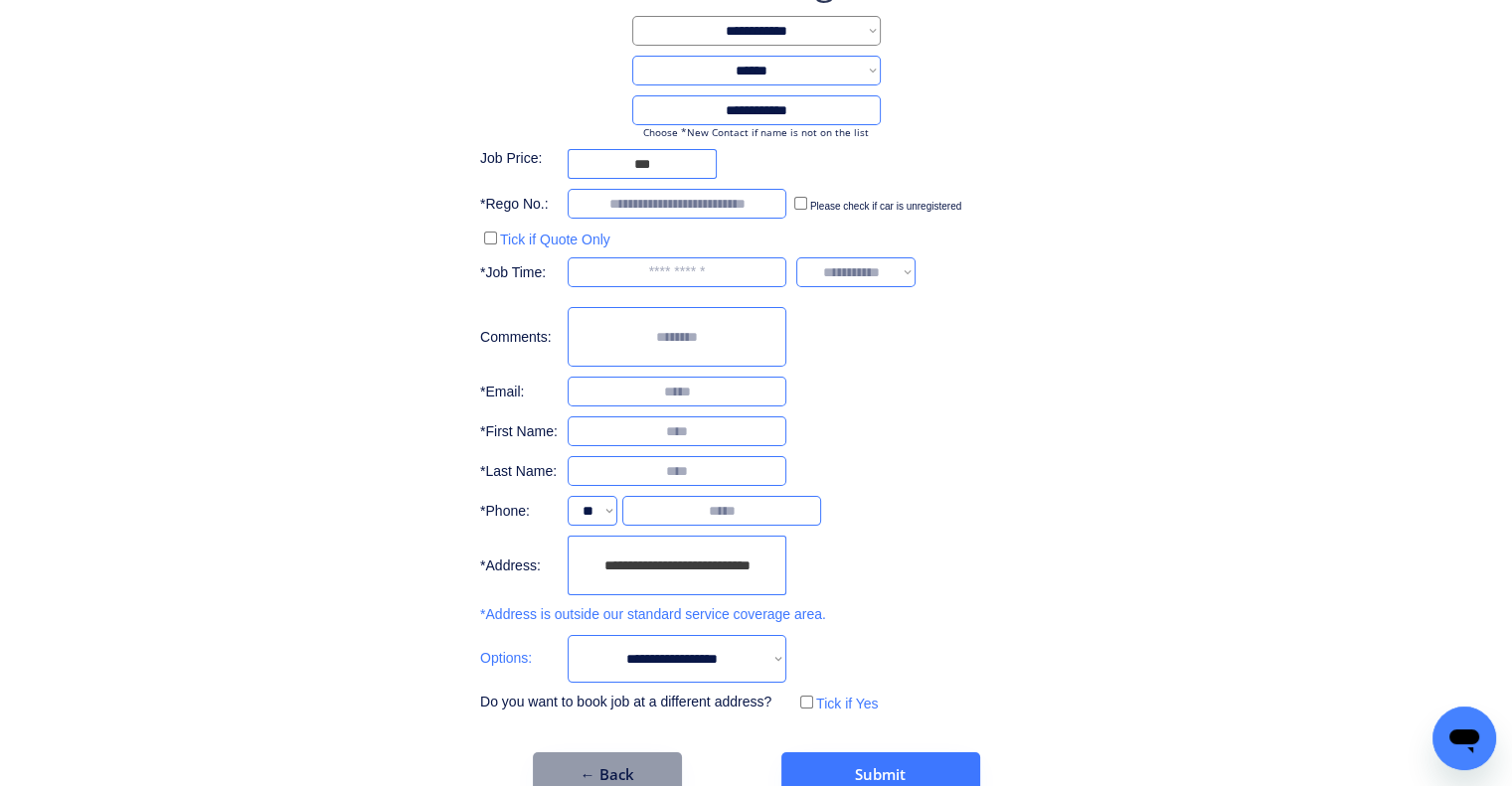 click on "**********" at bounding box center [677, 659] 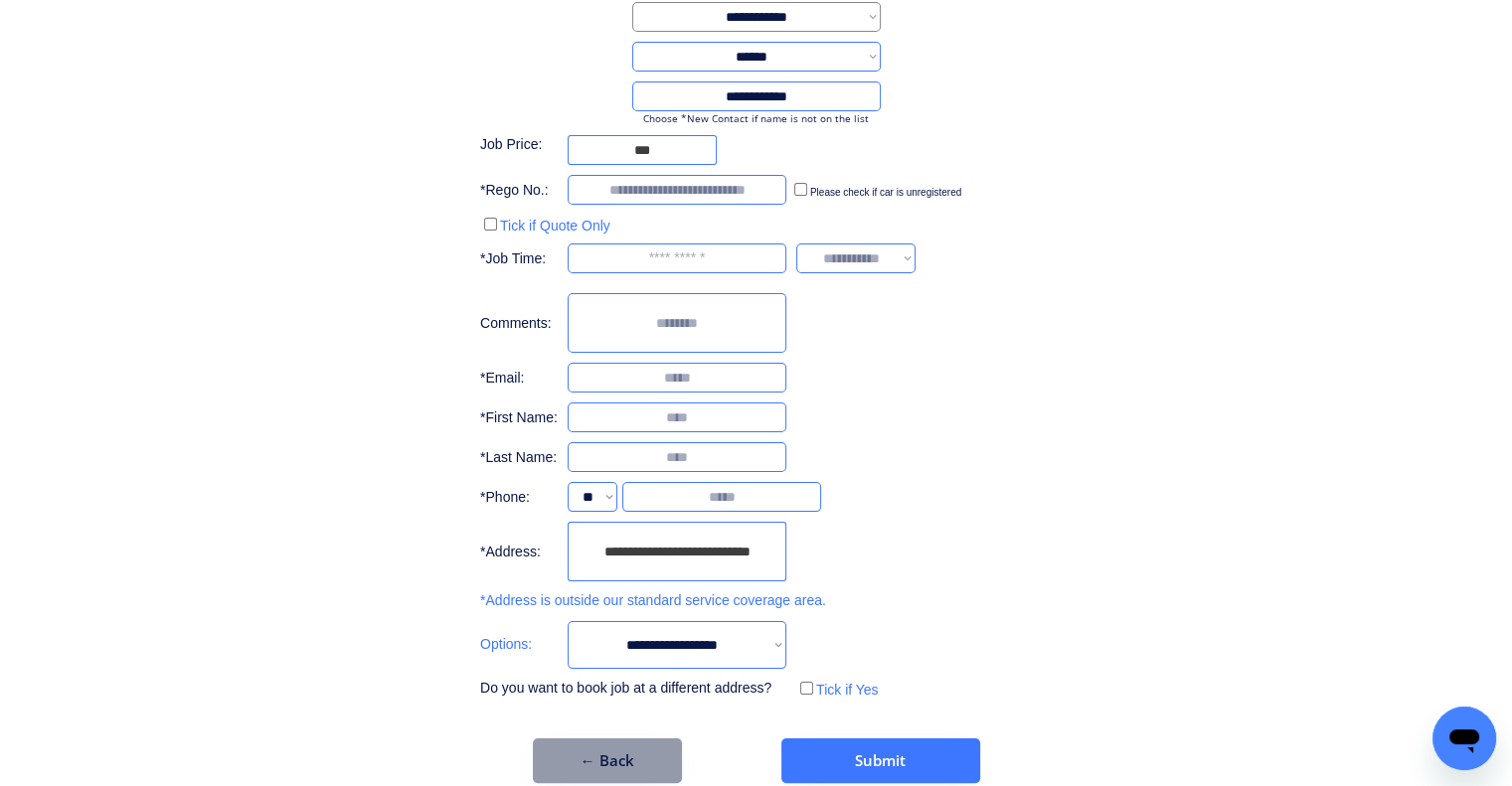 scroll, scrollTop: 193, scrollLeft: 0, axis: vertical 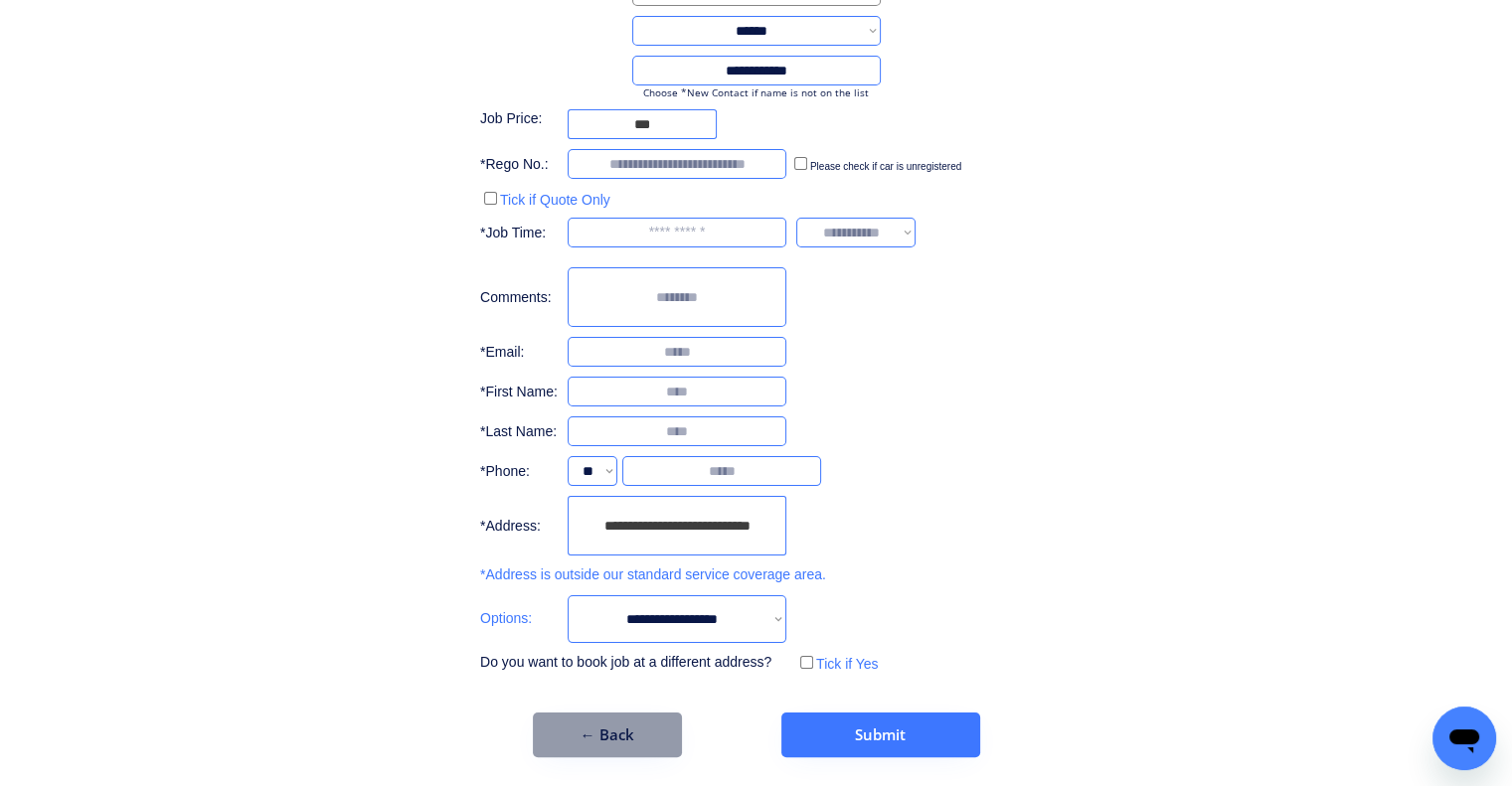 click on "←   Back" at bounding box center [607, 734] 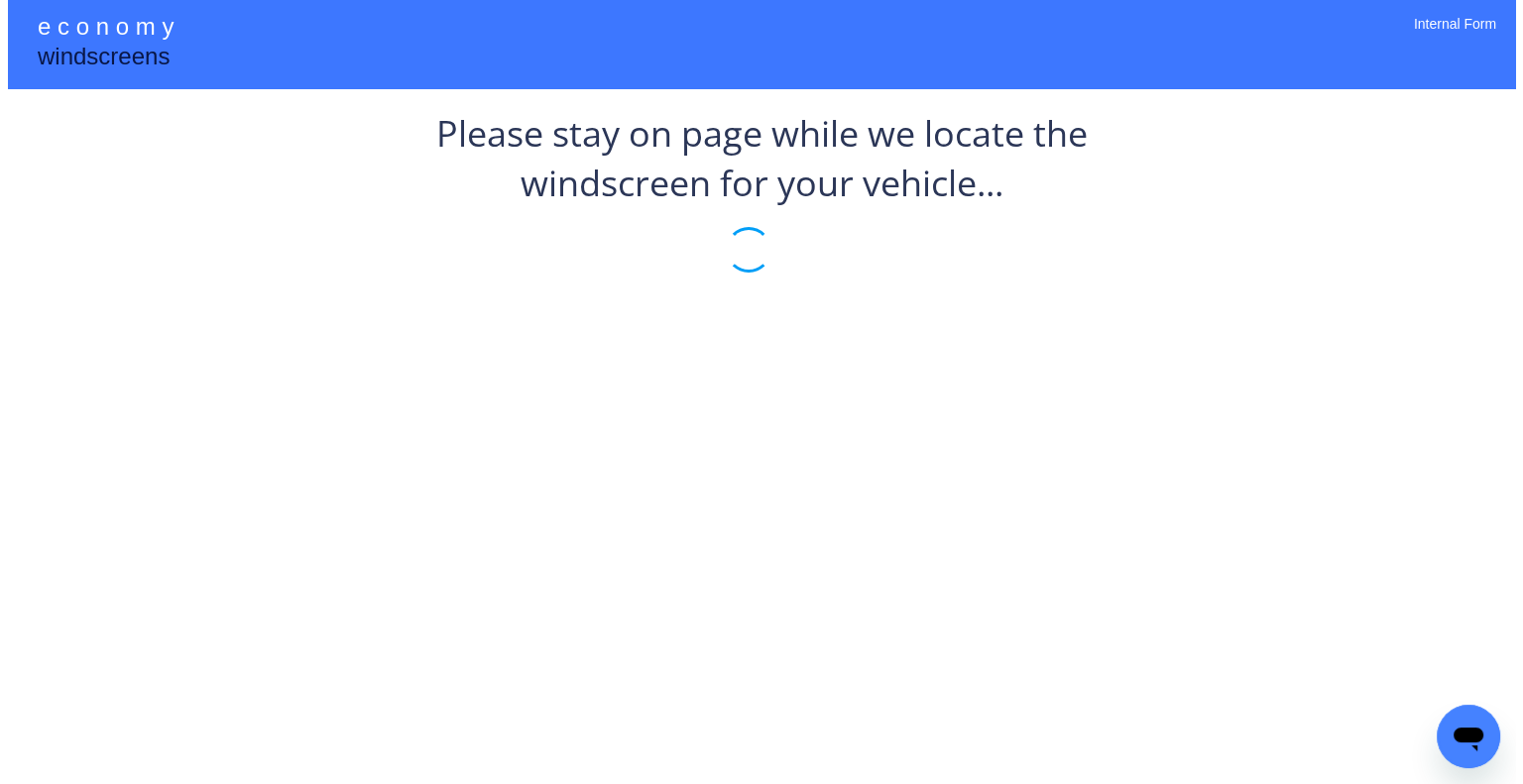 scroll, scrollTop: 0, scrollLeft: 0, axis: both 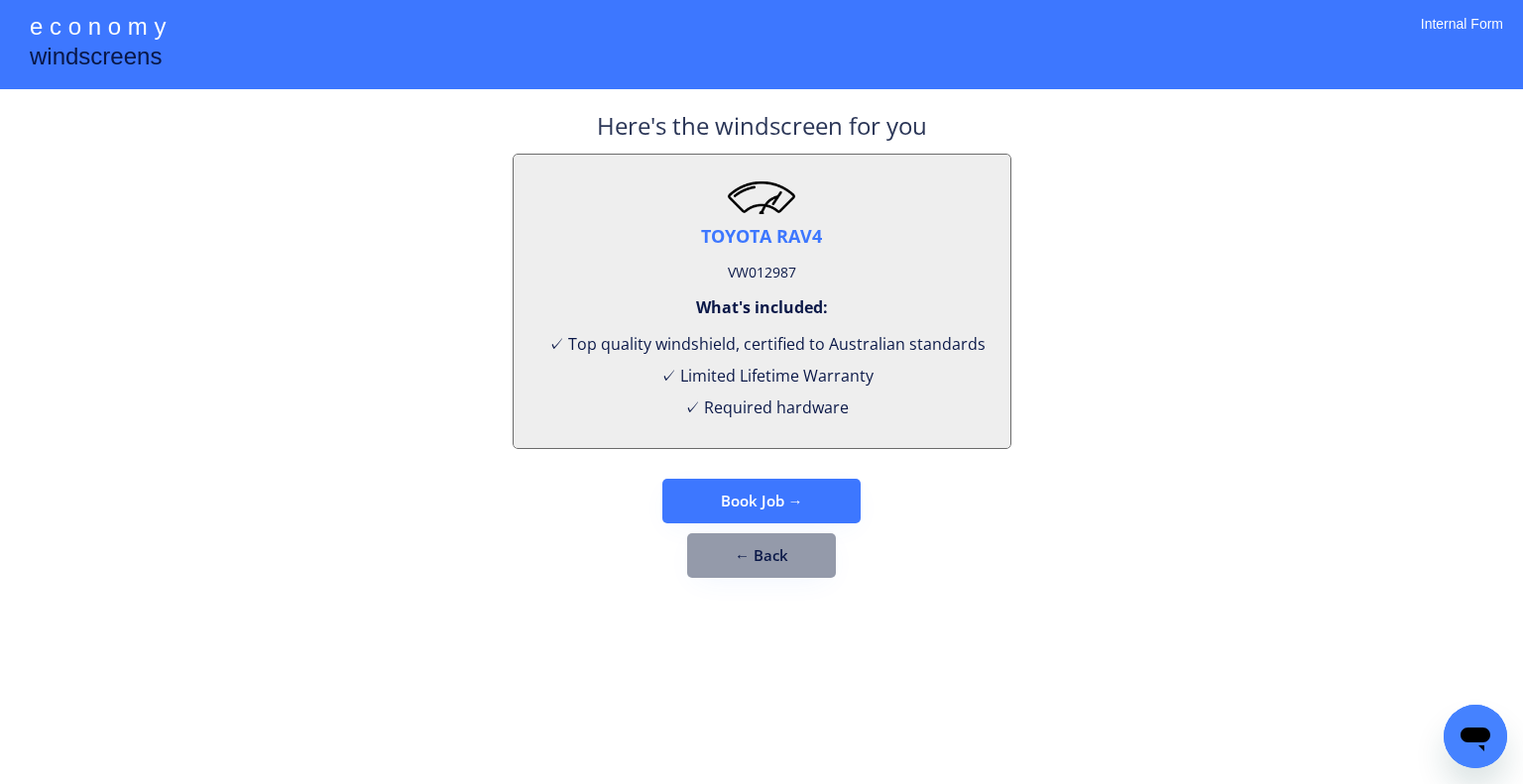 click on "Book Job    →   ←   Back" at bounding box center (762, 528) 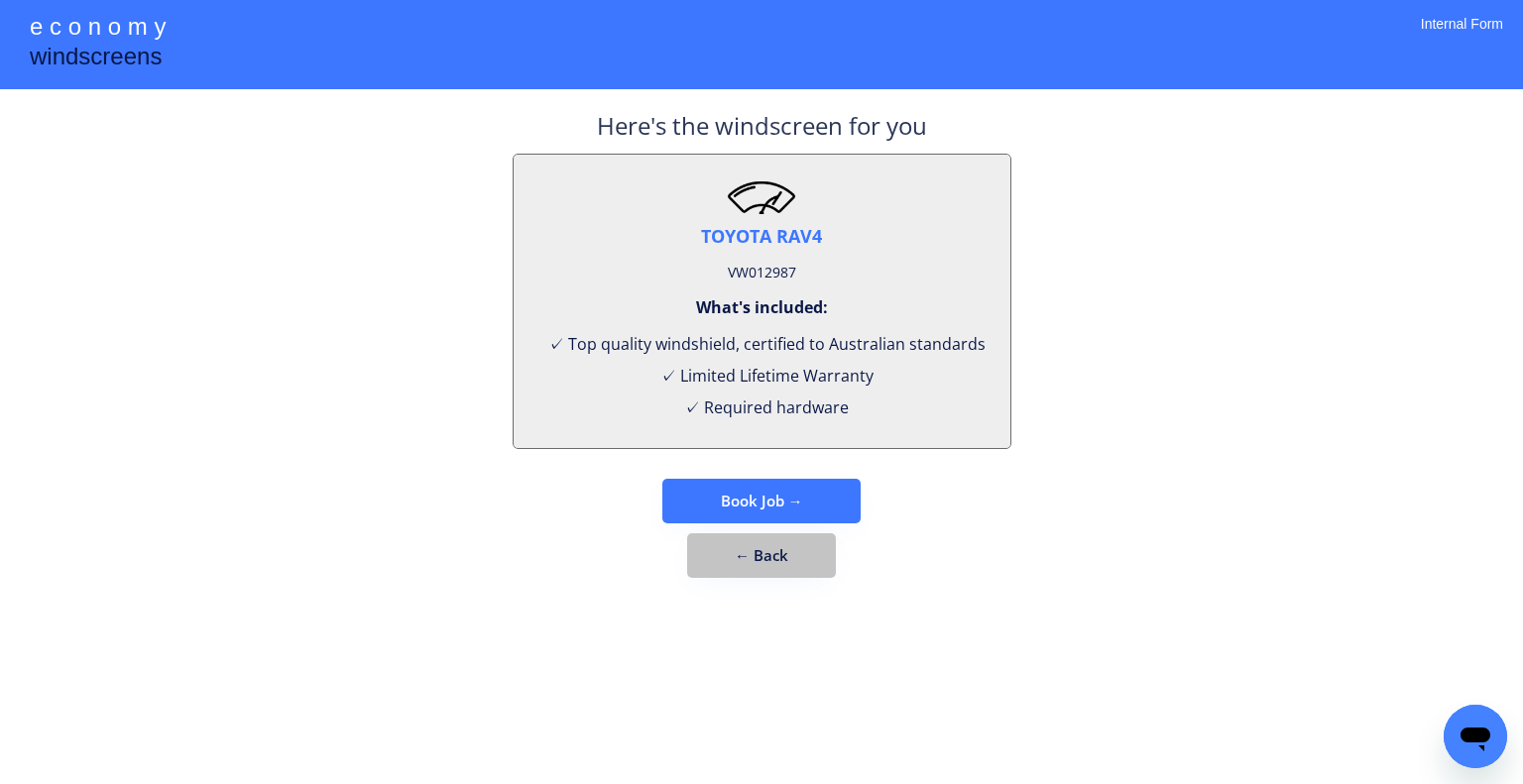 click on "←   Back" at bounding box center [762, 555] 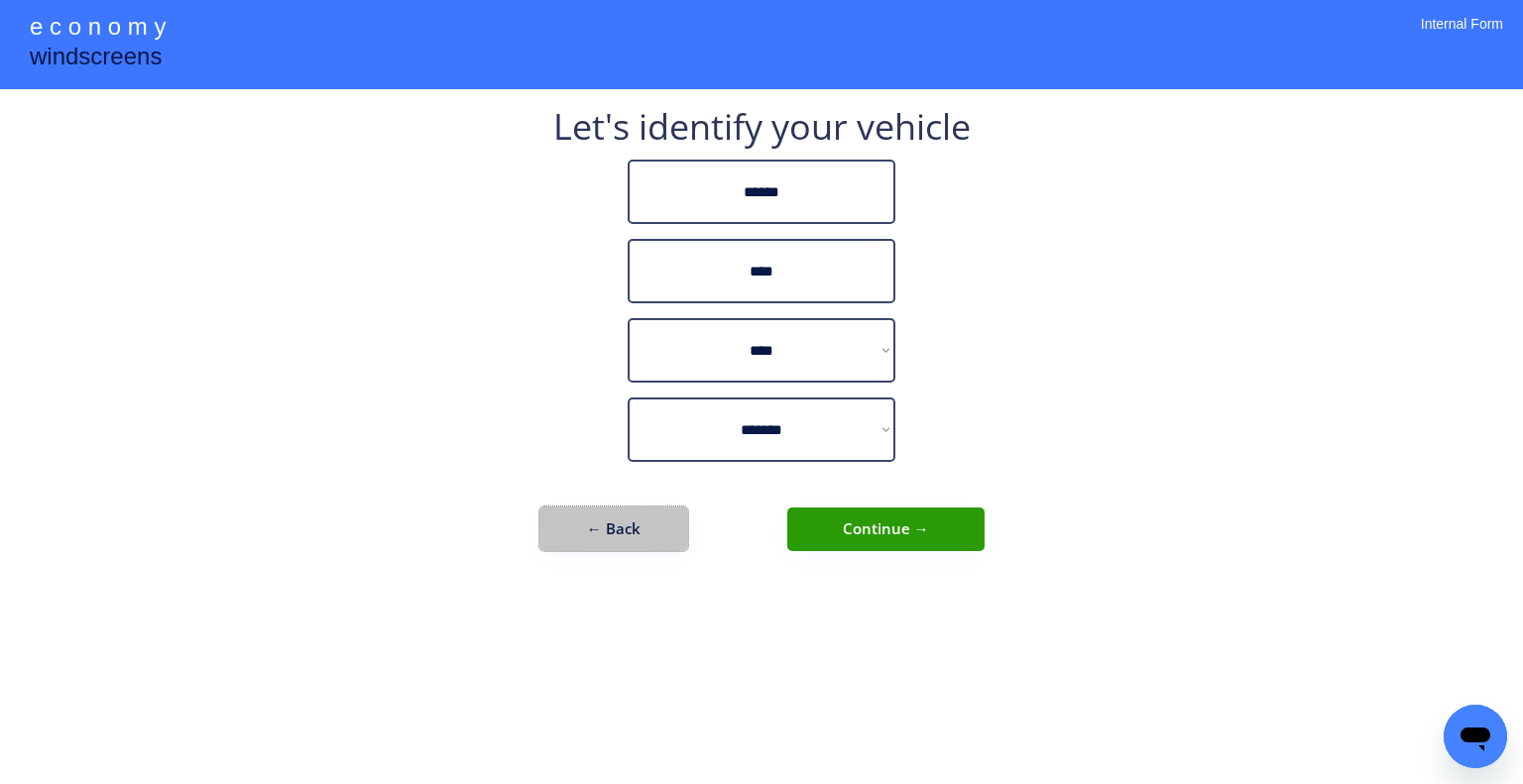 click on "←   Back" at bounding box center [614, 528] 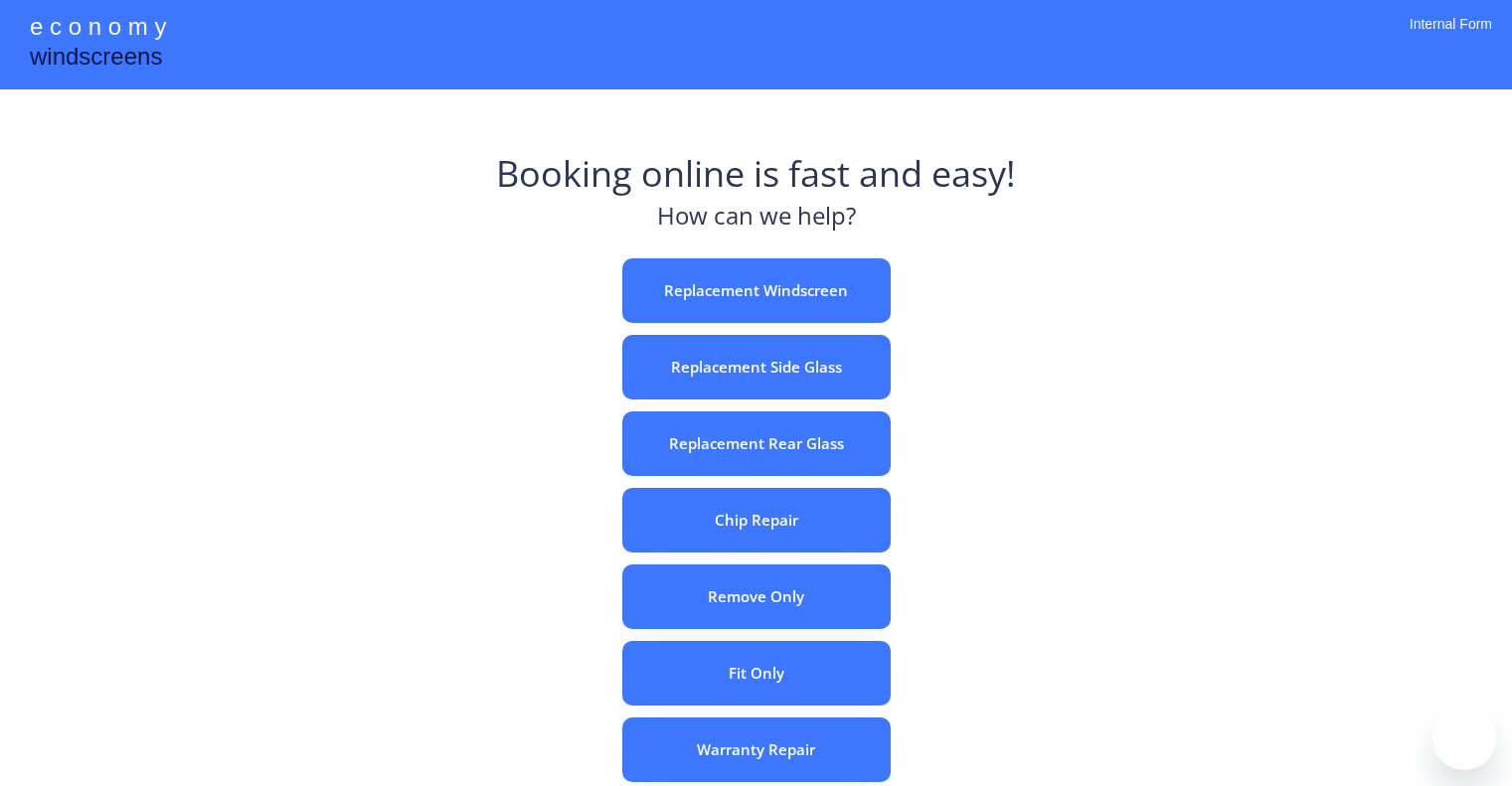 scroll, scrollTop: 0, scrollLeft: 0, axis: both 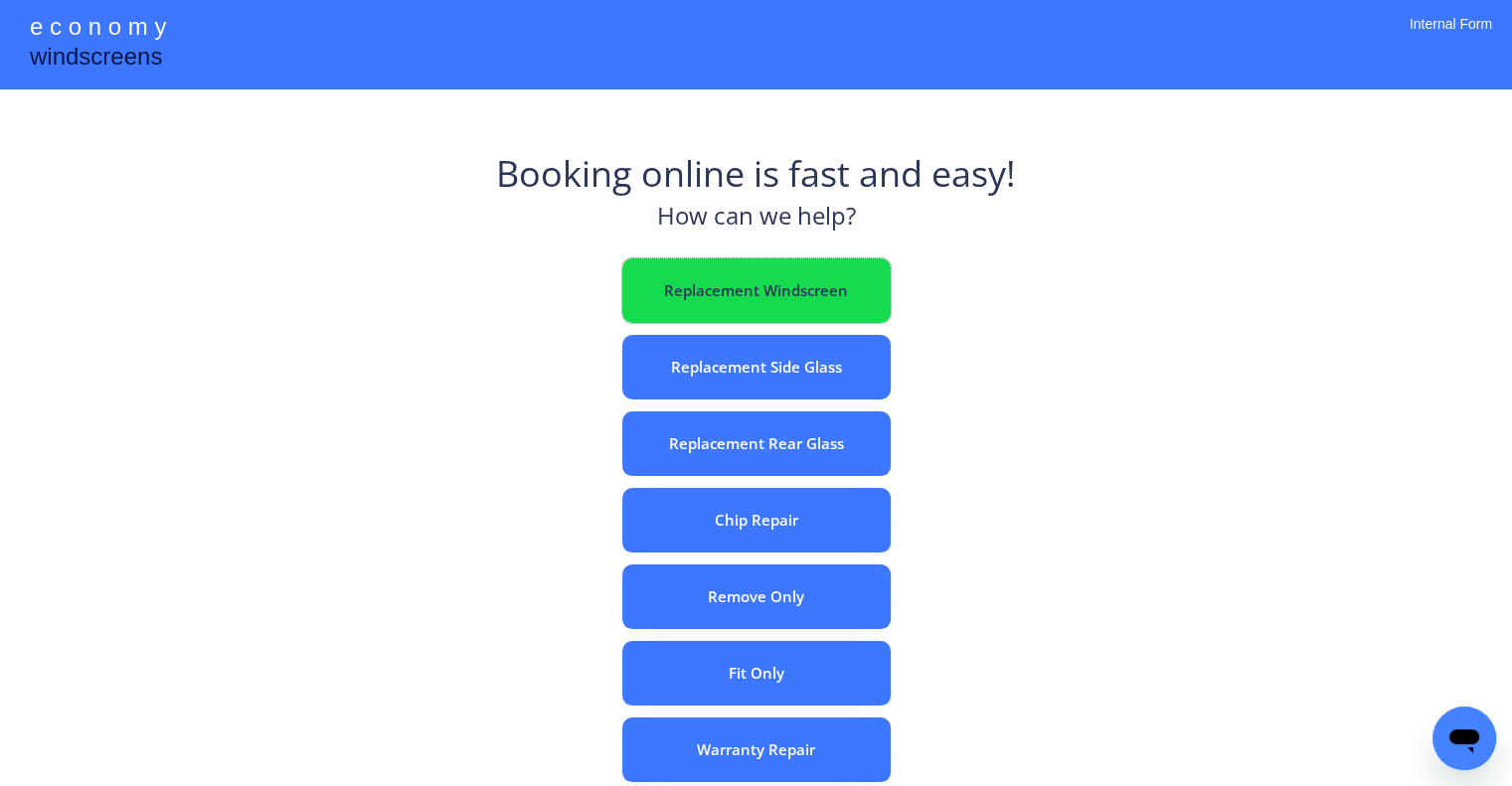 drag, startPoint x: 841, startPoint y: 286, endPoint x: 814, endPoint y: 39, distance: 248.47133 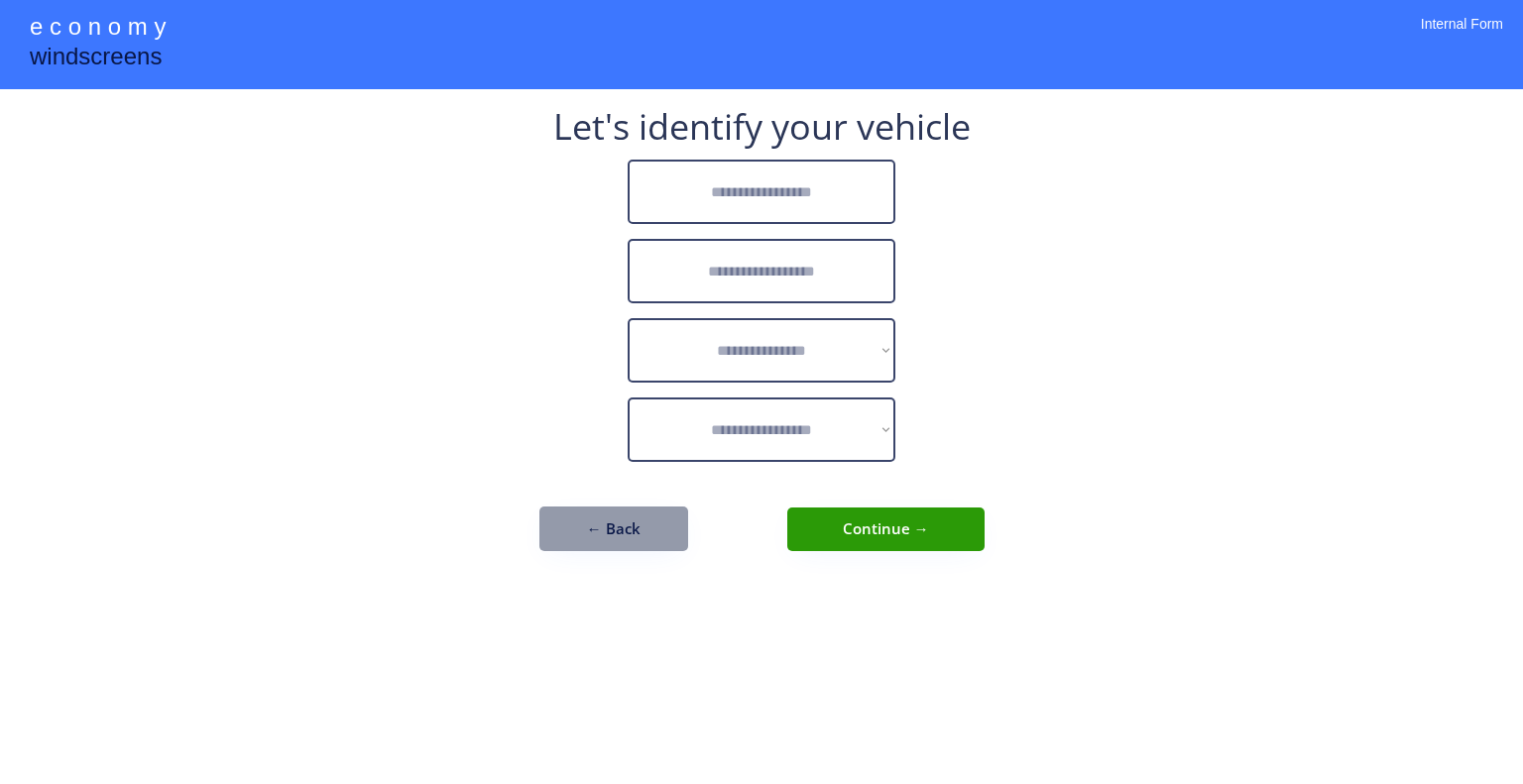 scroll, scrollTop: 0, scrollLeft: 0, axis: both 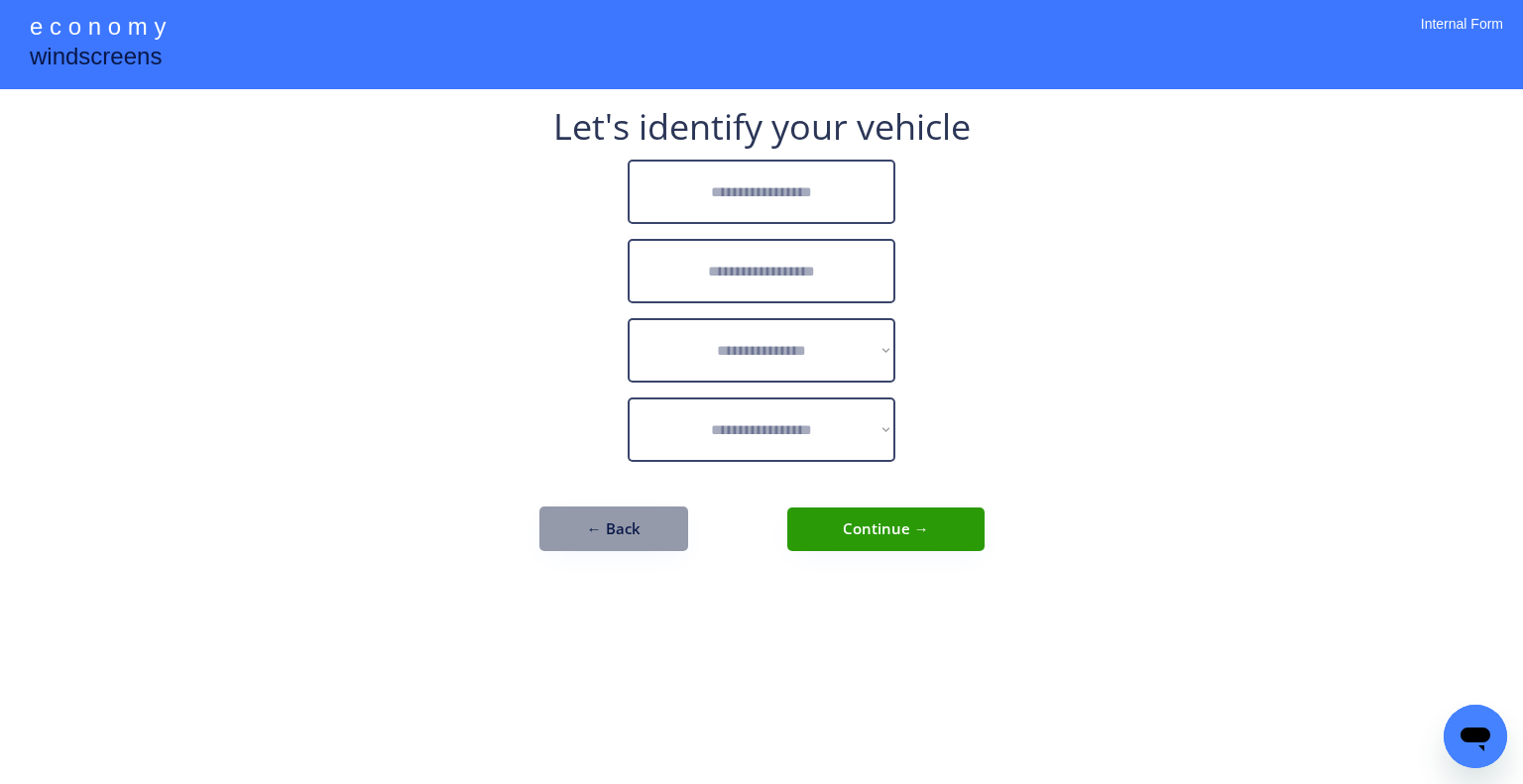 click at bounding box center (762, 191) 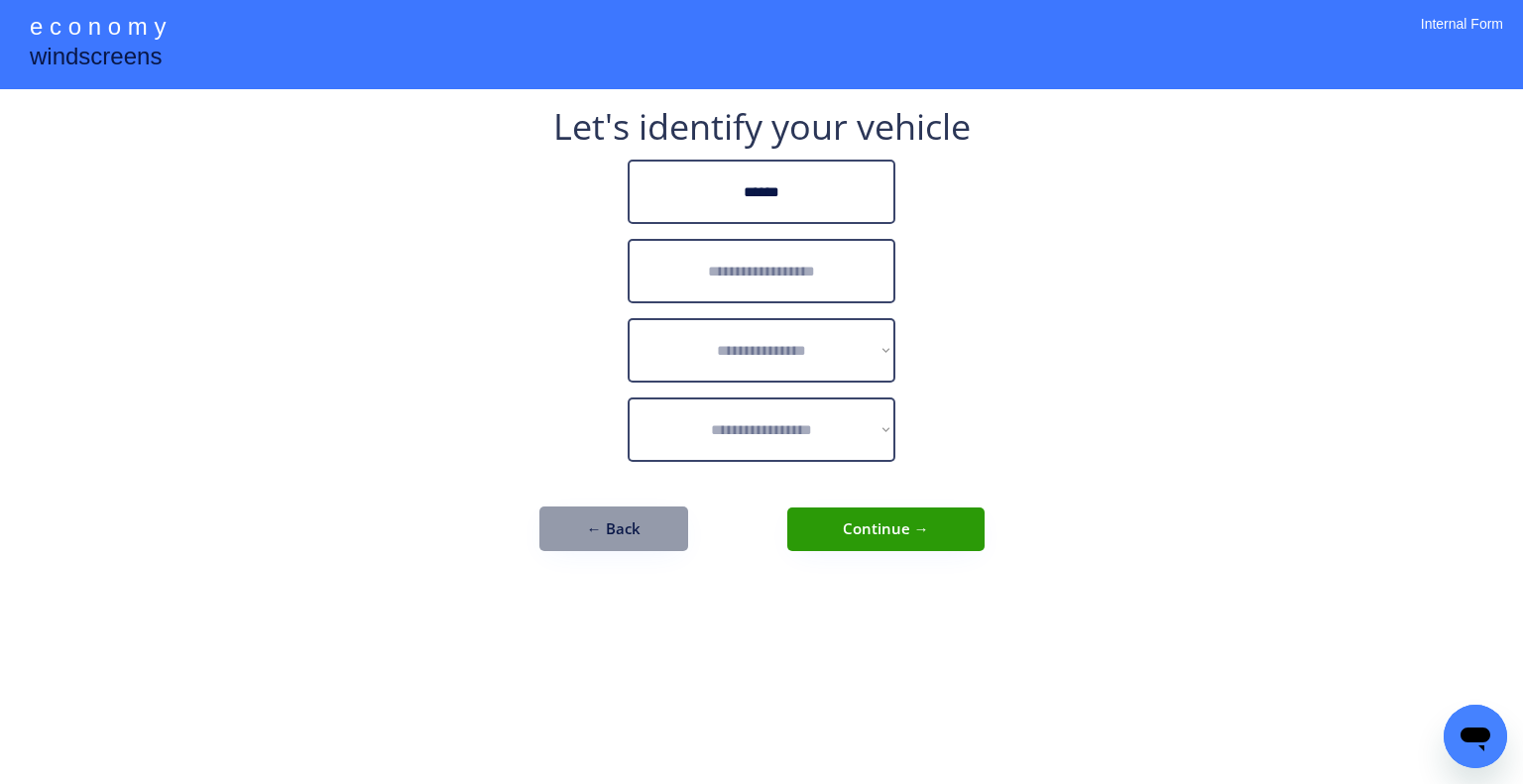 drag, startPoint x: 811, startPoint y: 184, endPoint x: 1114, endPoint y: 200, distance: 303.42215 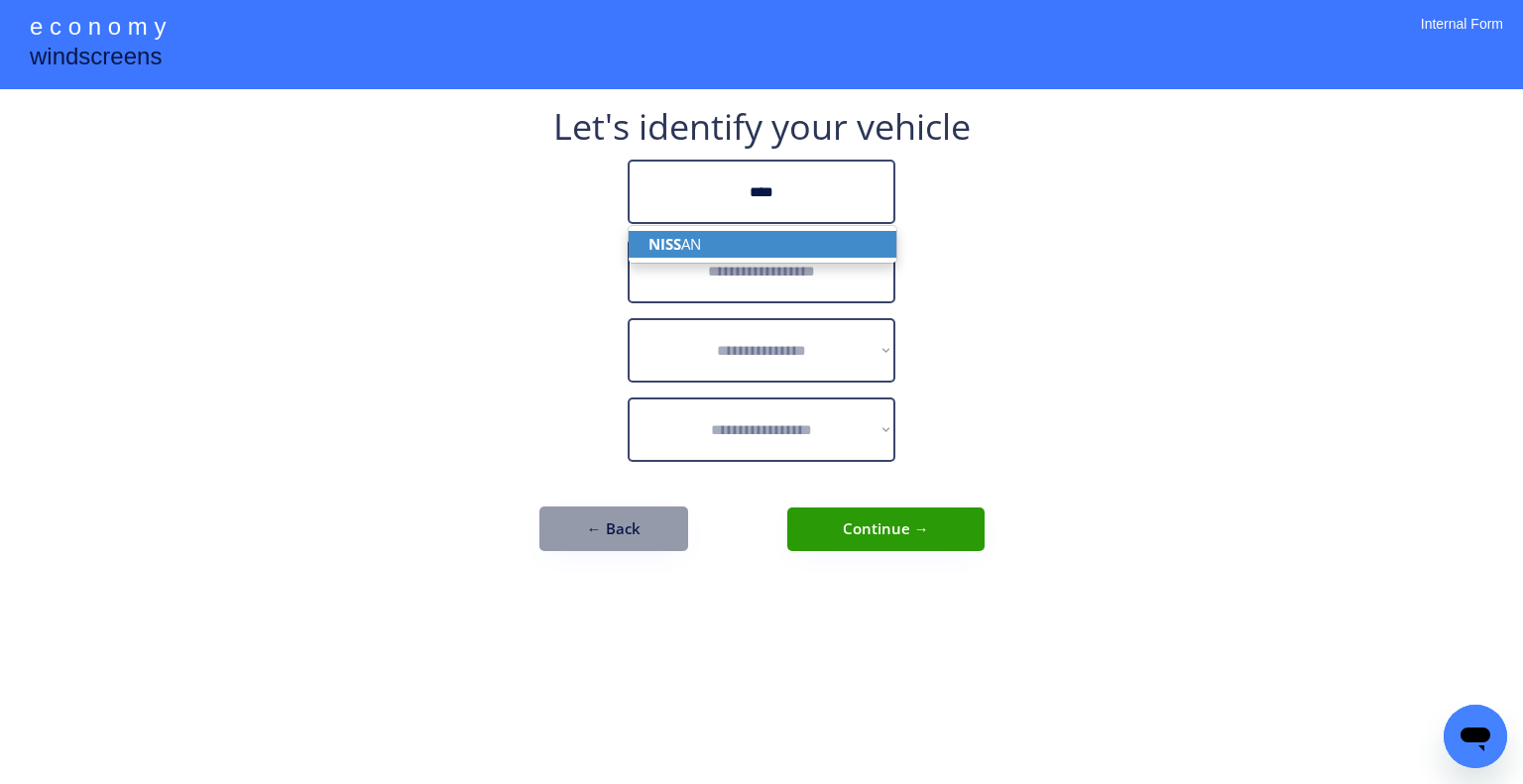 click on "NISS AN" at bounding box center [762, 244] 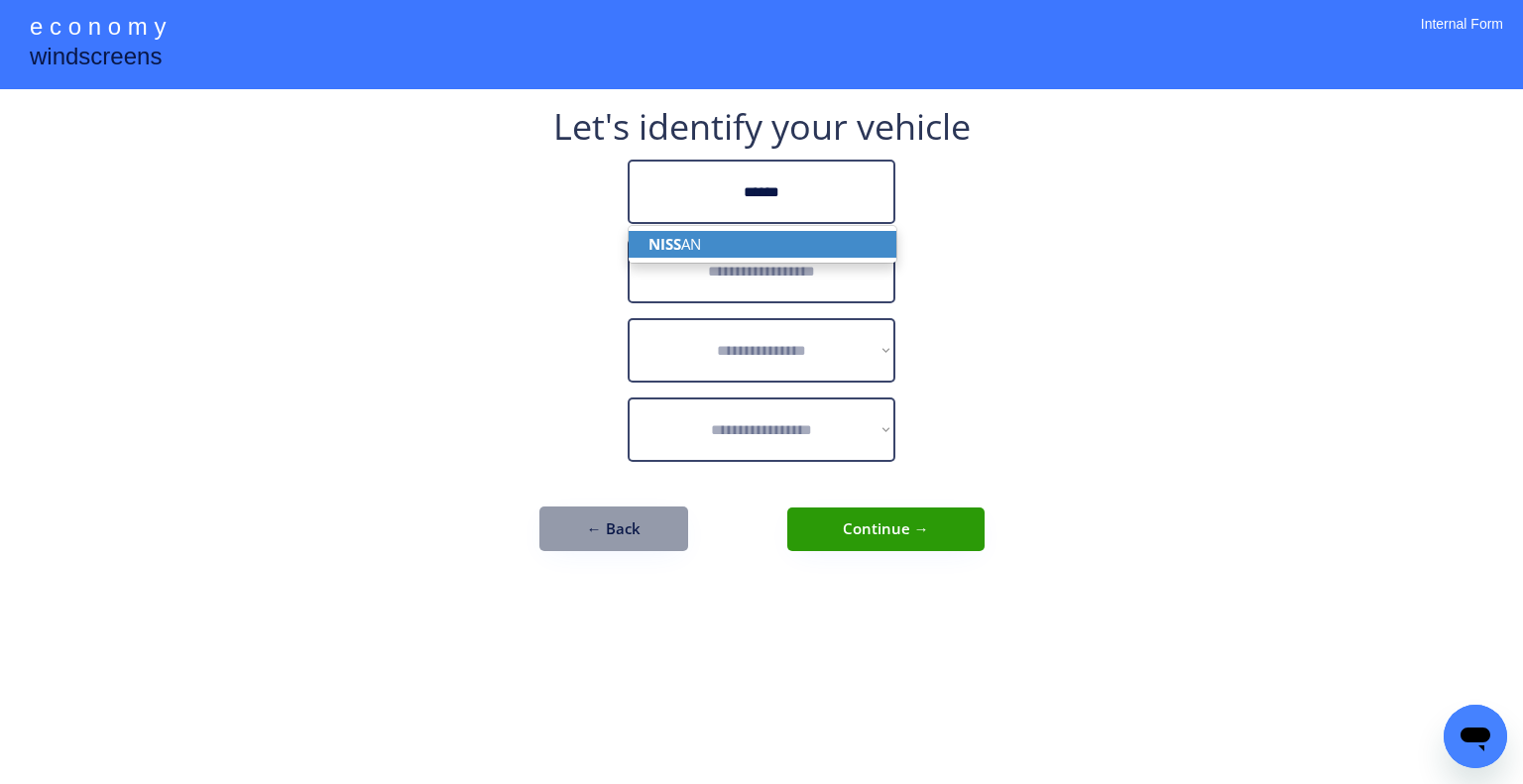 type on "******" 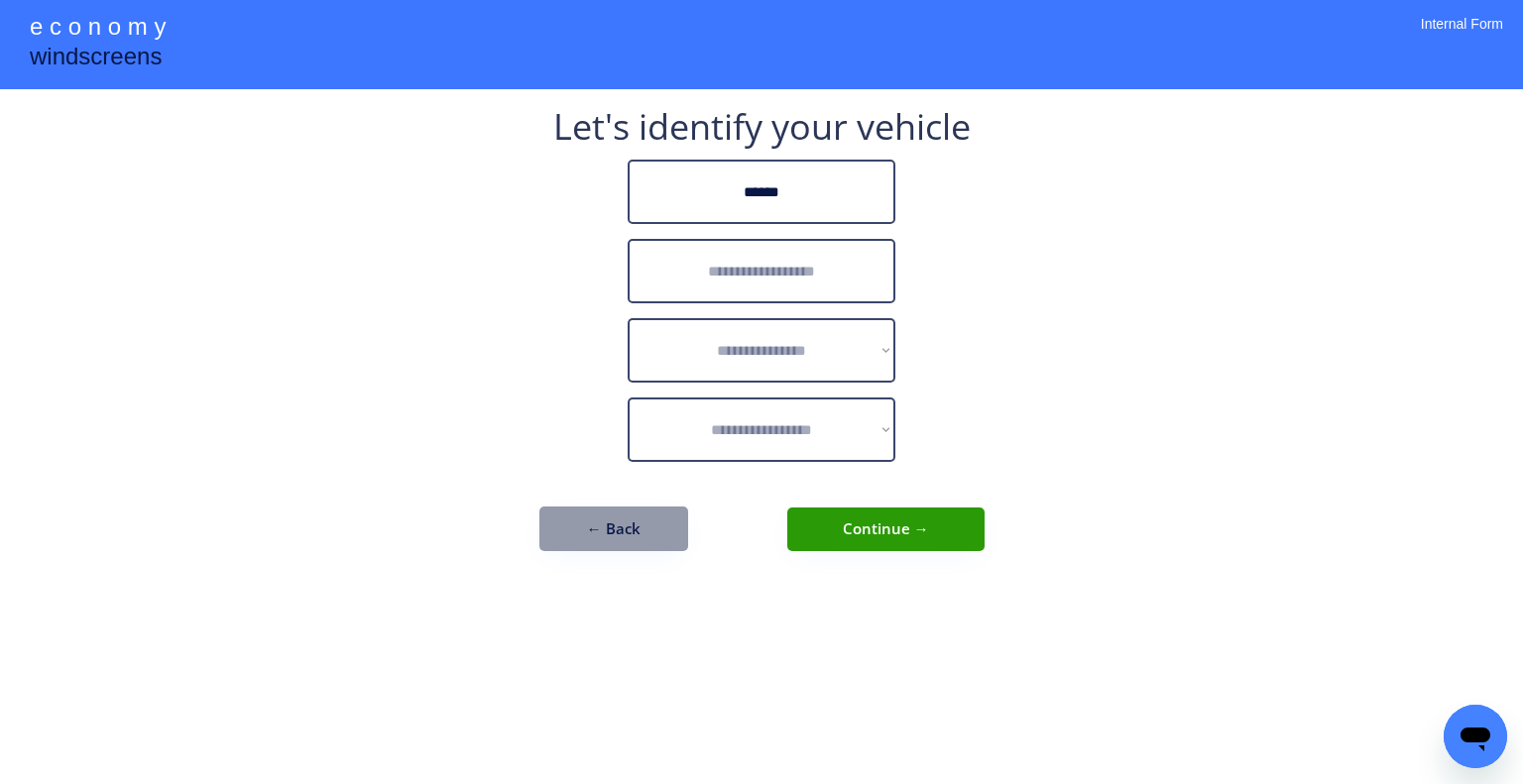 click at bounding box center (762, 271) 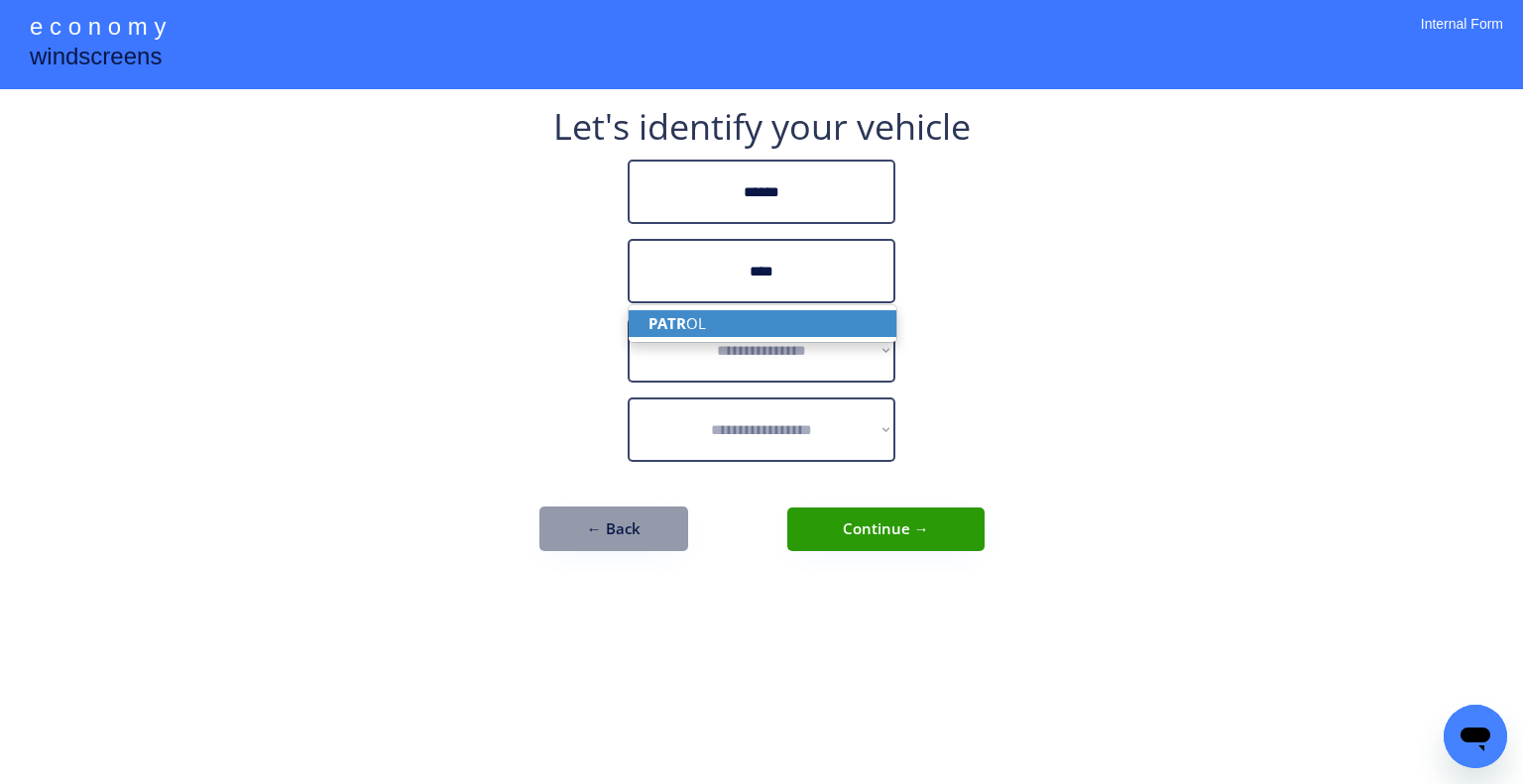 drag, startPoint x: 773, startPoint y: 322, endPoint x: 986, endPoint y: 233, distance: 230.84627 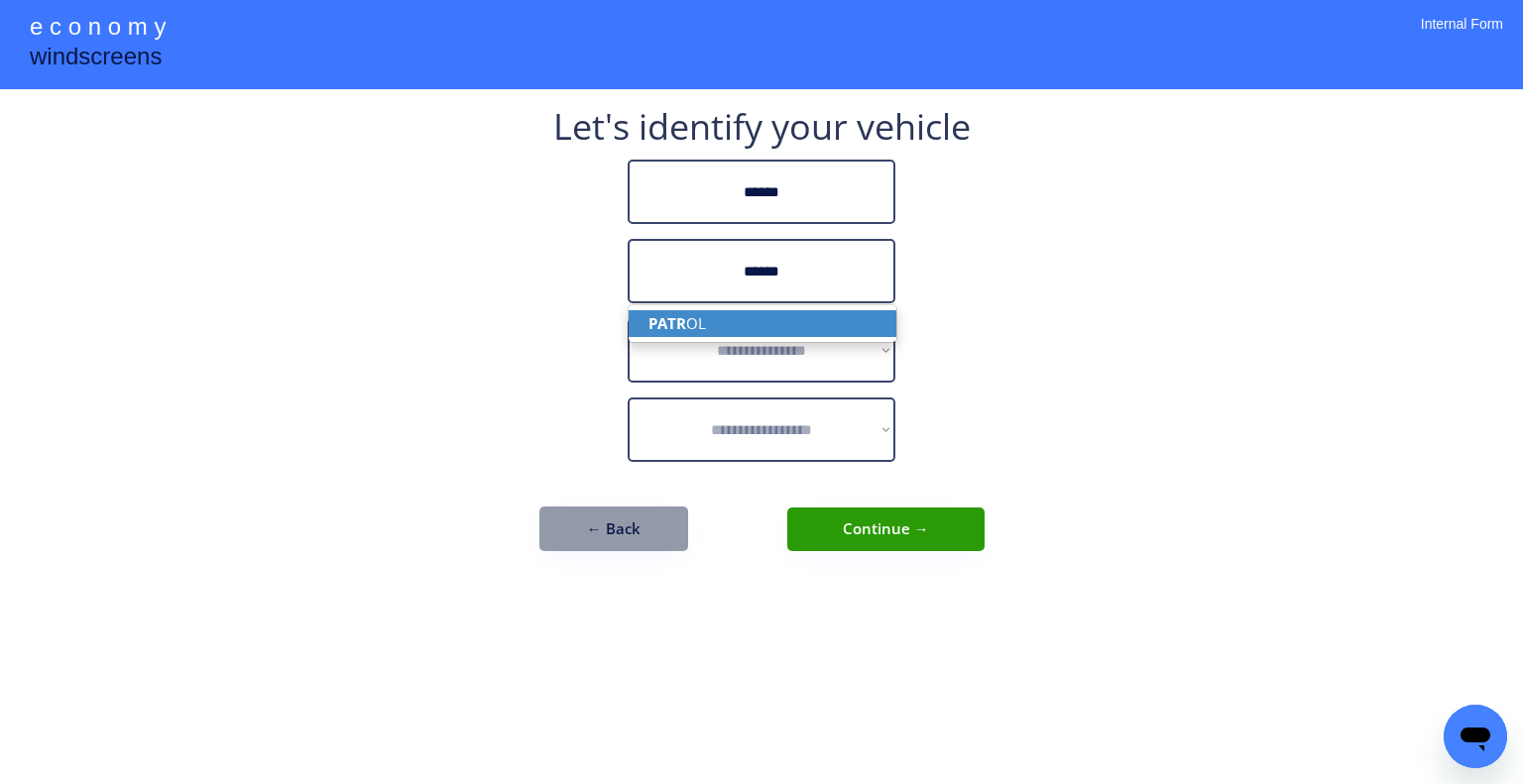 type on "******" 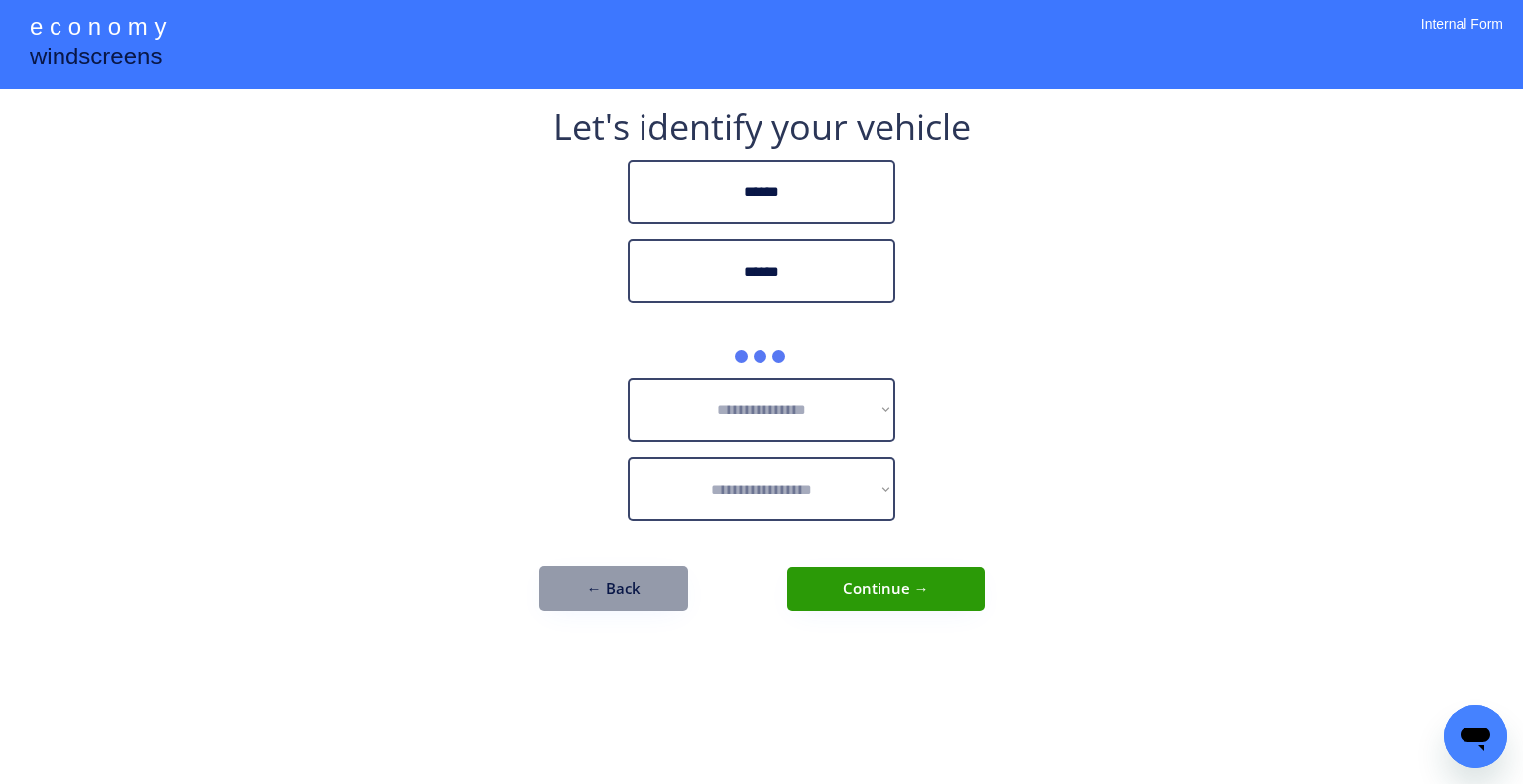 drag, startPoint x: 986, startPoint y: 233, endPoint x: 809, endPoint y: 3, distance: 290.2223 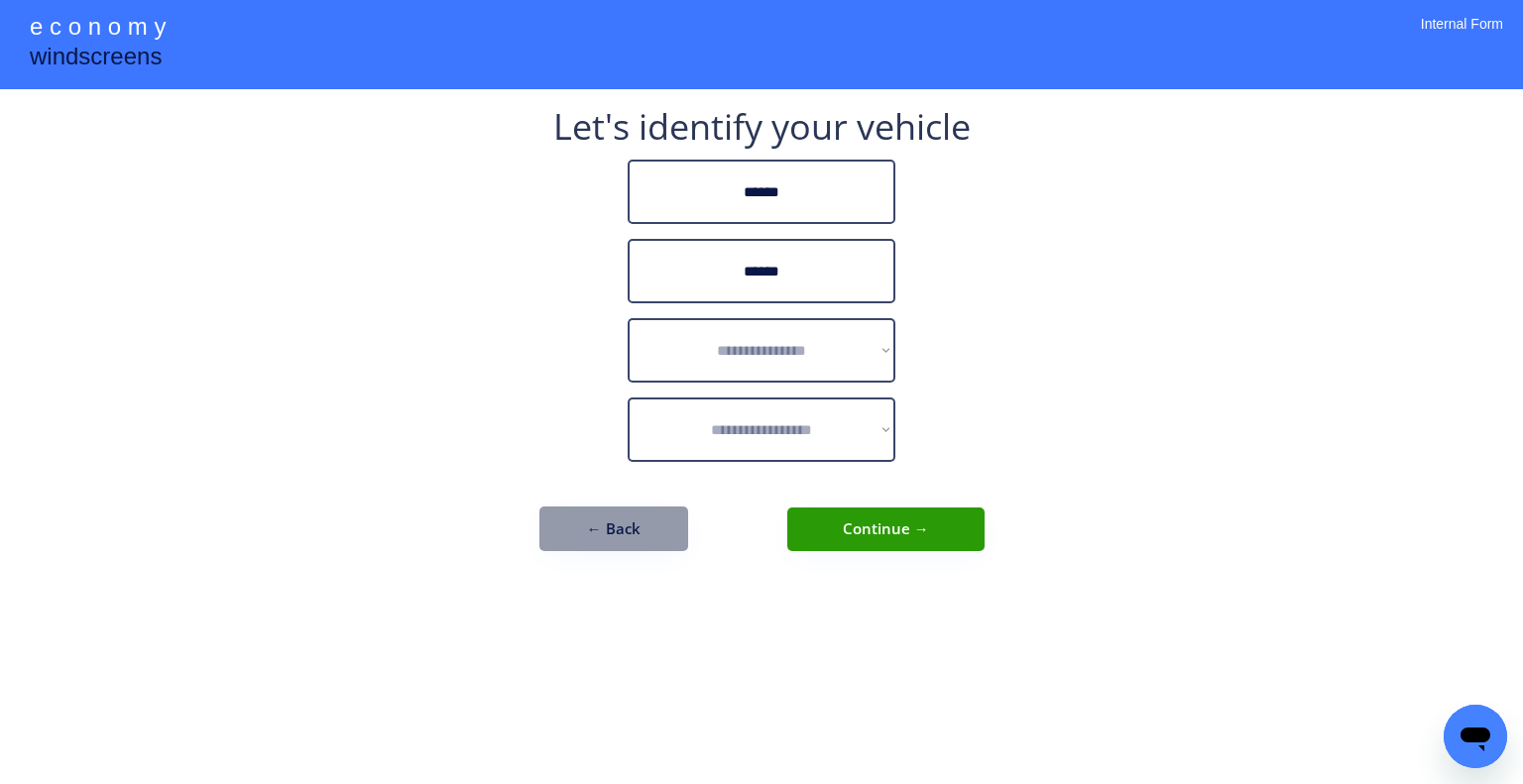 click on "**********" at bounding box center (762, 392) 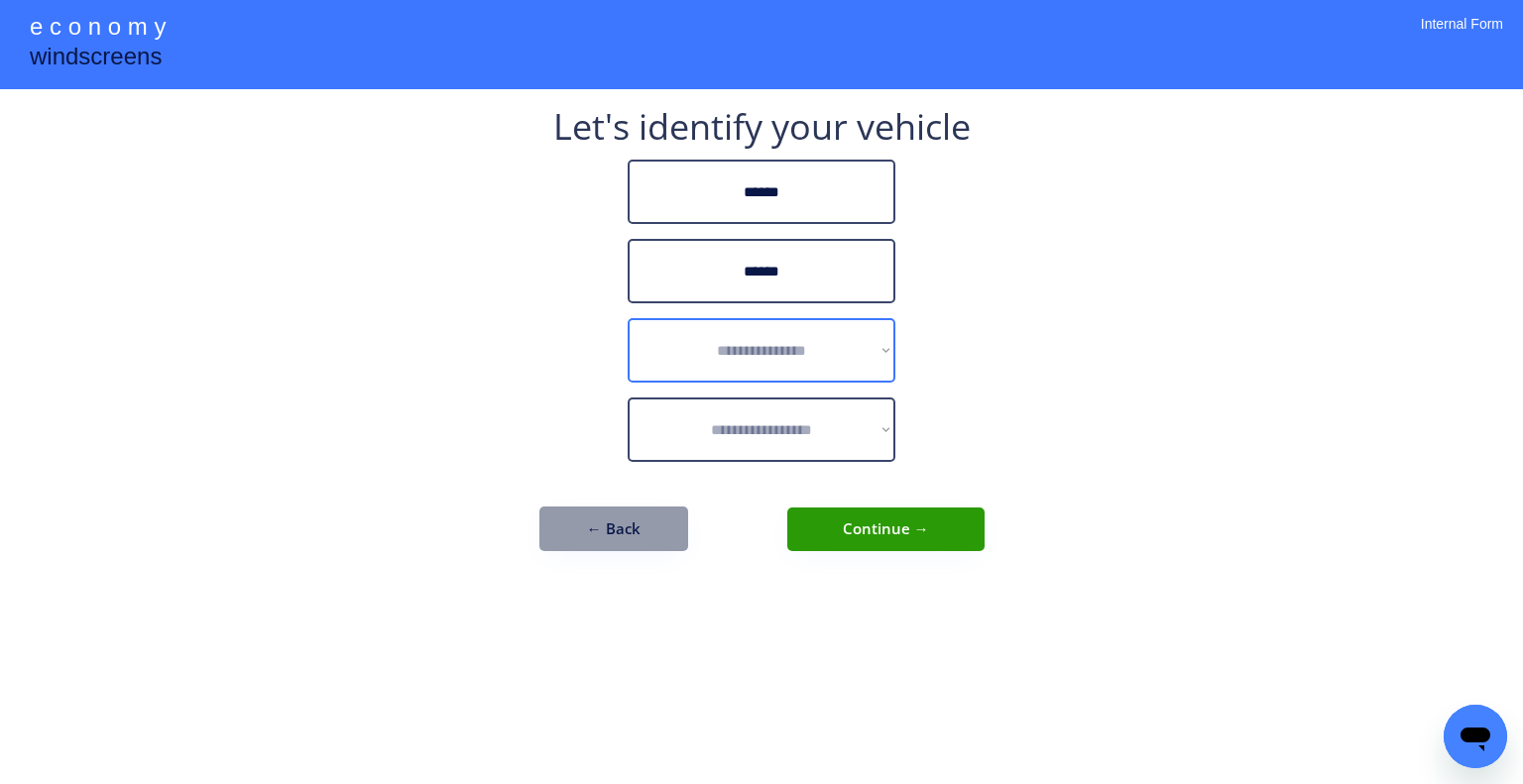 click on "**********" at bounding box center (762, 350) 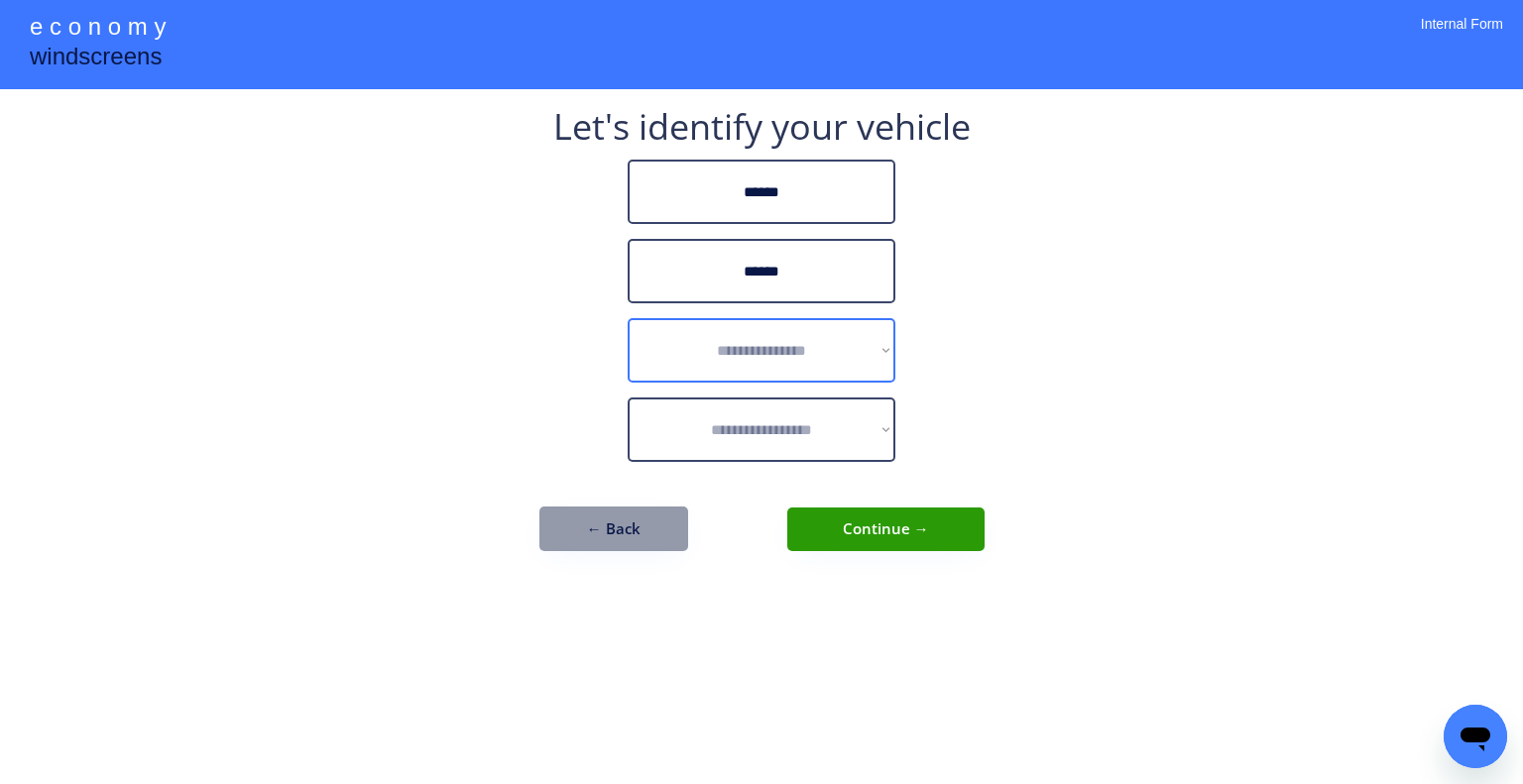 select on "******" 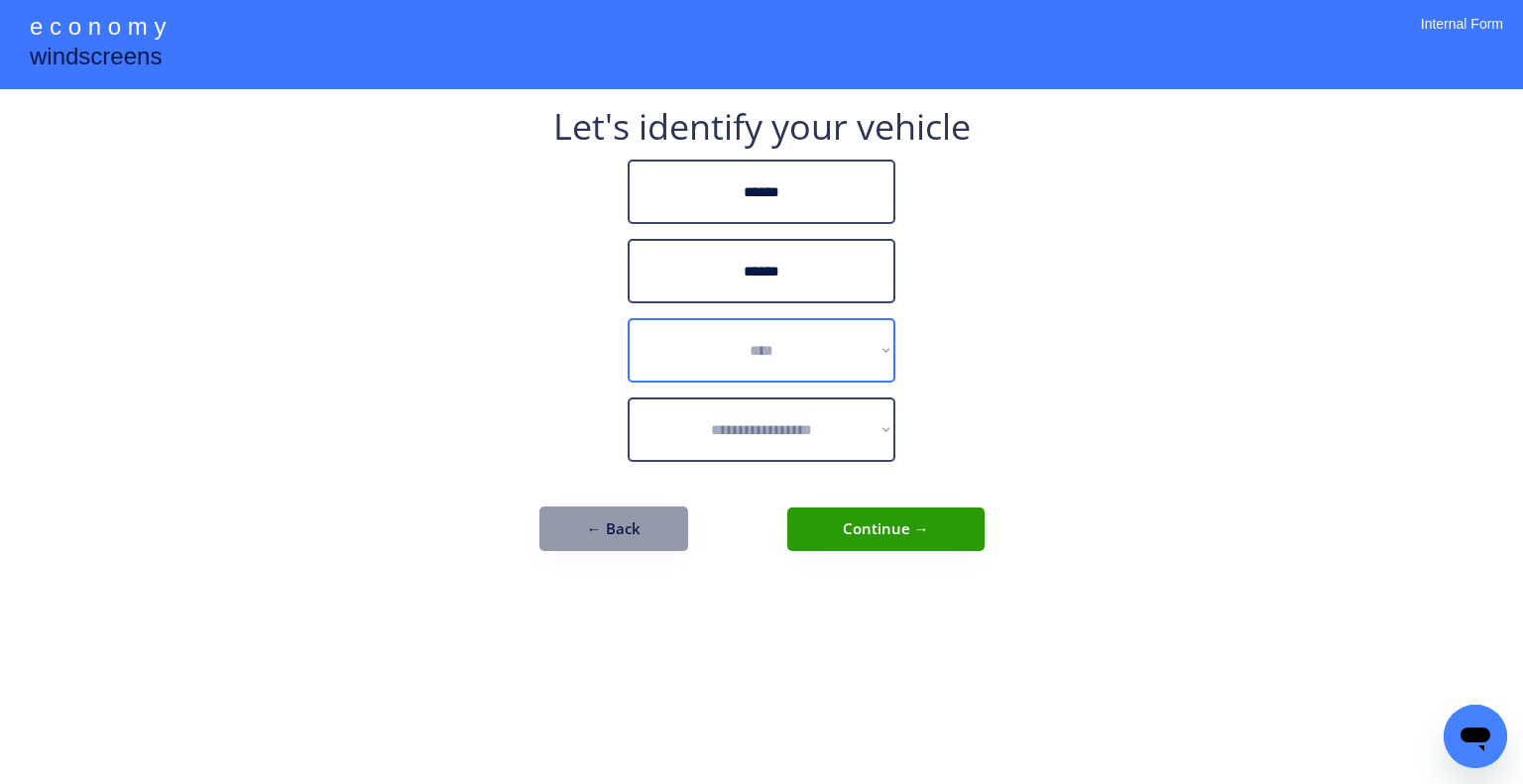 click on "**********" at bounding box center [762, 350] 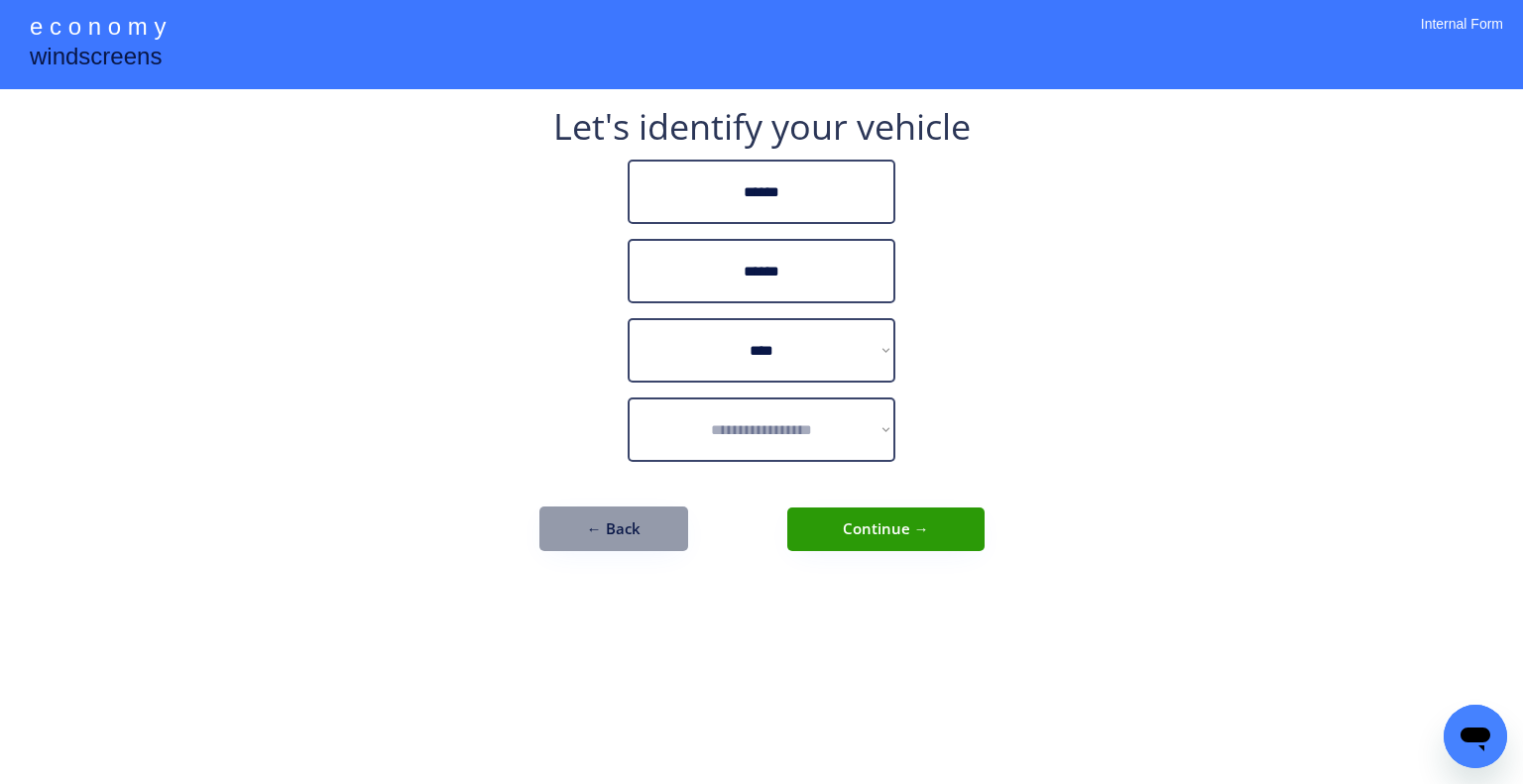 click on "**********" at bounding box center [762, 392] 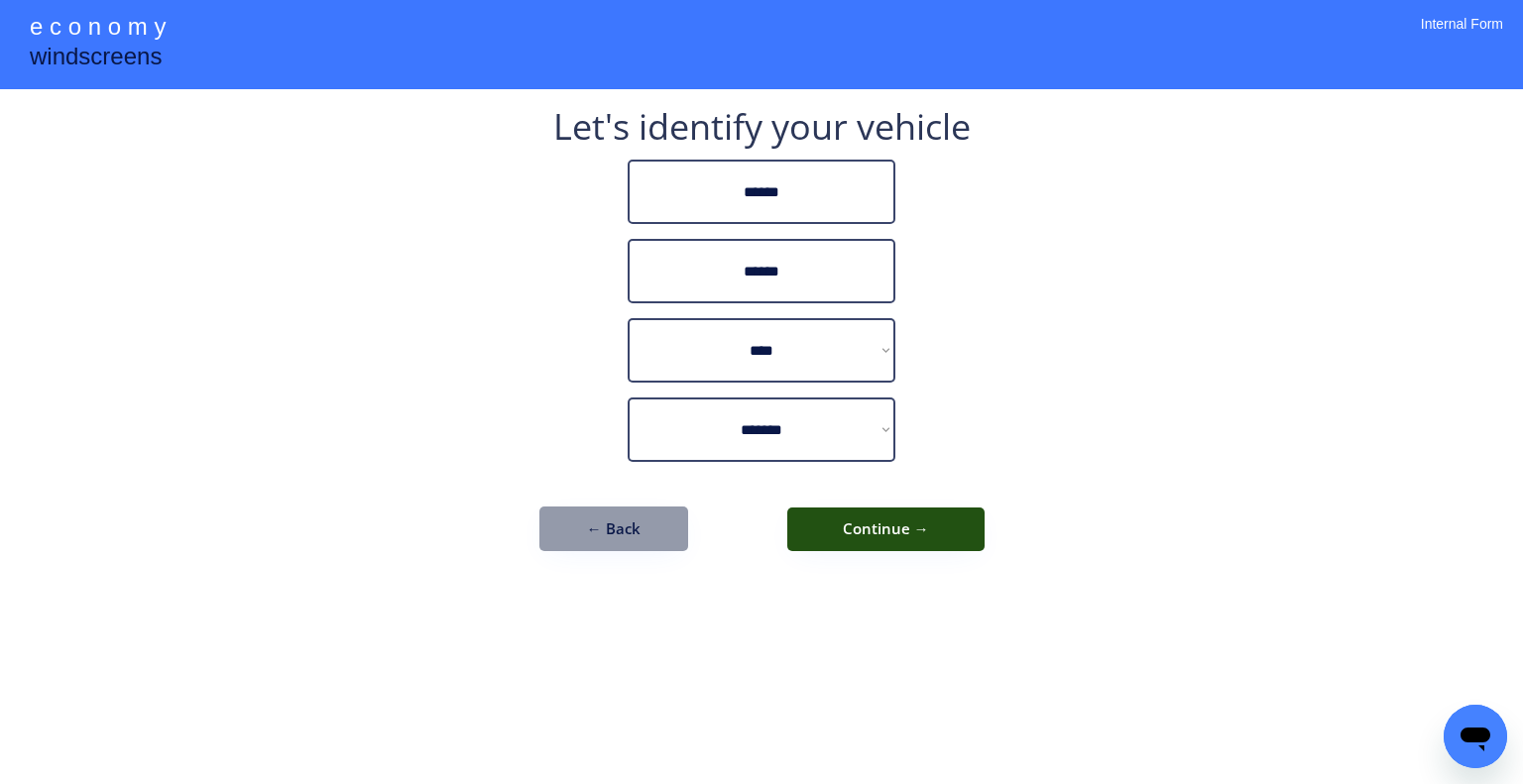 click on "Continue    →" at bounding box center (885, 529) 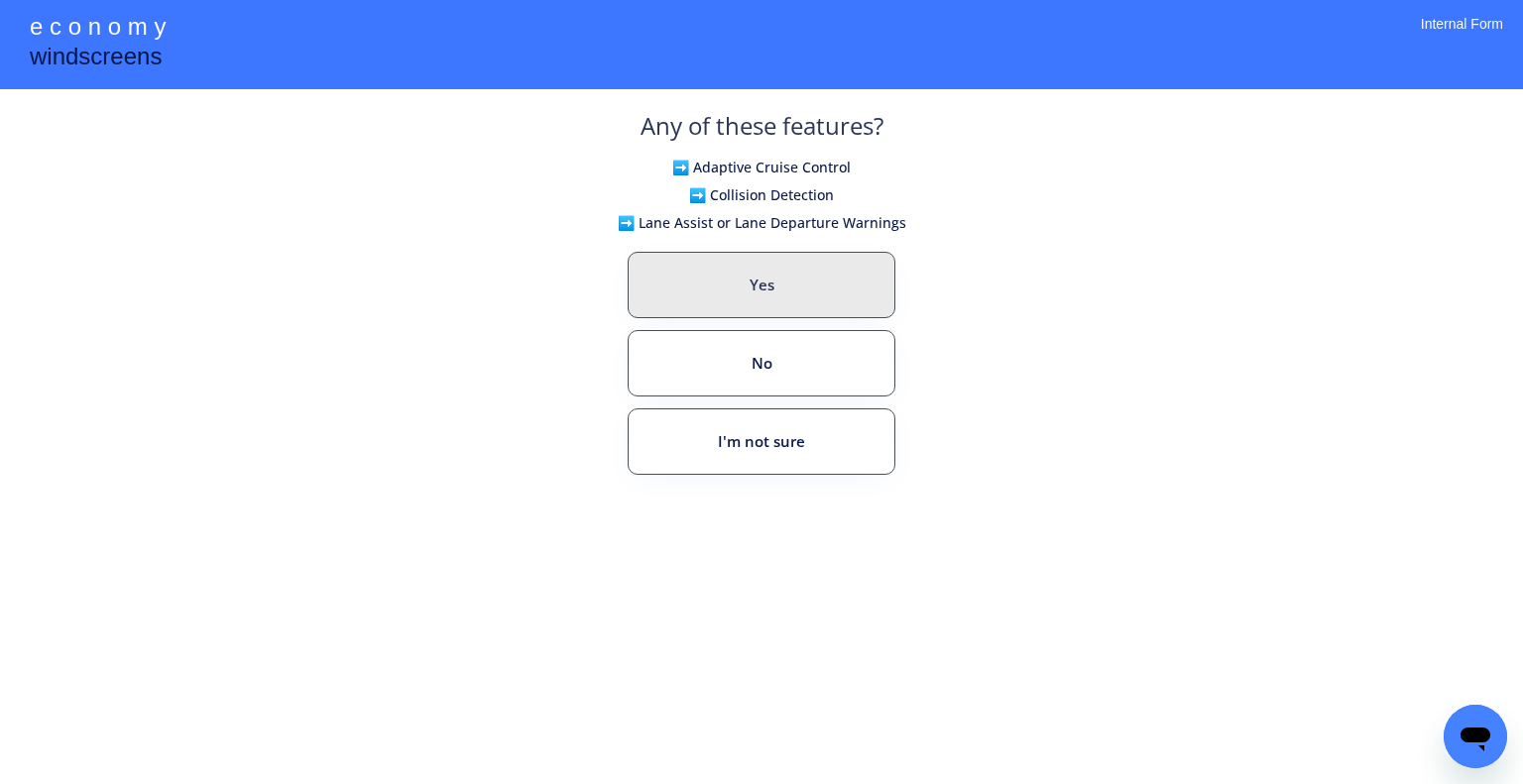 click on "Yes" at bounding box center [762, 284] 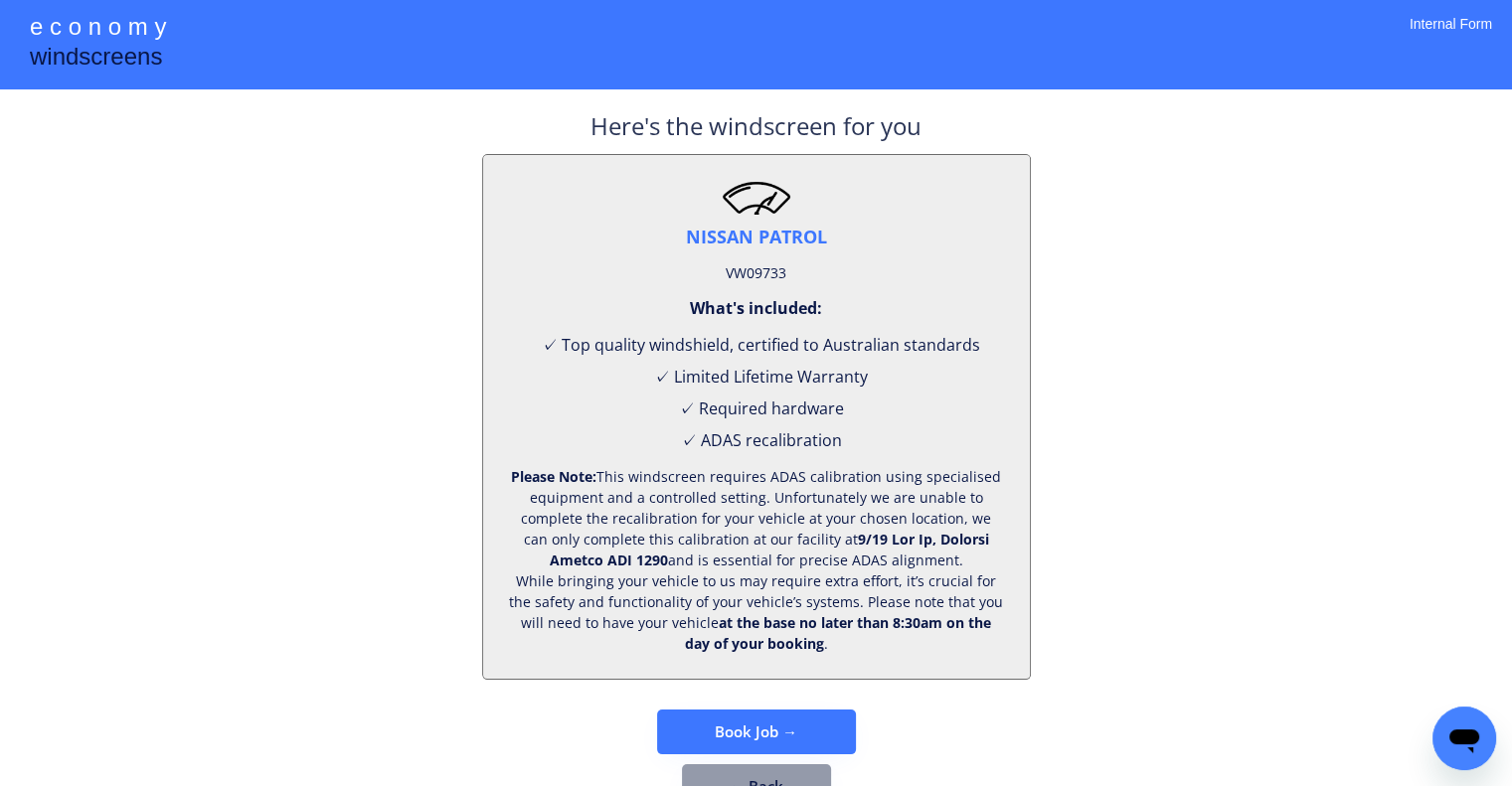 click on "VW09733" at bounding box center [756, 273] 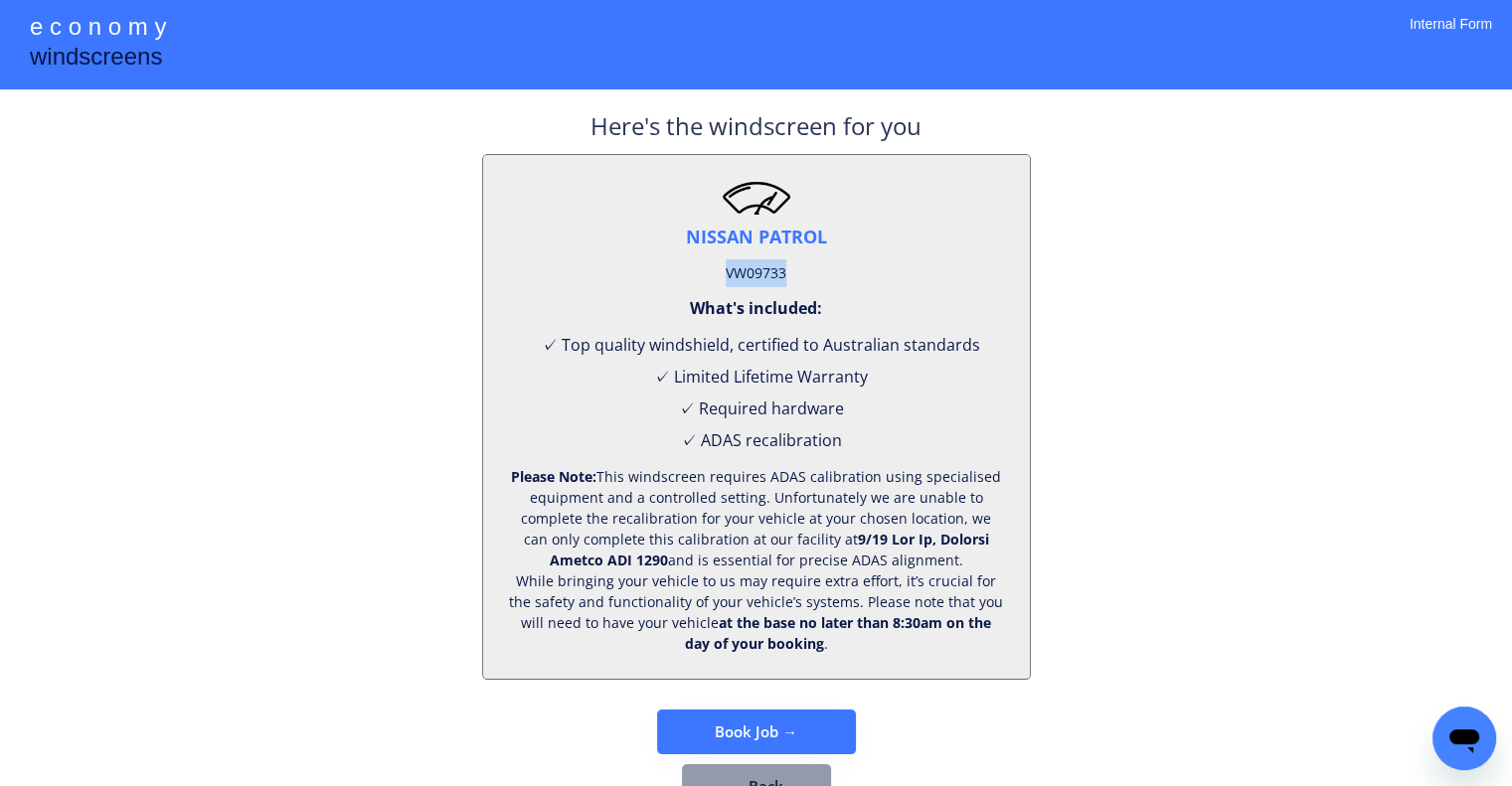 click on "VW09733" at bounding box center (756, 273) 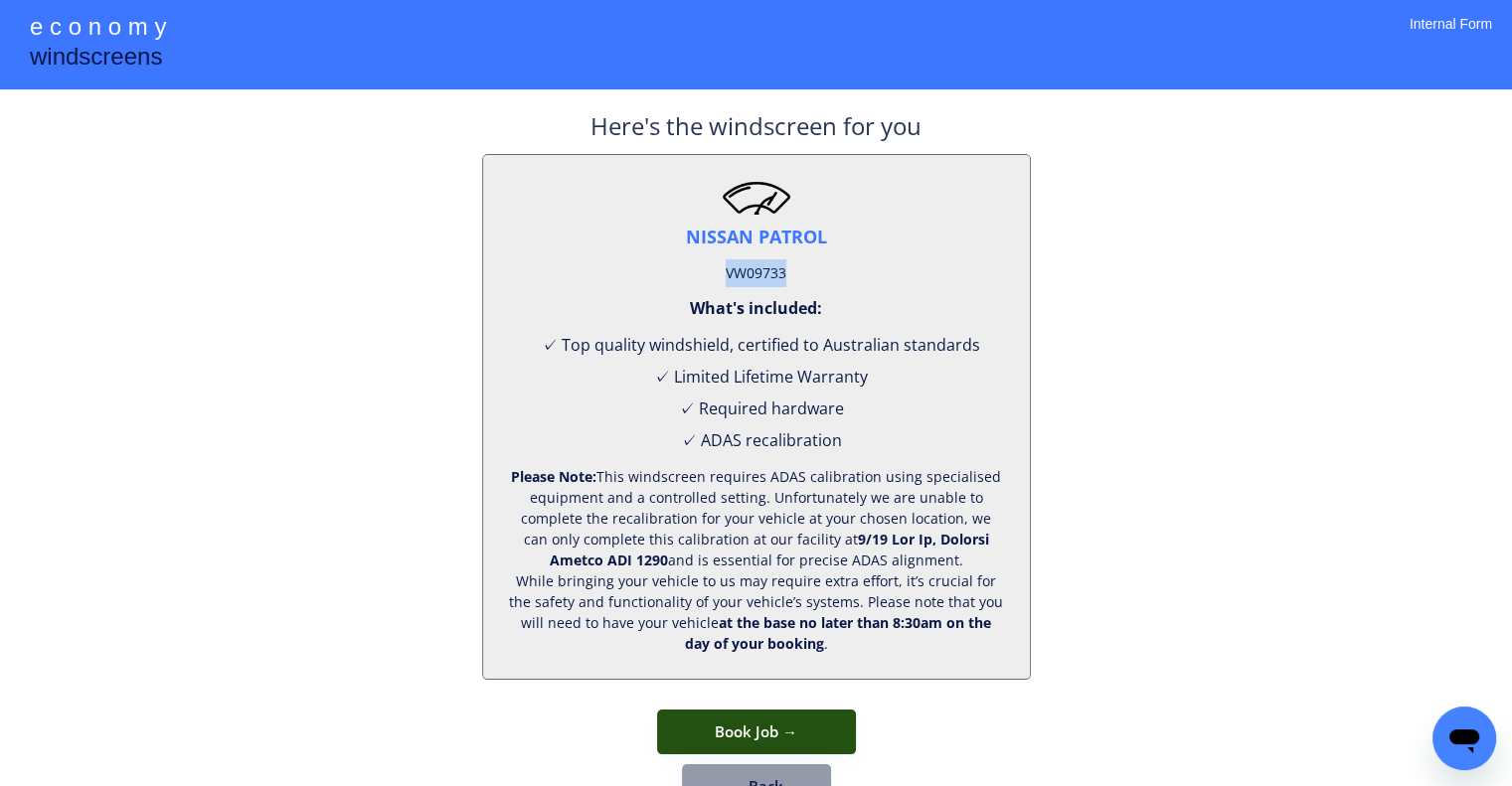 drag, startPoint x: 787, startPoint y: 742, endPoint x: 1225, endPoint y: 252, distance: 657.2245 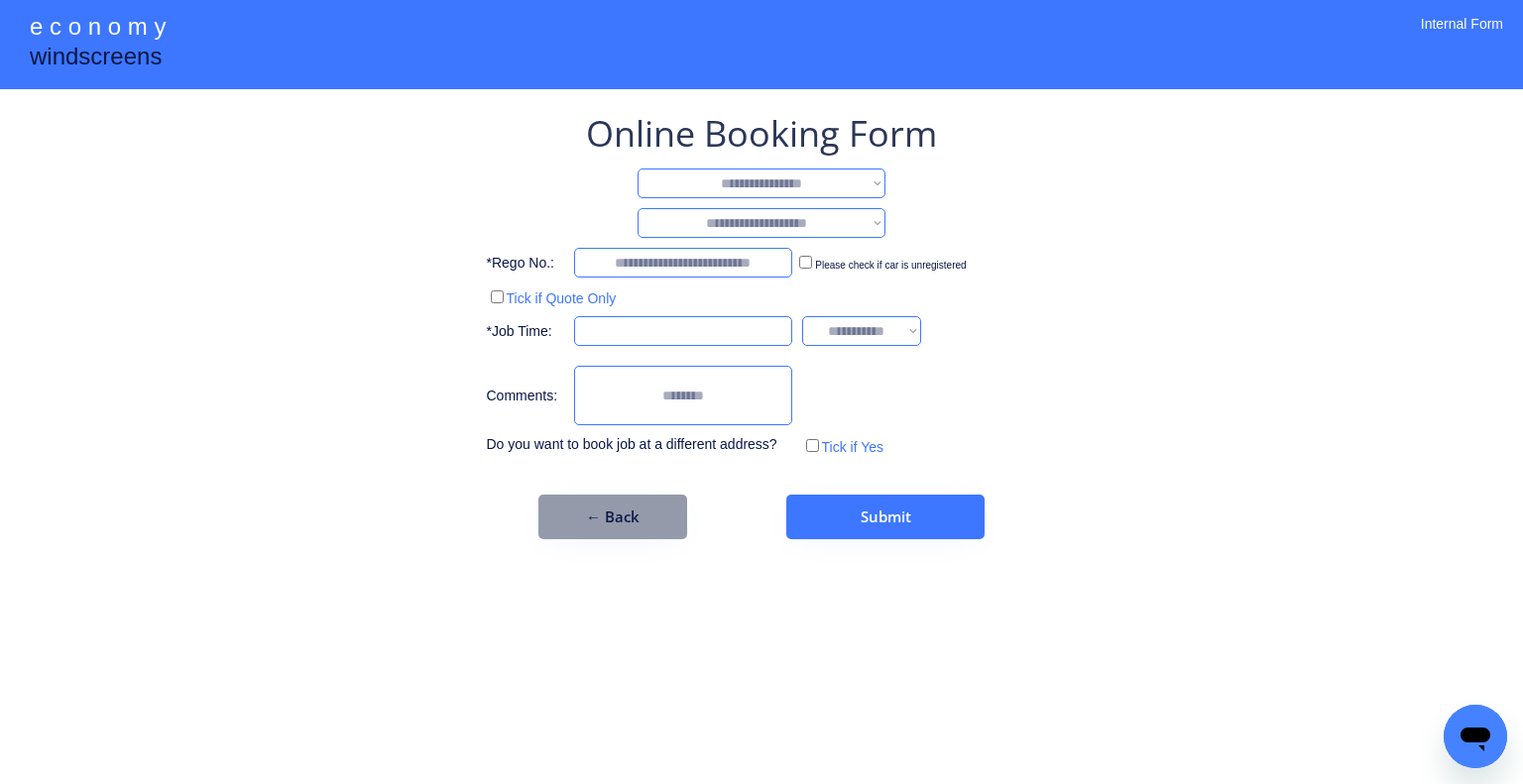 click on "**********" at bounding box center (762, 392) 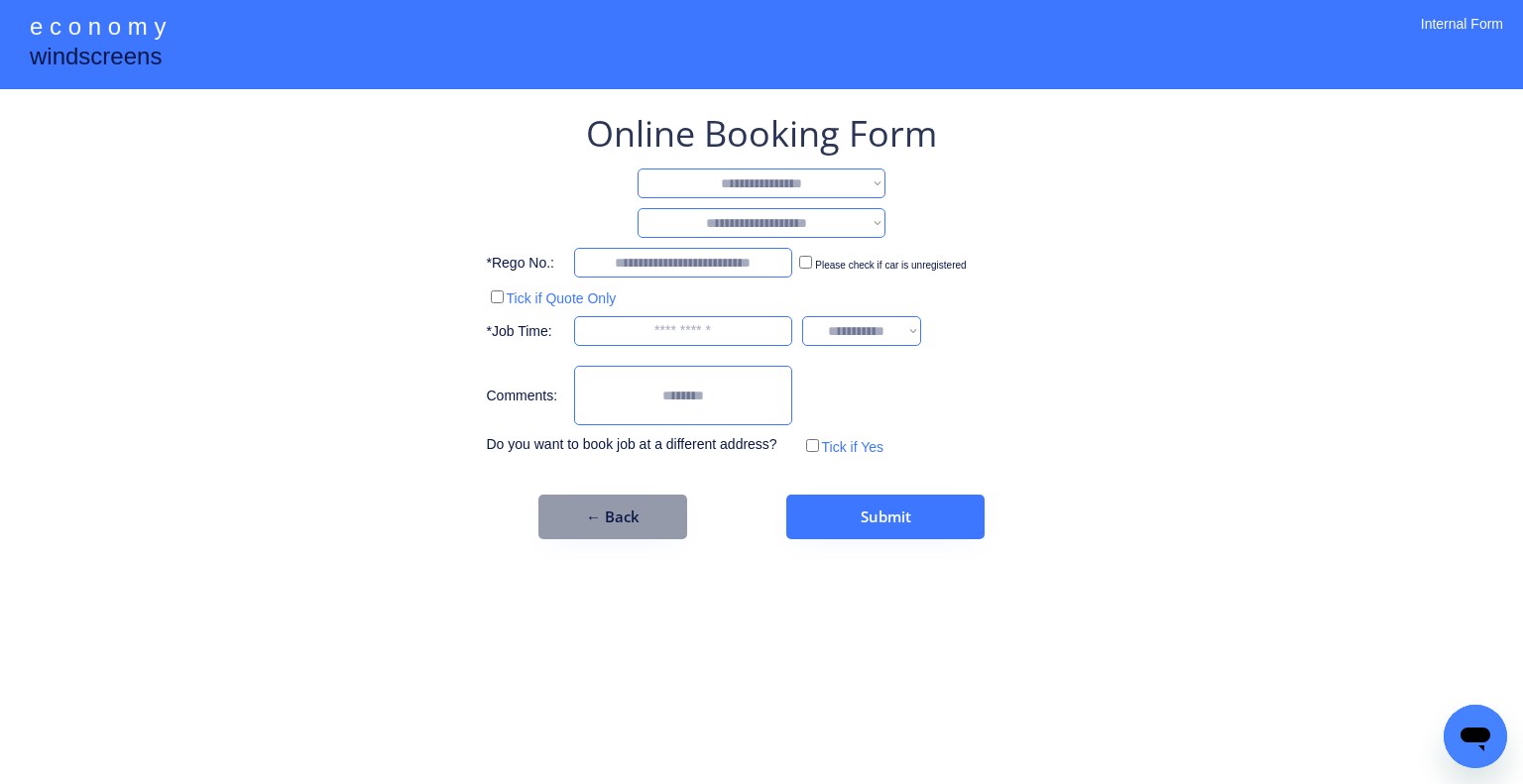 click on "**********" at bounding box center [762, 183] 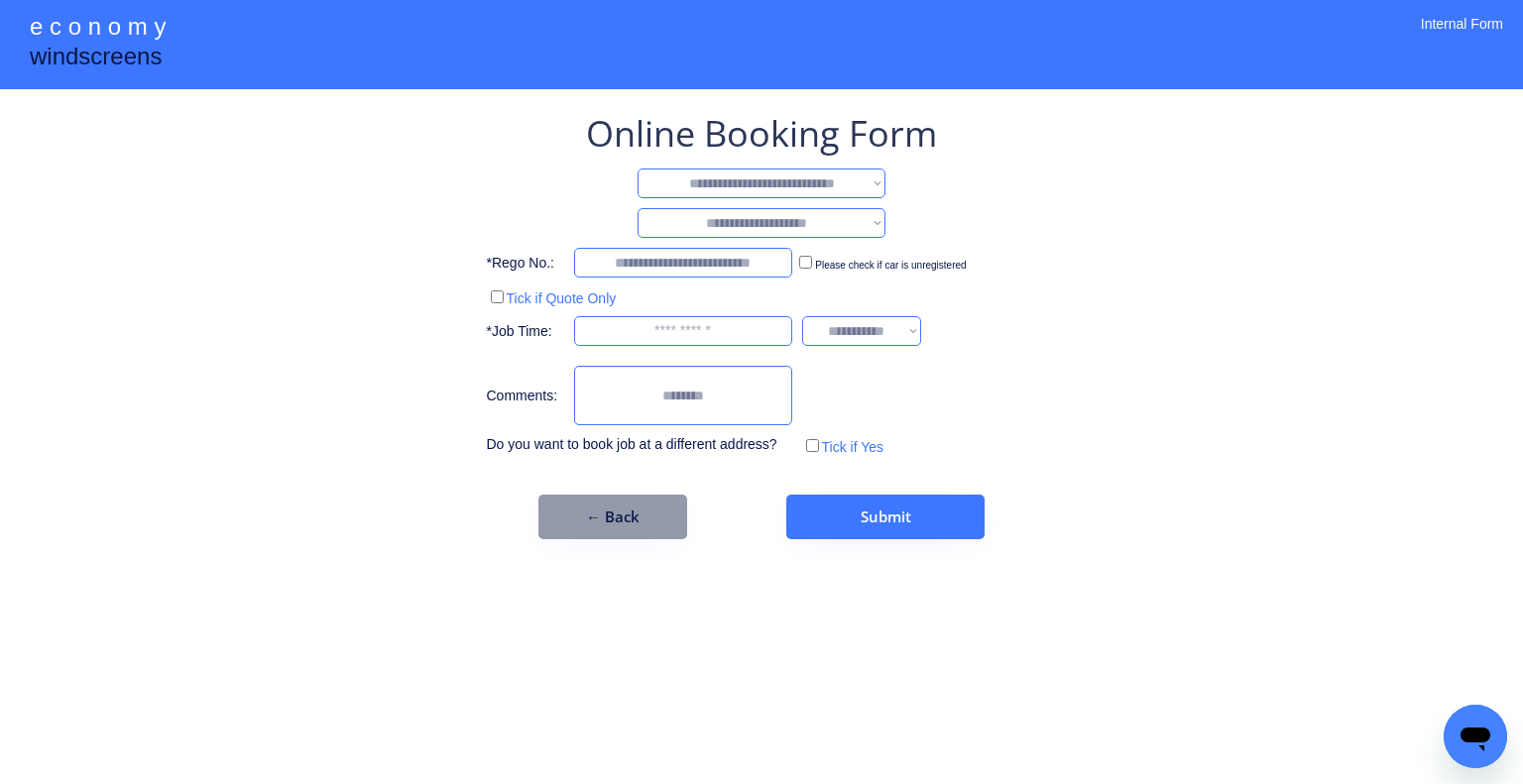 click on "**********" at bounding box center [762, 183] 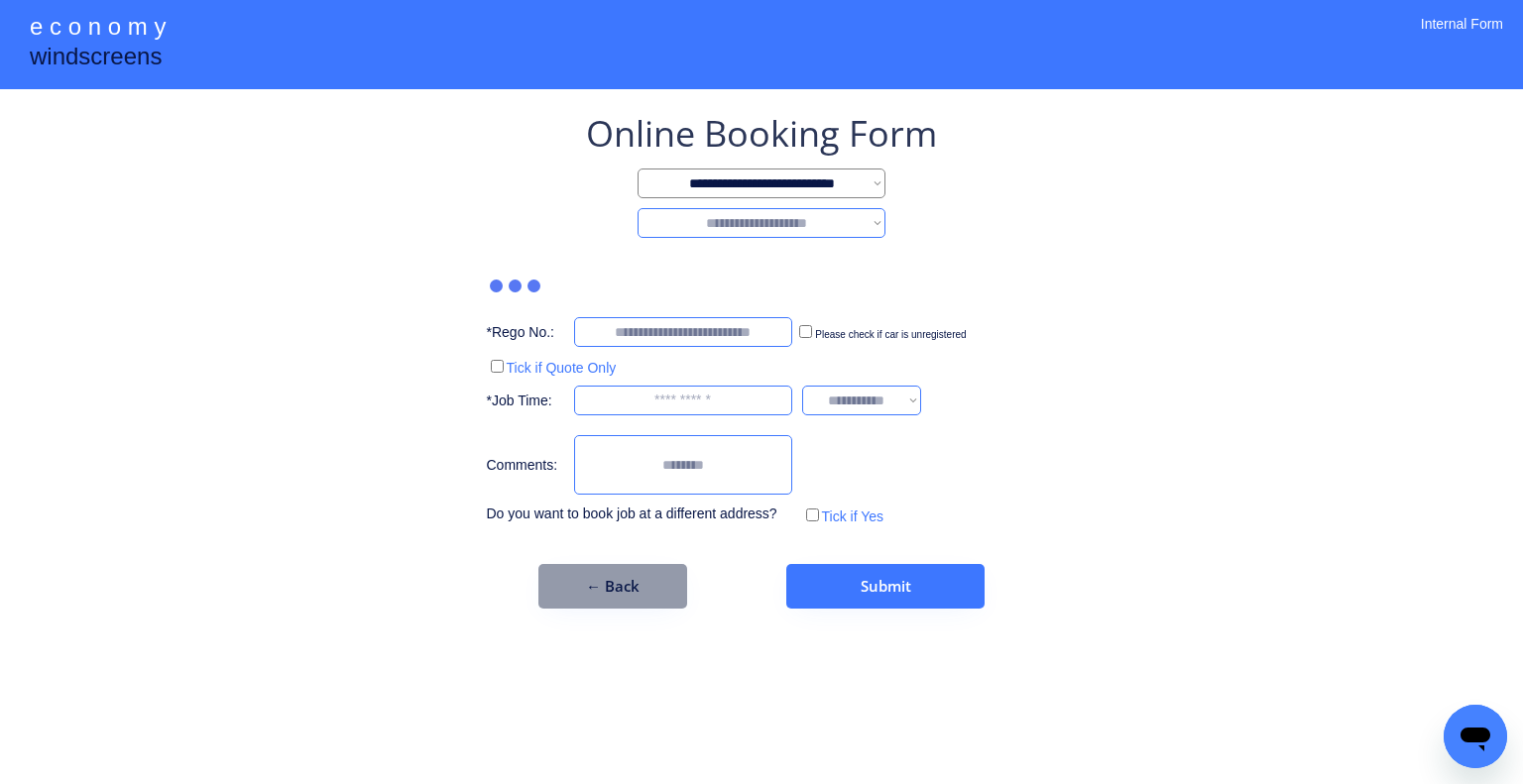 click on "**********" at bounding box center (762, 223) 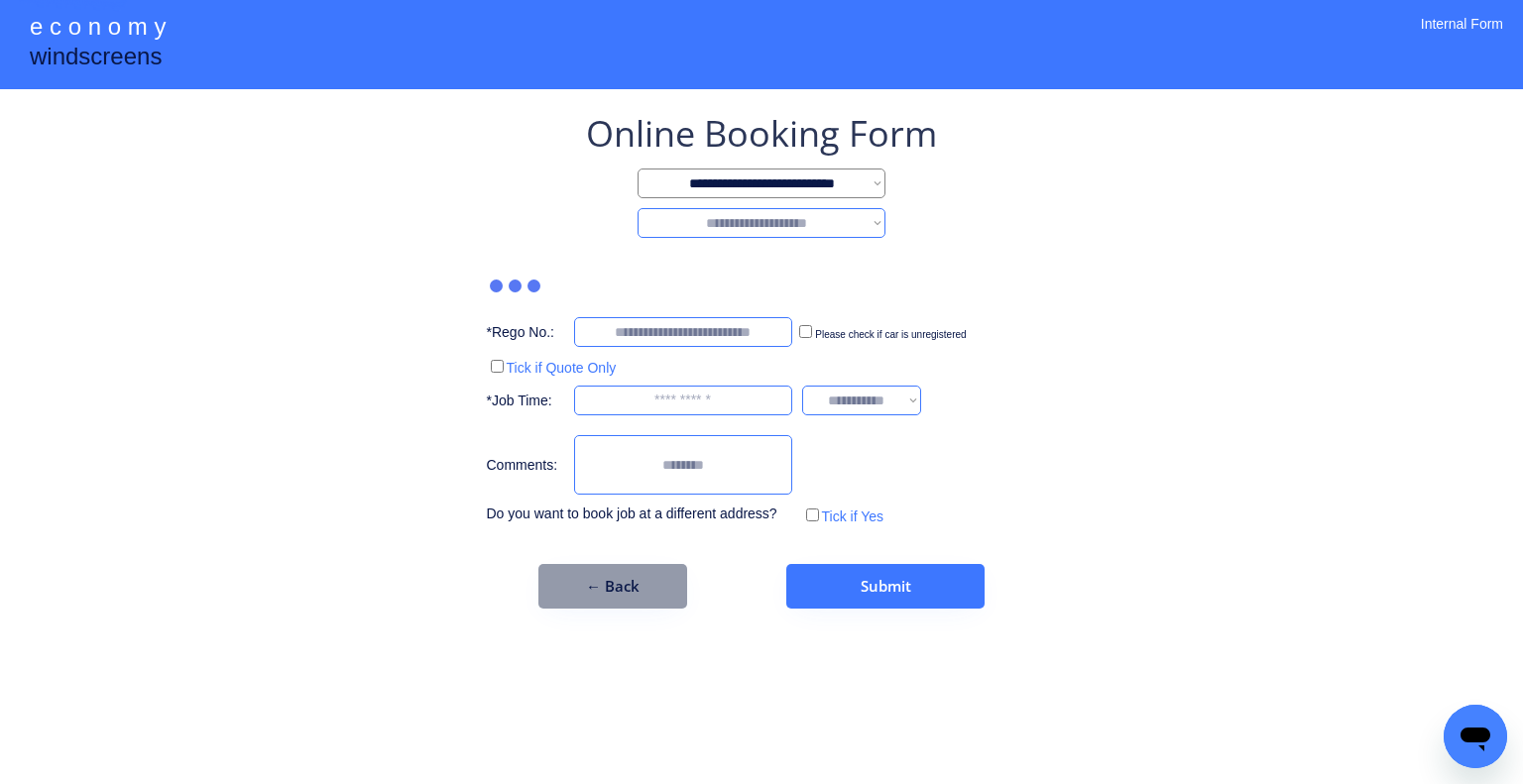 select on "********" 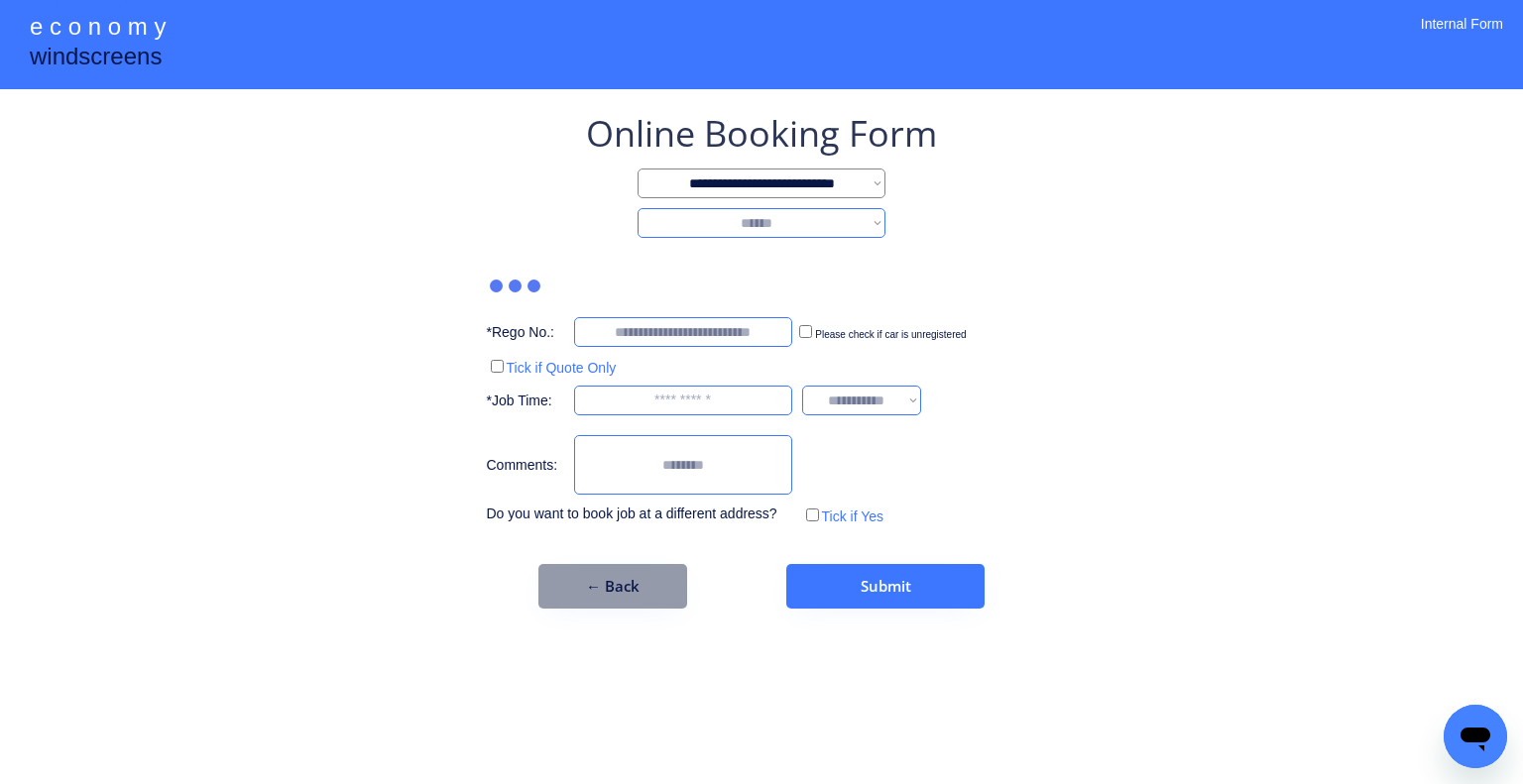 click on "**********" at bounding box center (762, 223) 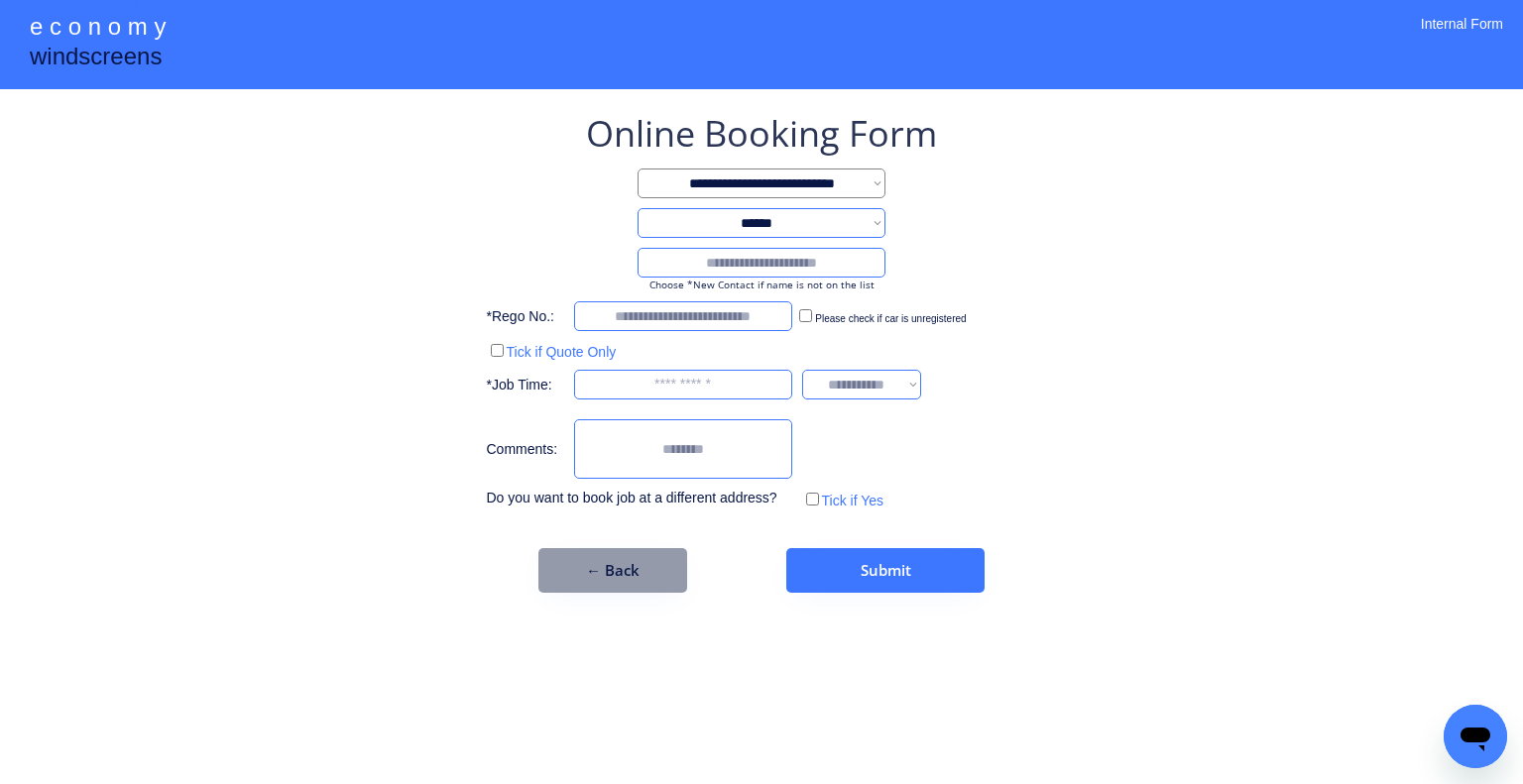 click at bounding box center (762, 263) 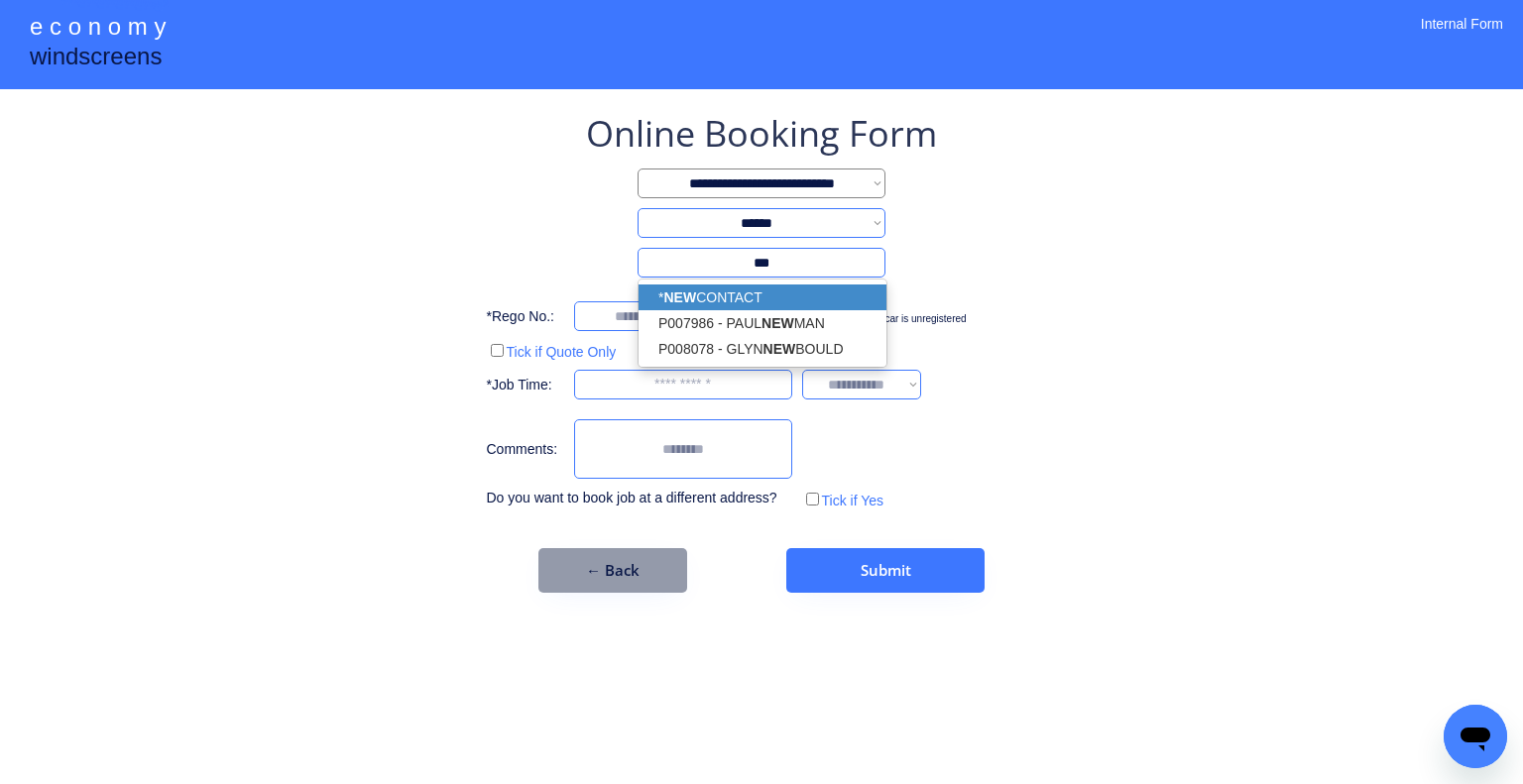 click on "* NEW  CONTACT" at bounding box center [762, 297] 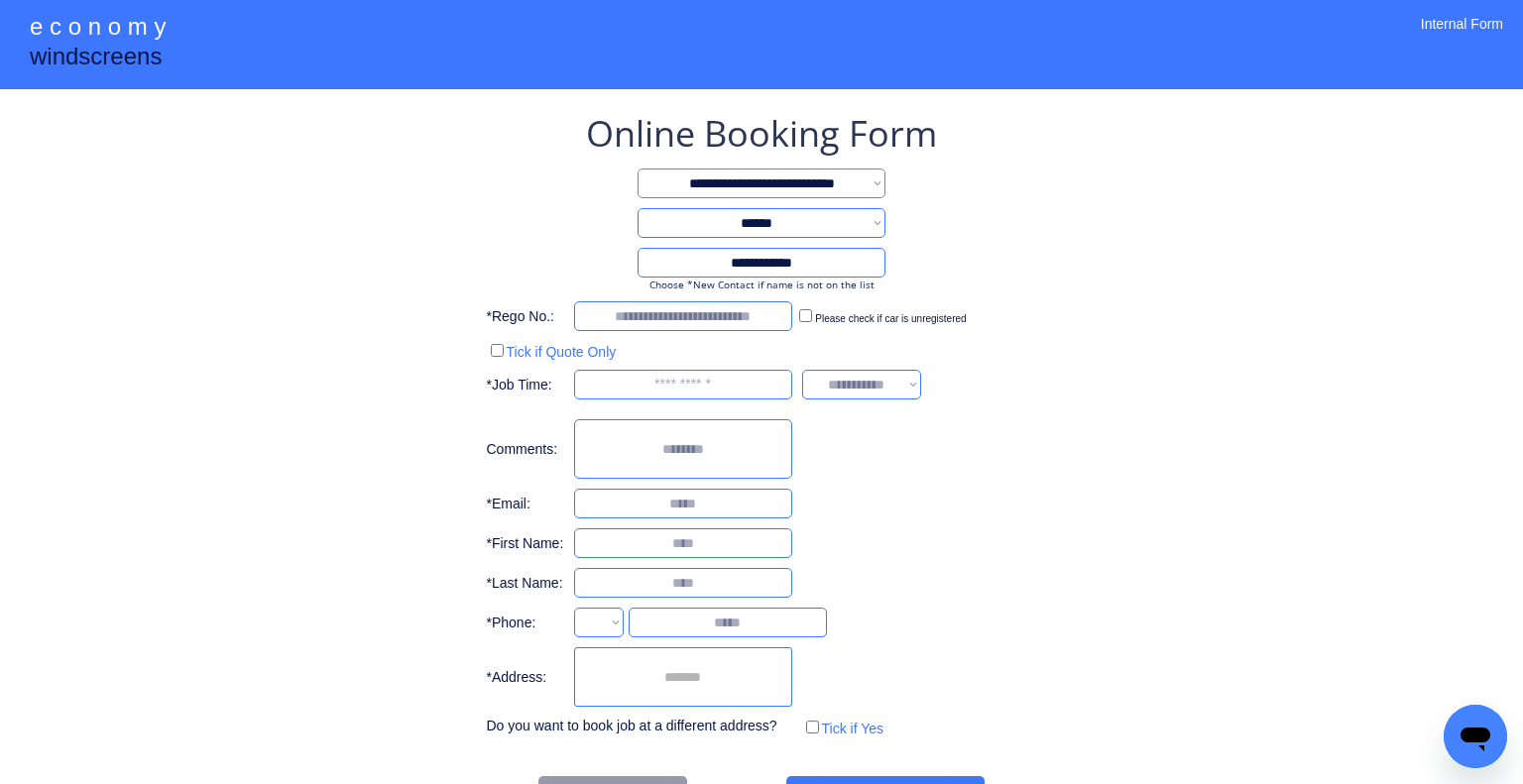 type on "**********" 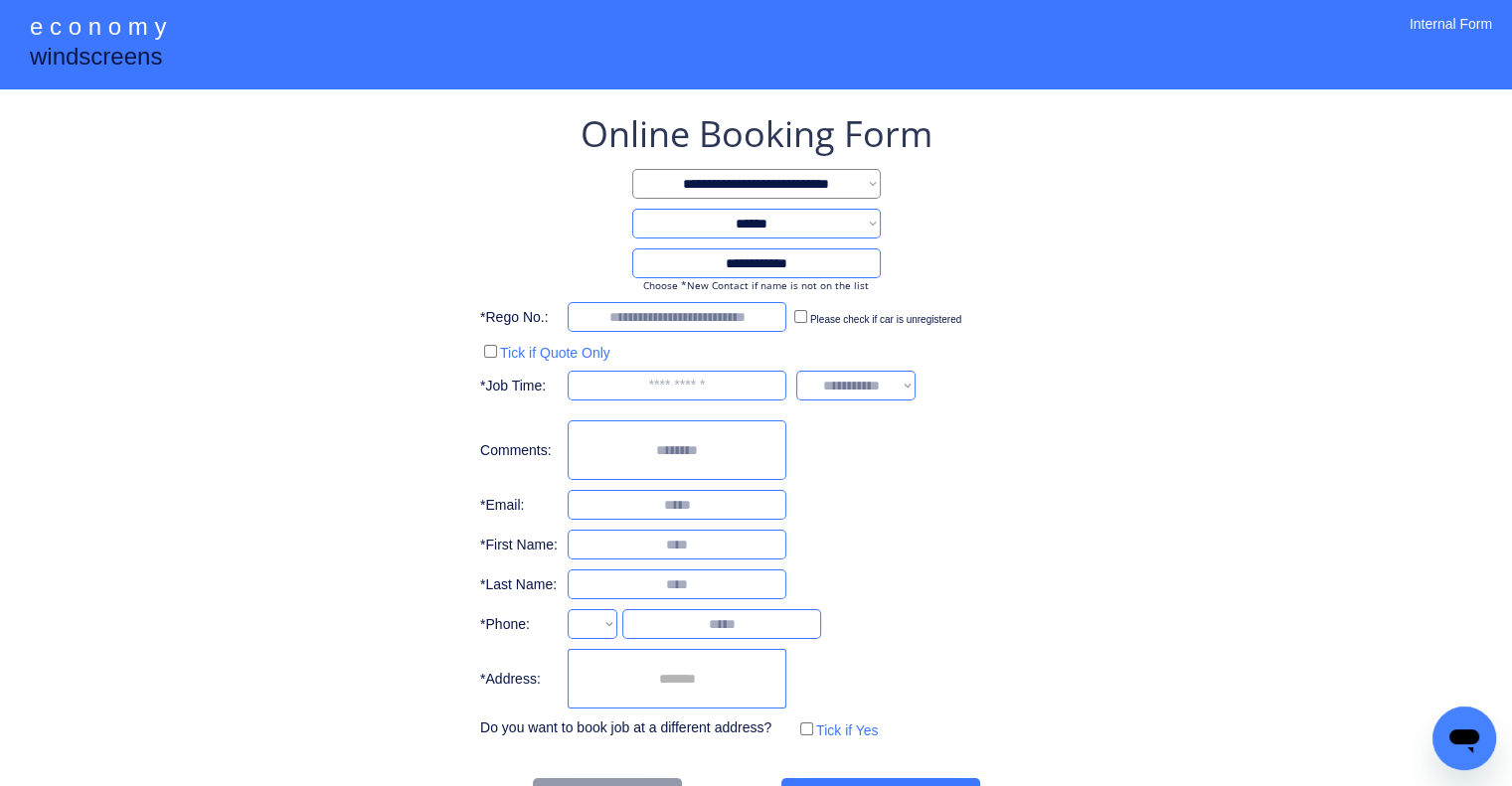 click on "**********" at bounding box center [756, 426] 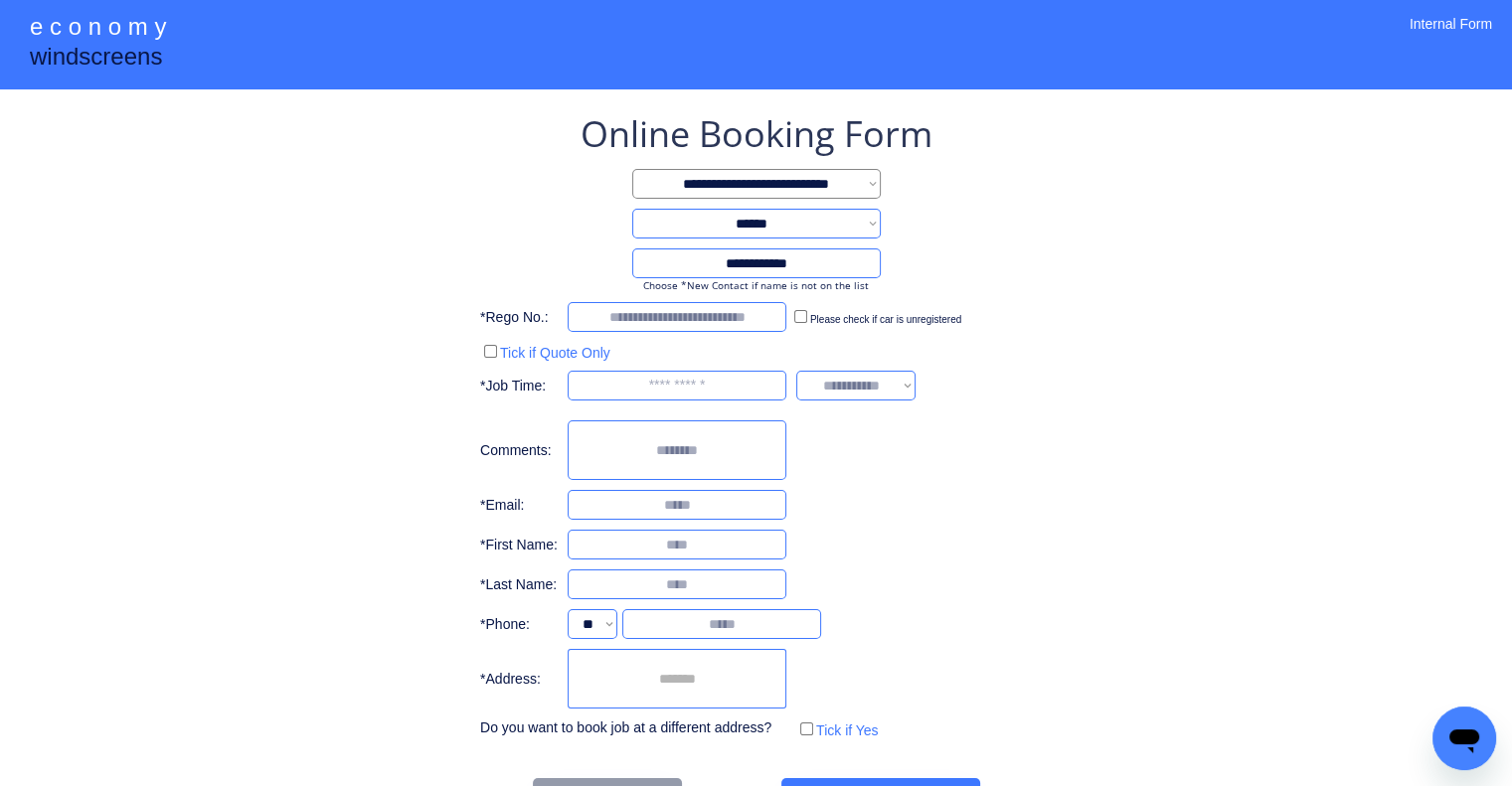 click at bounding box center (677, 317) 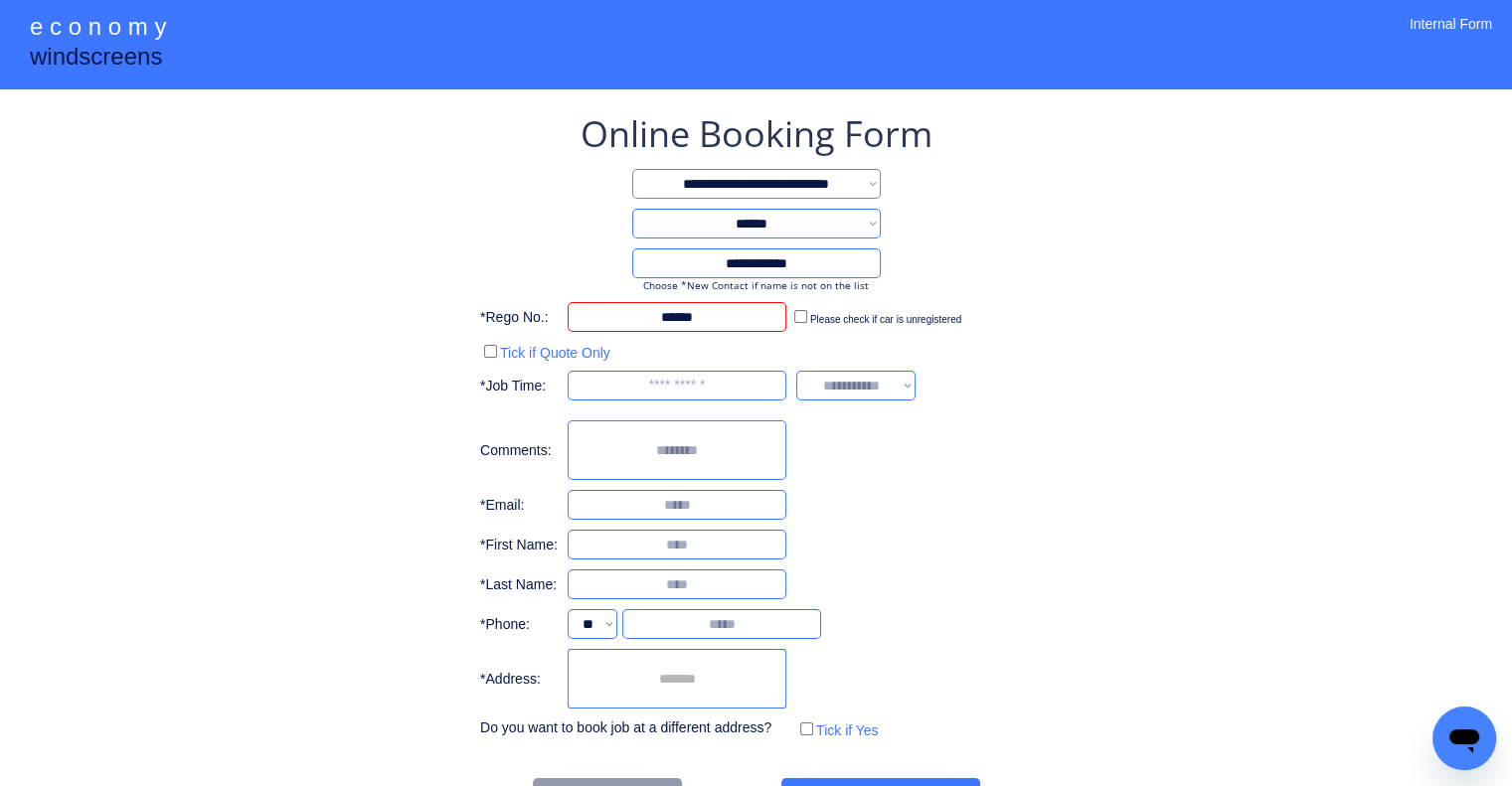 type on "******" 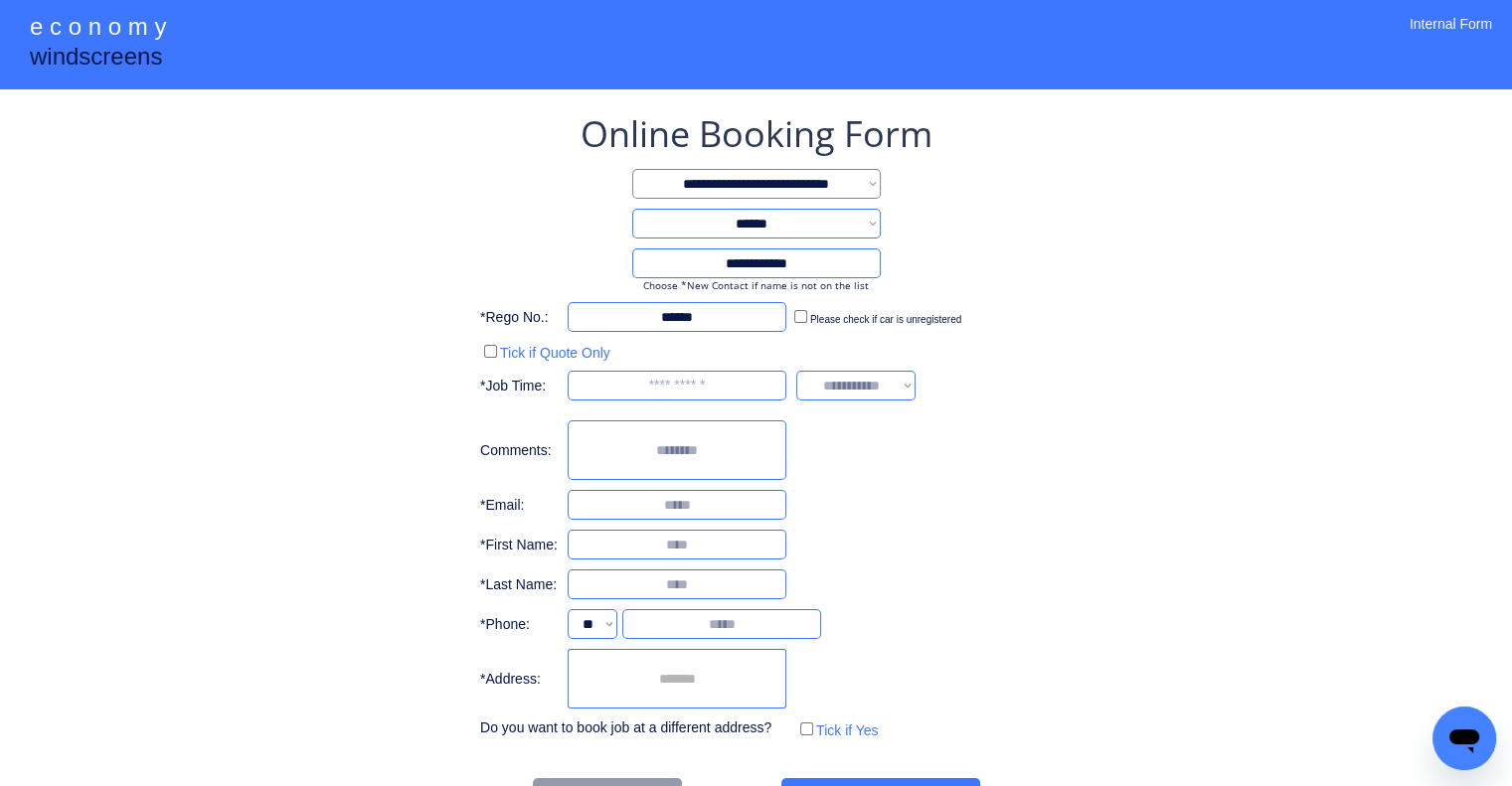 click on "Tick if Quote Only" at bounding box center (545, 351) 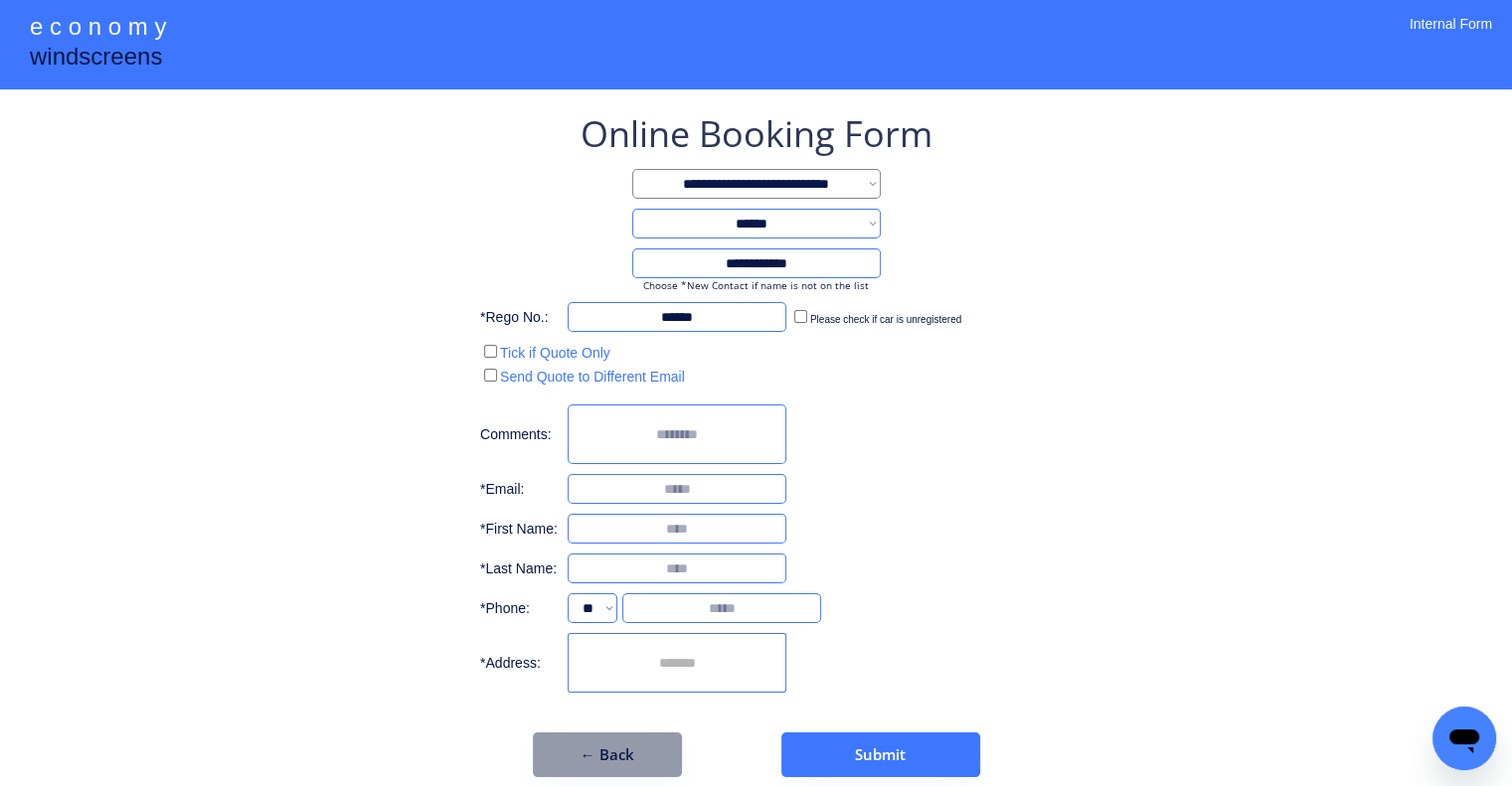 click on "**********" at bounding box center (756, 443) 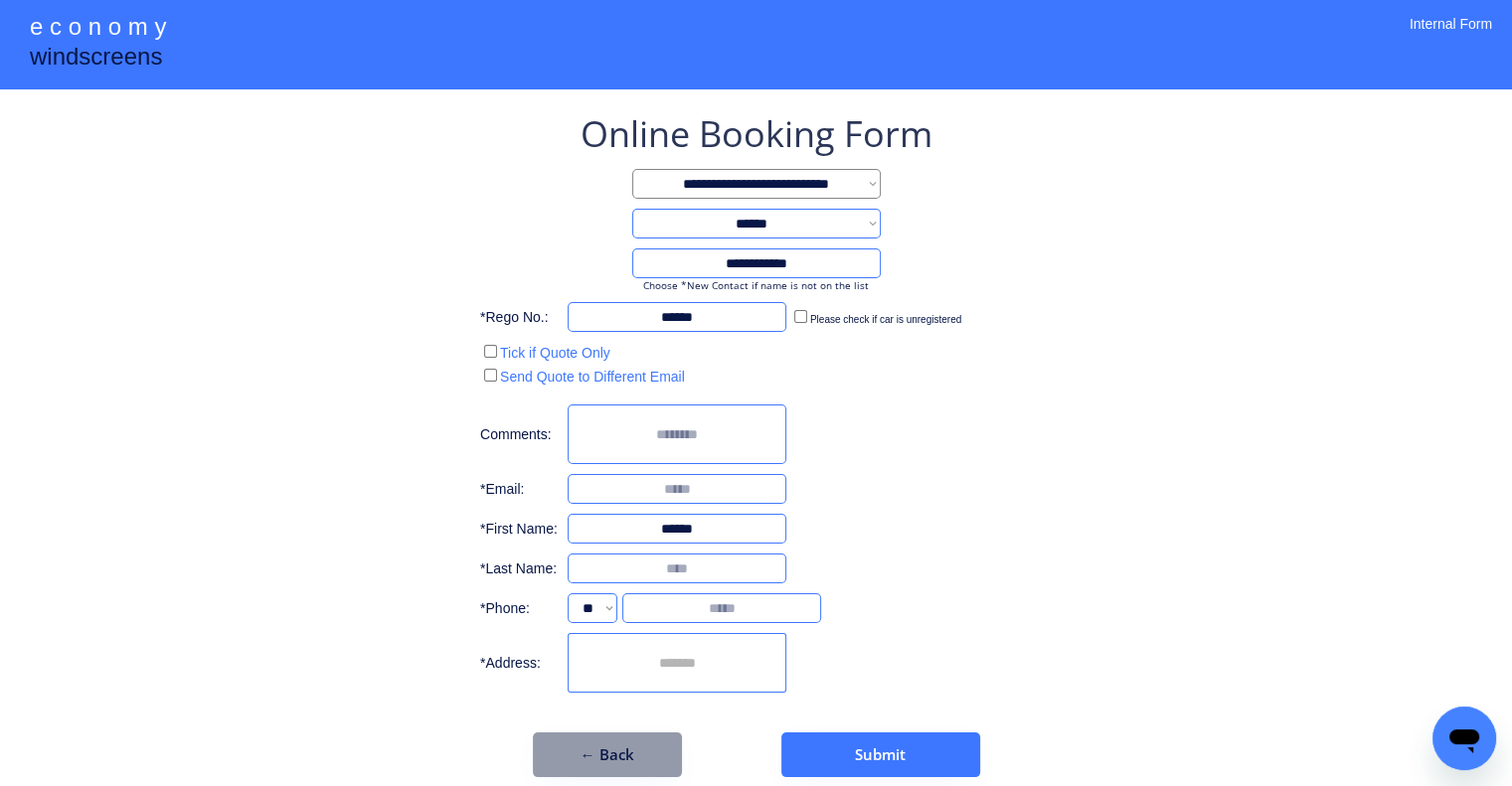 type on "******" 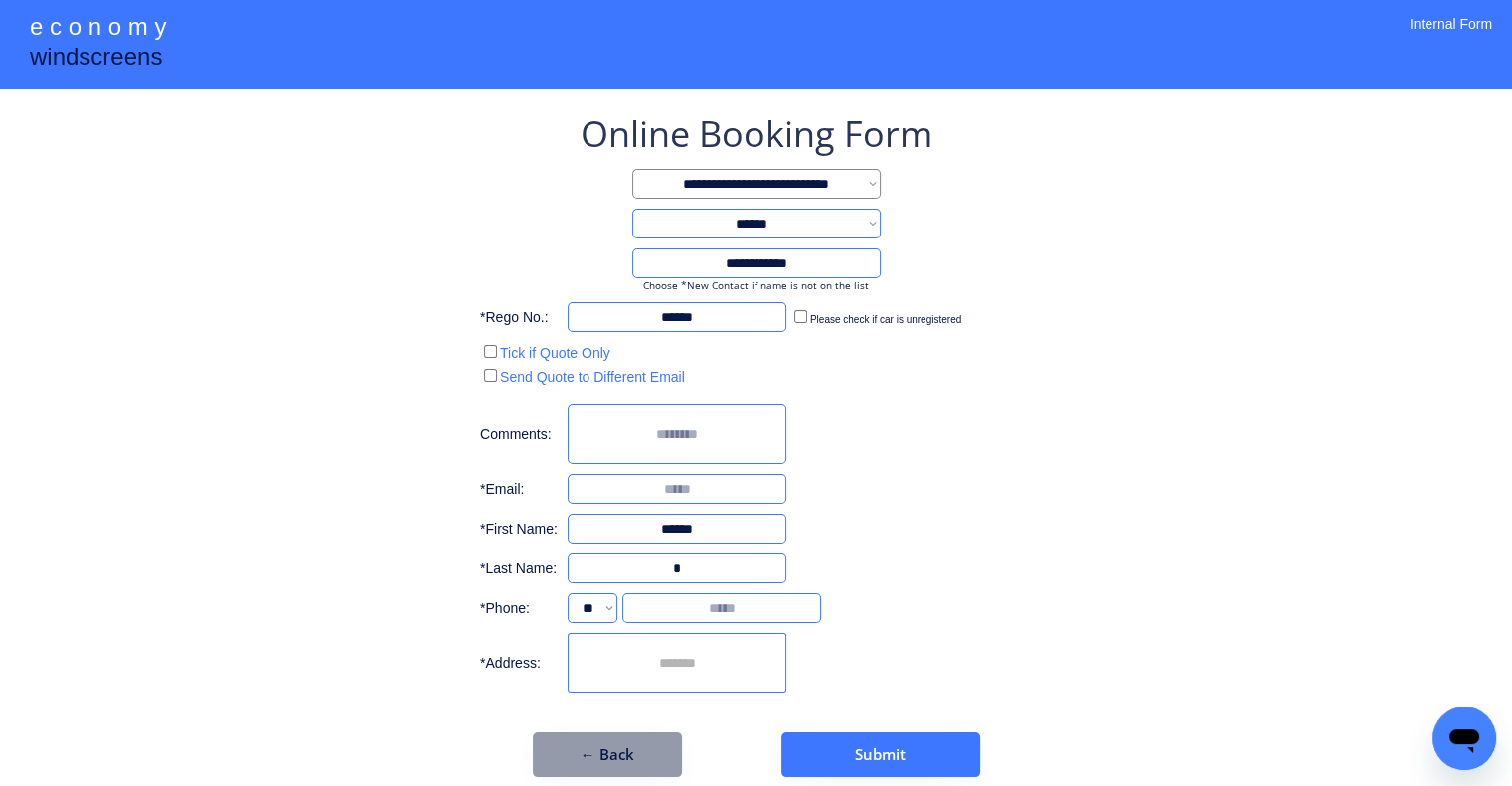 type on "*" 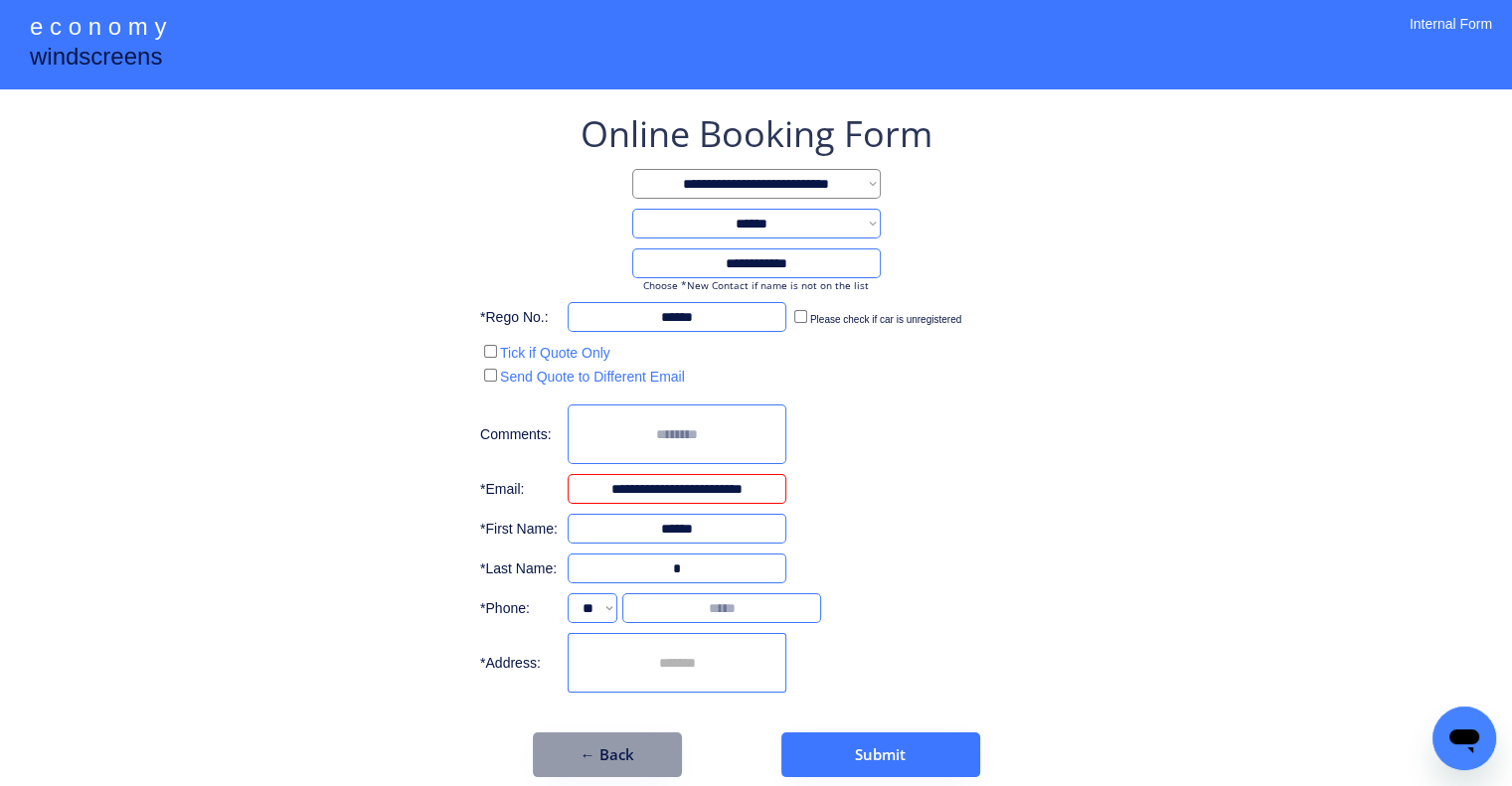 type on "**********" 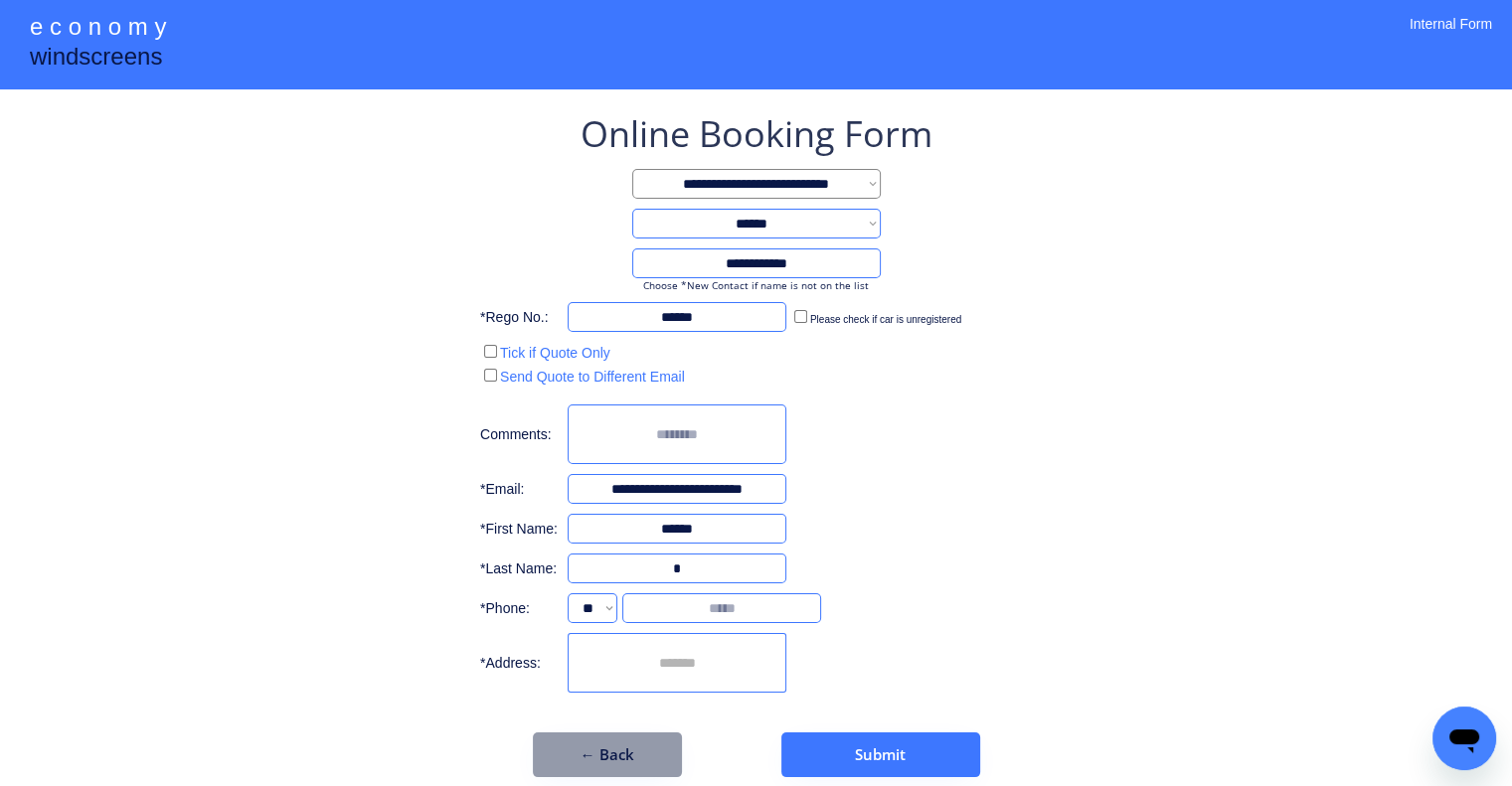 click at bounding box center [722, 608] 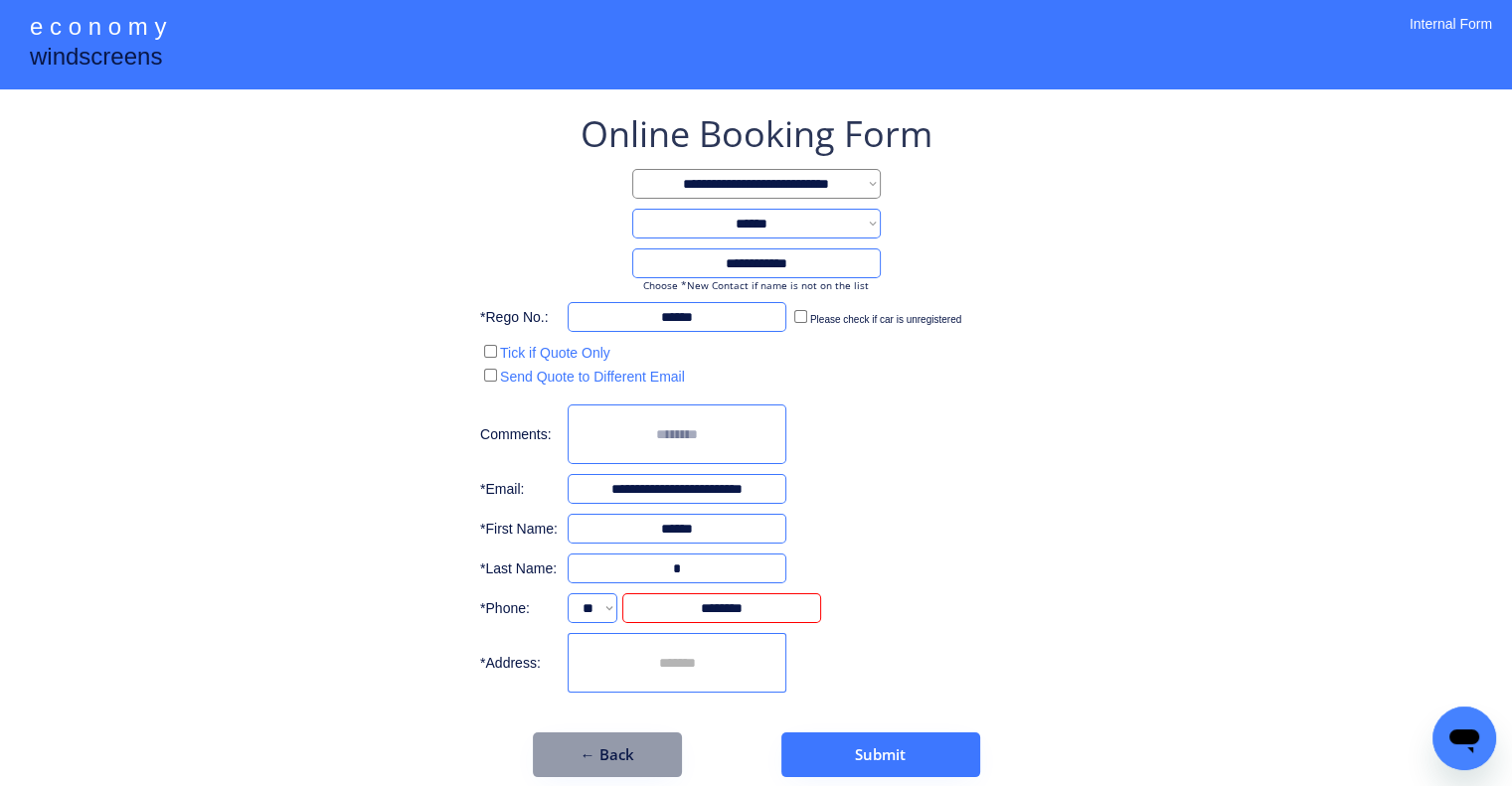 click on "**********" at bounding box center (756, 443) 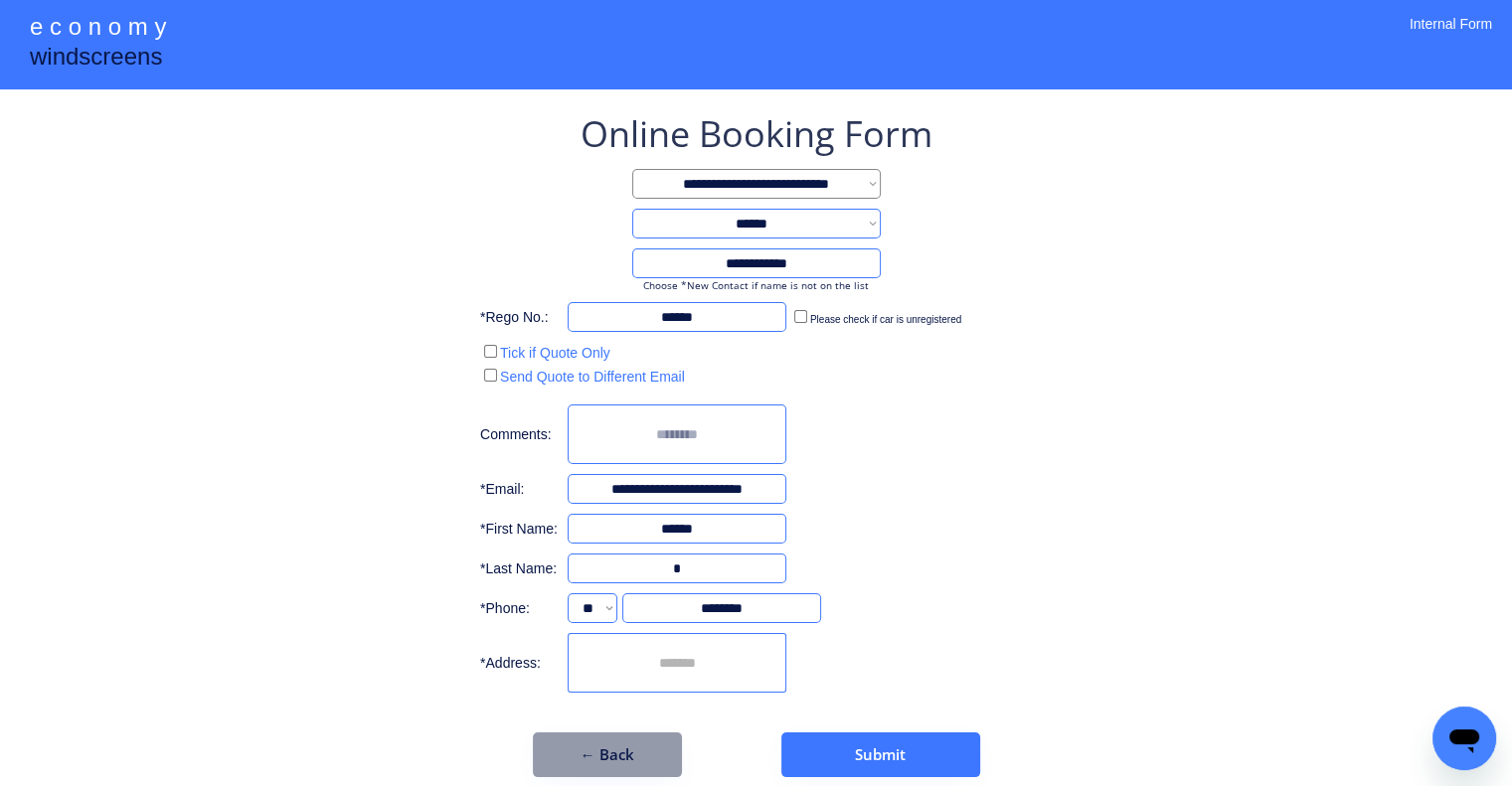 click at bounding box center [677, 663] 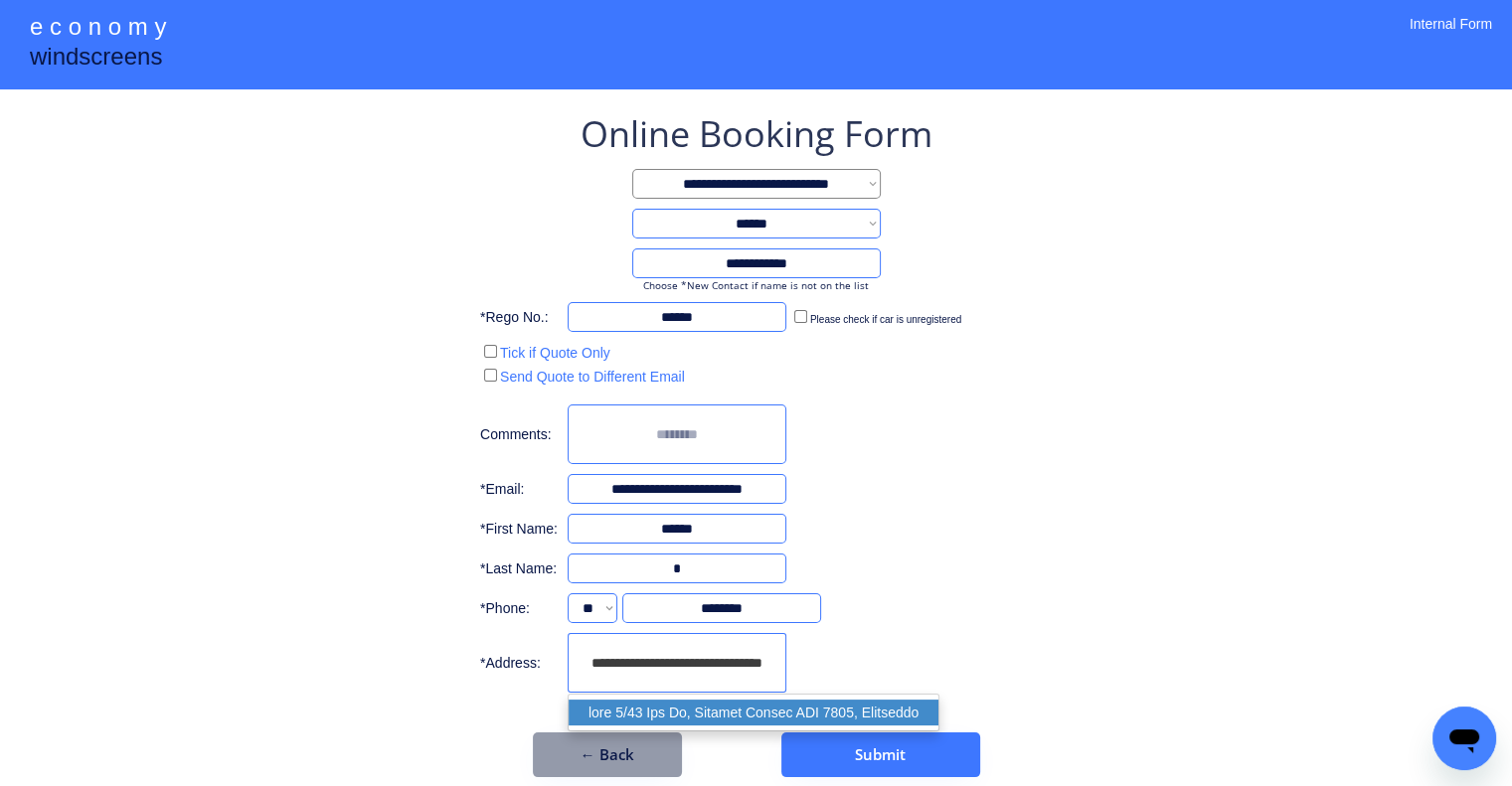 drag, startPoint x: 732, startPoint y: 707, endPoint x: 1016, endPoint y: 531, distance: 334.1138 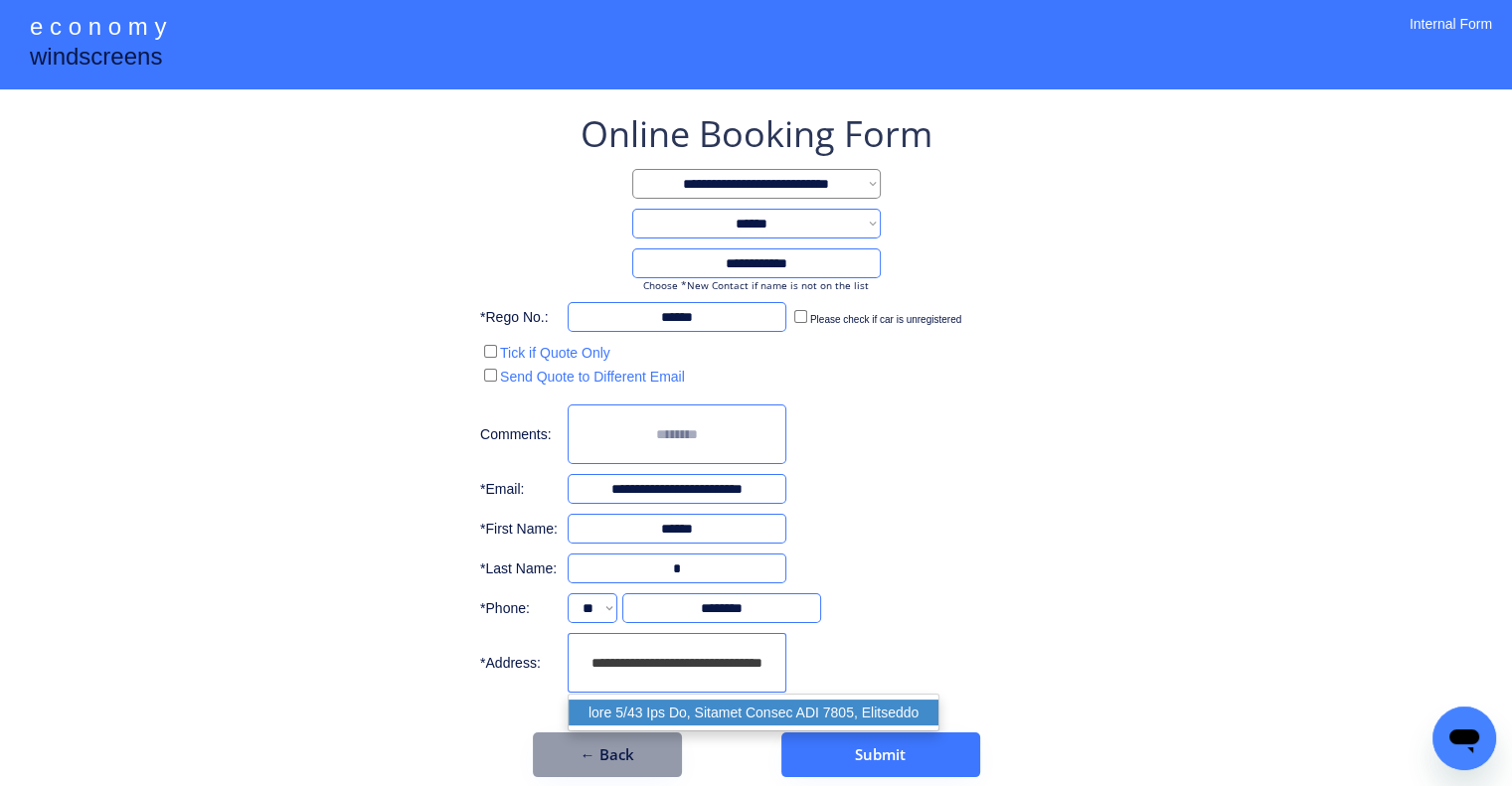 click on "unit 2/37 Ada St, Coopers Plains QLD 4108, Australia" at bounding box center (754, 712) 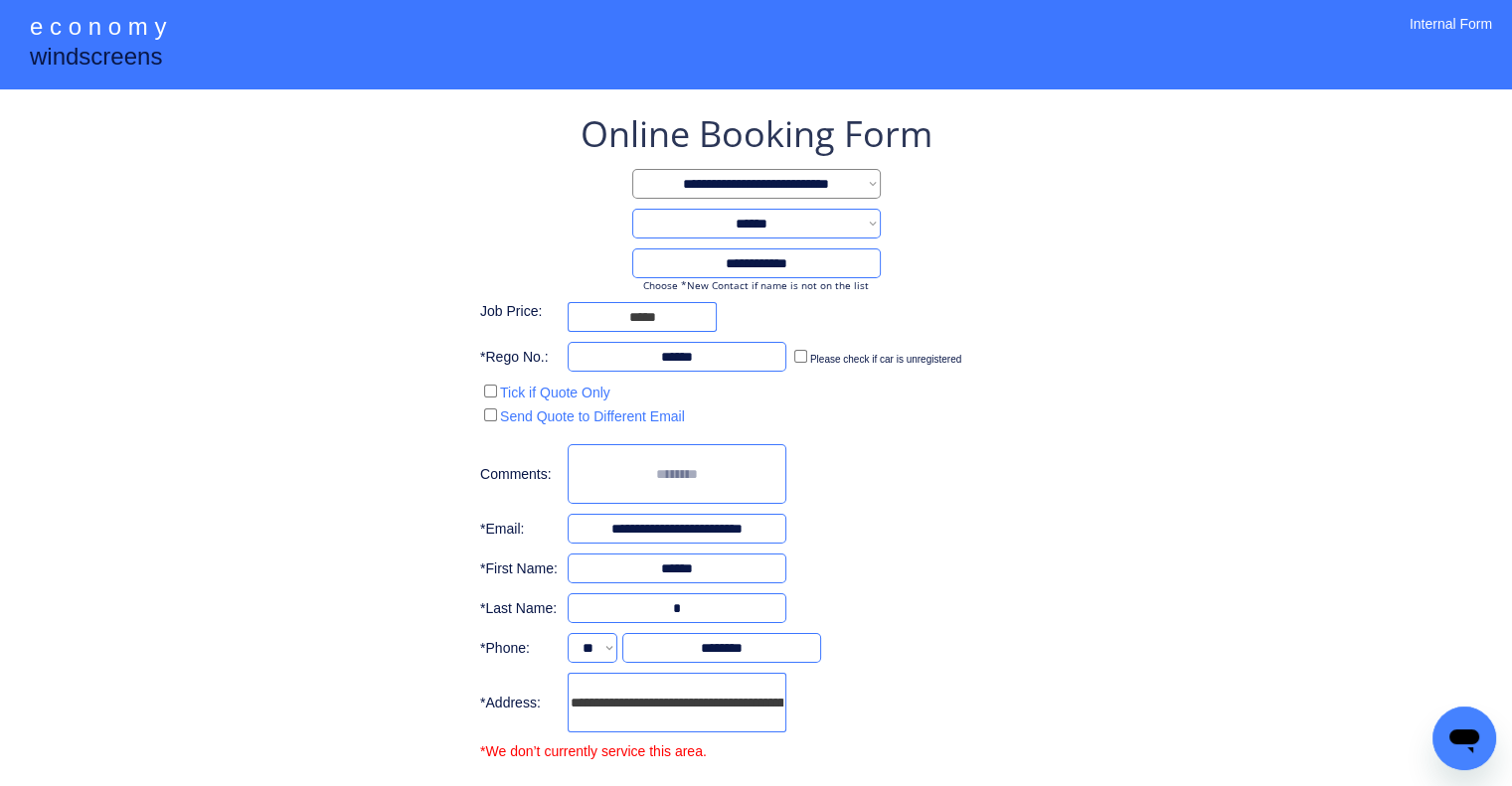 type on "**********" 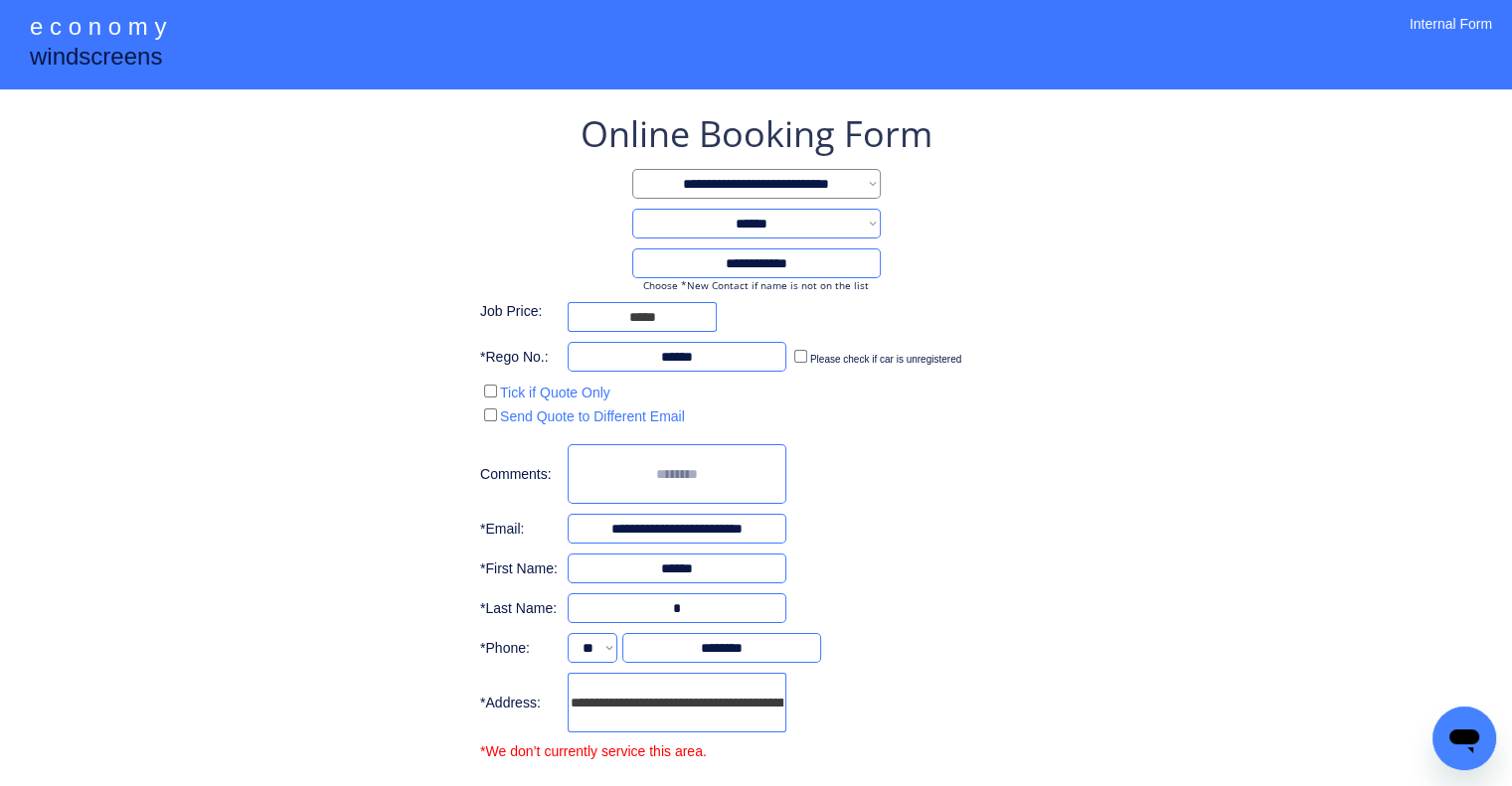 click on "**********" at bounding box center [756, 478] 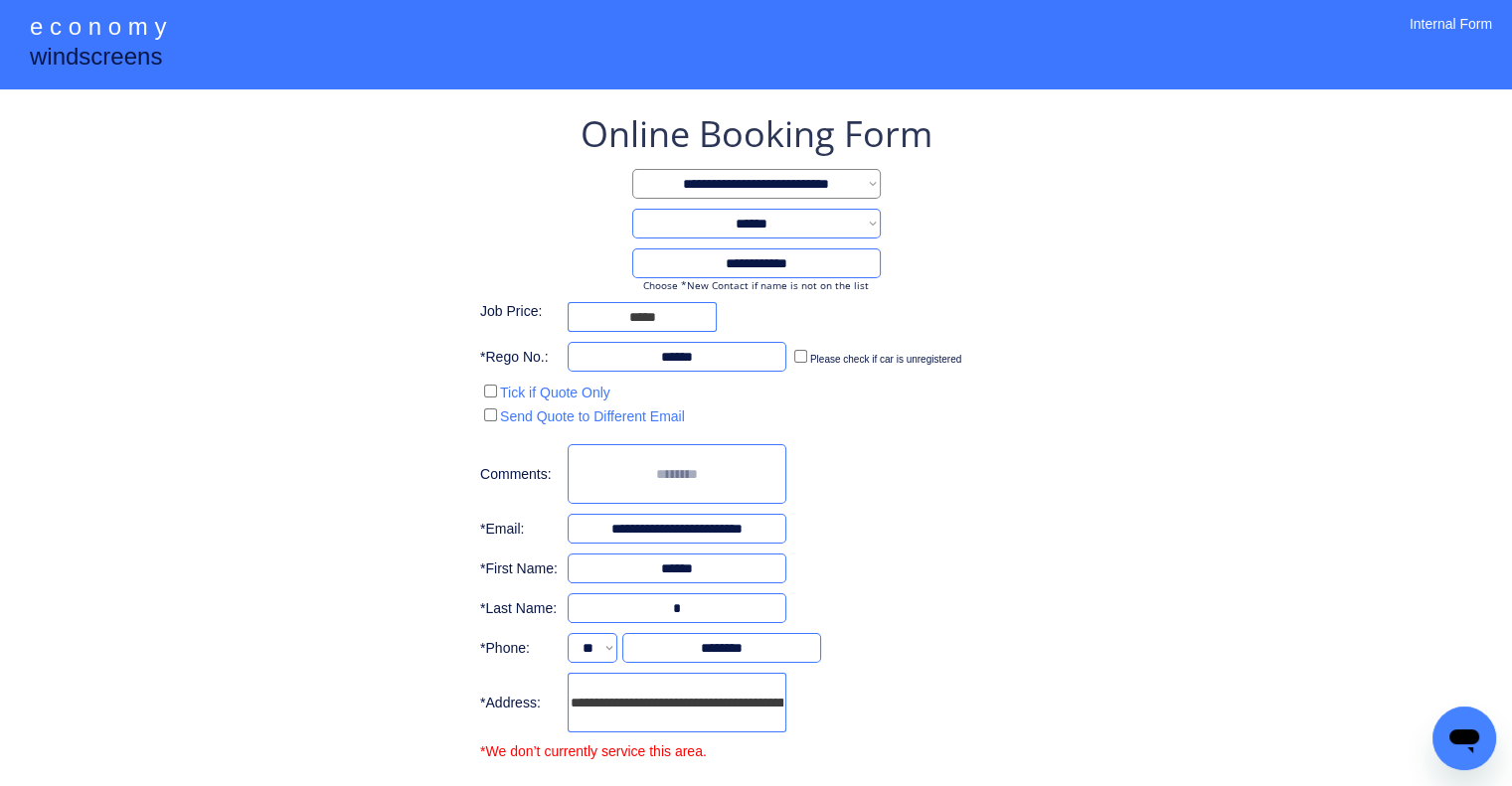 click on "**********" at bounding box center [756, 478] 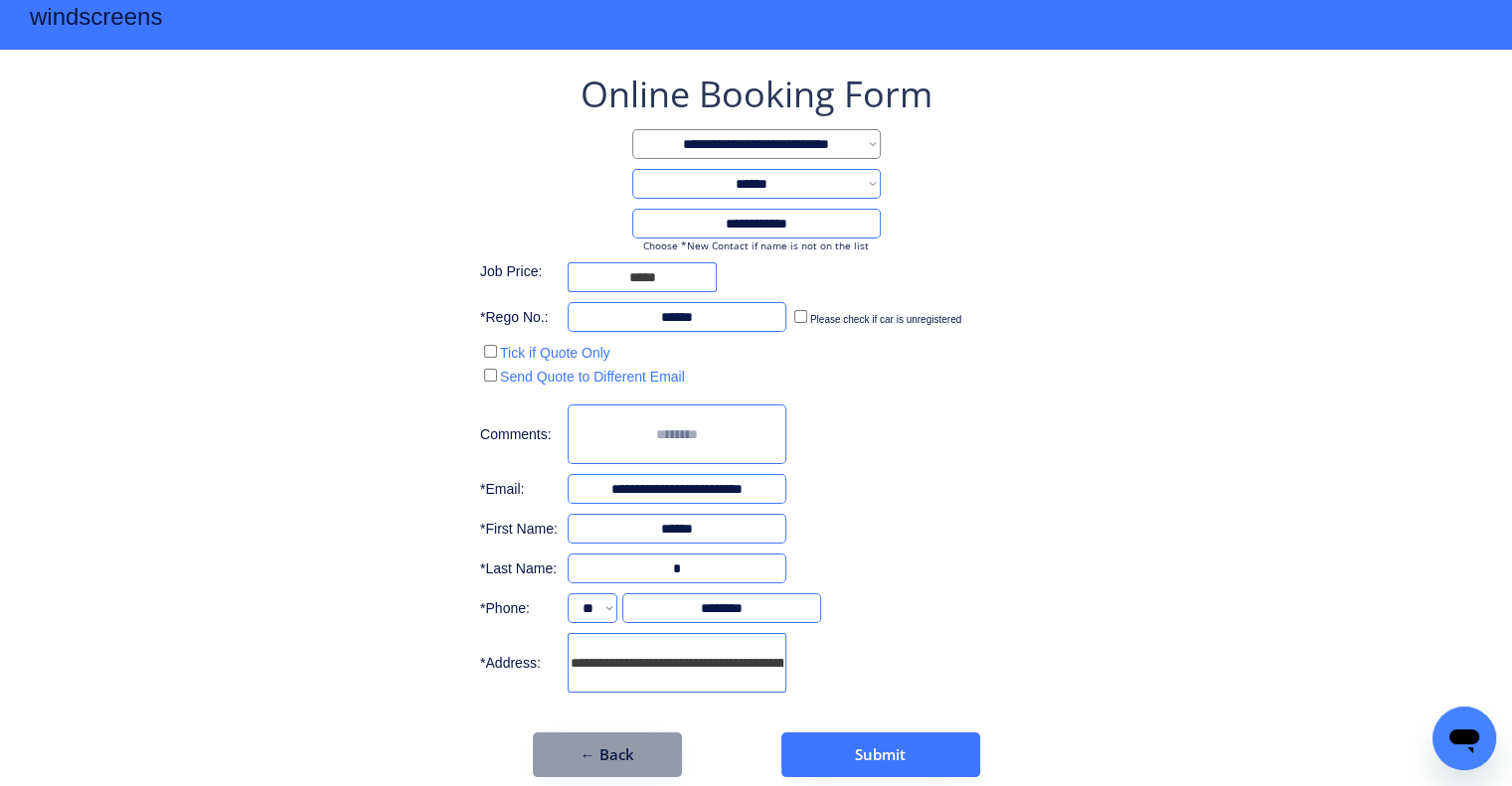 scroll, scrollTop: 61, scrollLeft: 0, axis: vertical 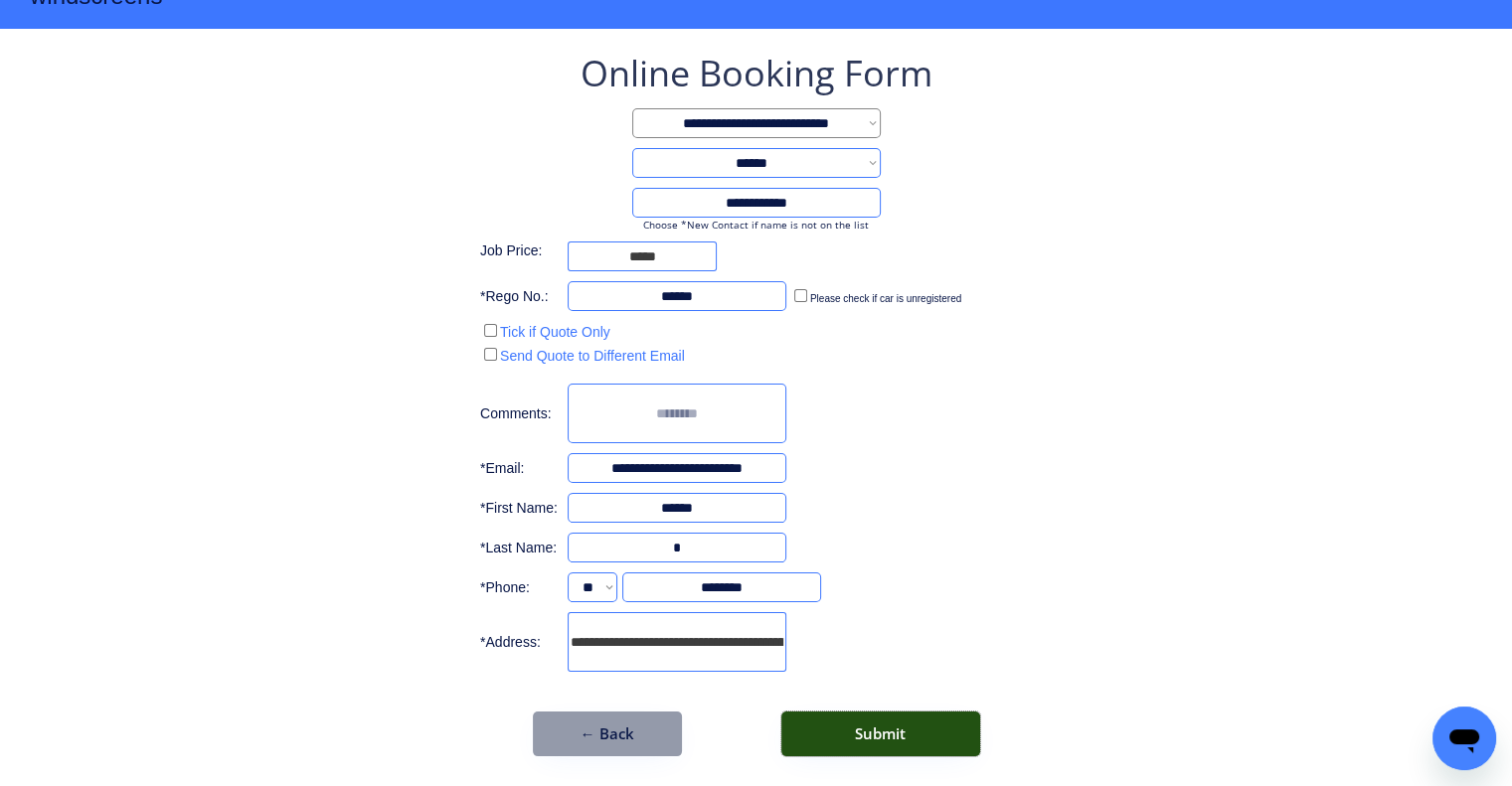 click on "Submit" at bounding box center (881, 733) 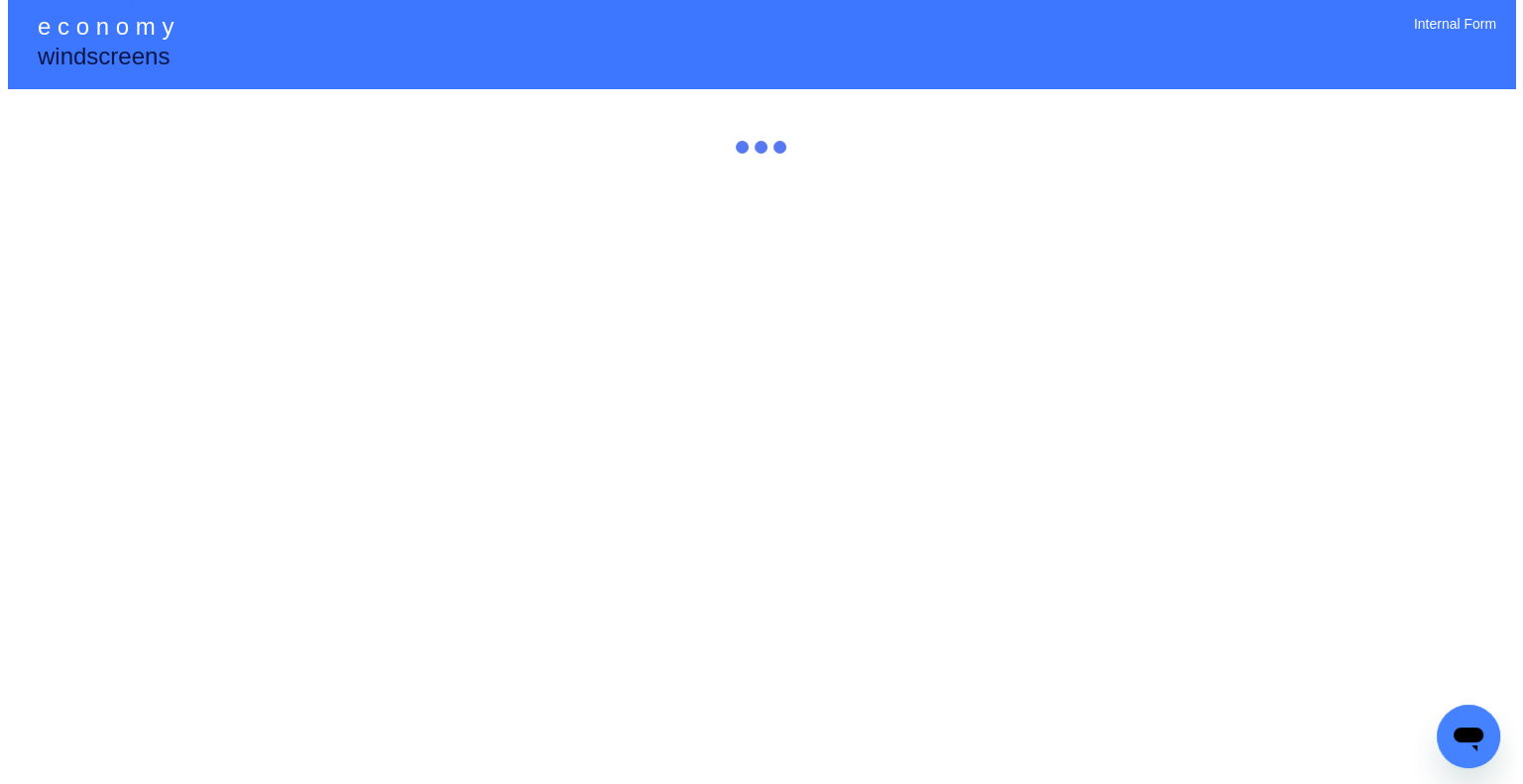 scroll, scrollTop: 0, scrollLeft: 0, axis: both 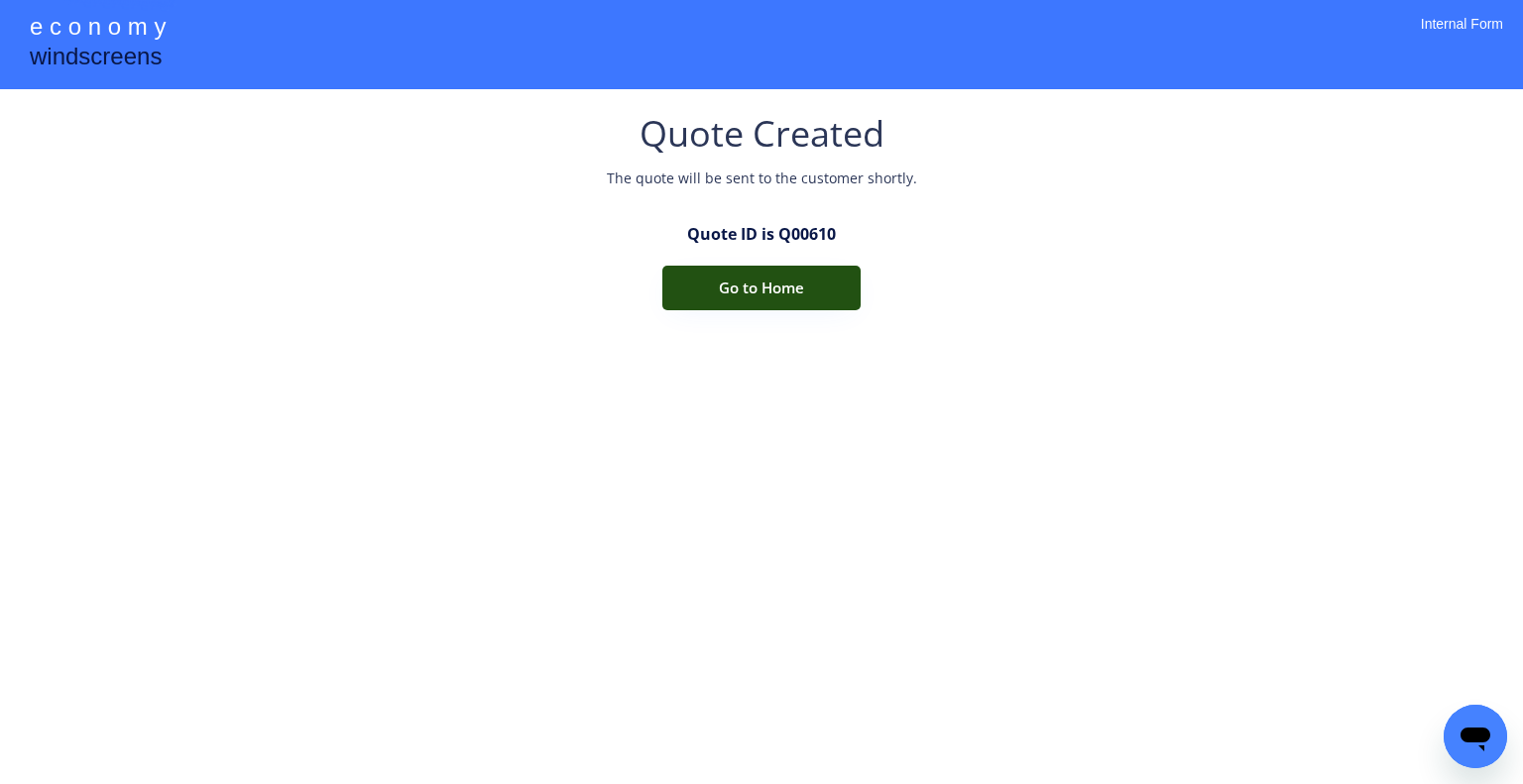 click on "Go to Home" at bounding box center (762, 287) 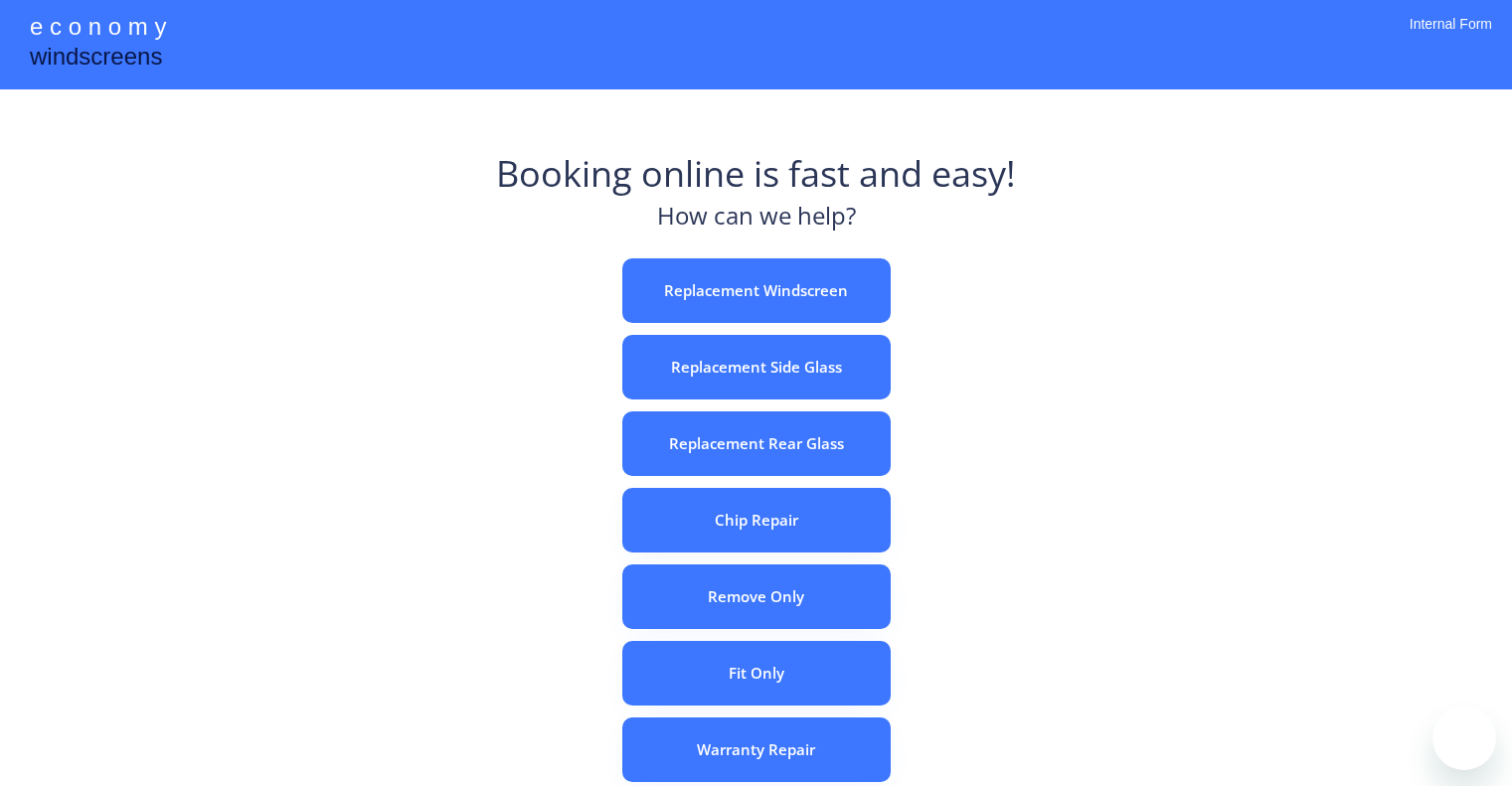 scroll, scrollTop: 0, scrollLeft: 0, axis: both 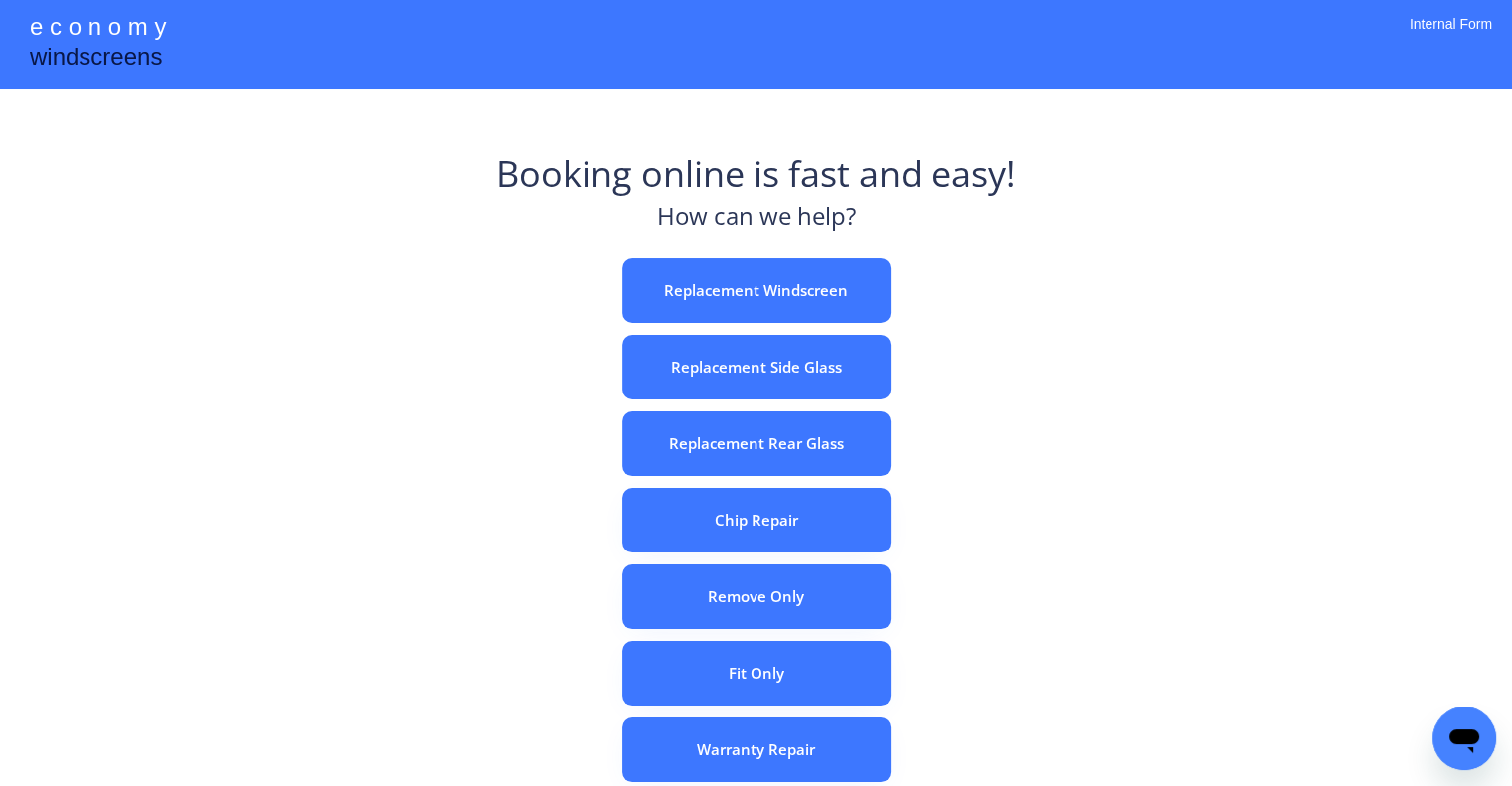 click on "Booking online is fast and easy! How can we help? Replacement Windscreen Replacement Side Glass Replacement Rear Glass Chip Repair Remove Only Fit Only Warranty Repair ADAS Recalibration Only Rebook a Job Confirm Quotes Manual Booking" at bounding box center [756, 618] 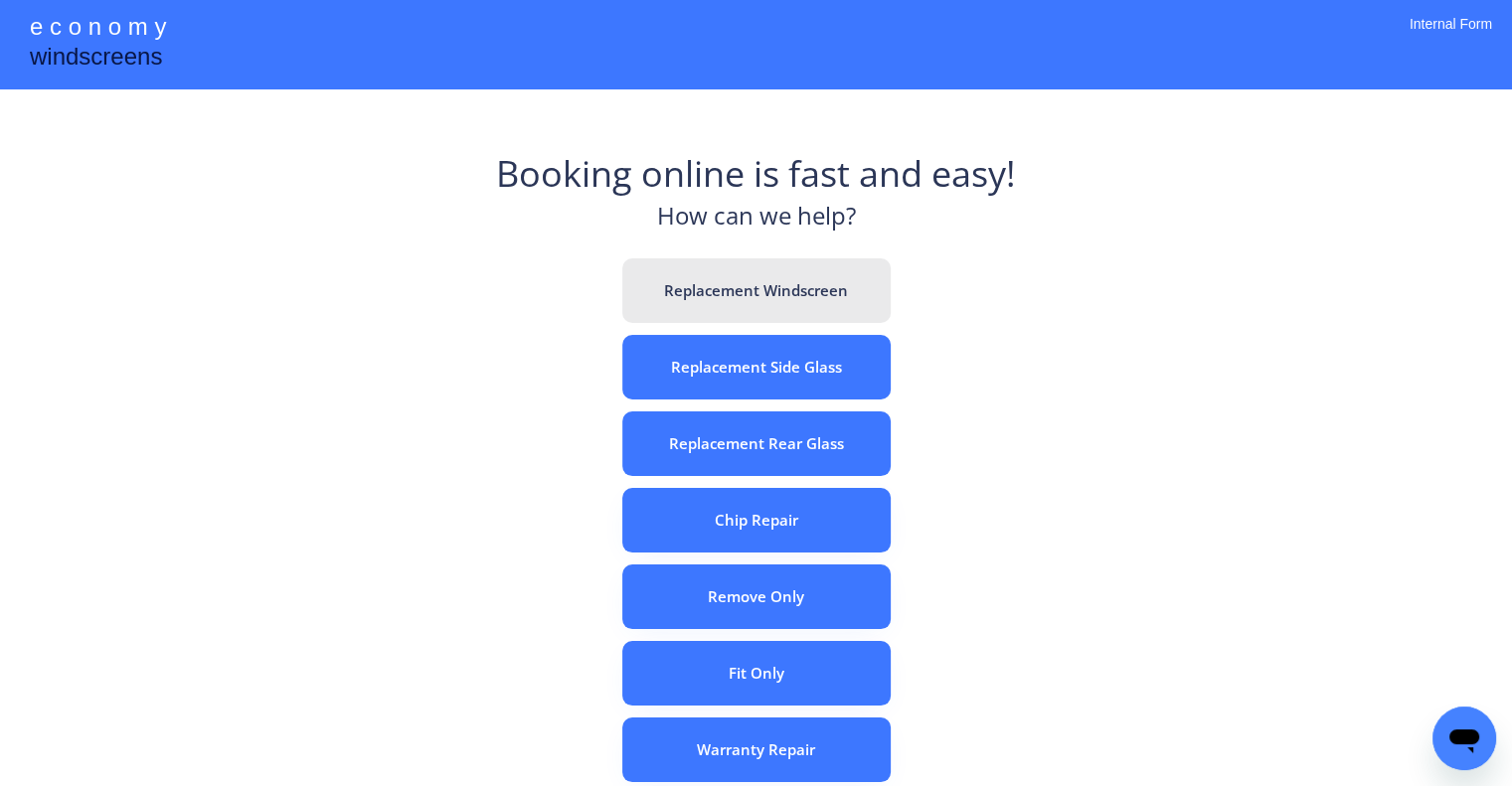 click on "Replacement Windscreen" at bounding box center [756, 290] 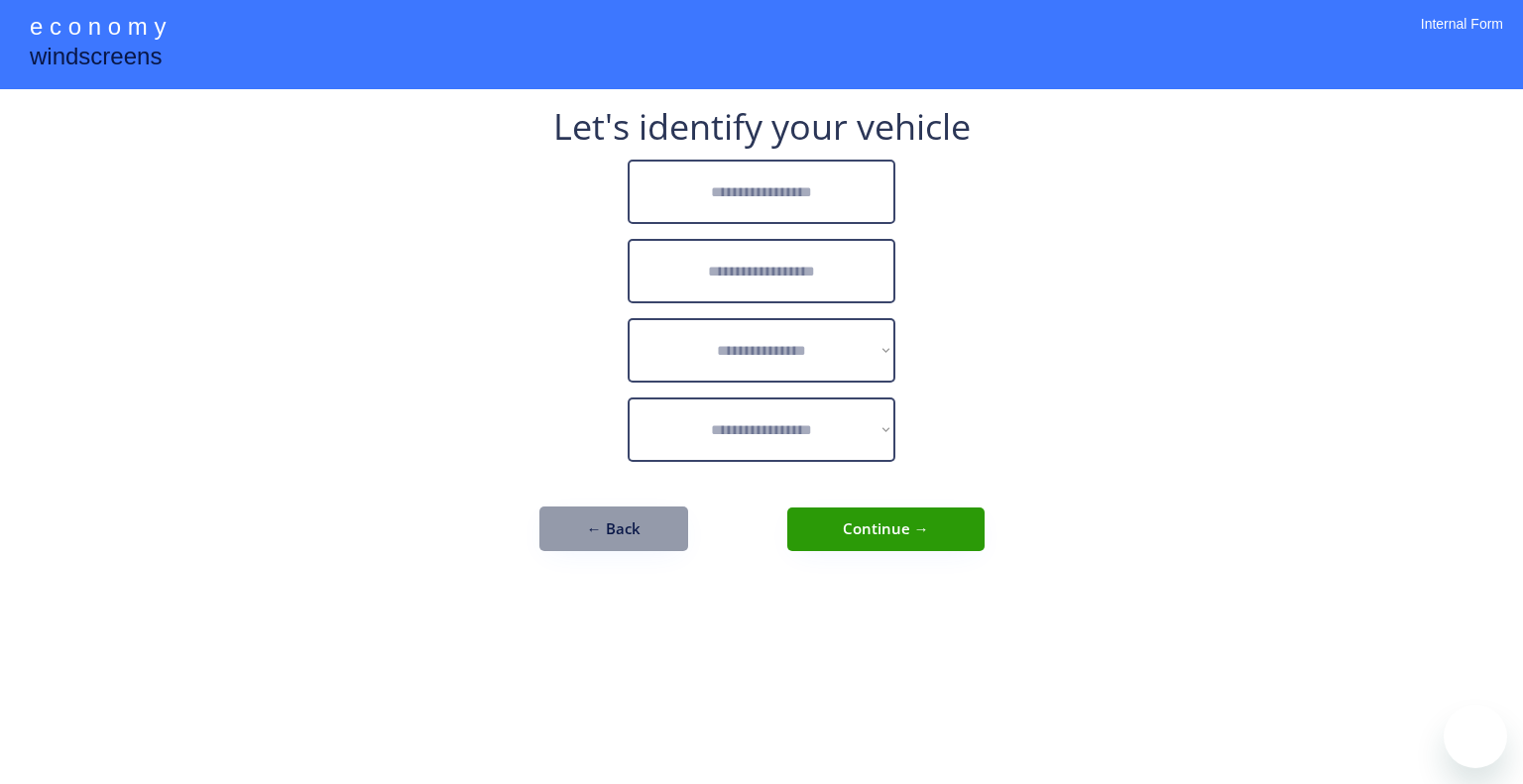 scroll, scrollTop: 0, scrollLeft: 0, axis: both 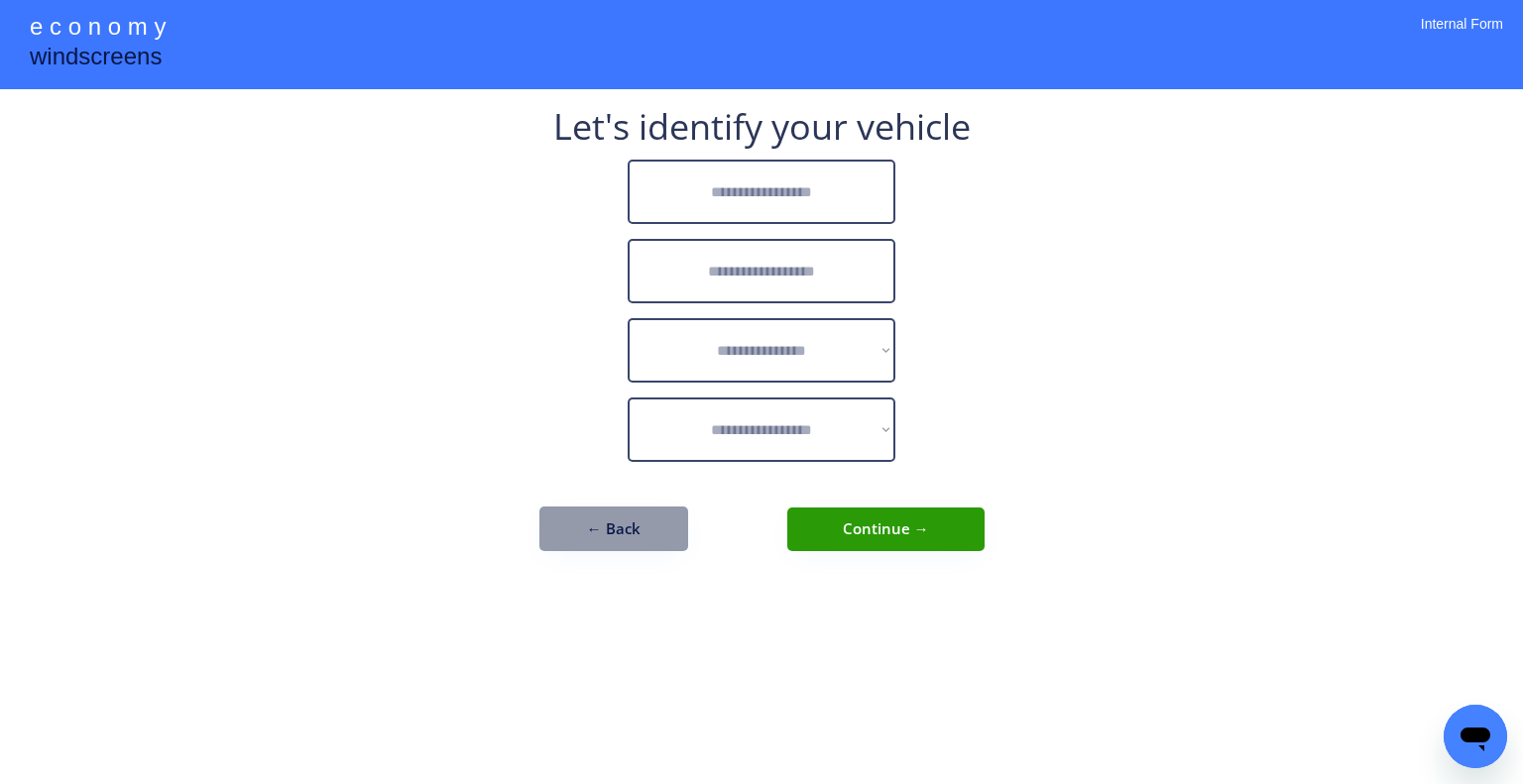 click at bounding box center [762, 191] 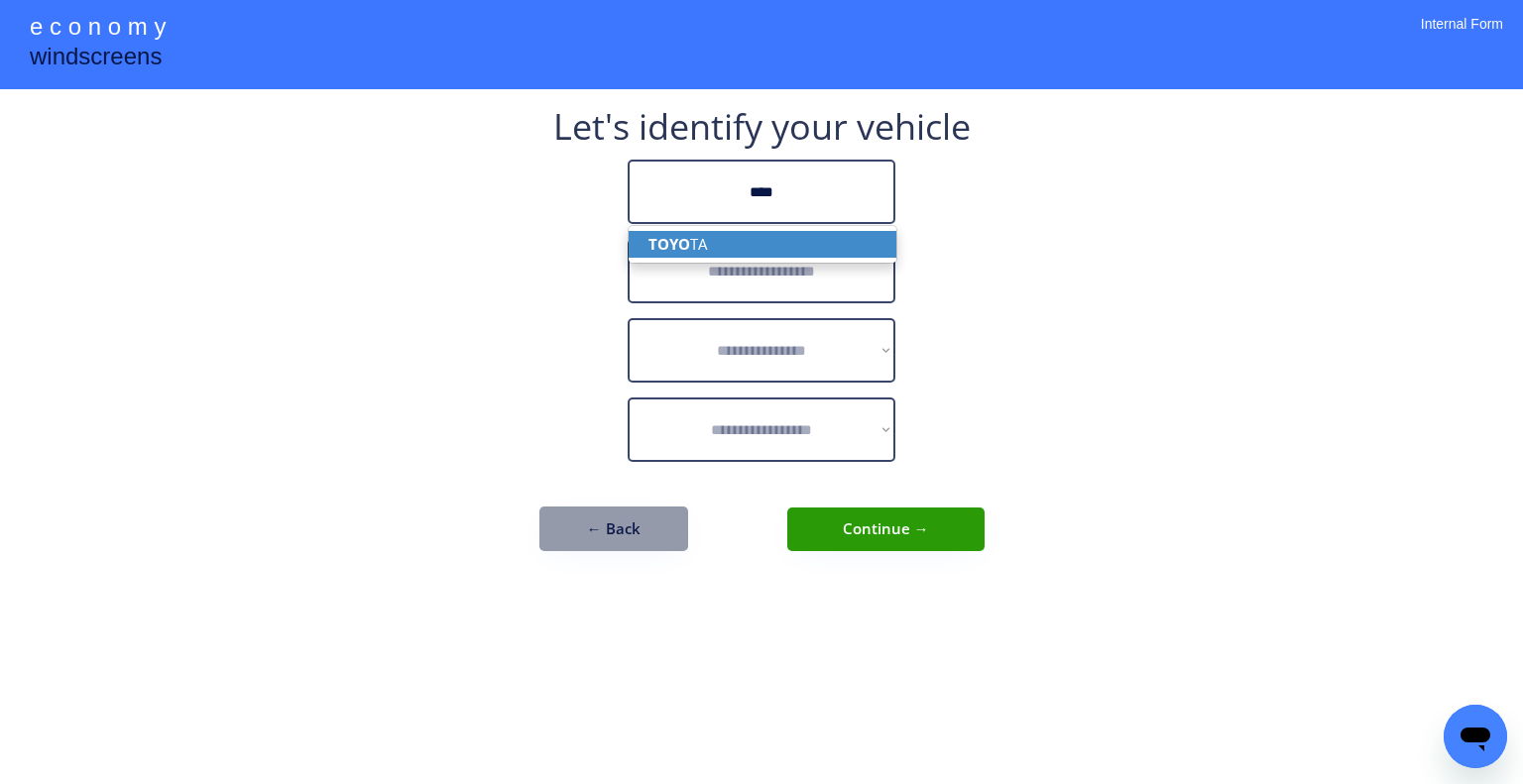 click on "TOYO TA" at bounding box center [762, 244] 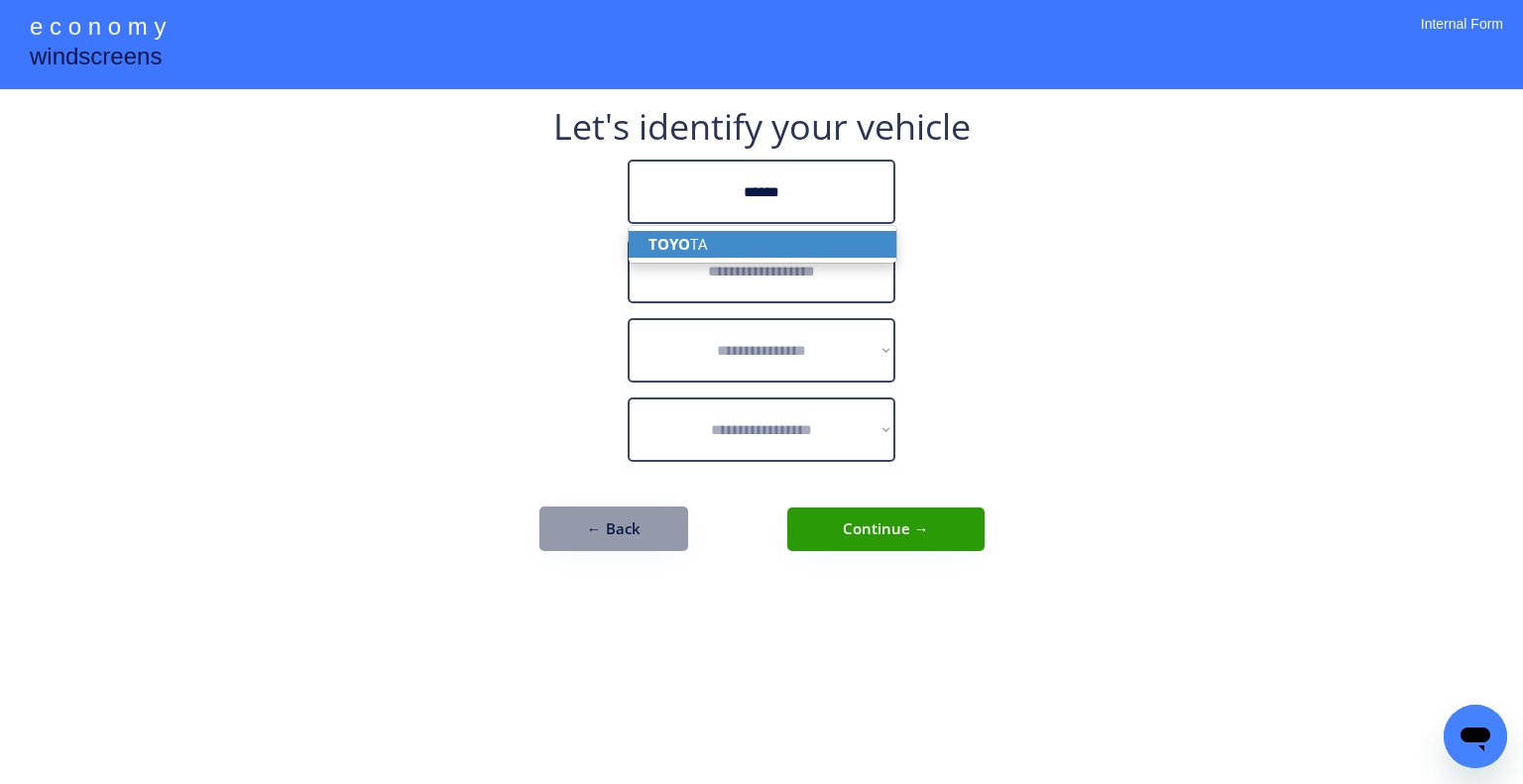 type on "******" 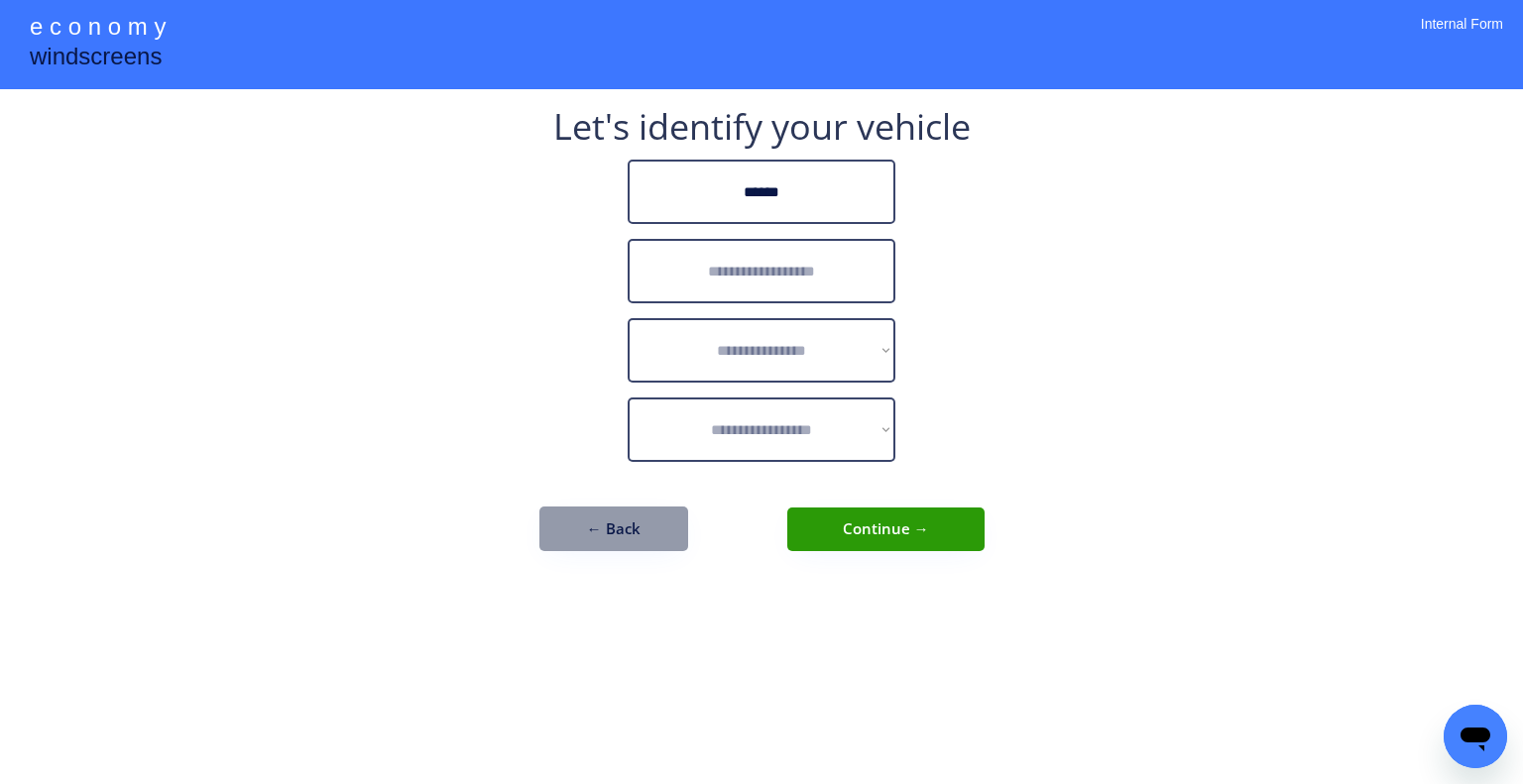 click at bounding box center (762, 271) 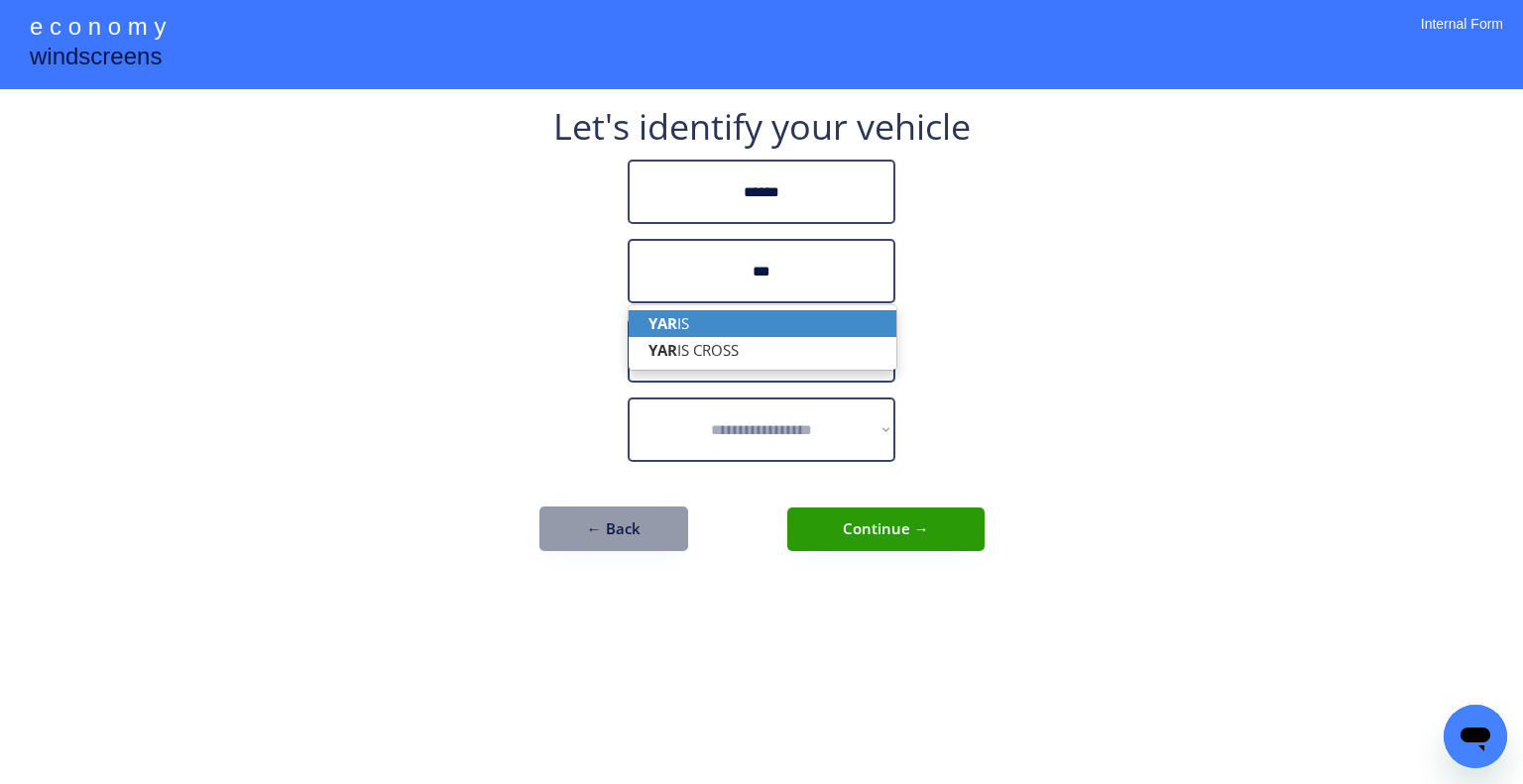 drag, startPoint x: 819, startPoint y: 317, endPoint x: 1056, endPoint y: 245, distance: 247.69538 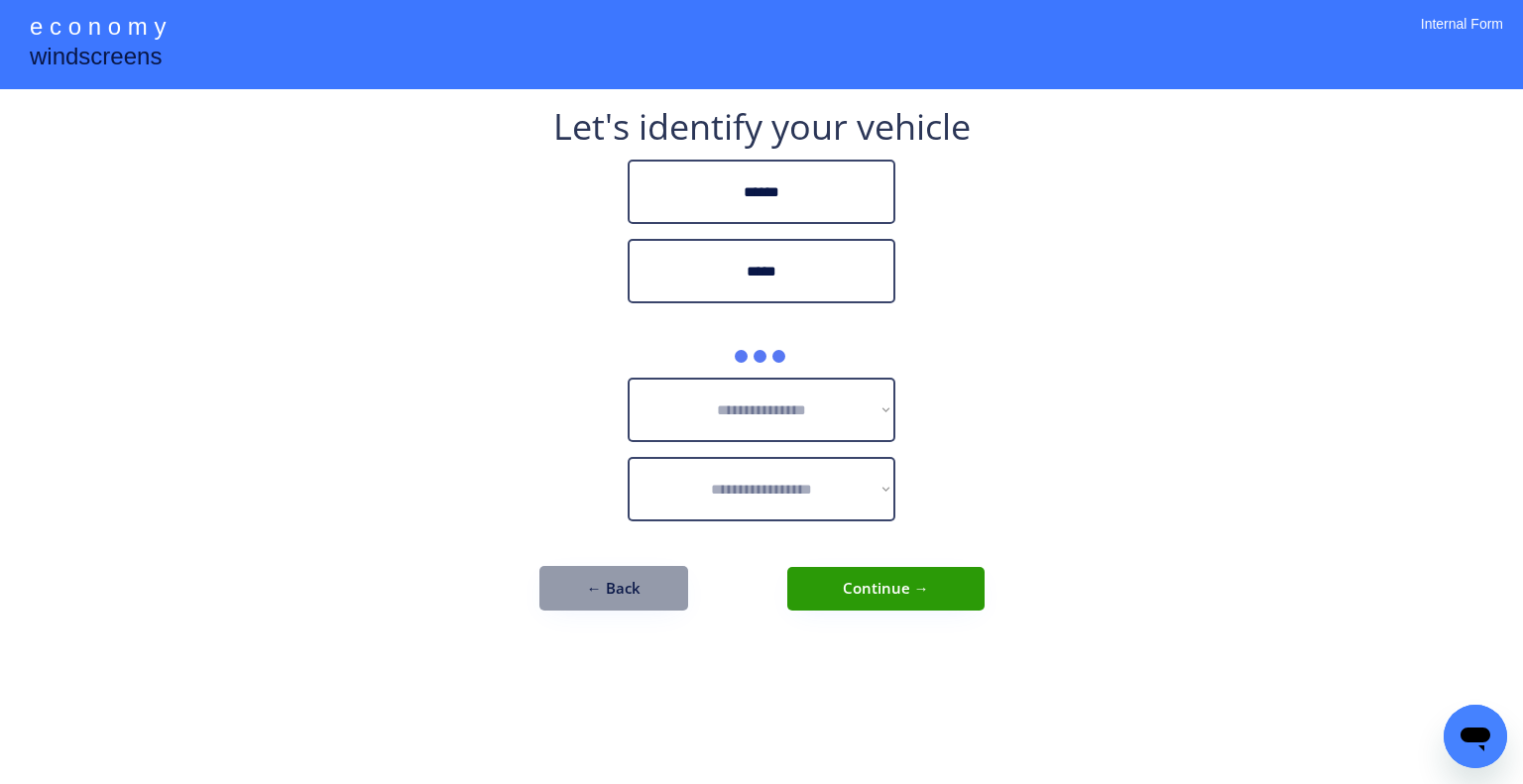 type on "*****" 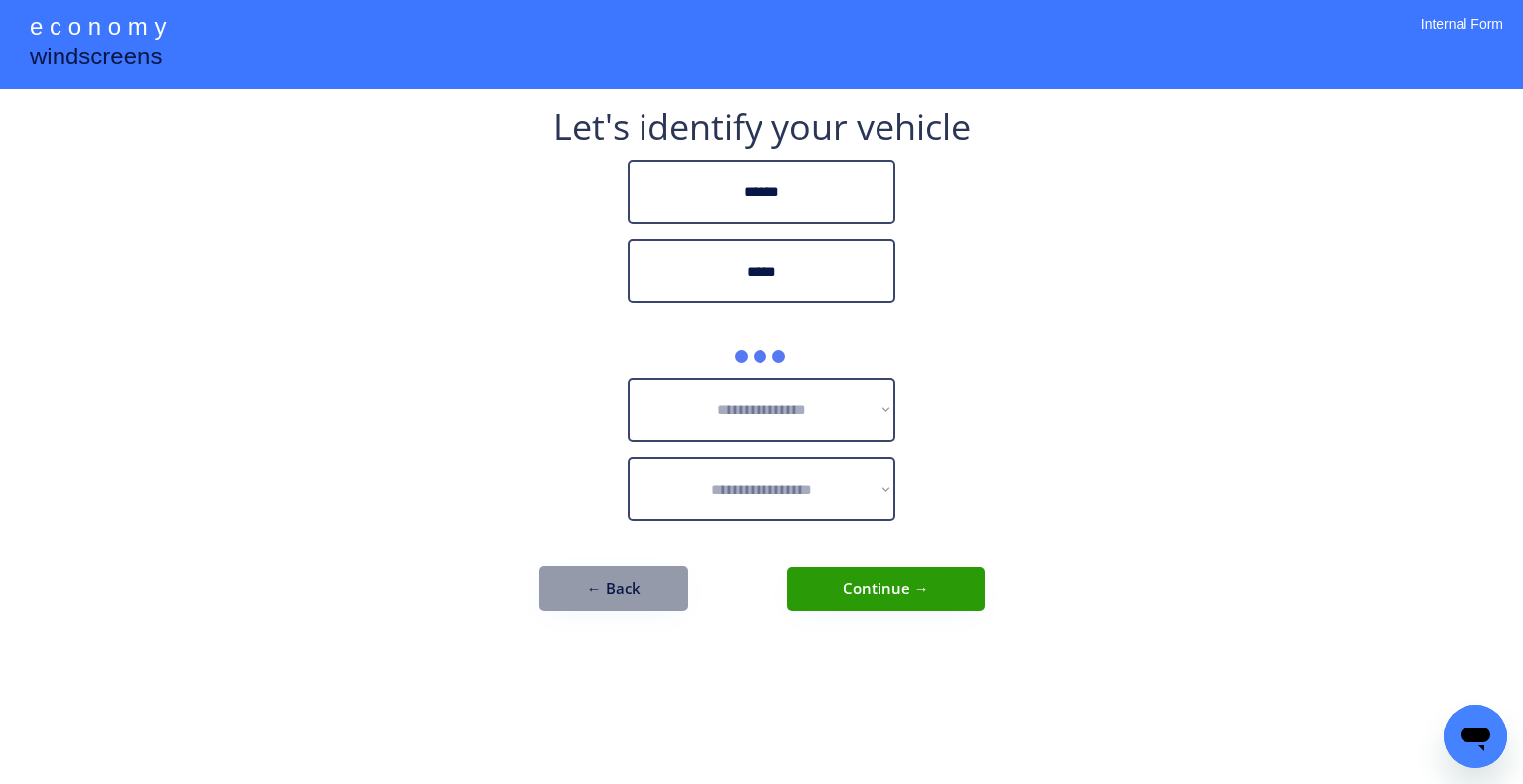 click on "**********" at bounding box center (762, 392) 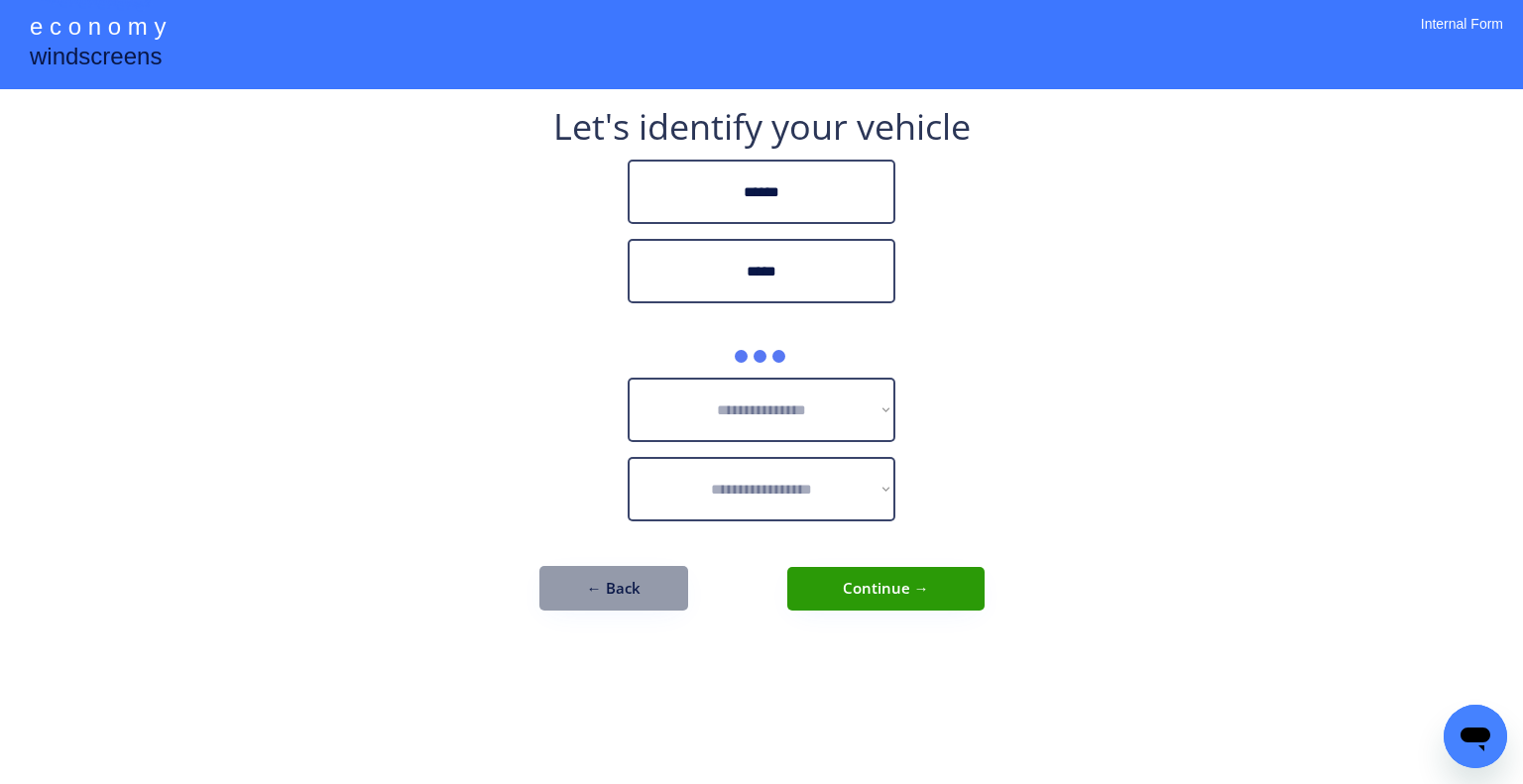 click on "**********" at bounding box center (762, 392) 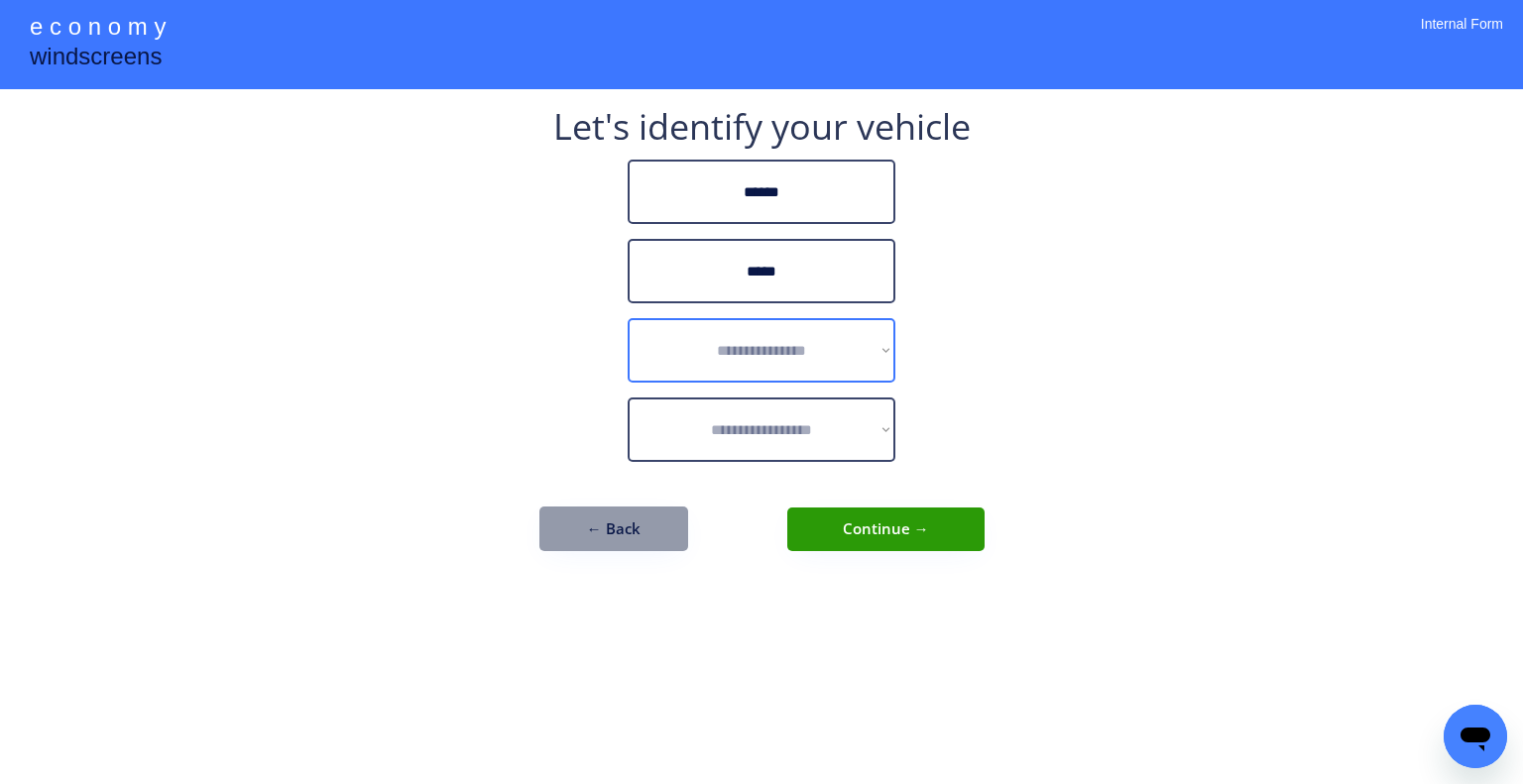 click on "**********" at bounding box center (762, 350) 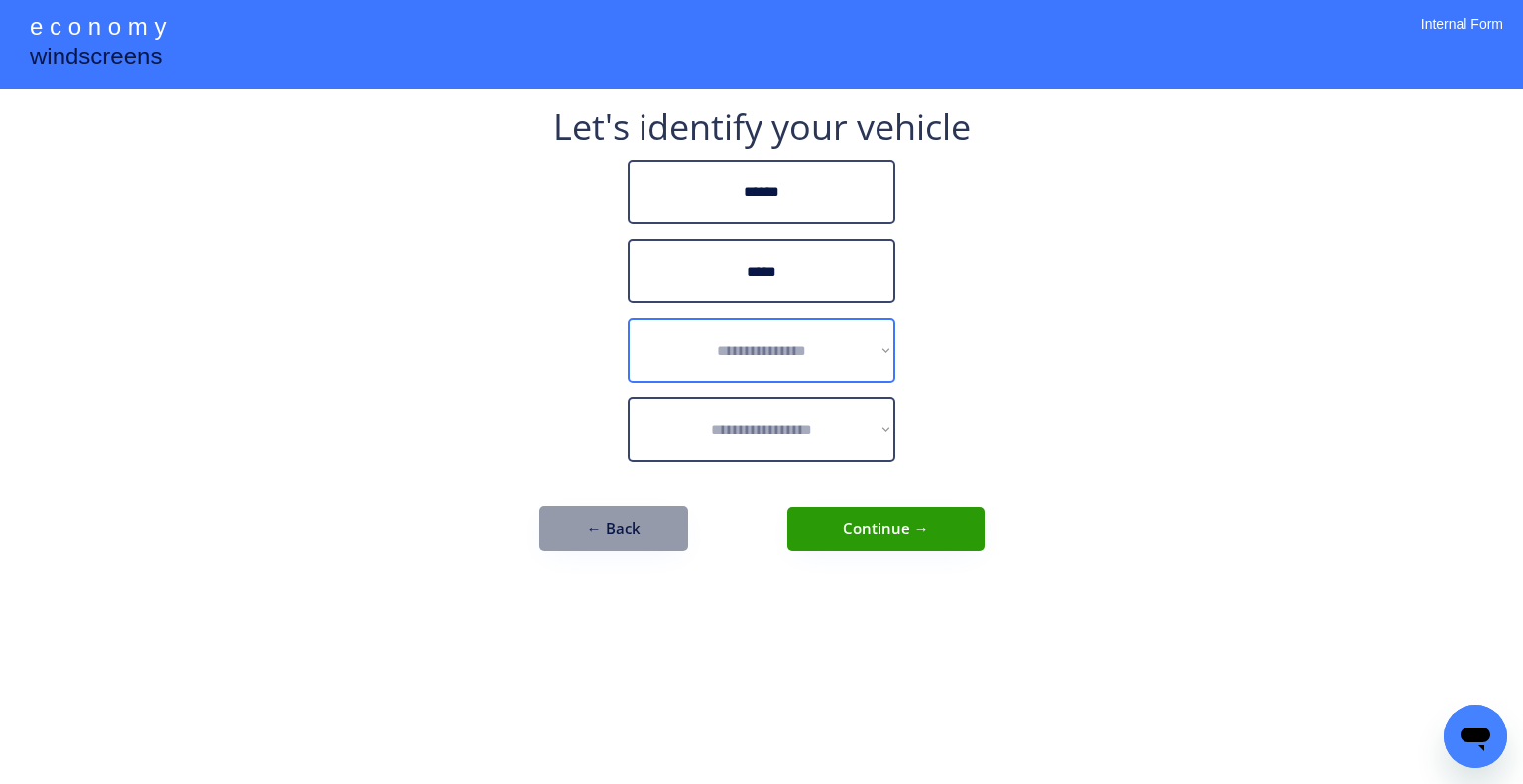 select on "******" 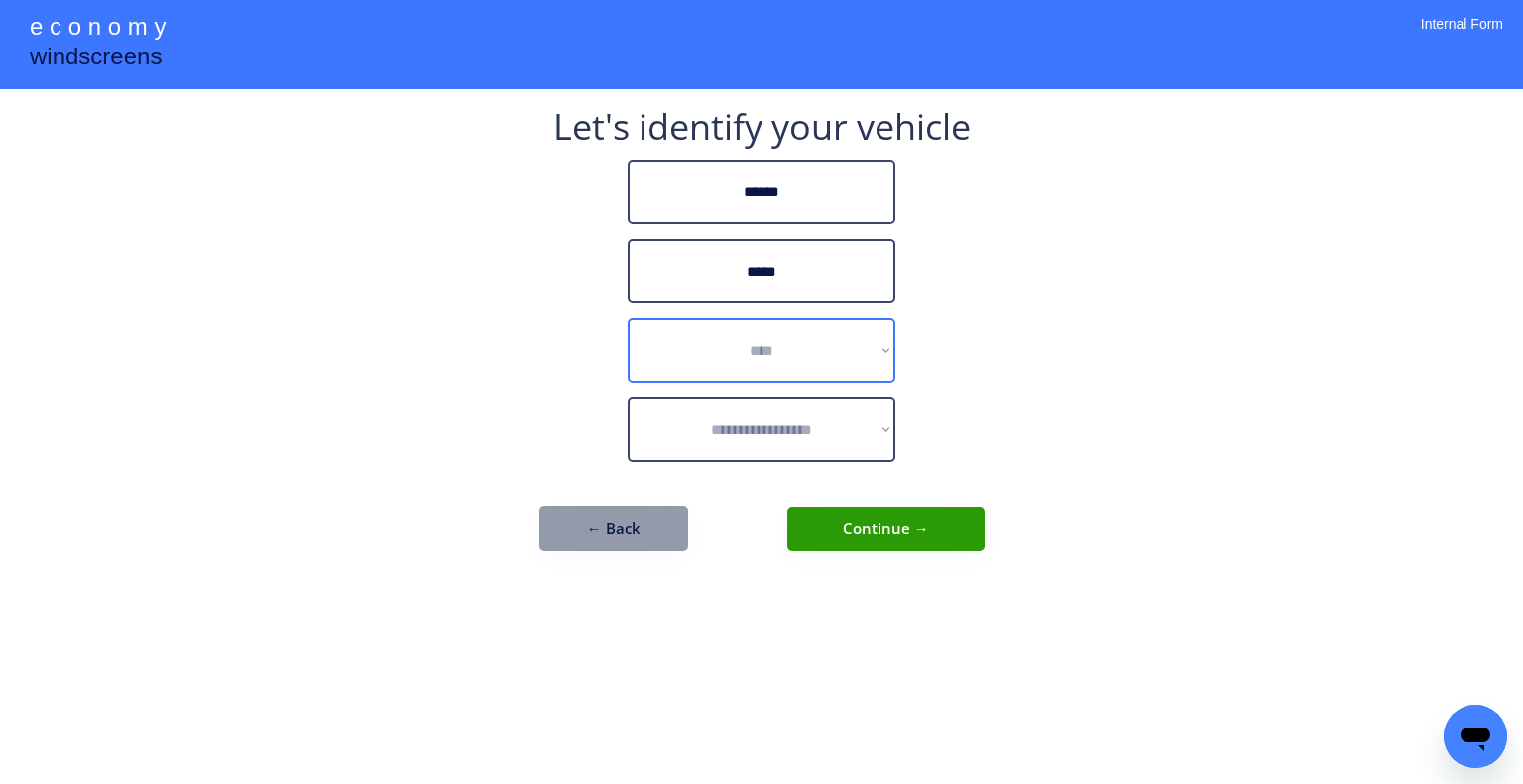 click on "**********" at bounding box center (762, 350) 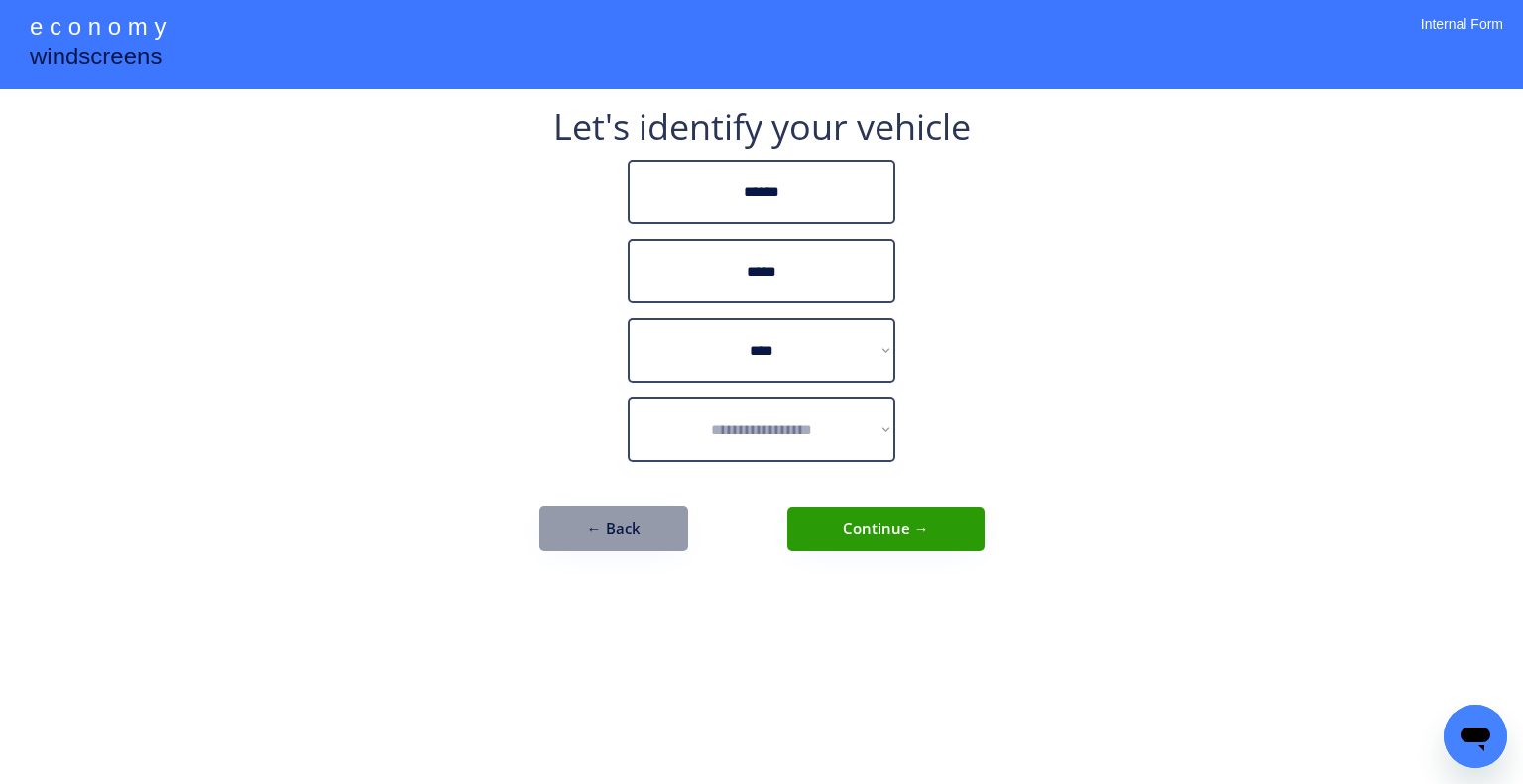 click on "**********" at bounding box center [762, 392] 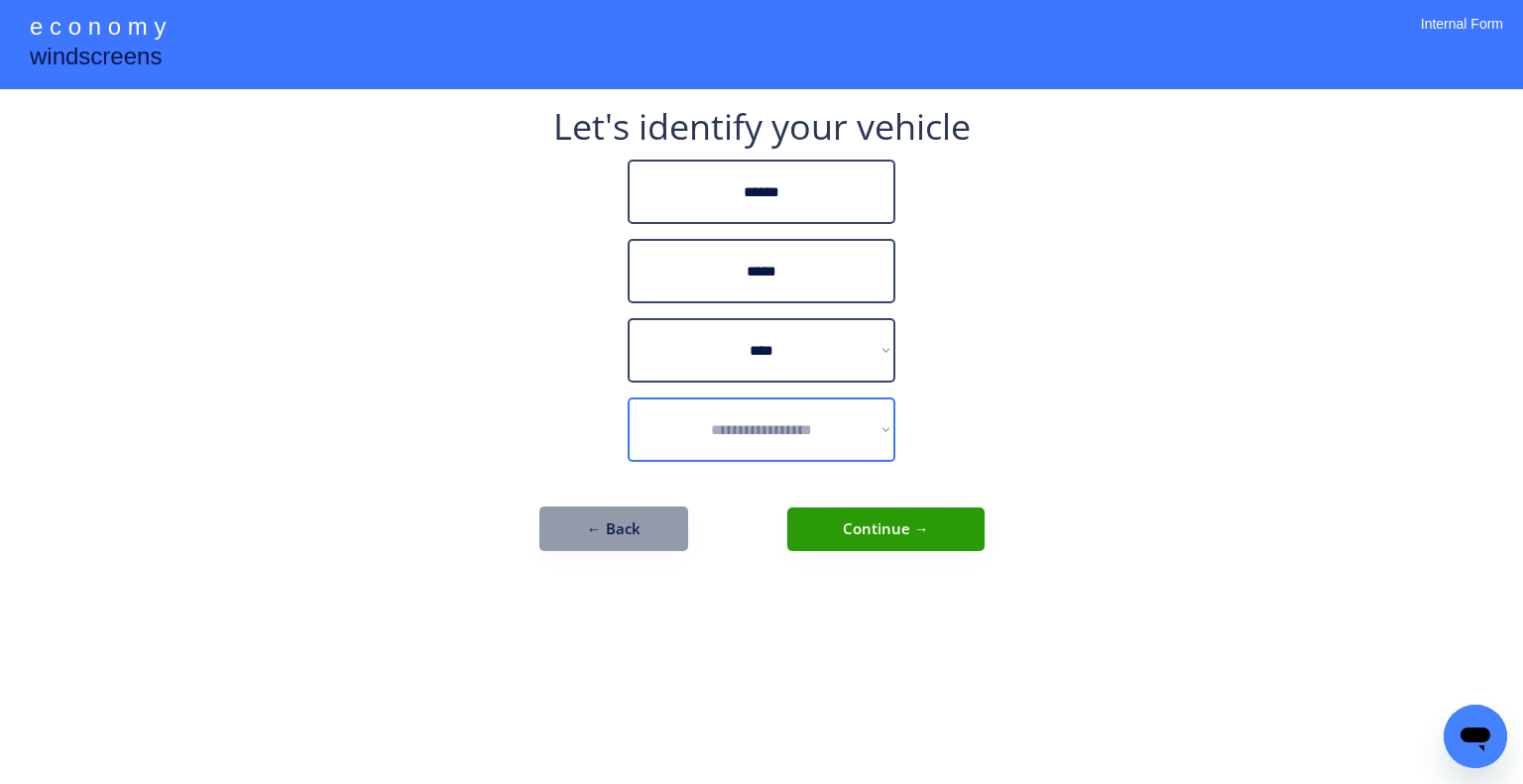 click on "**********" at bounding box center [762, 429] 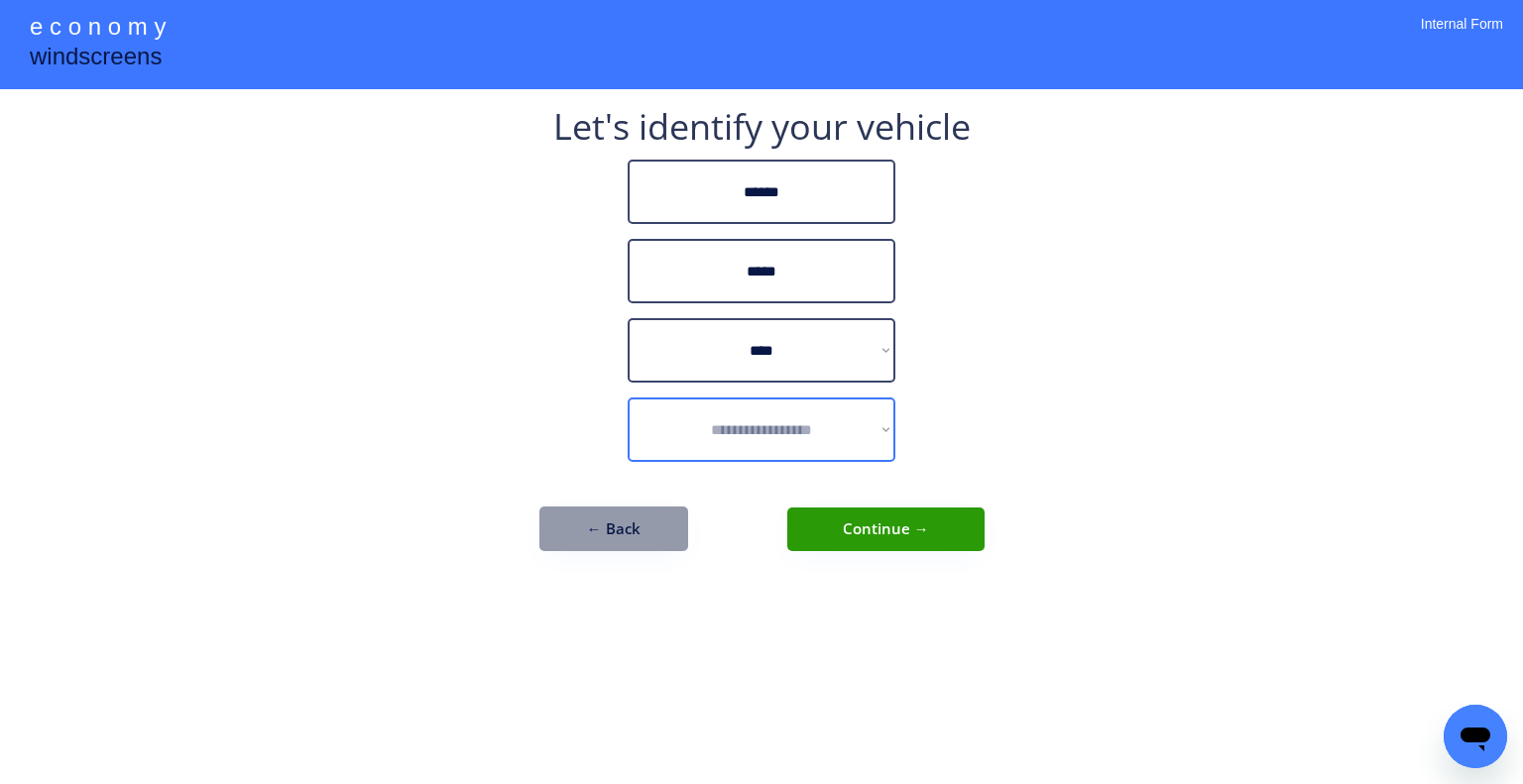 select on "**********" 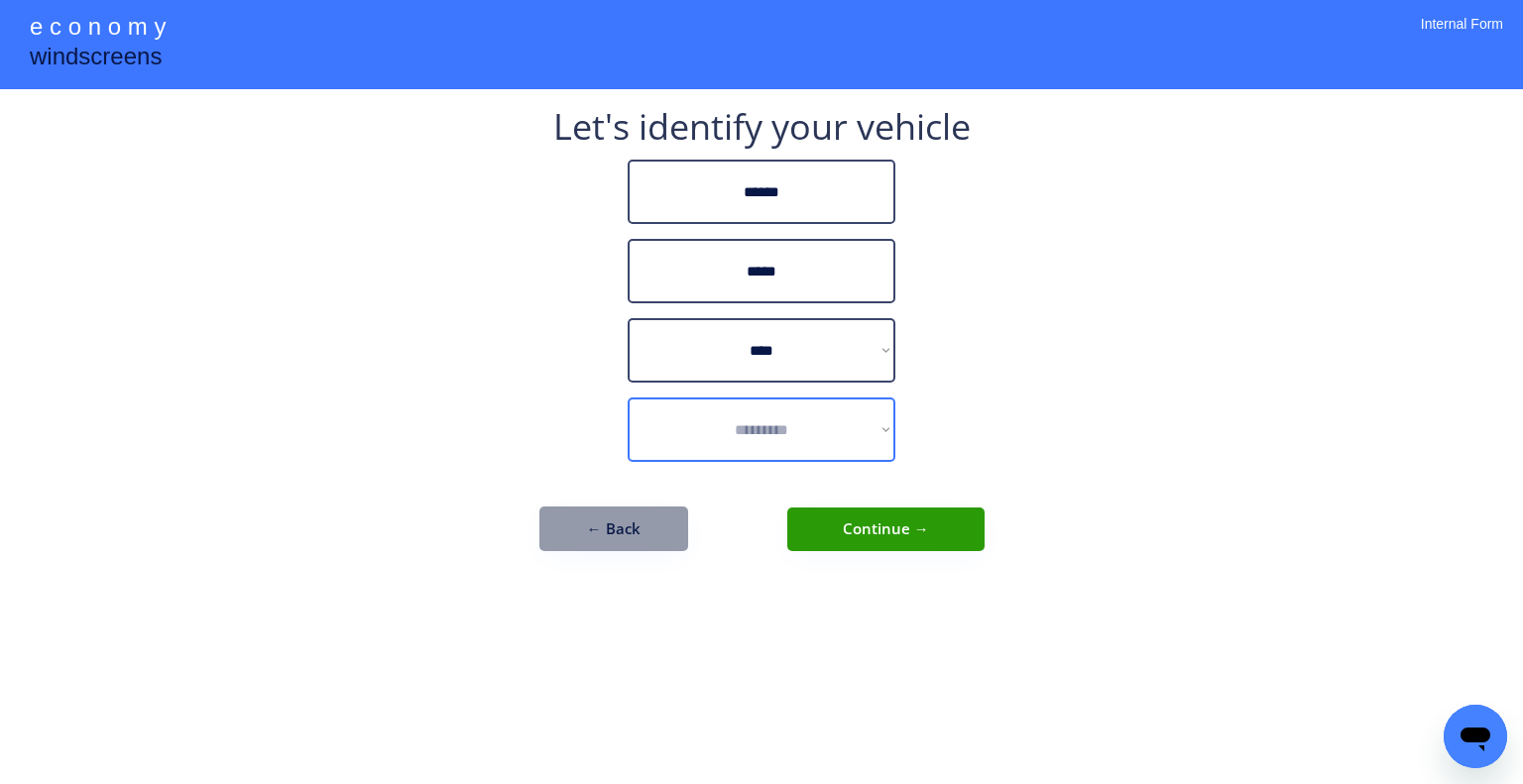 click on "**********" at bounding box center (762, 429) 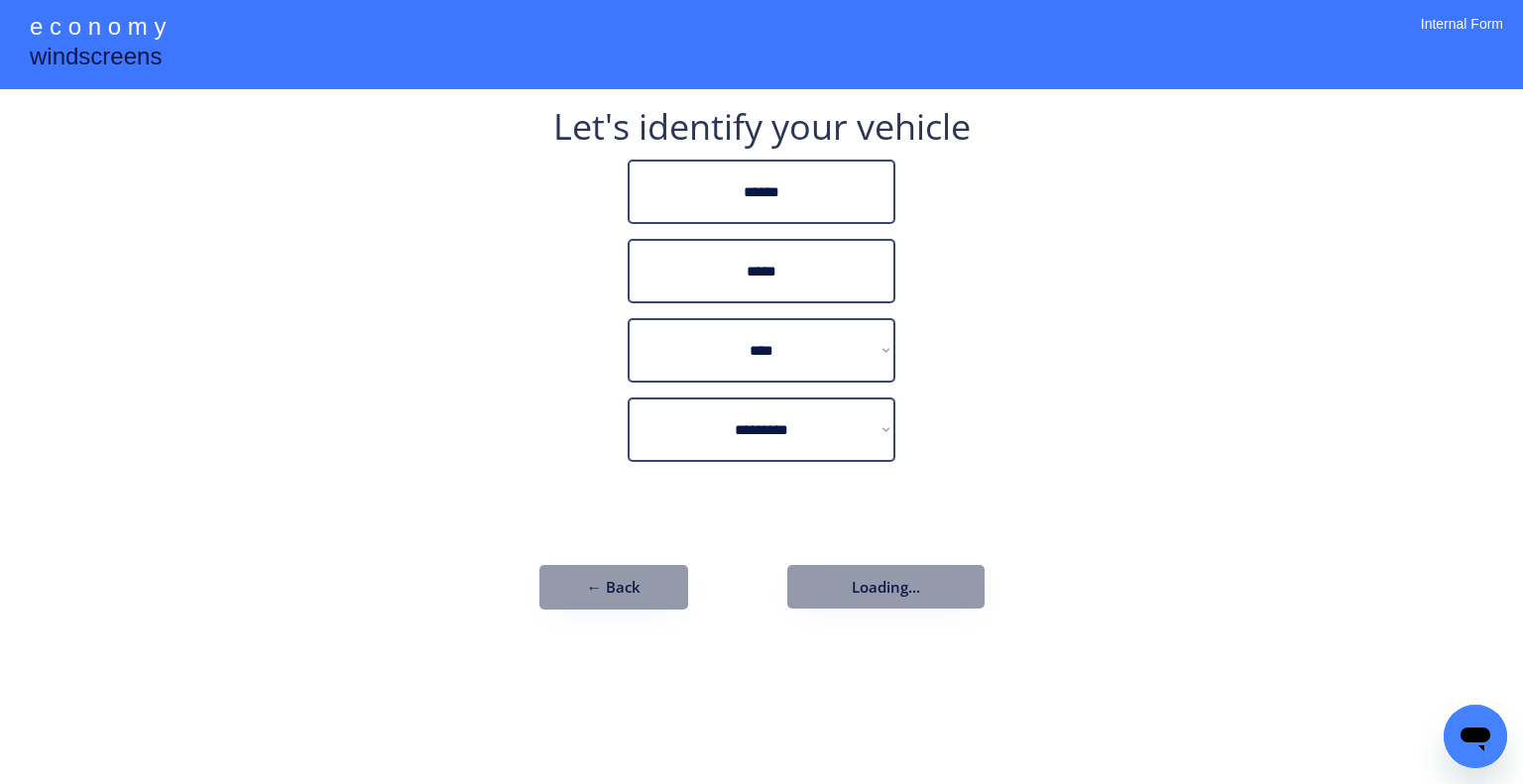 click on "**********" at bounding box center [762, 392] 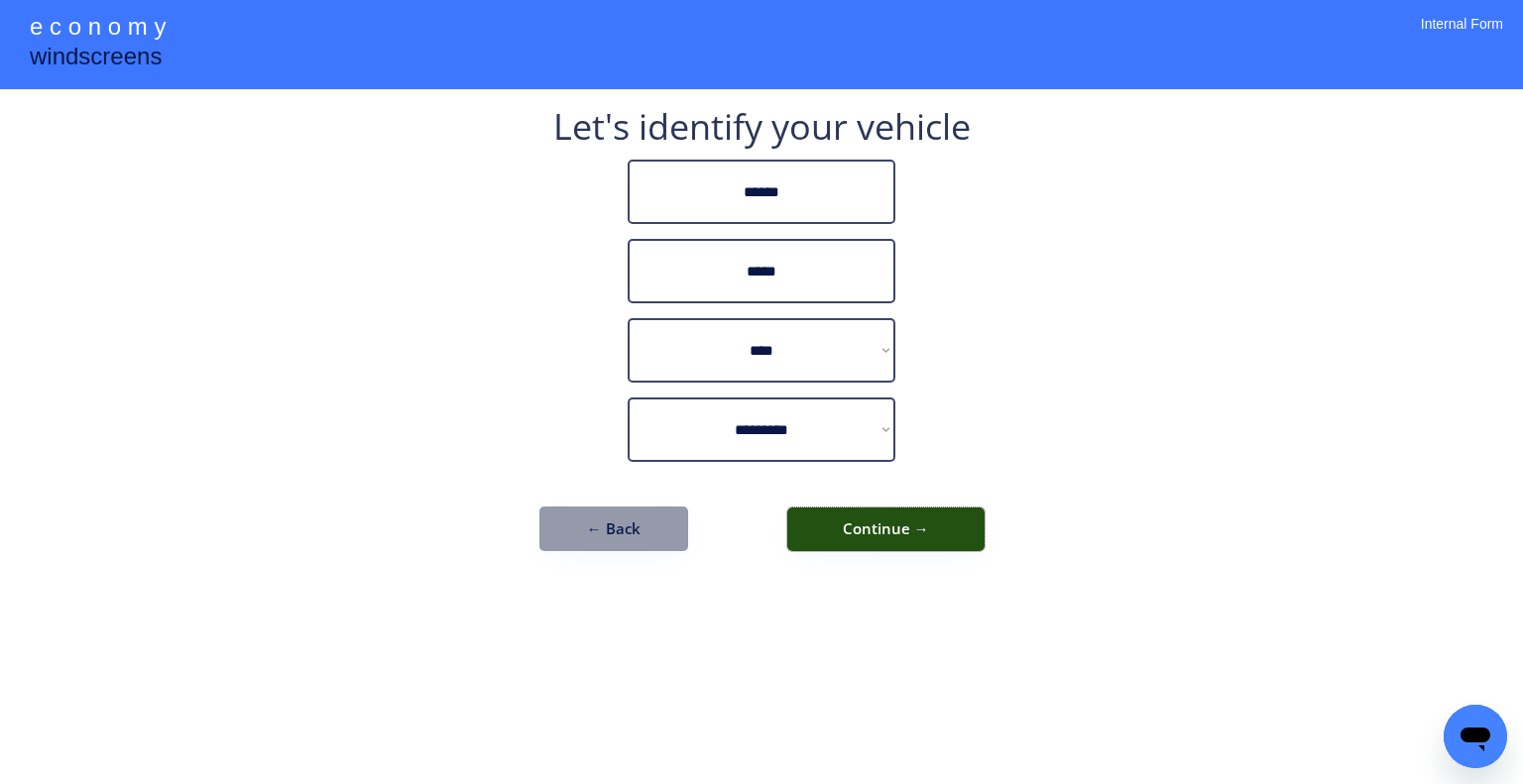 click on "Continue    →" at bounding box center [885, 529] 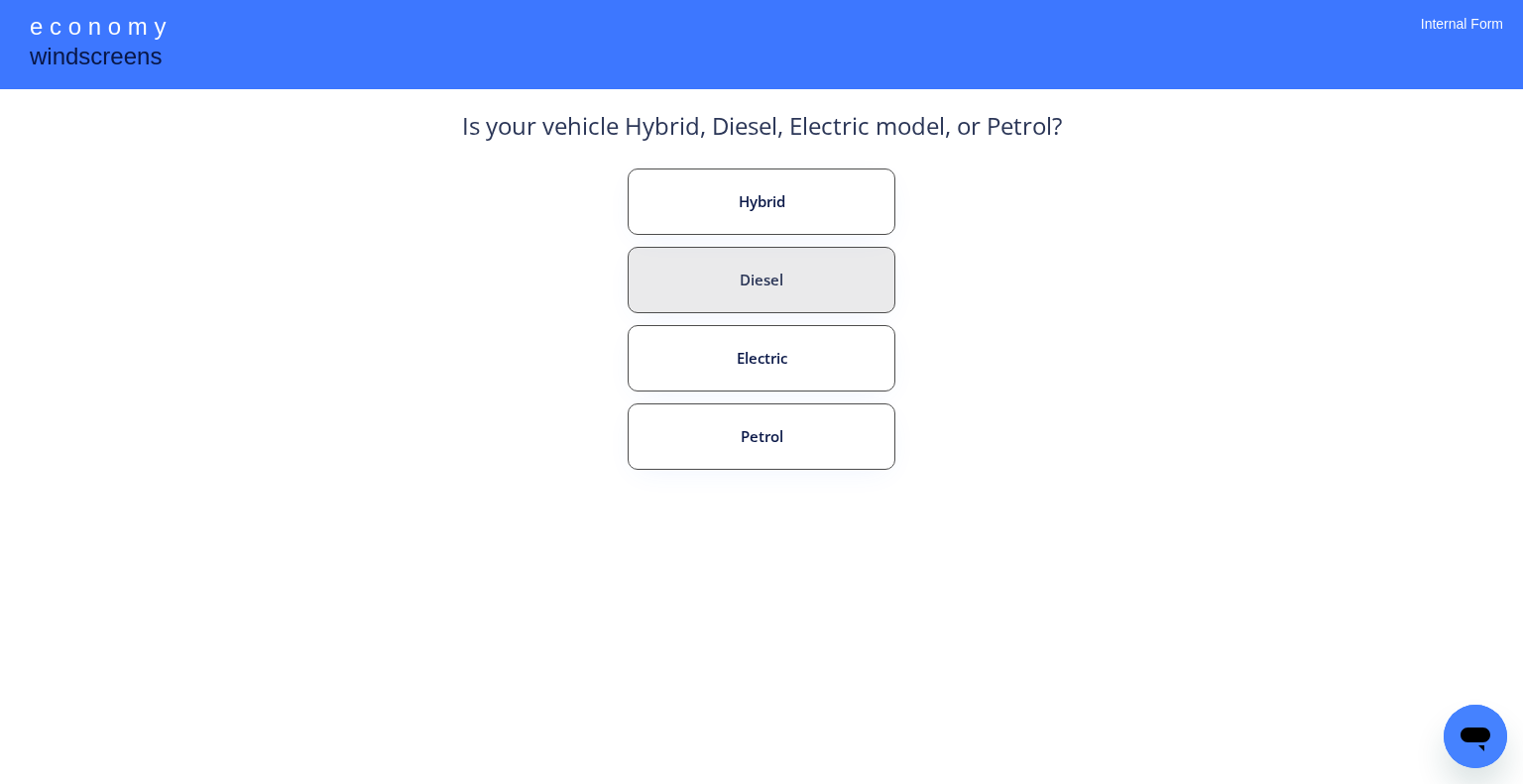click on "**********" at bounding box center (762, 392) 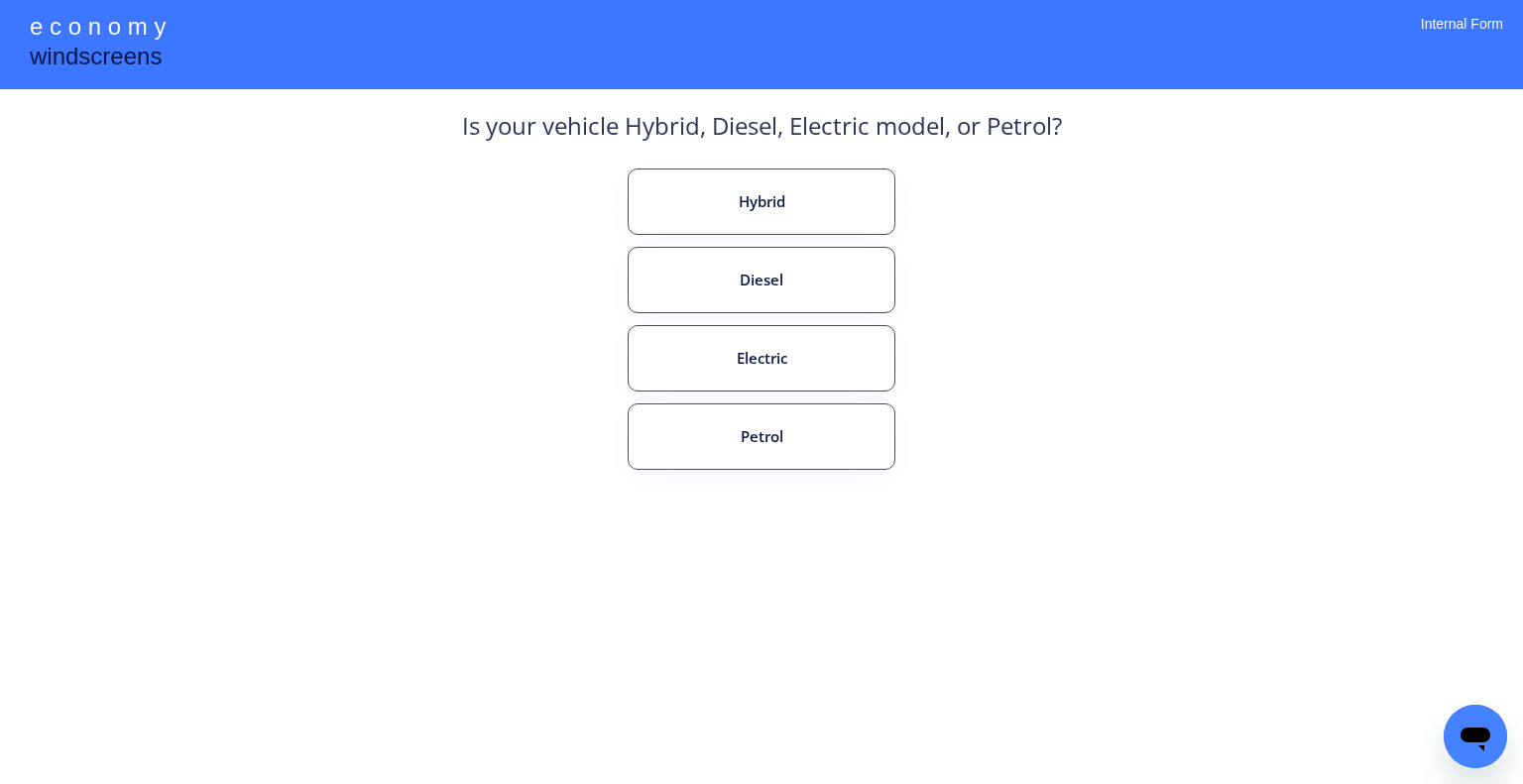 drag, startPoint x: 1122, startPoint y: 347, endPoint x: 902, endPoint y: 327, distance: 220.90722 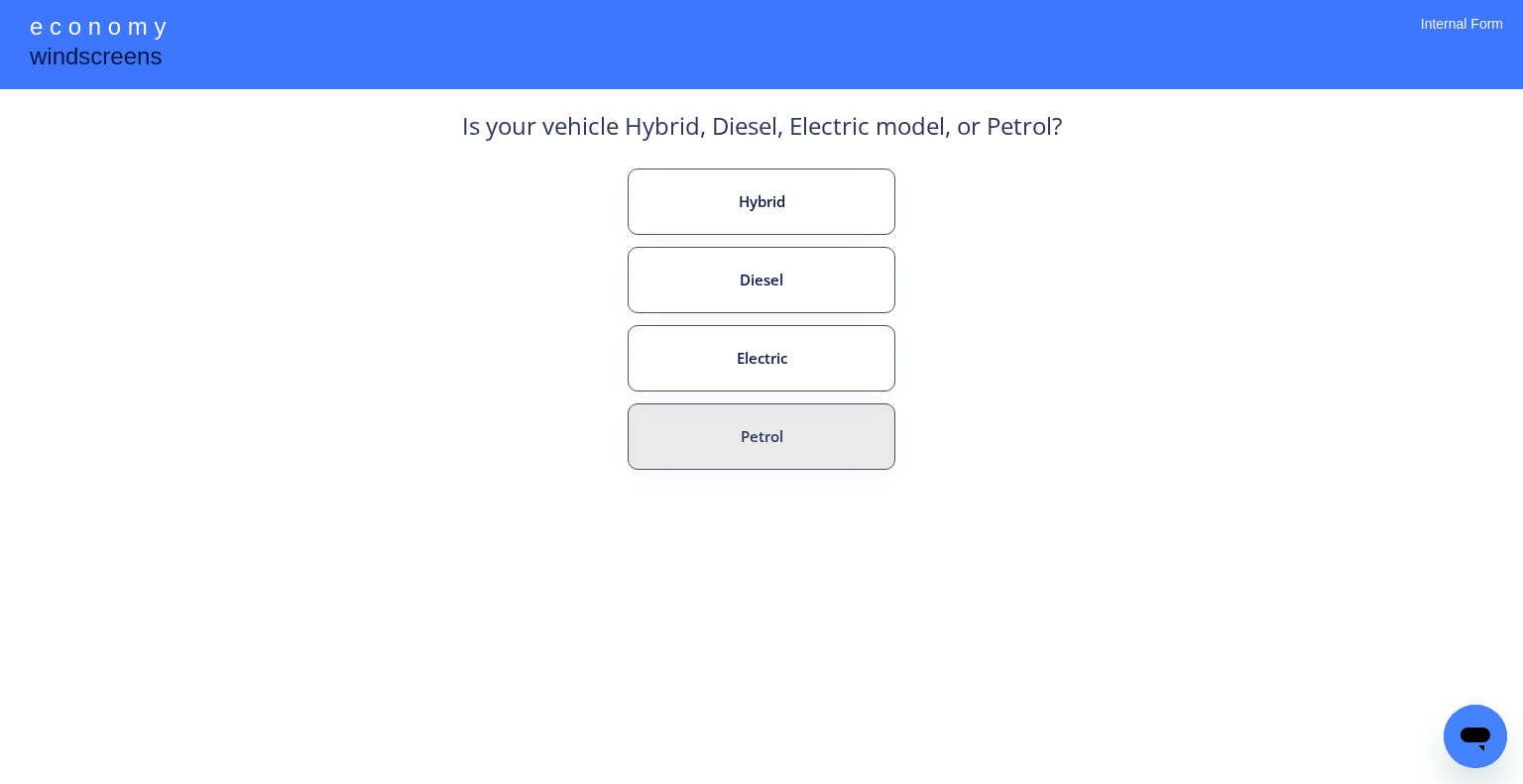 click on "Petrol" at bounding box center [762, 436] 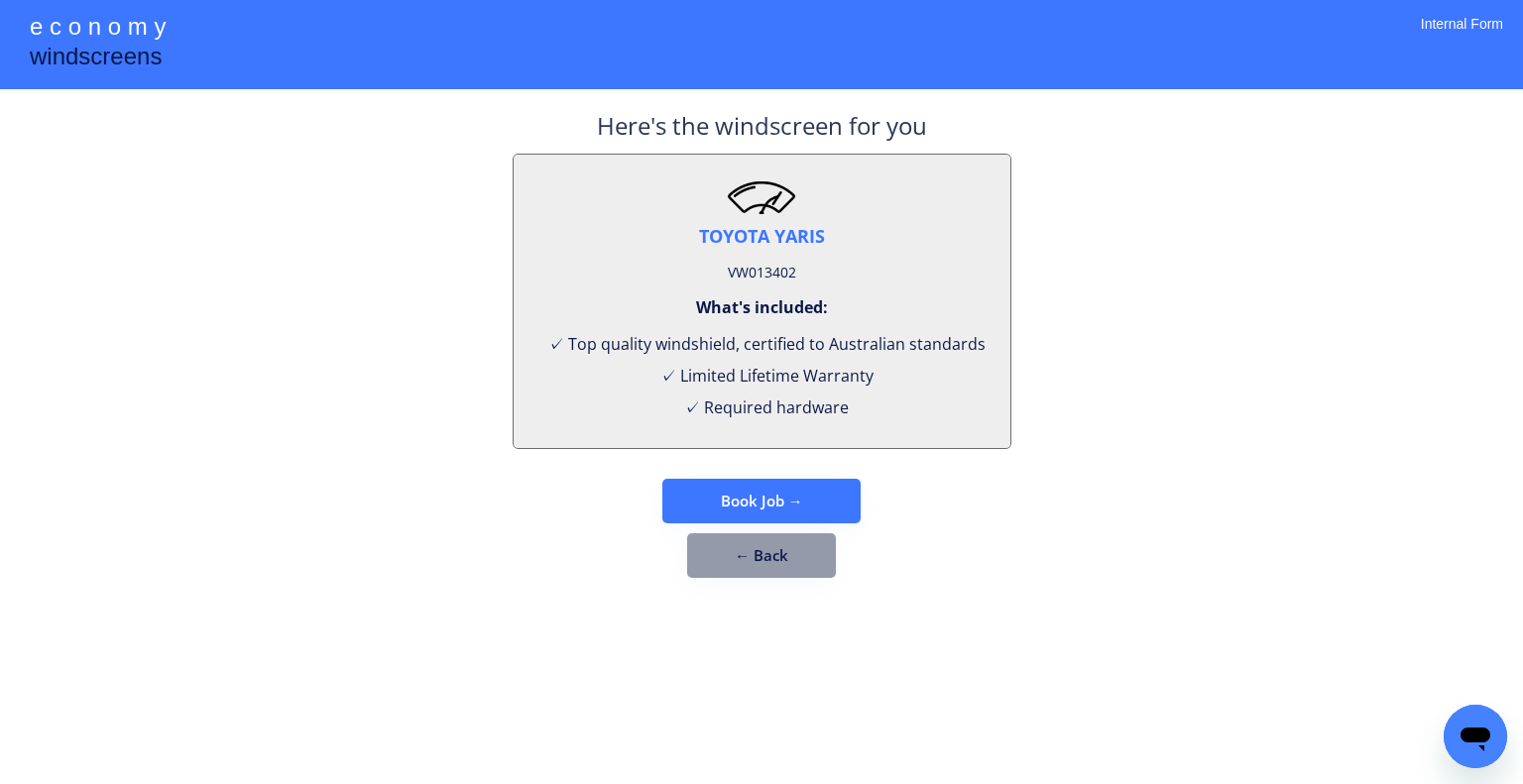 click on "**********" at bounding box center (762, 392) 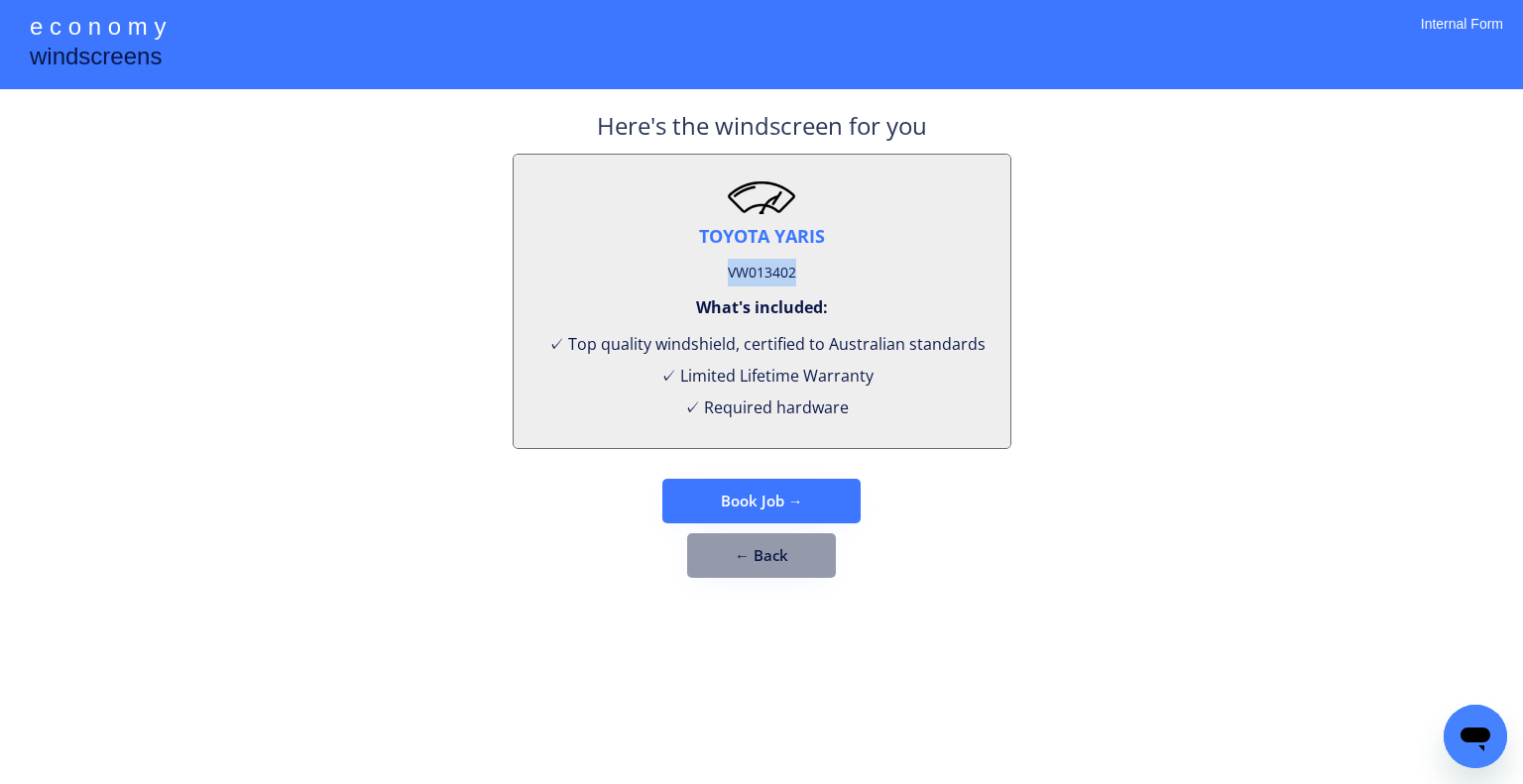 click on "VW013402" at bounding box center (762, 273) 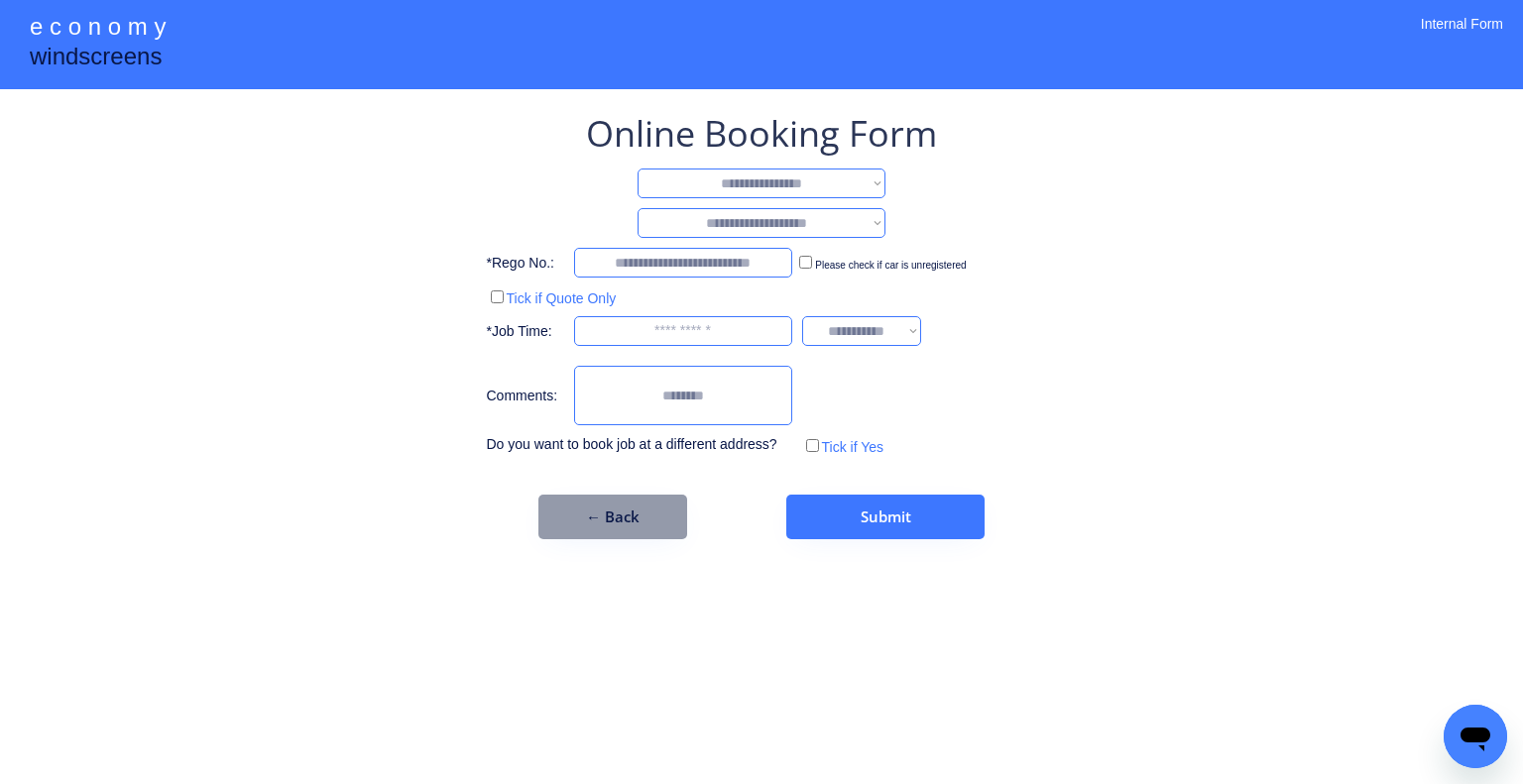 click on "**********" at bounding box center (762, 183) 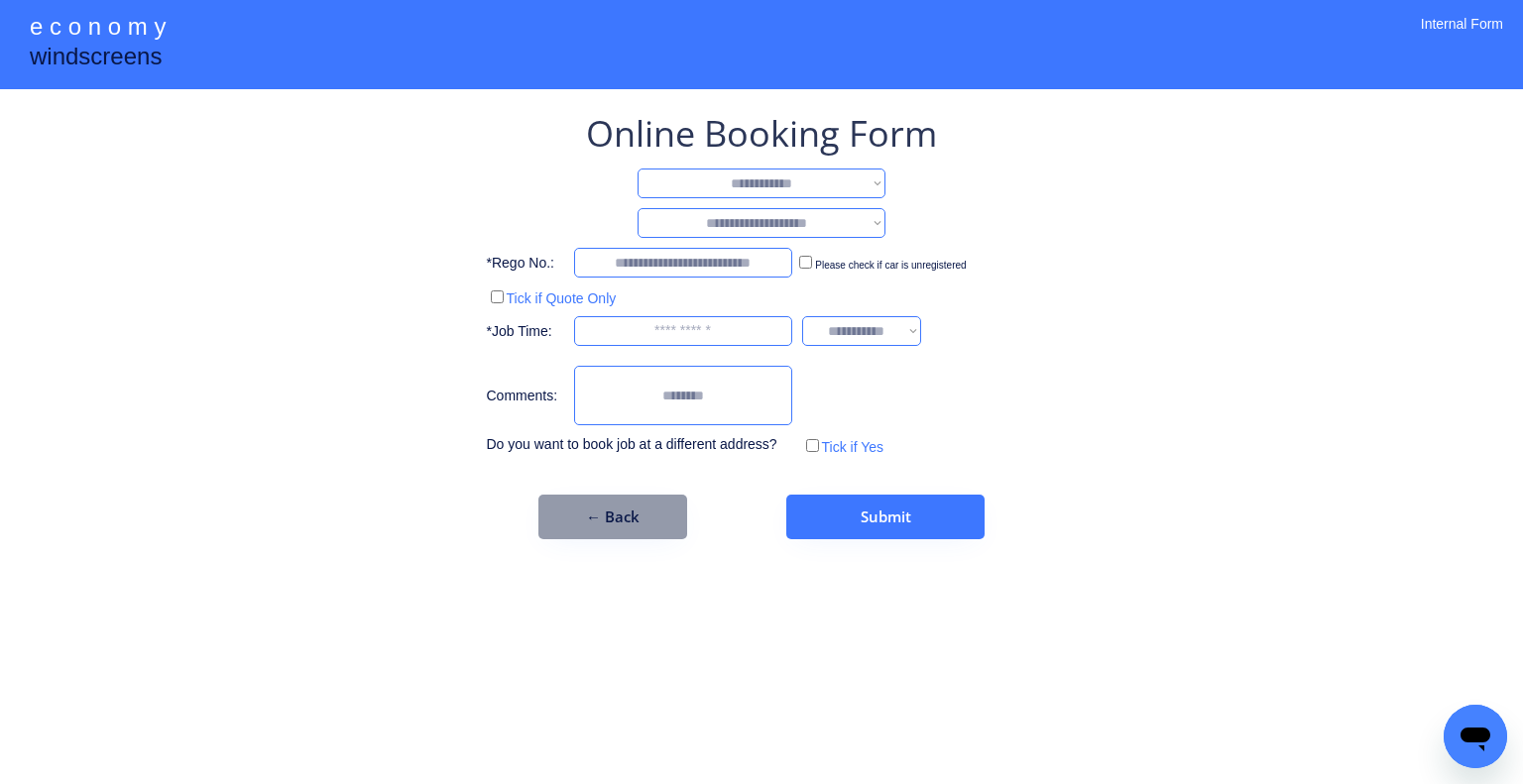 click on "**********" at bounding box center [762, 183] 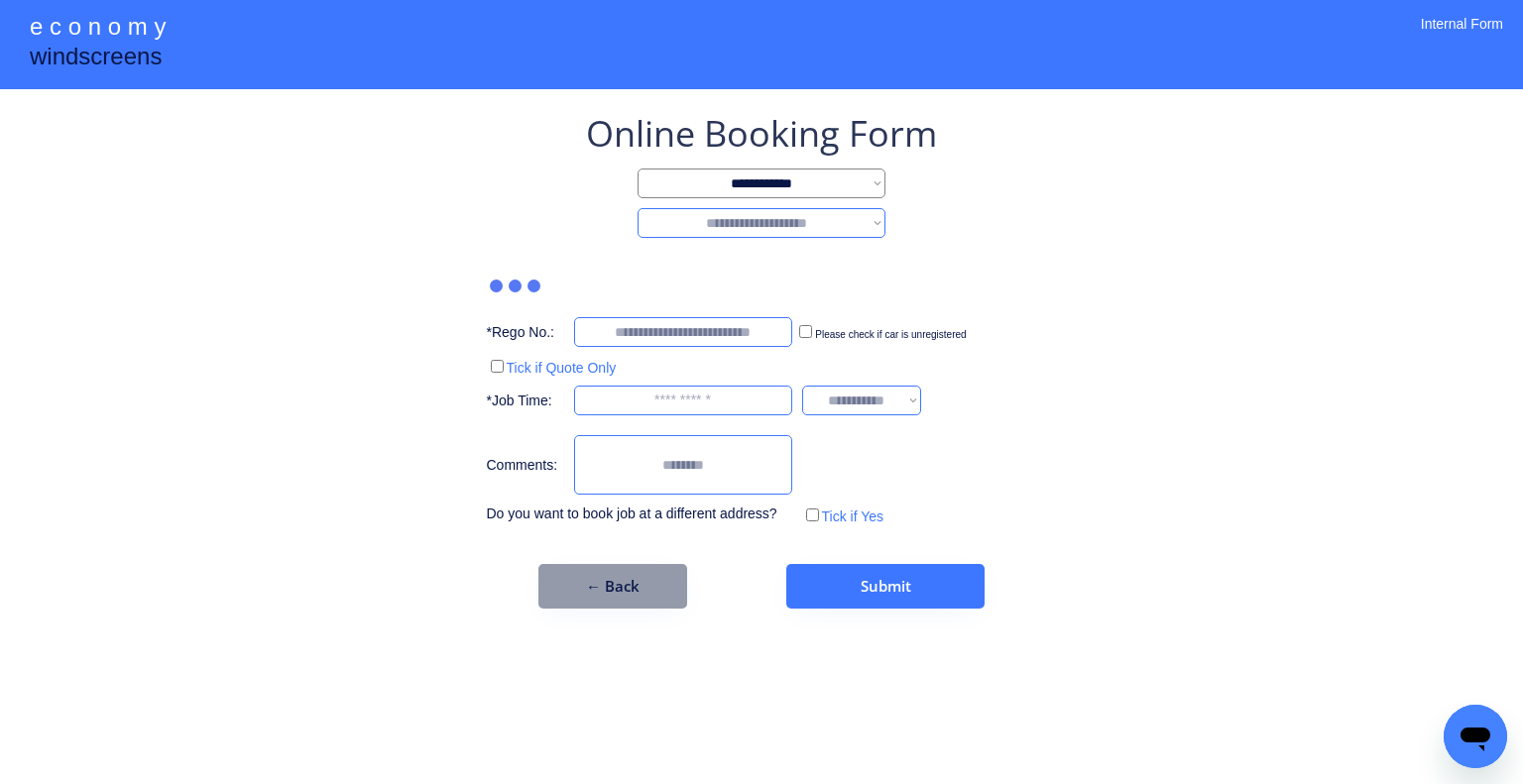 click on "**********" at bounding box center [762, 223] 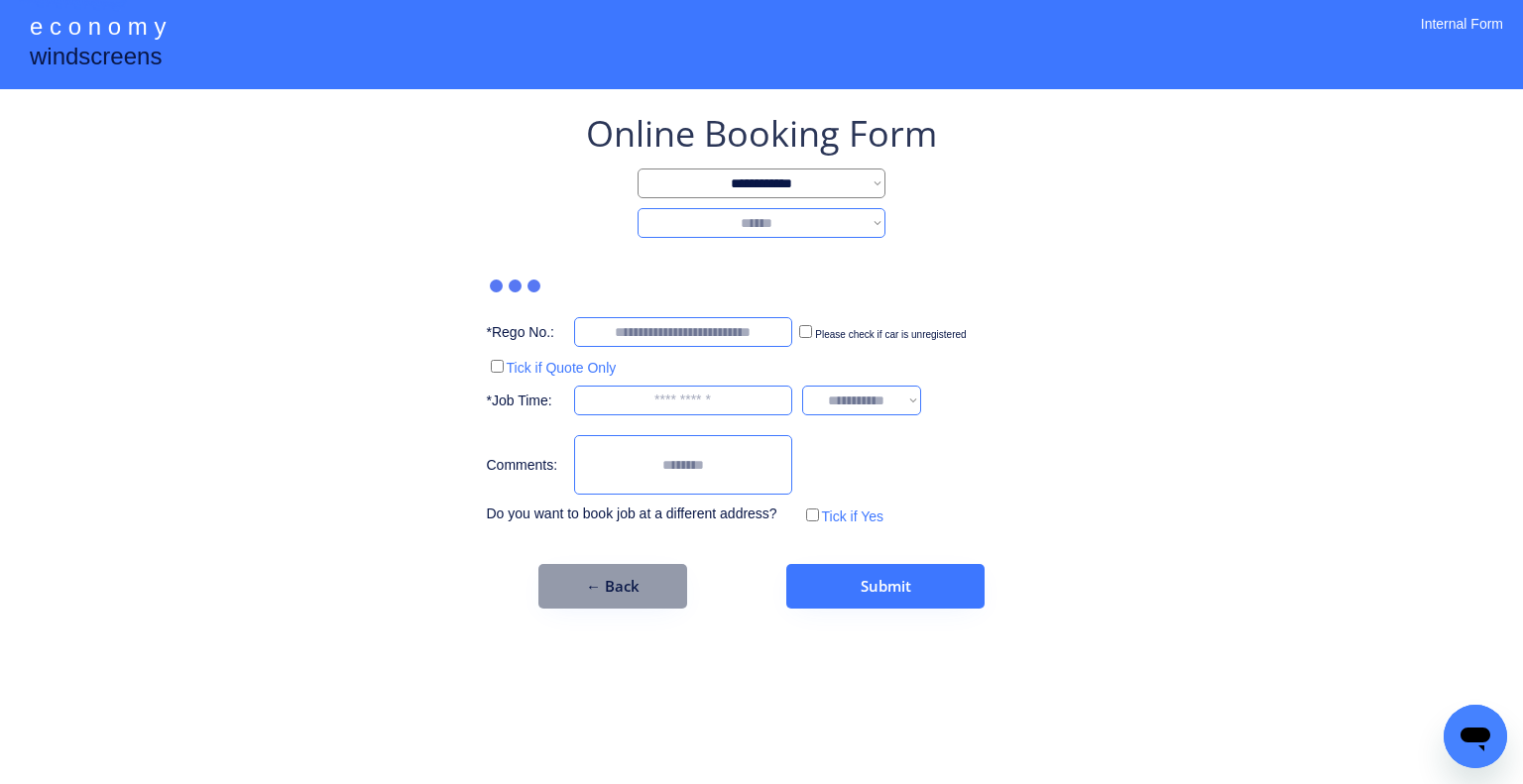 click on "**********" at bounding box center [762, 223] 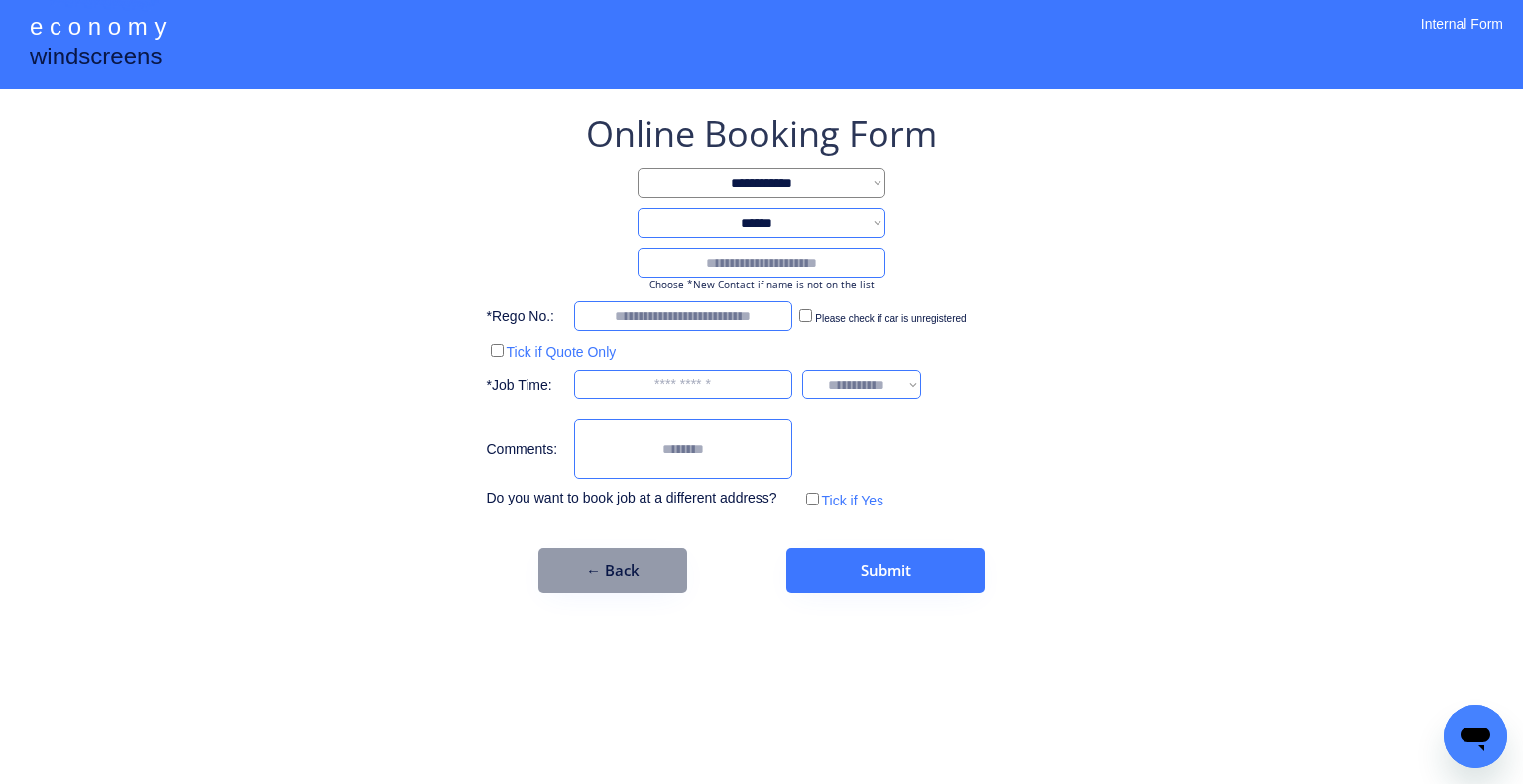 click at bounding box center (762, 263) 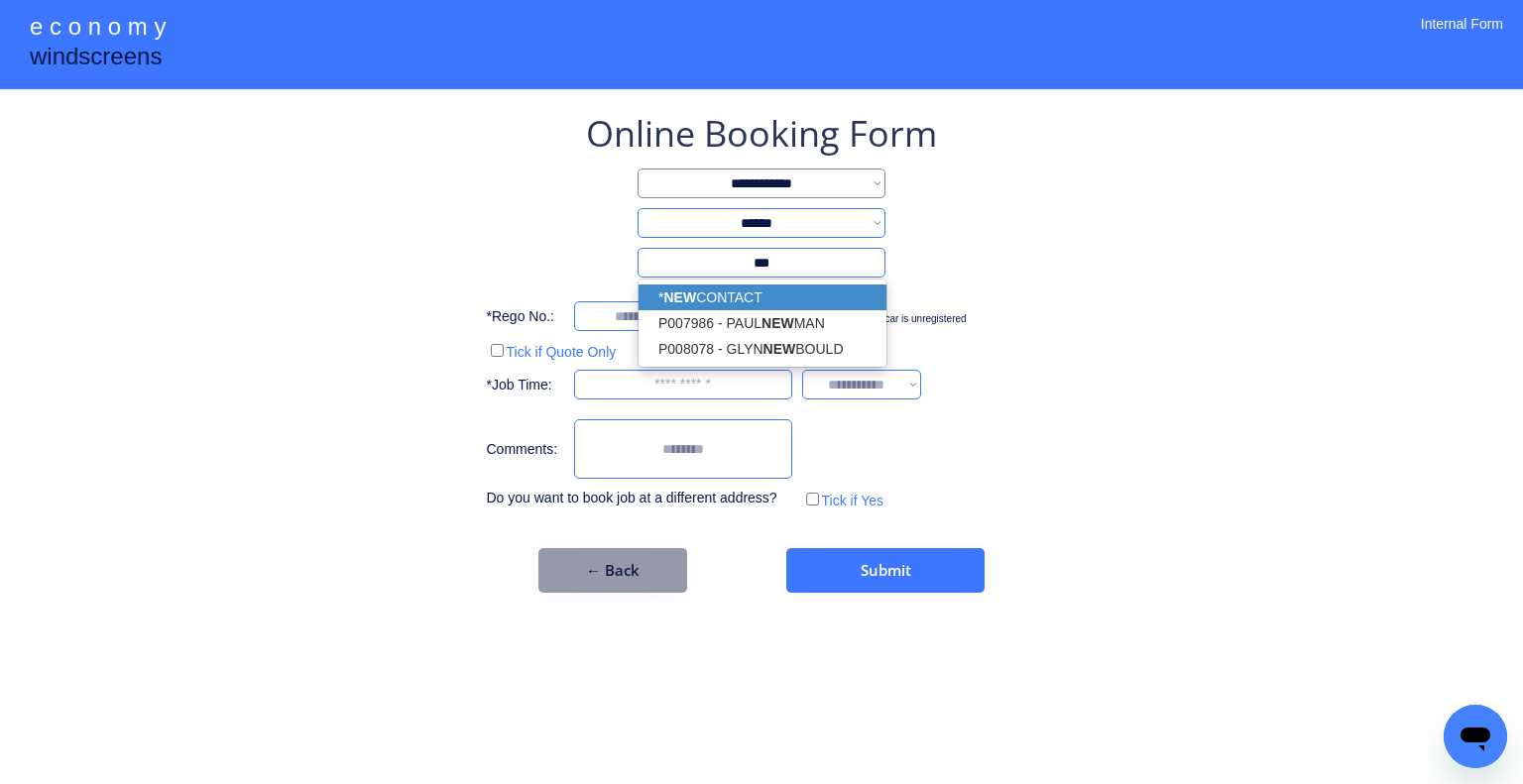click on "* NEW  CONTACT" at bounding box center [762, 297] 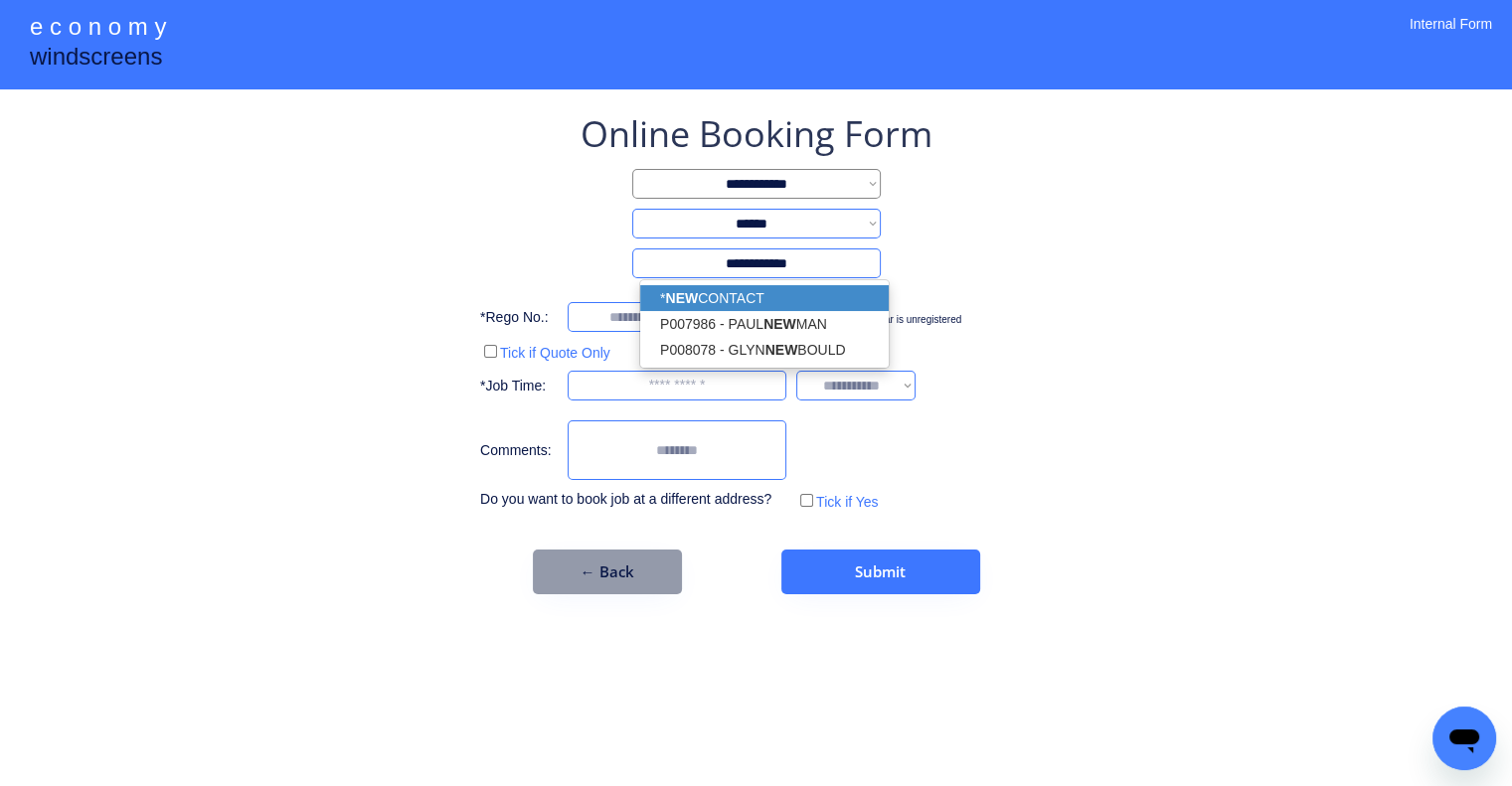 type on "**********" 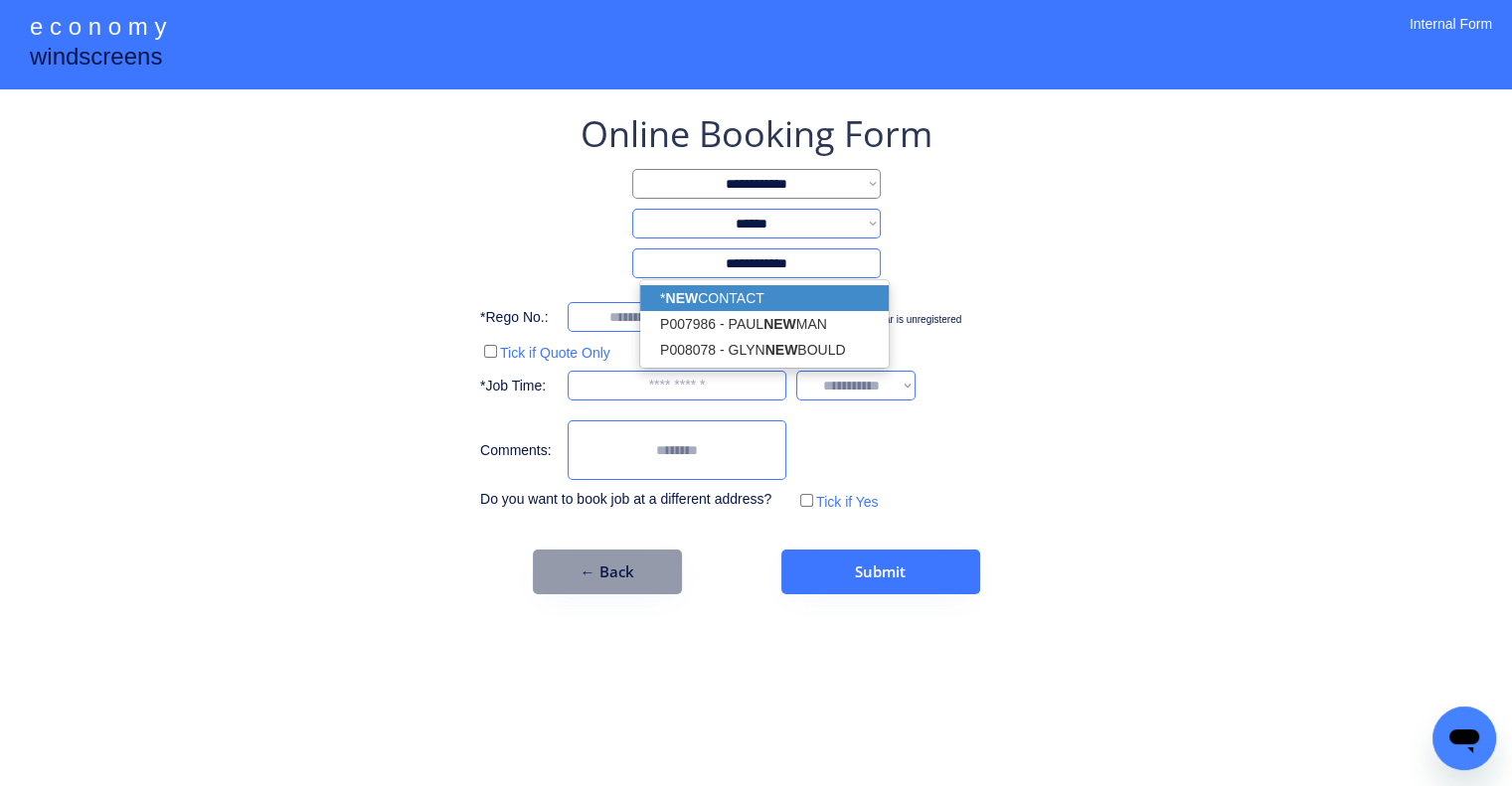 click on "**********" at bounding box center (756, 393) 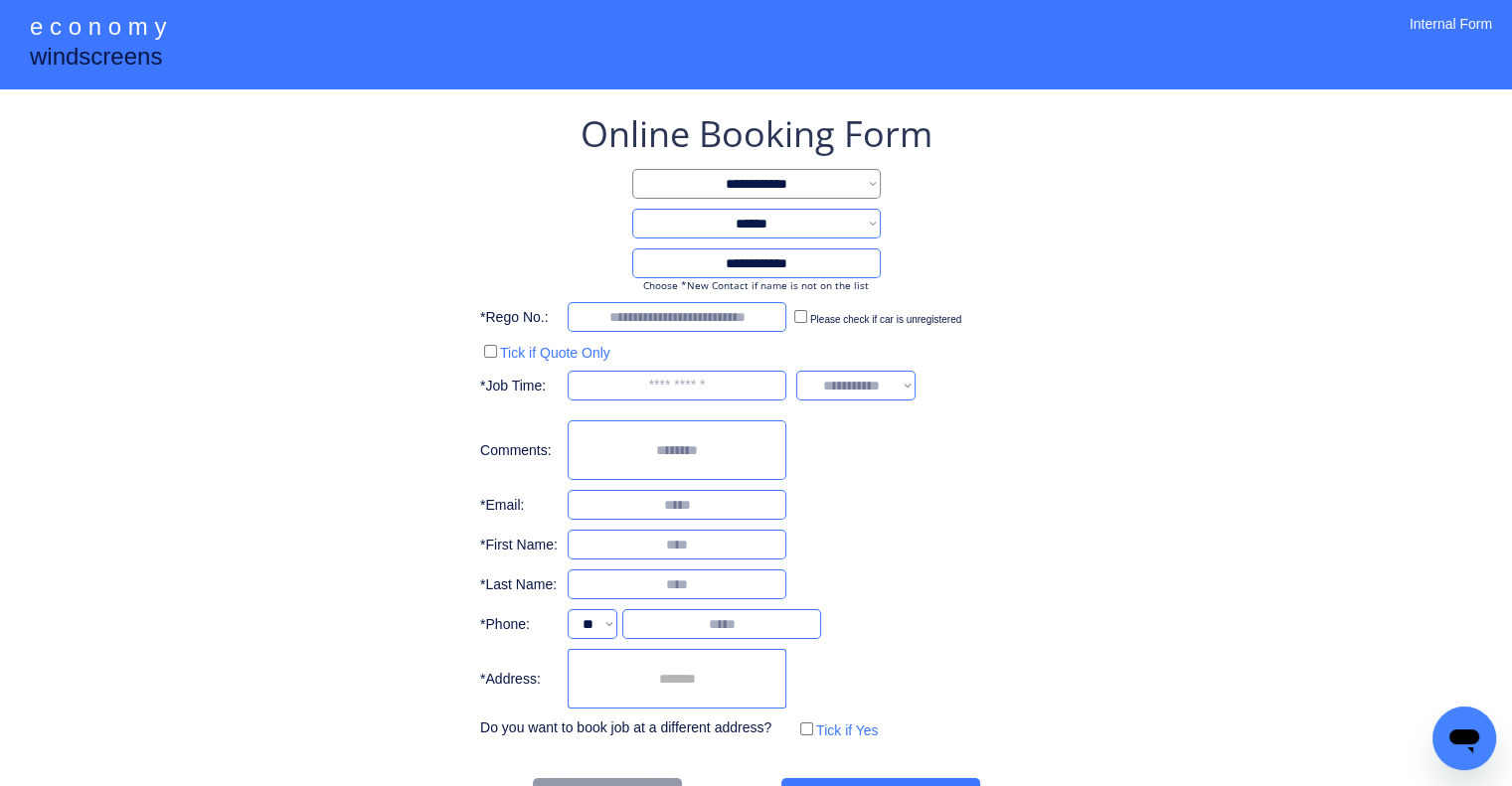 click at bounding box center (677, 679) 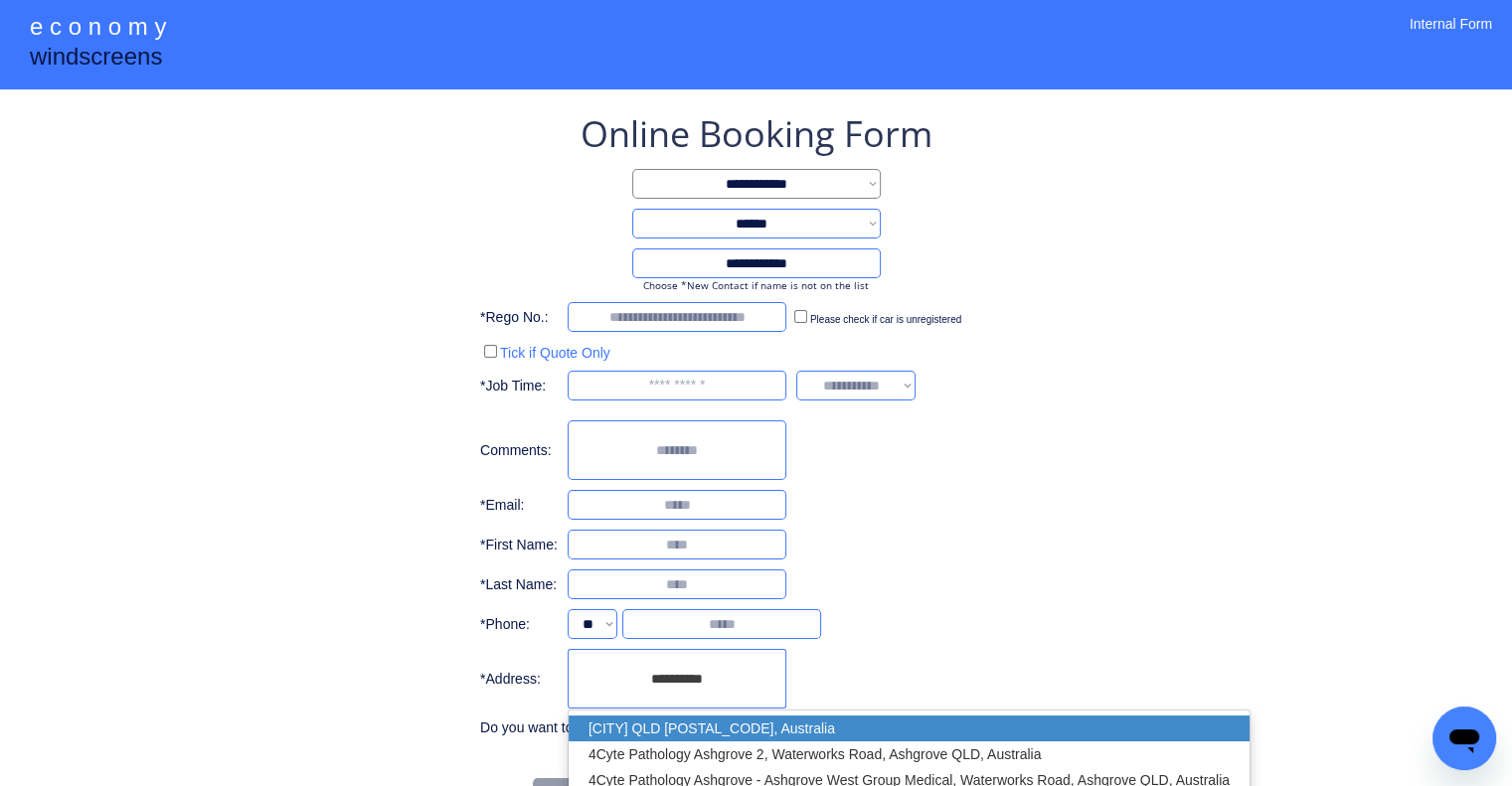 drag, startPoint x: 755, startPoint y: 732, endPoint x: 1110, endPoint y: 497, distance: 425.73466 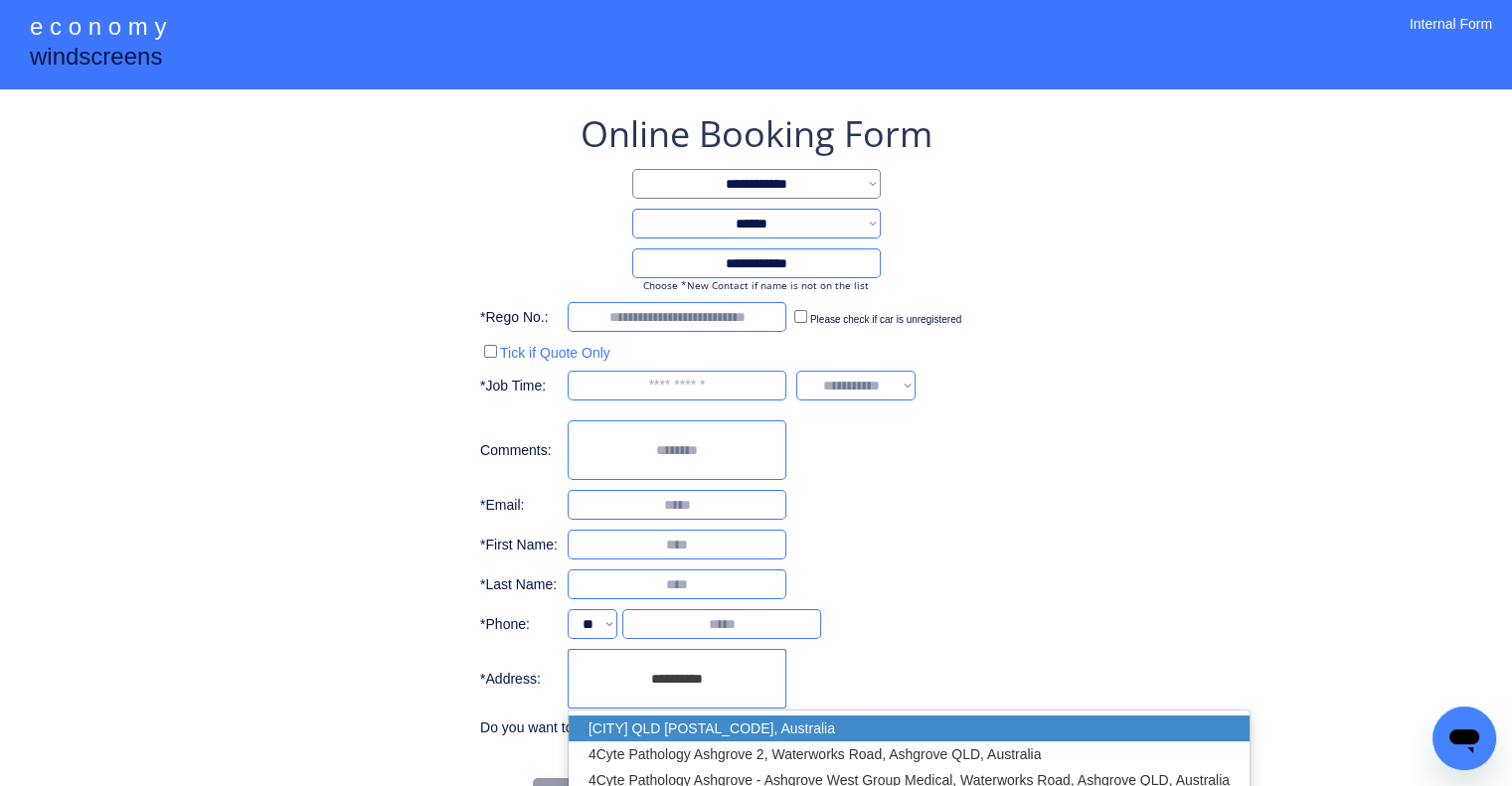 click on "Ashgrove QLD 4060, Australia" at bounding box center (909, 728) 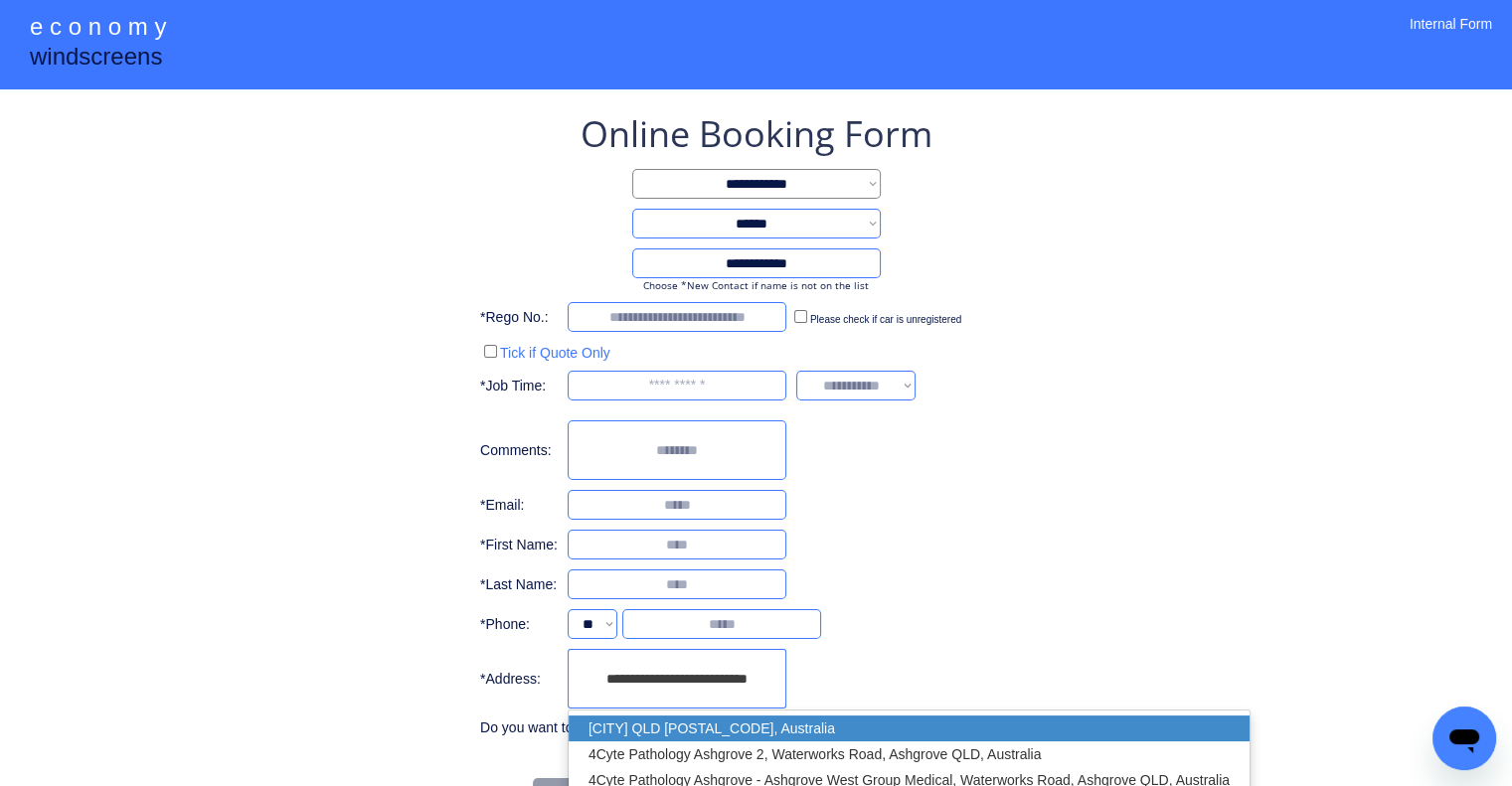 type on "**********" 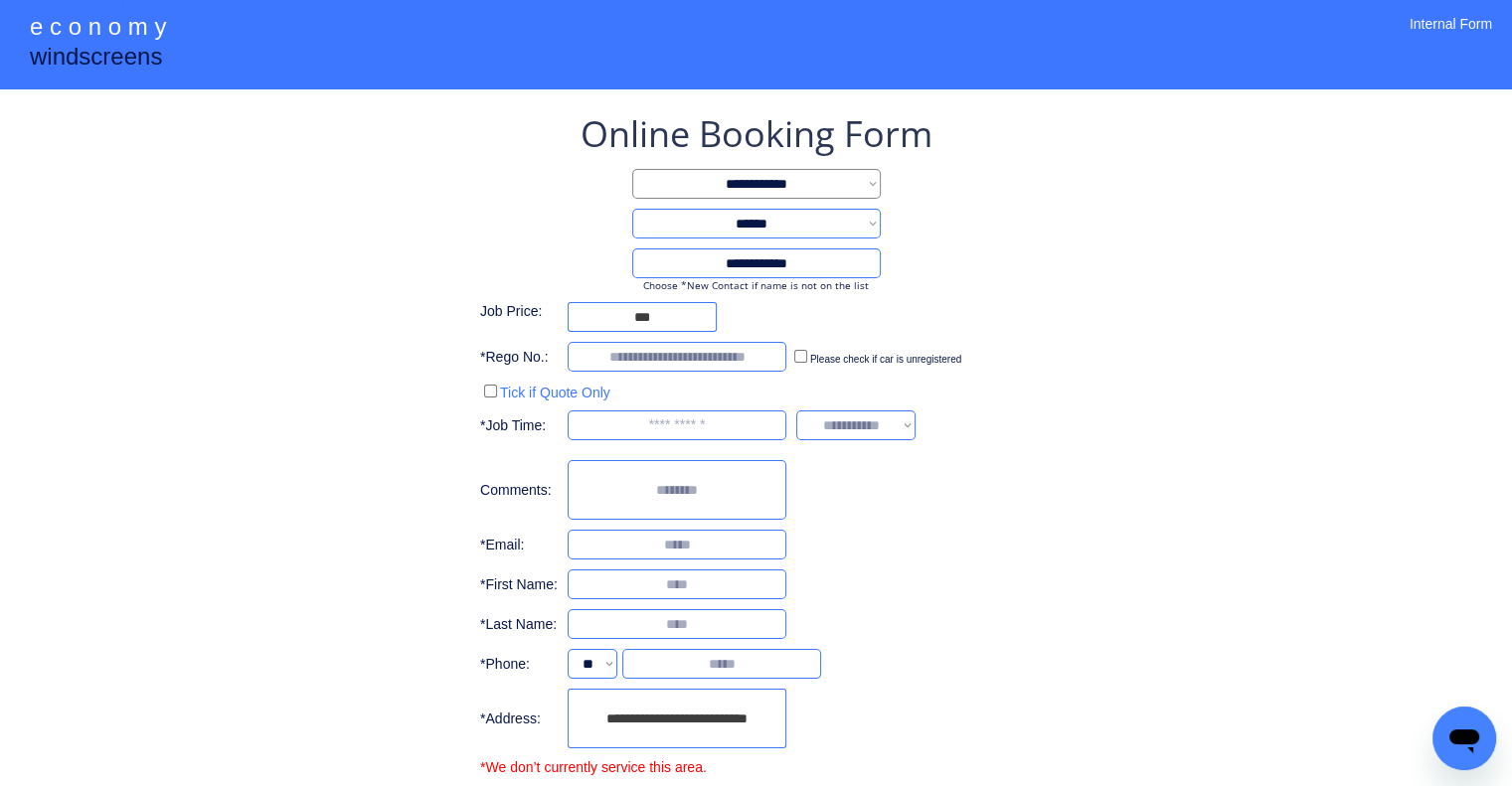 click on "**********" at bounding box center (756, 461) 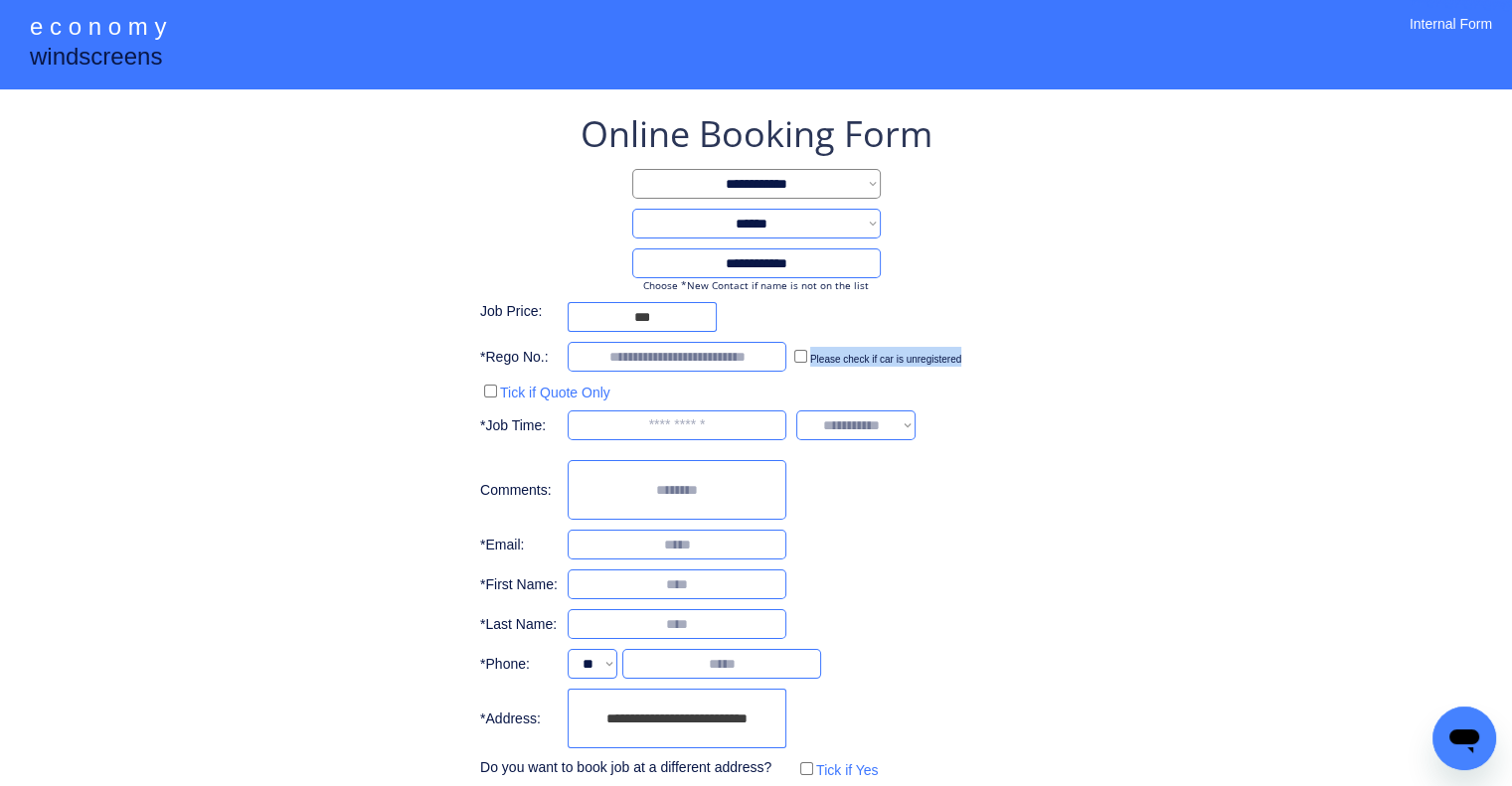 click on "**********" at bounding box center [756, 446] 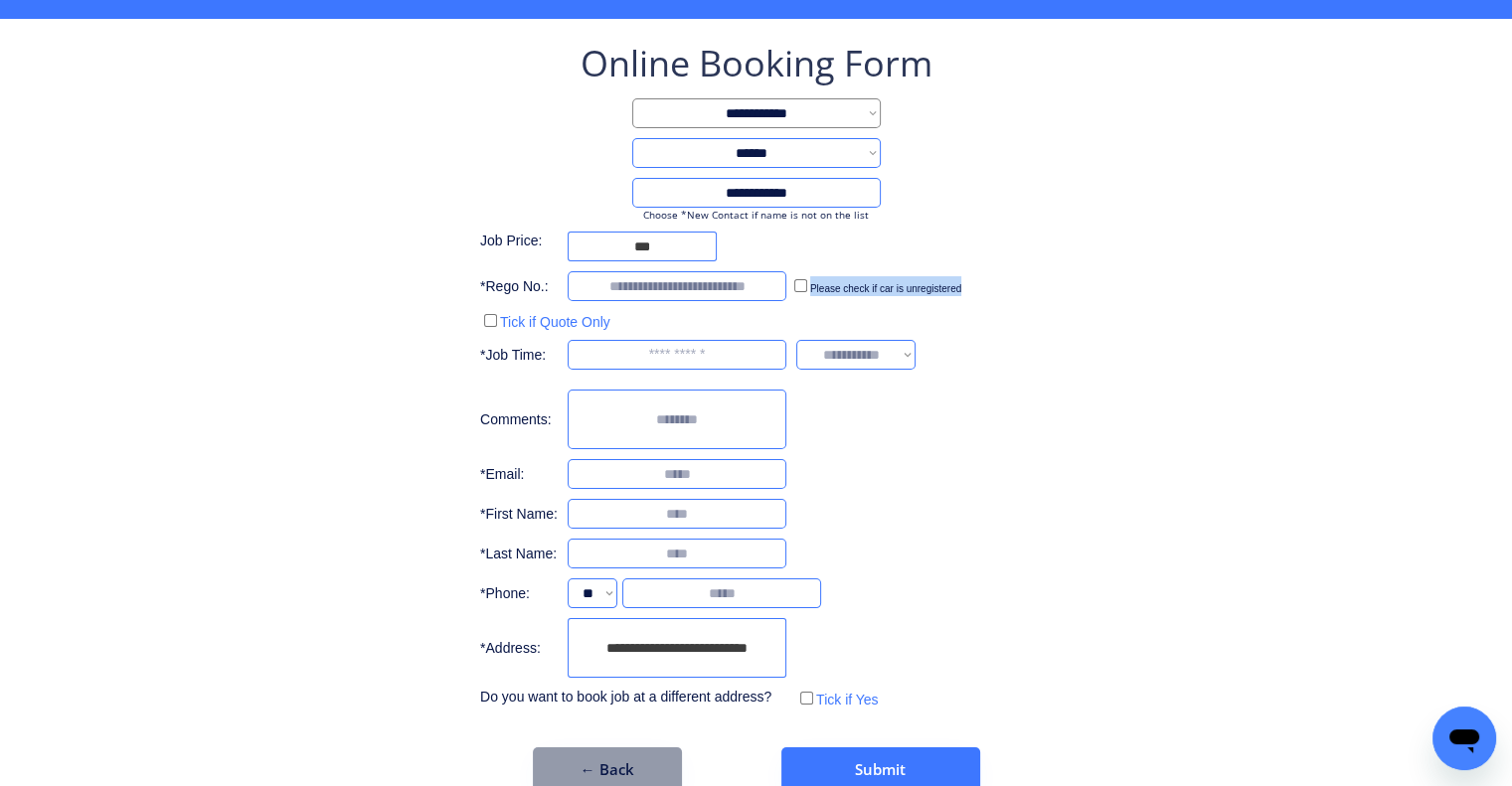 scroll, scrollTop: 106, scrollLeft: 0, axis: vertical 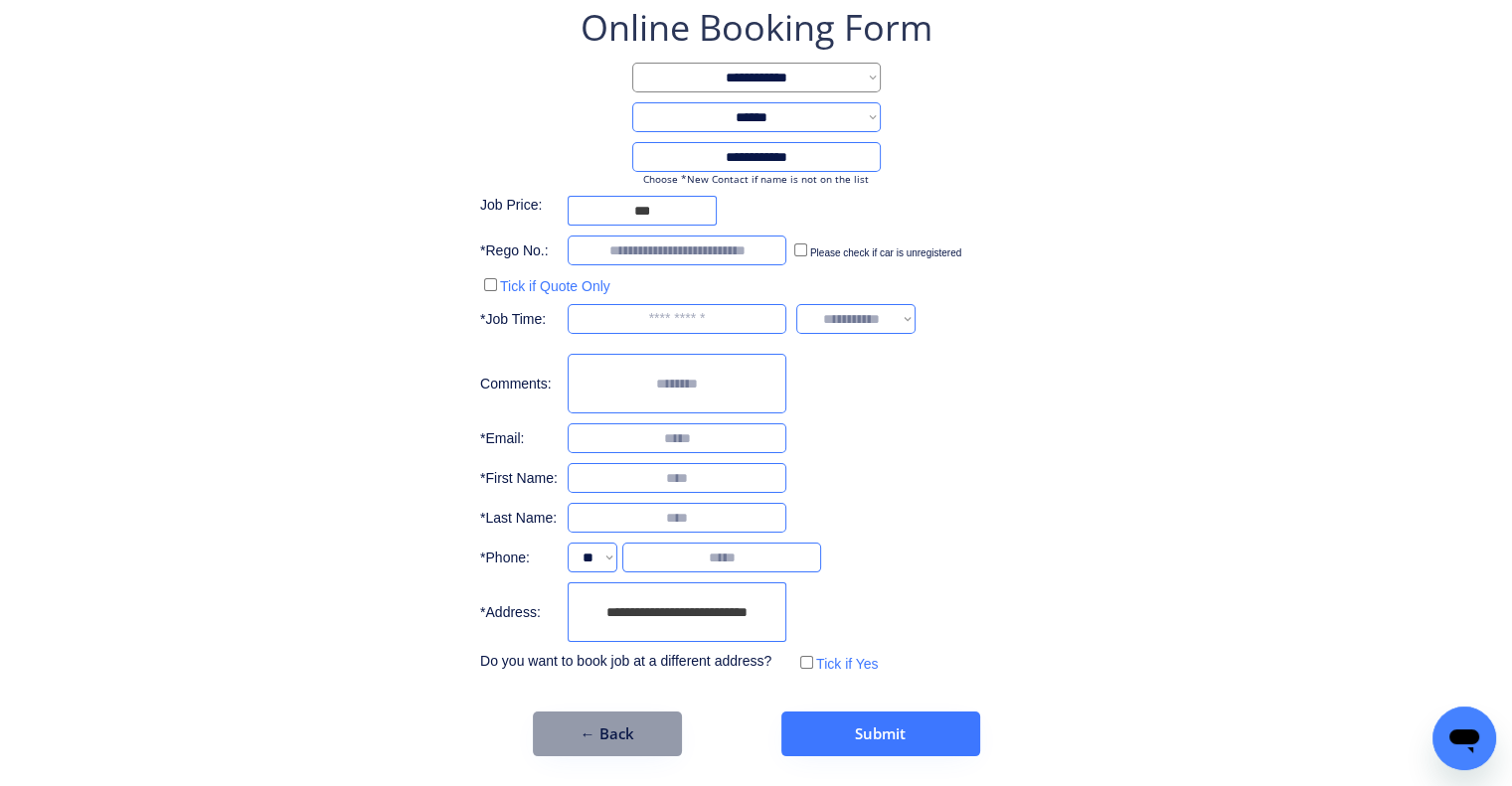 click on "**********" at bounding box center (756, 340) 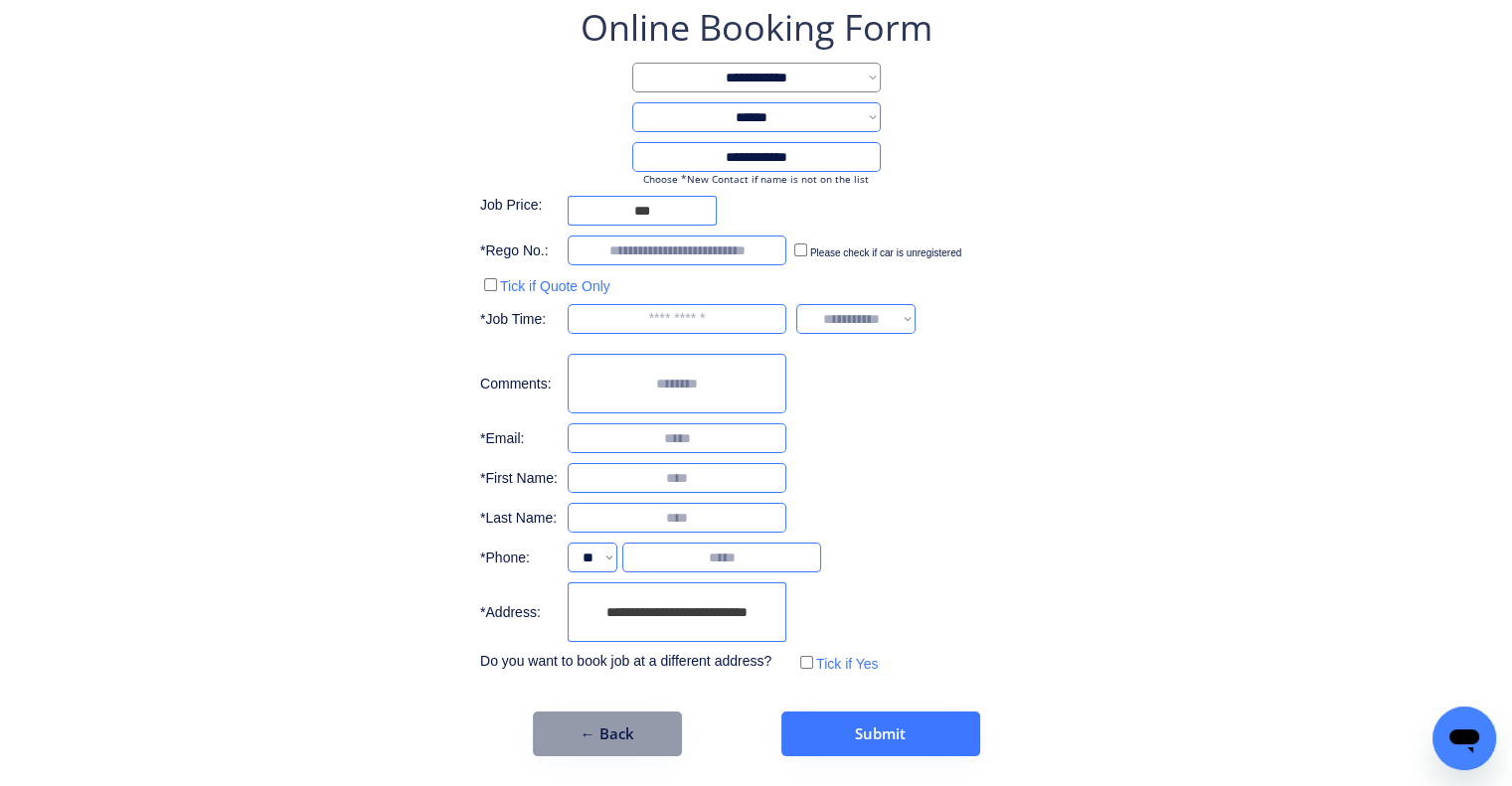 click on "**********" at bounding box center [756, 340] 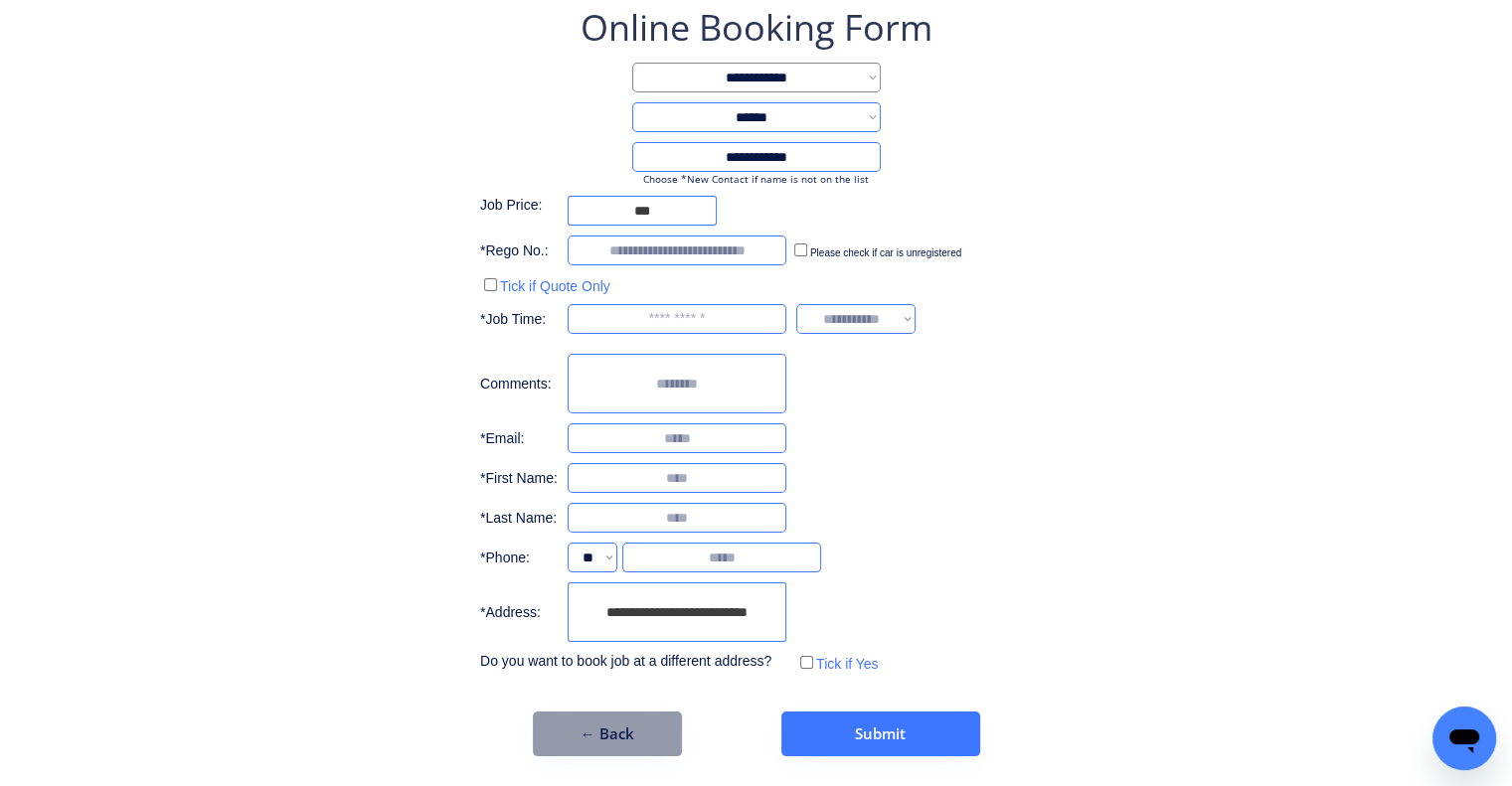 click on "**********" at bounding box center (677, 612) 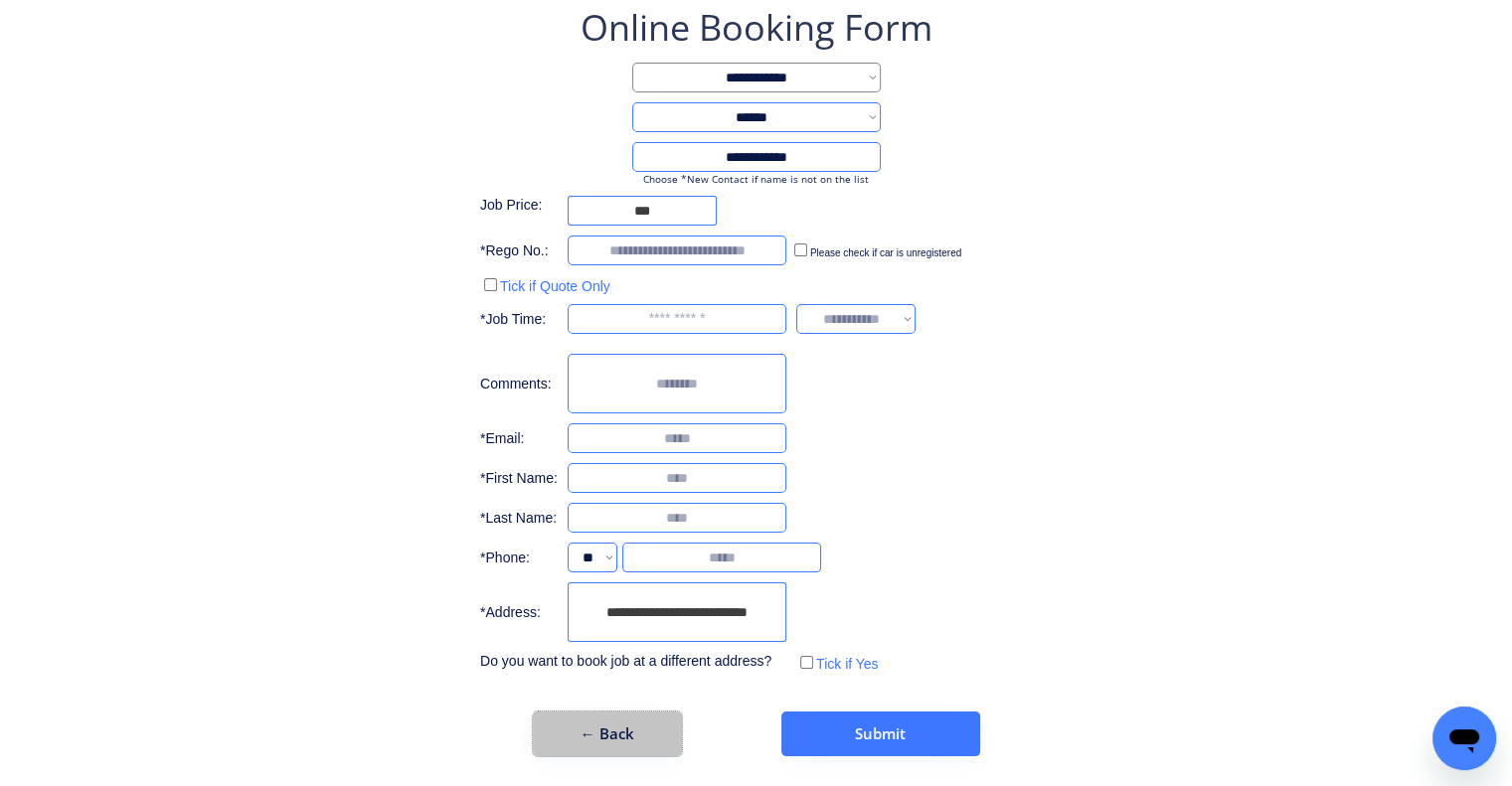 click on "←   Back" at bounding box center (607, 733) 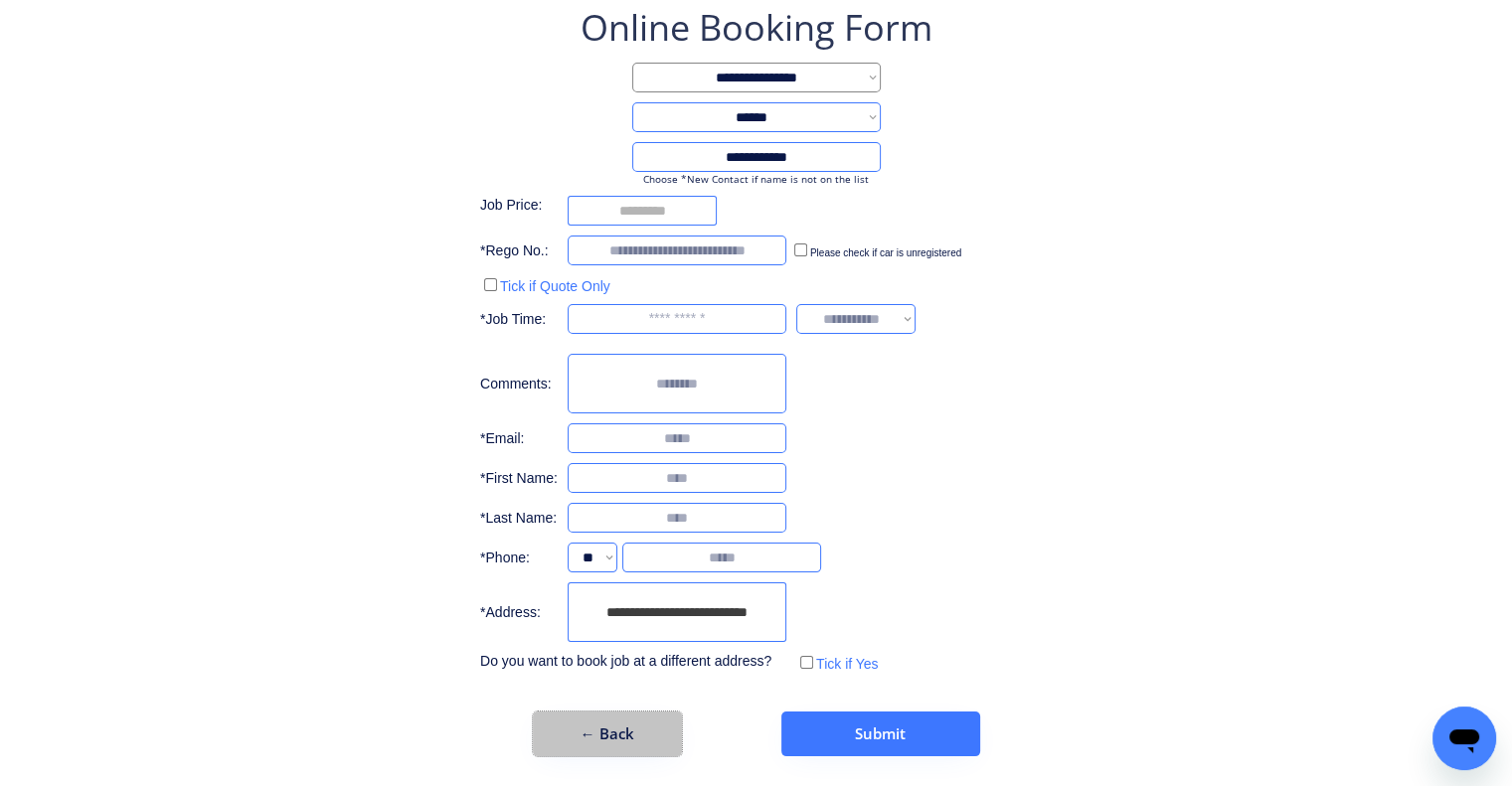 scroll, scrollTop: 0, scrollLeft: 0, axis: both 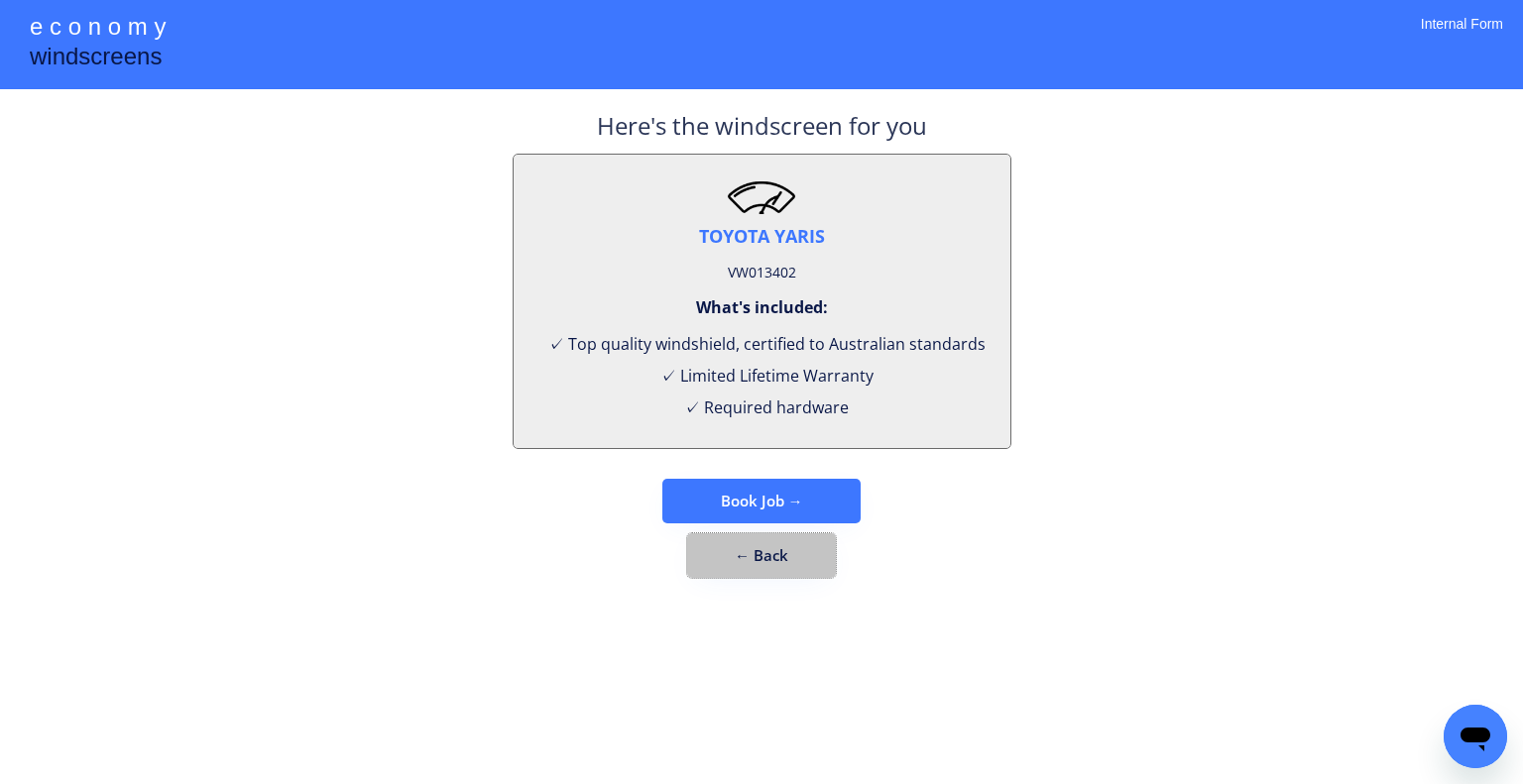 click on "←   Back" at bounding box center [762, 555] 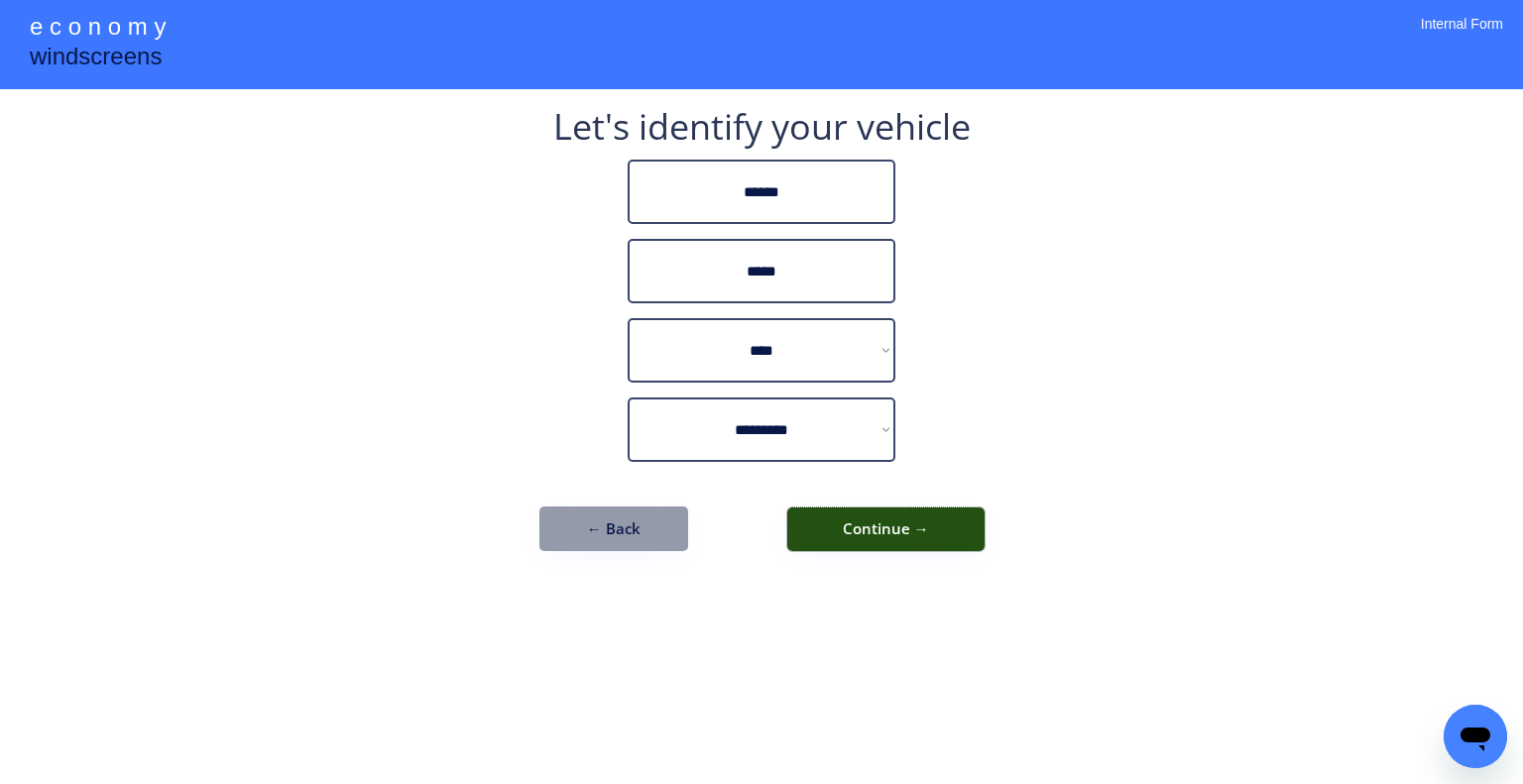 click on "Continue    →" at bounding box center (885, 529) 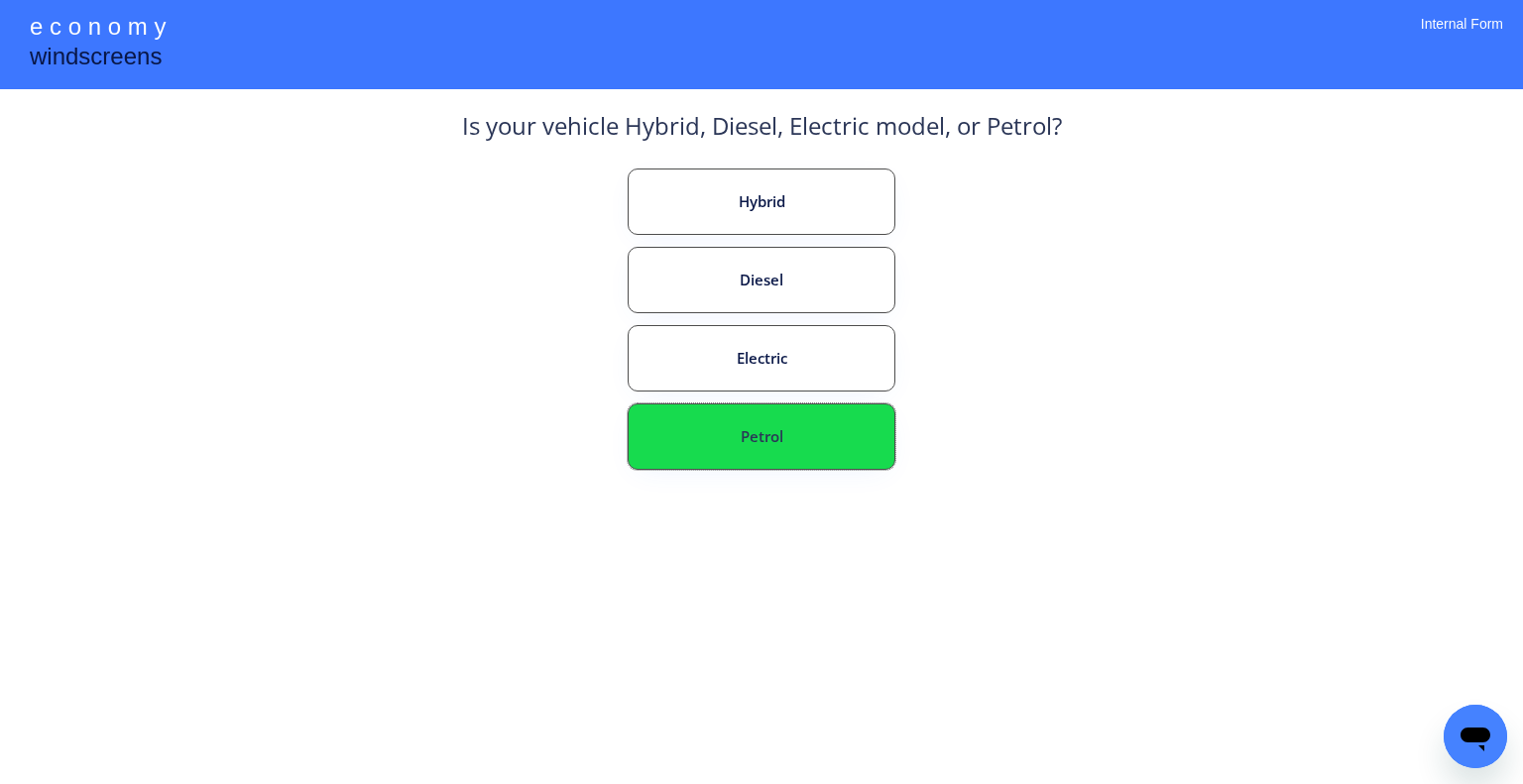click on "Petrol" at bounding box center [762, 436] 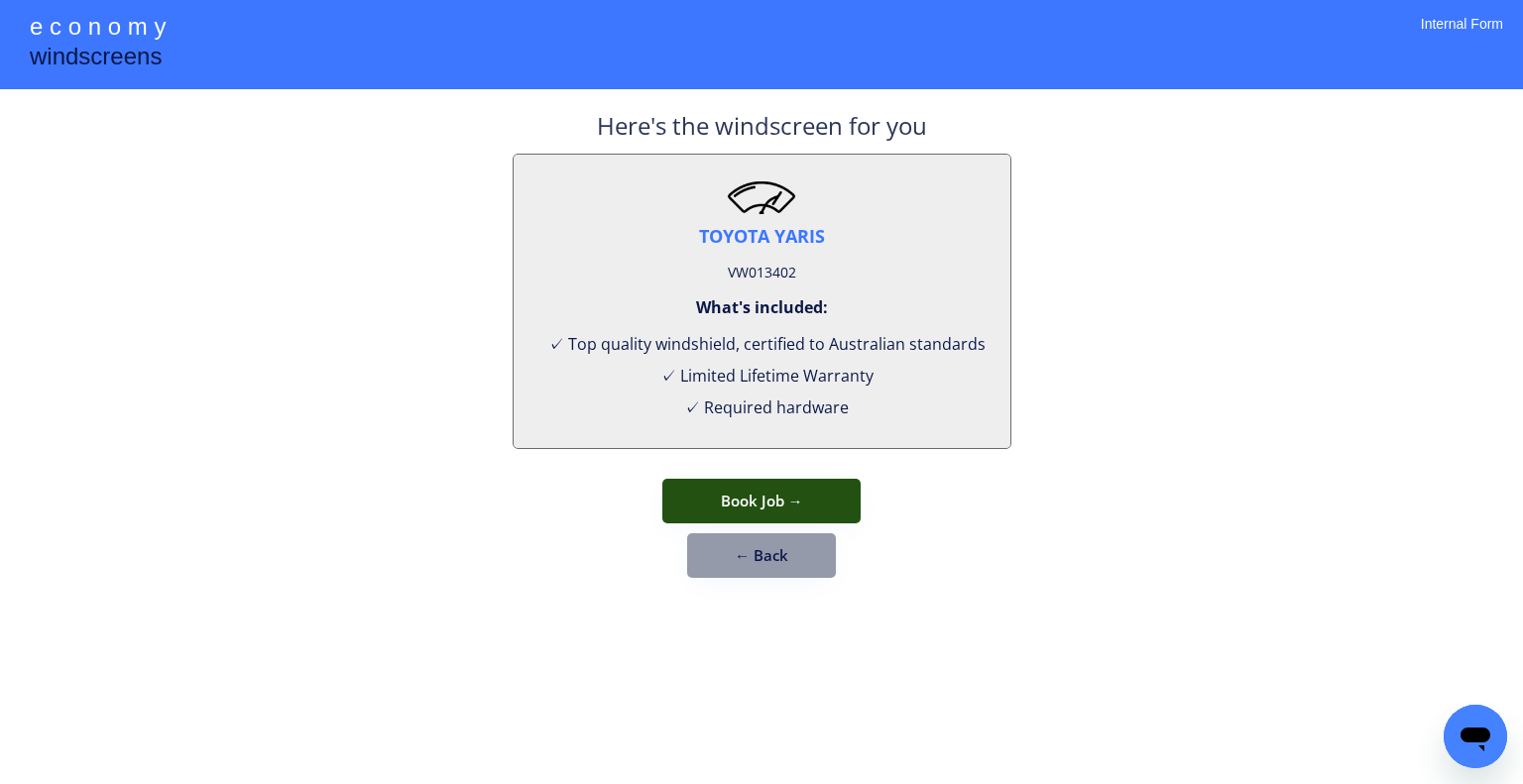 click on "Book Job    →" at bounding box center [762, 501] 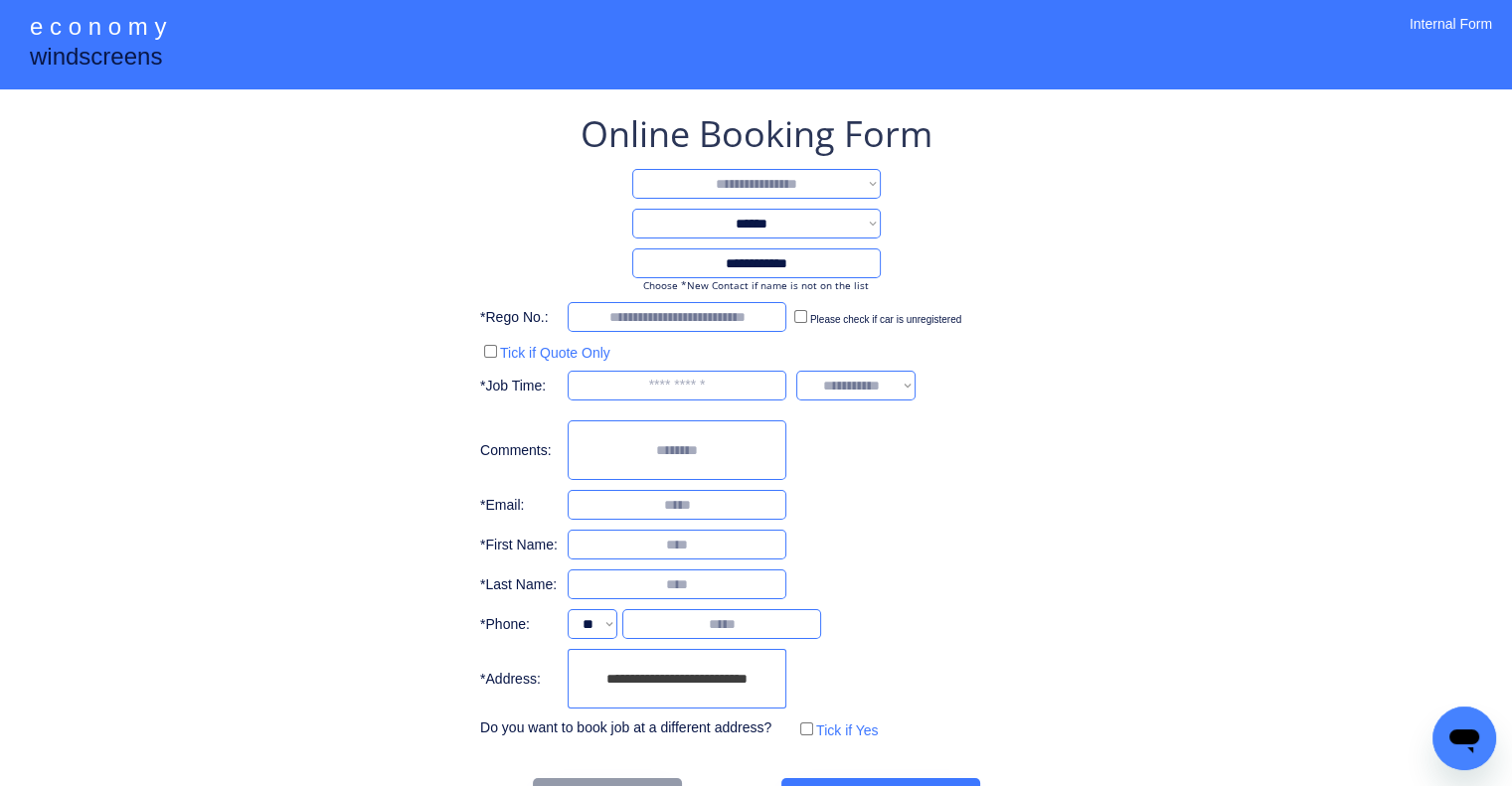 click on "**********" at bounding box center [756, 184] 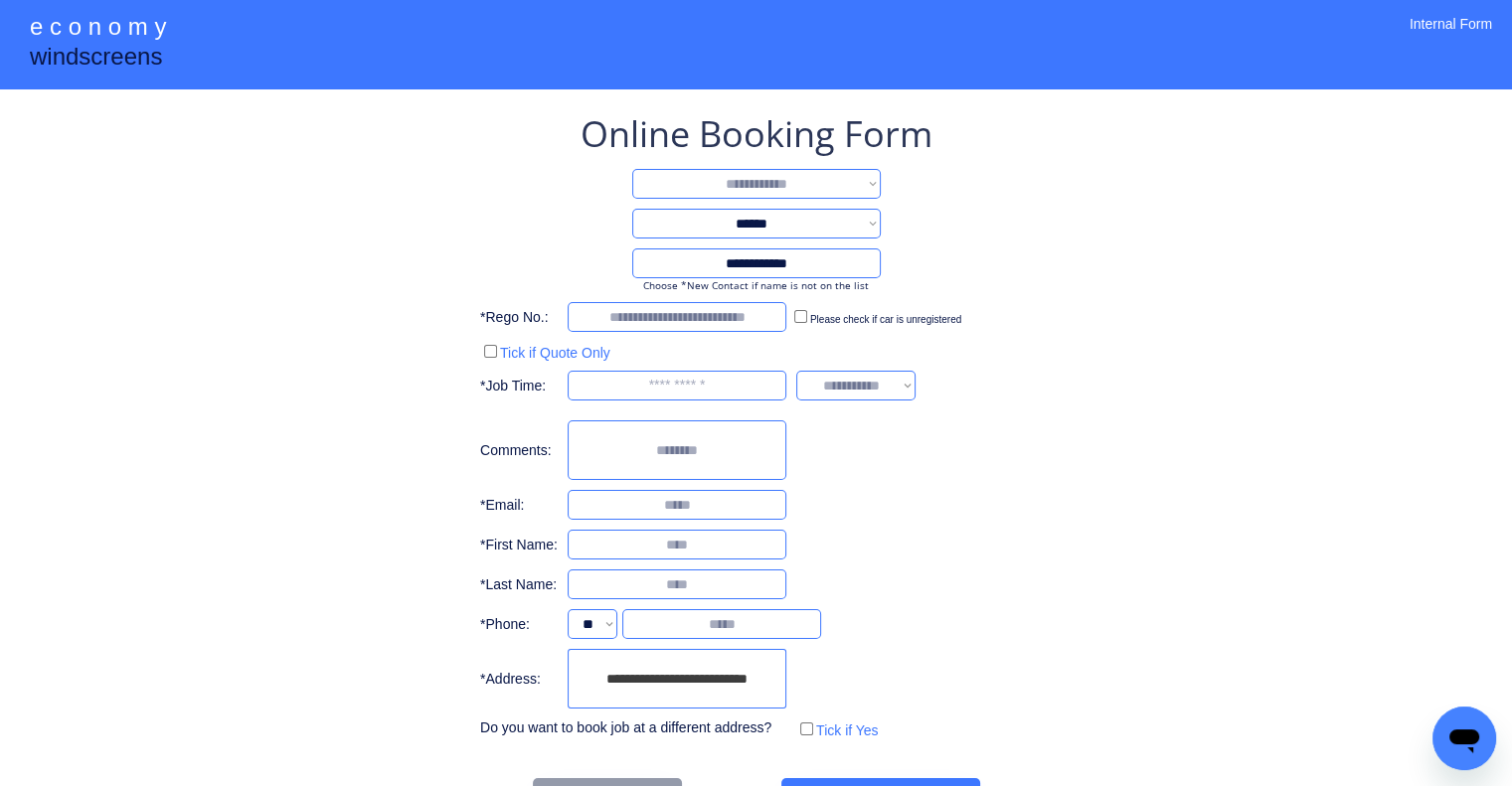 click on "**********" at bounding box center (756, 184) 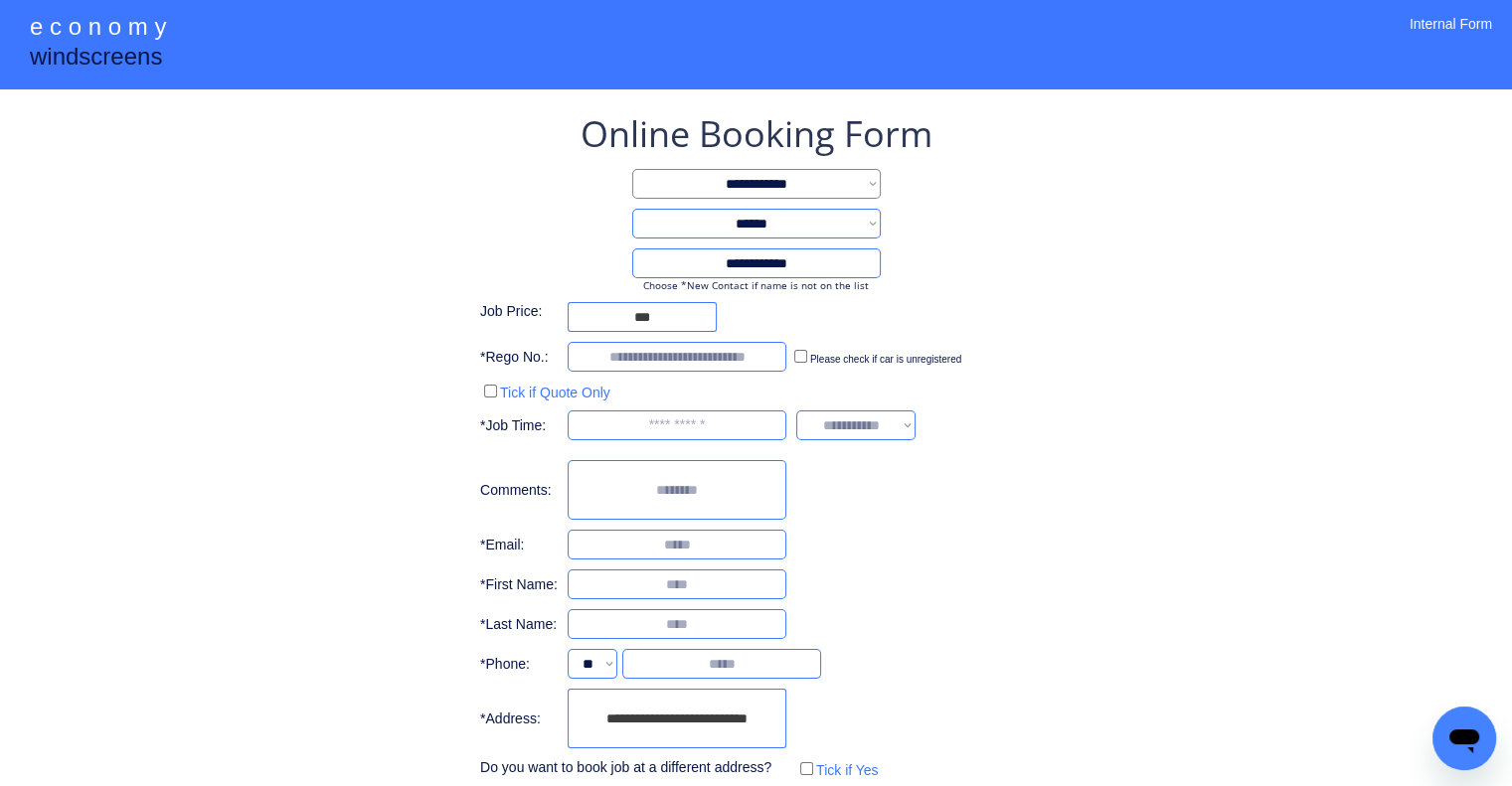 drag, startPoint x: 1042, startPoint y: 282, endPoint x: 695, endPoint y: 12, distance: 439.66919 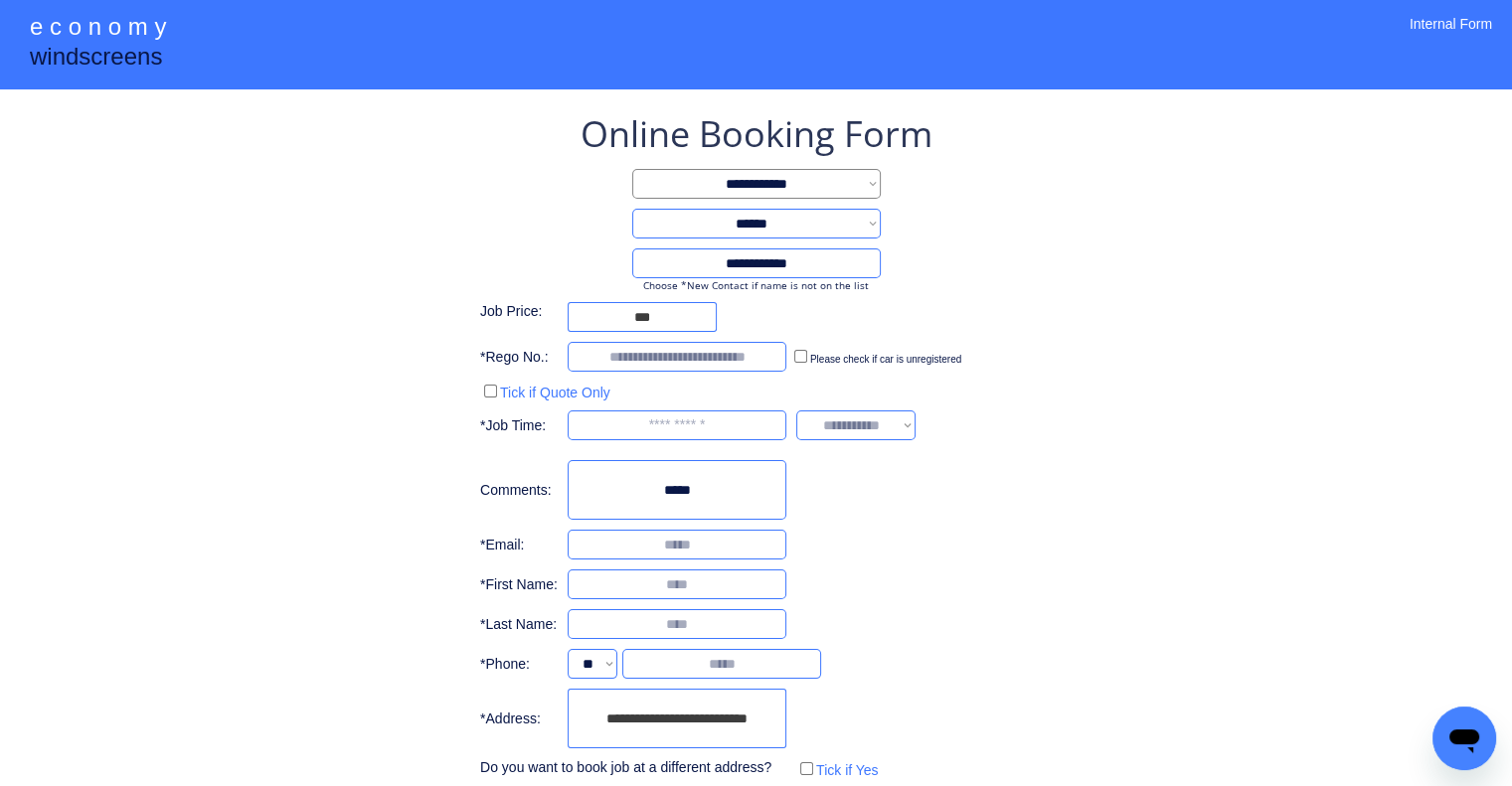 type on "****" 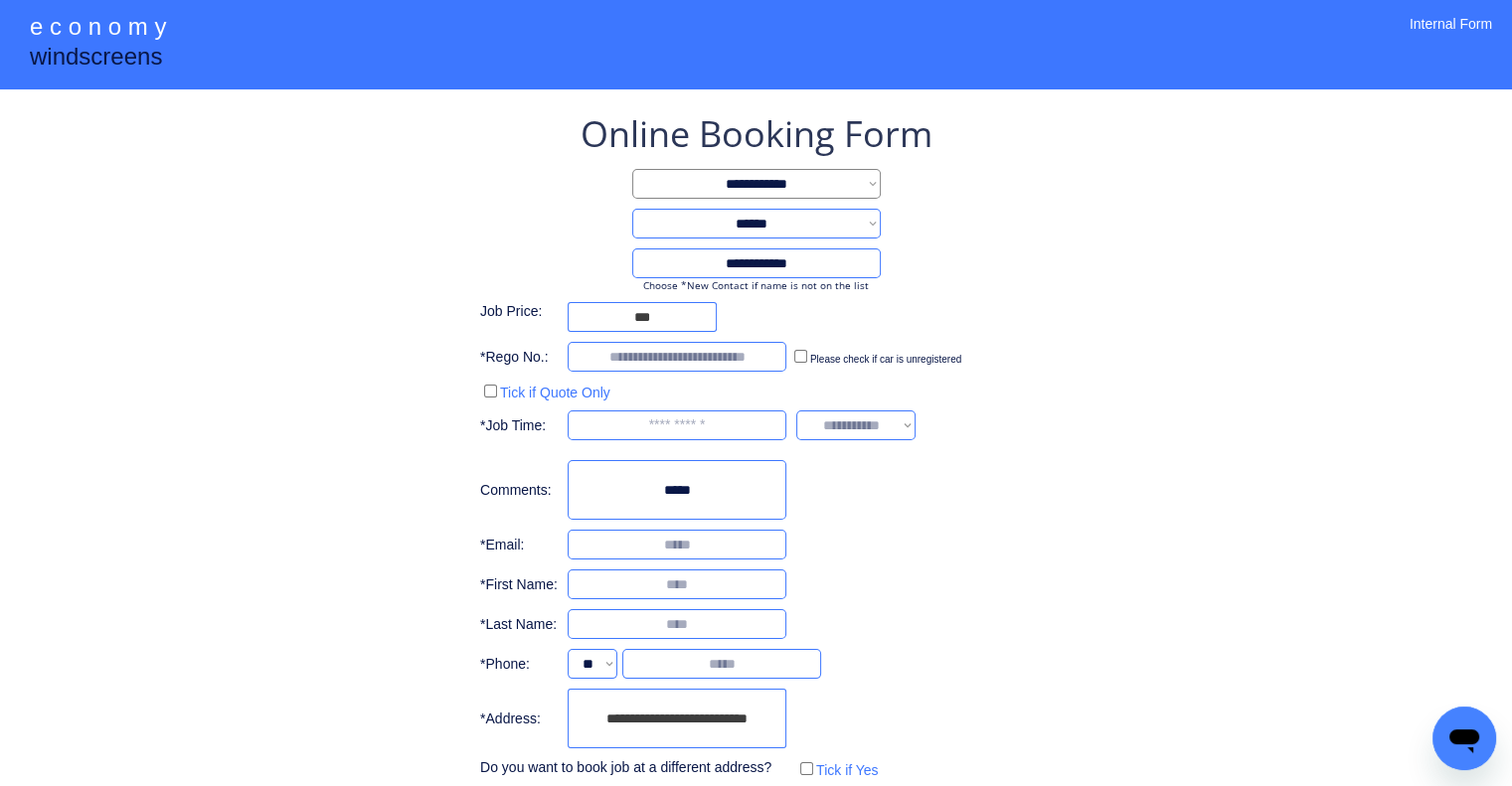 click on "**********" at bounding box center [756, 446] 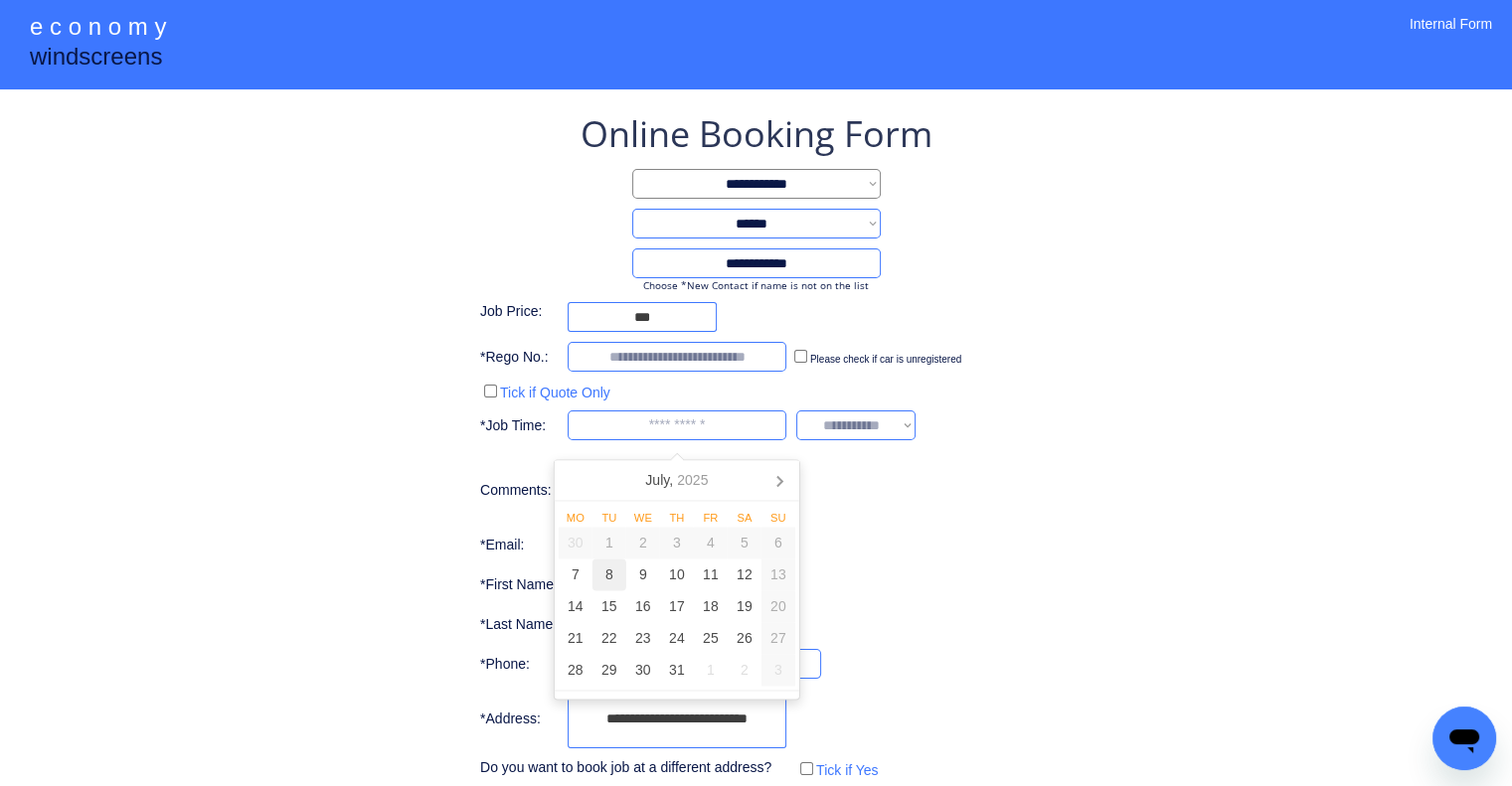 click on "8" at bounding box center (609, 575) 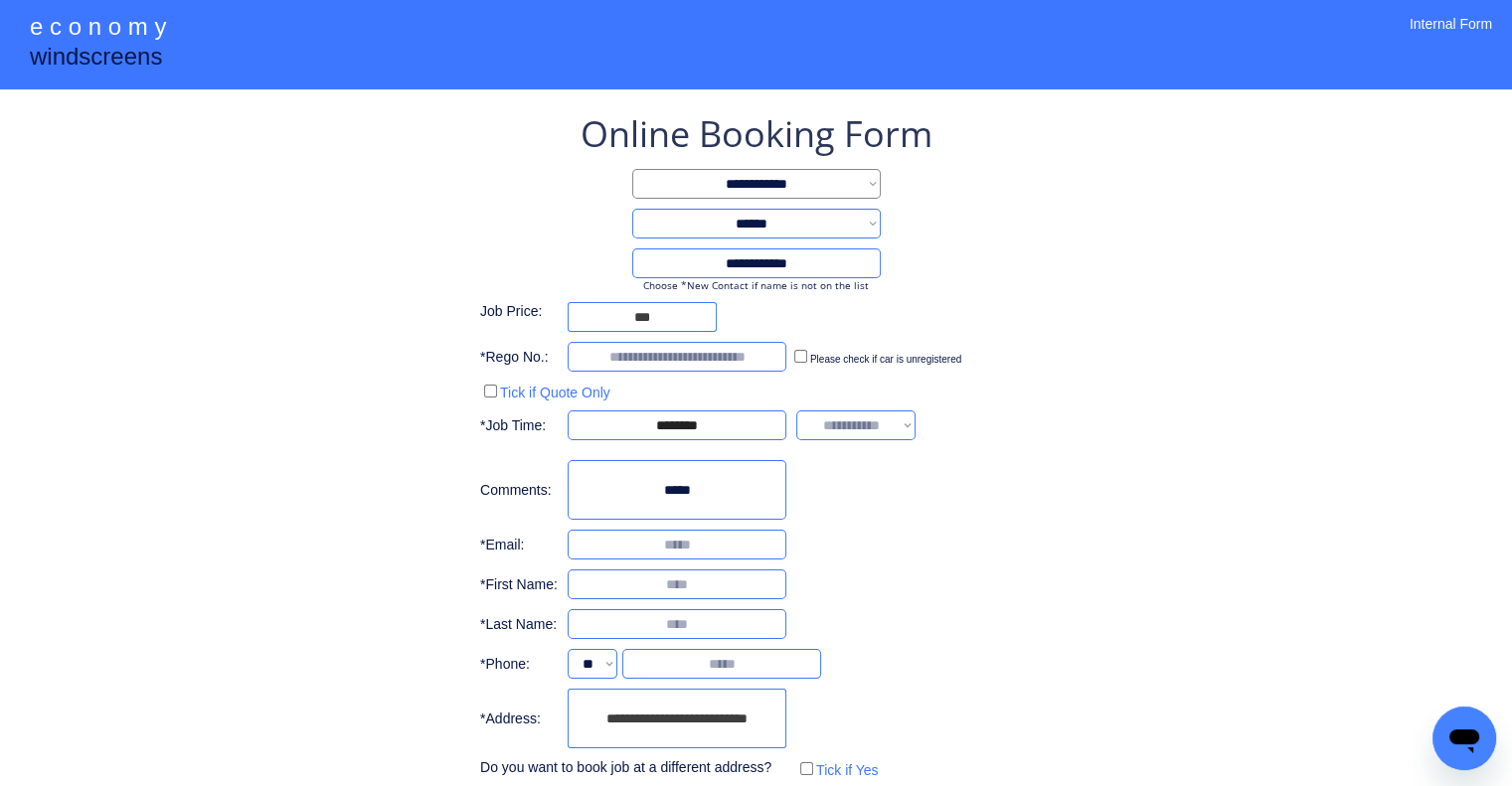 click on "**********" at bounding box center [756, 446] 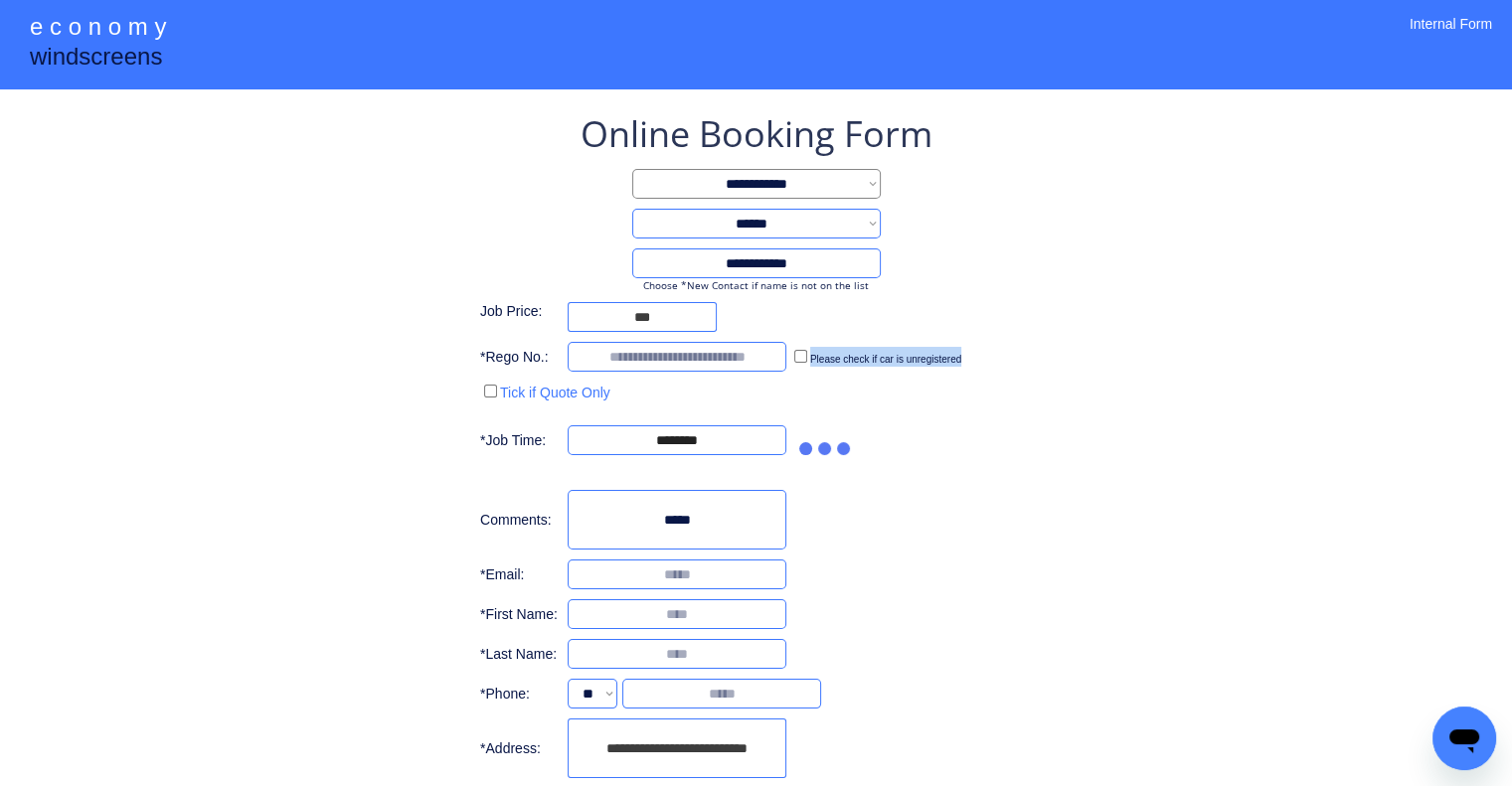 click on "**********" at bounding box center [756, 461] 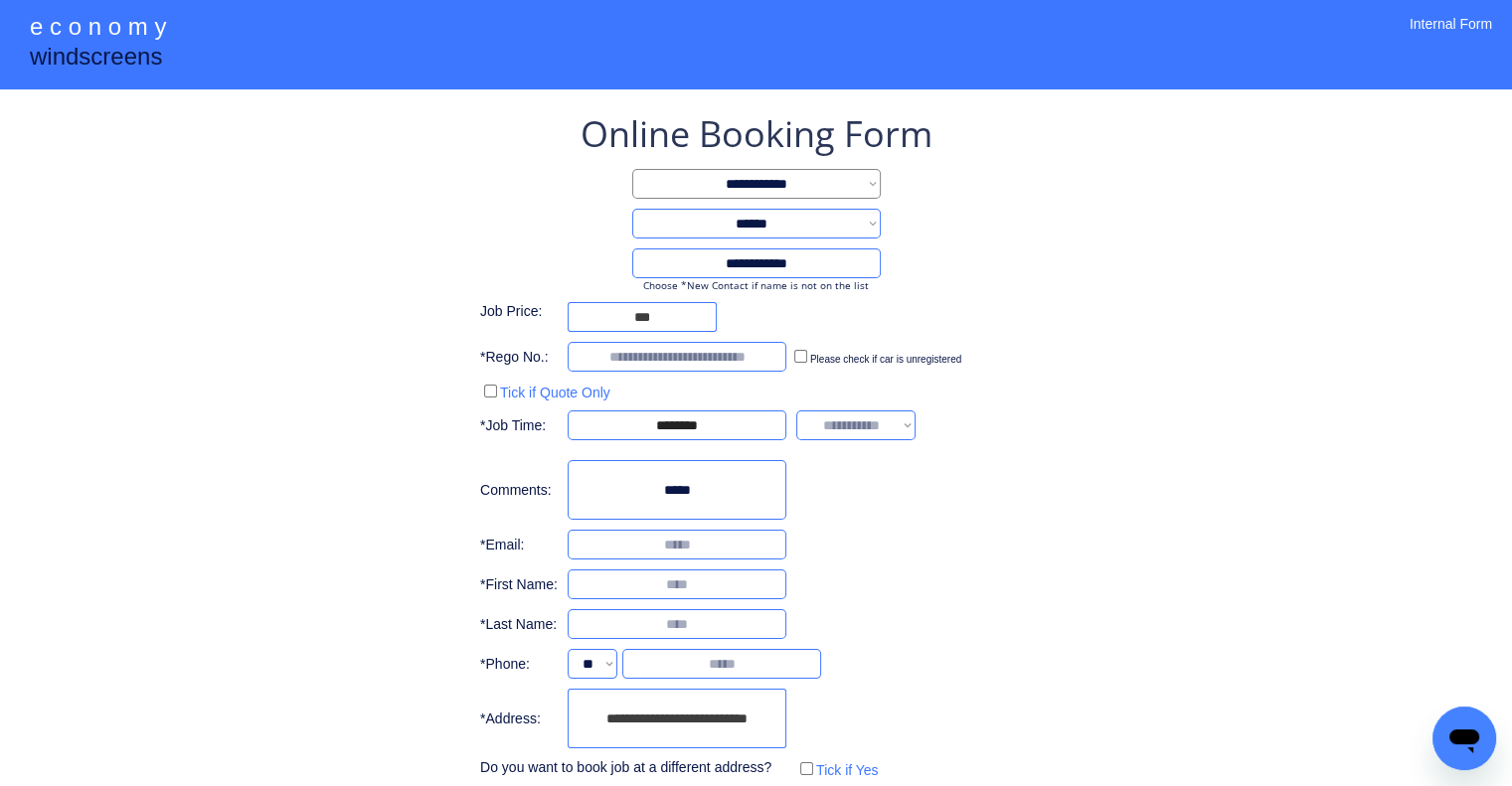 click on "**********" at bounding box center [756, 486] 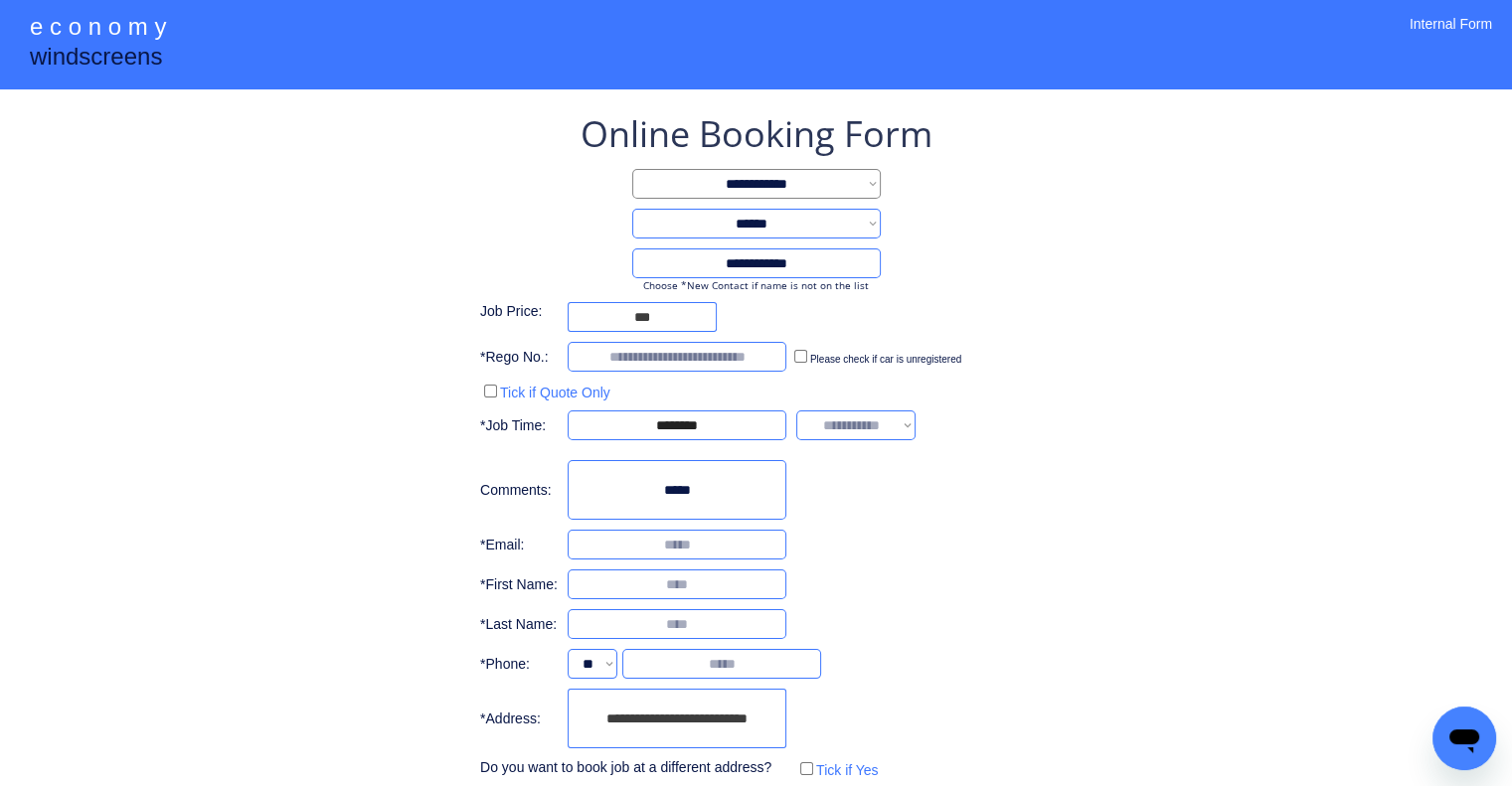 click on "**********" at bounding box center (856, 425) 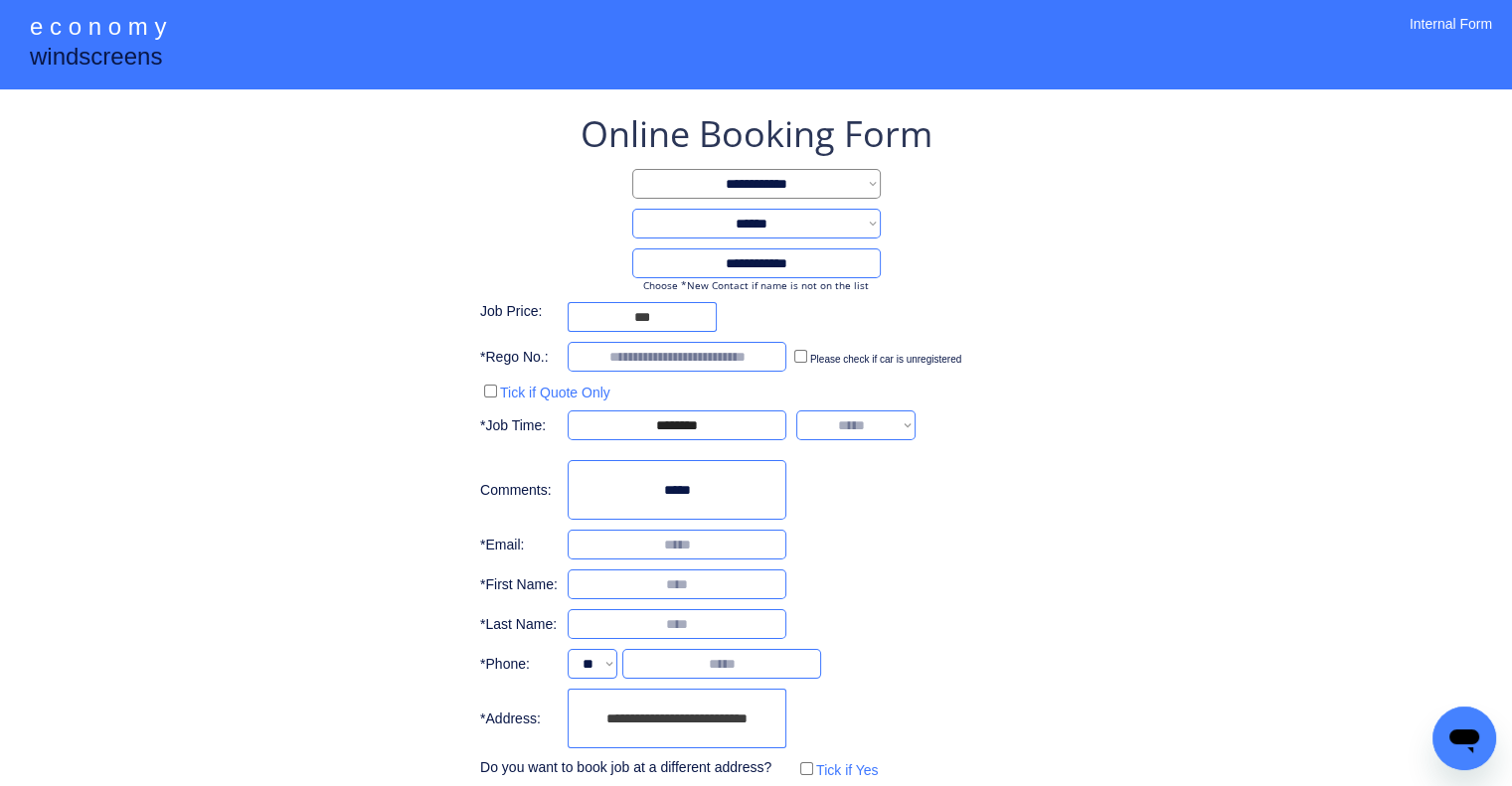click on "**********" at bounding box center [856, 425] 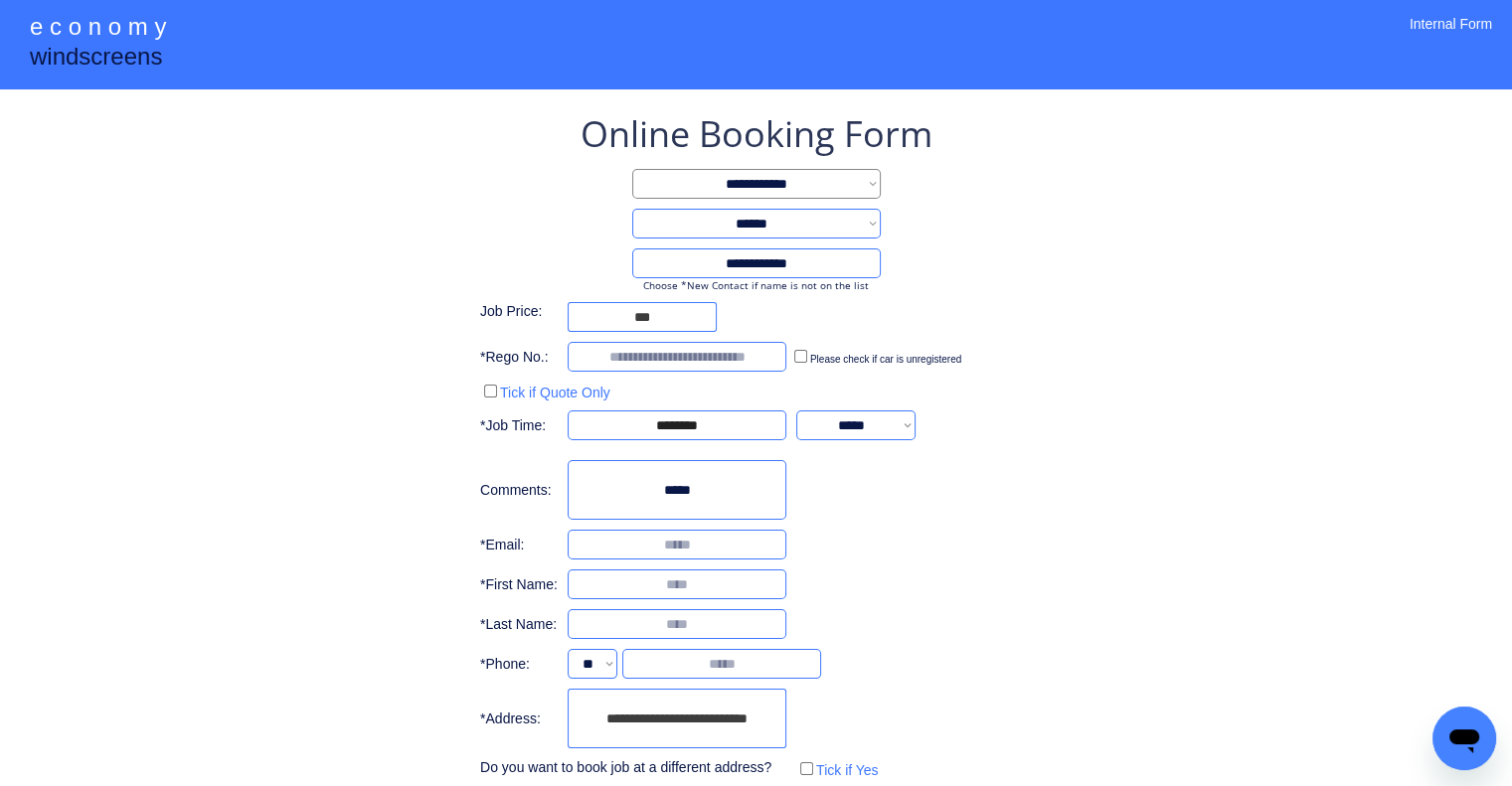click on "**********" at bounding box center (756, 446) 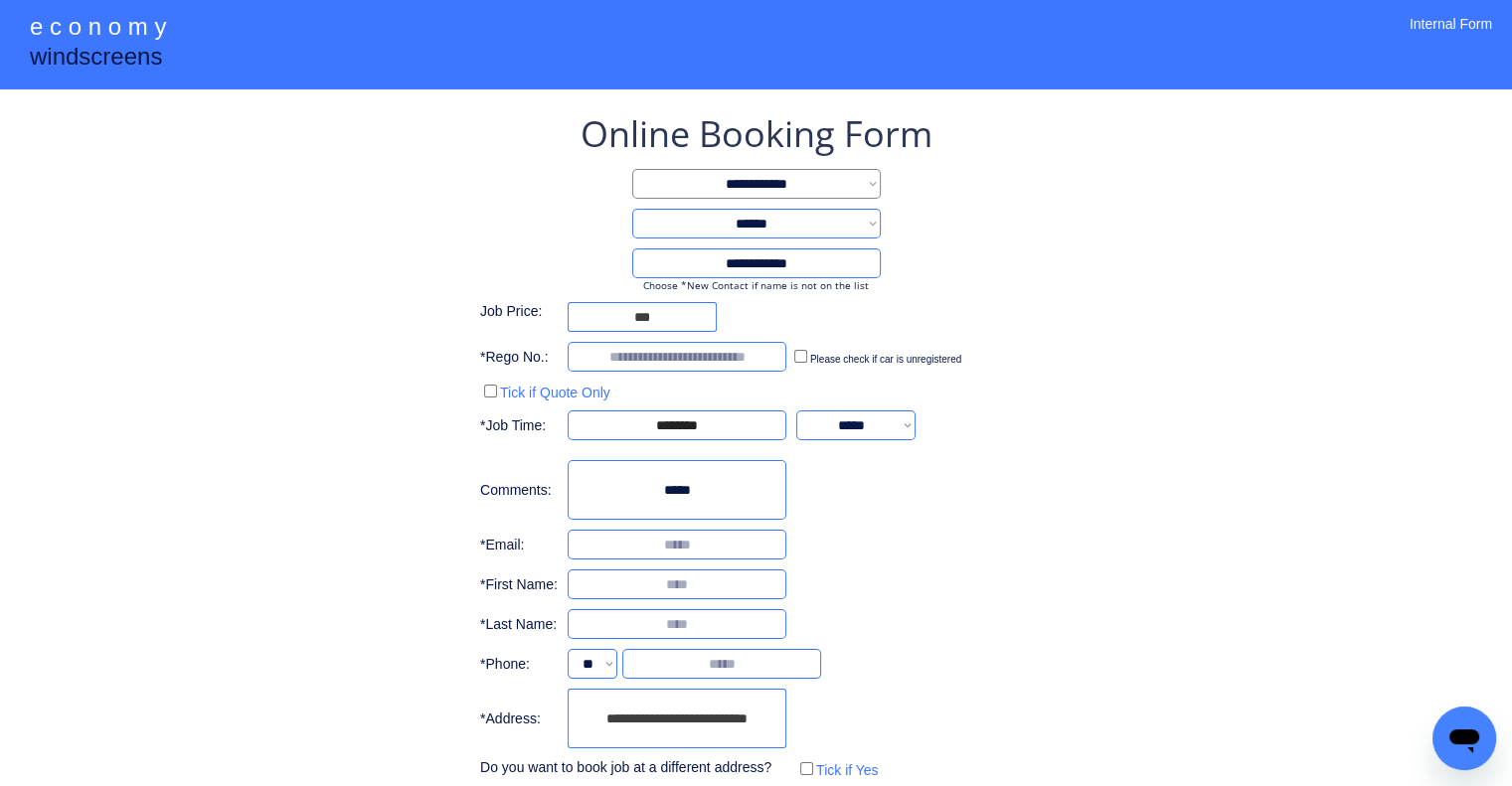 click at bounding box center [677, 584] 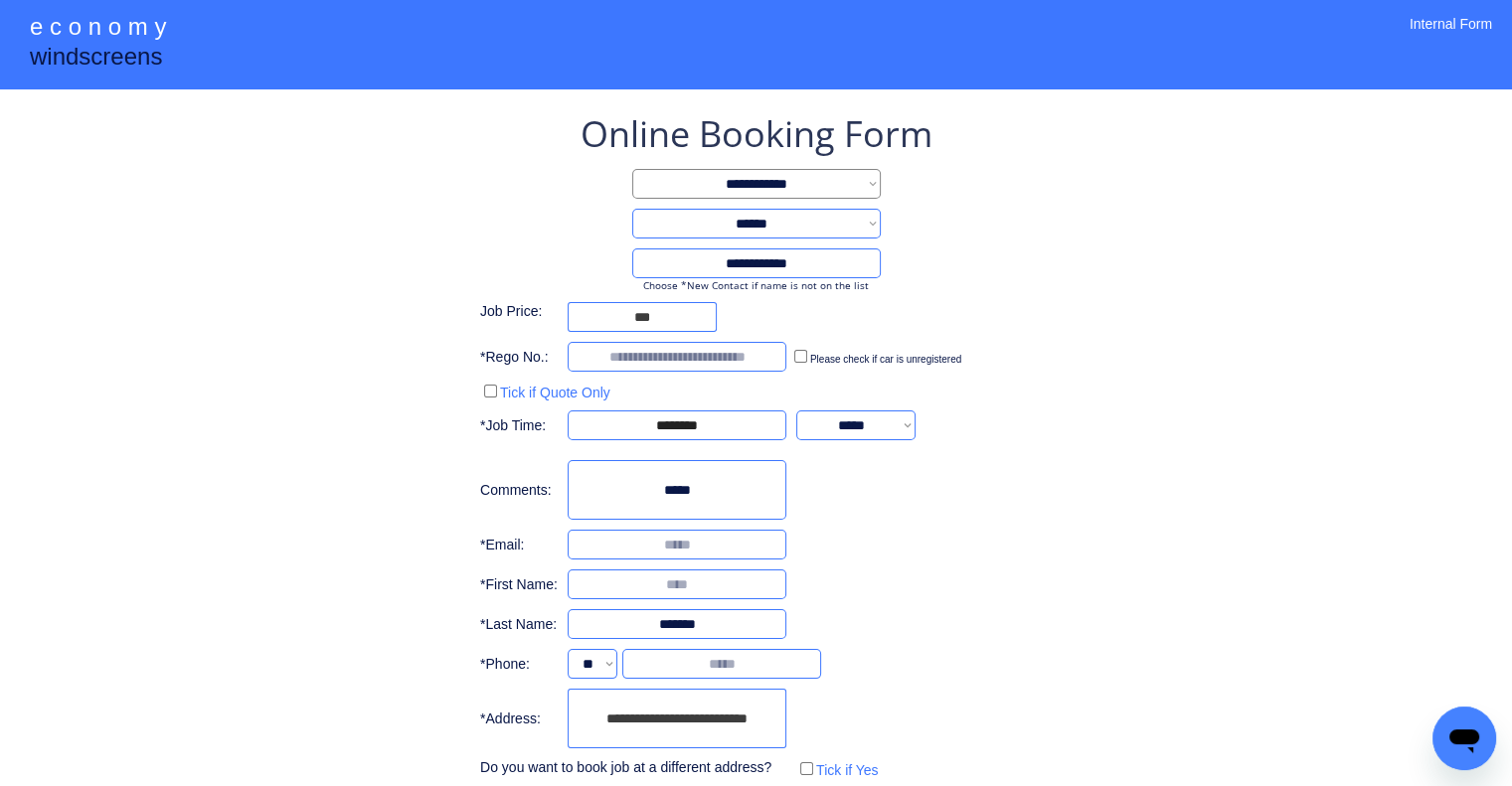 type on "*******" 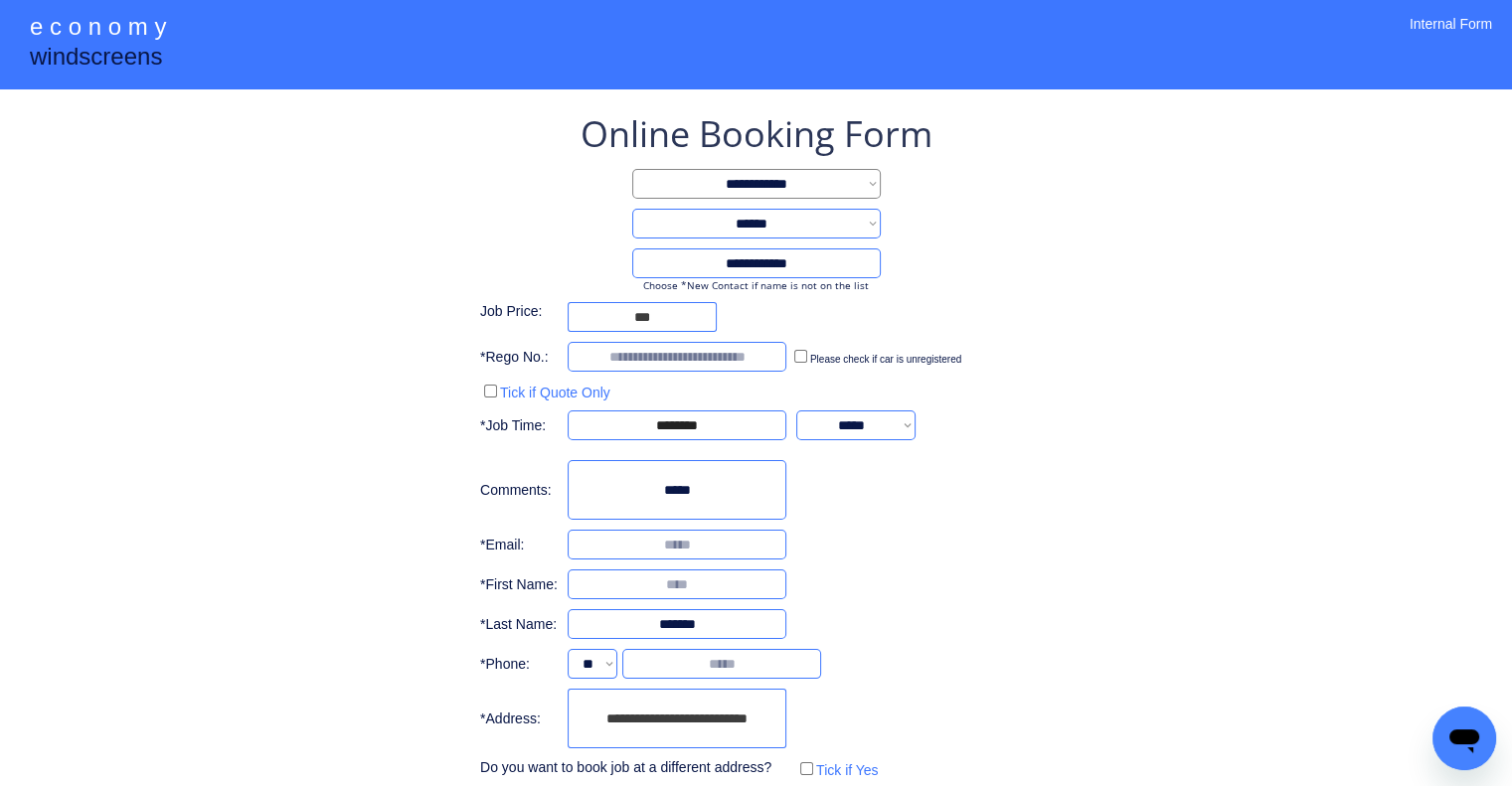 click at bounding box center [677, 584] 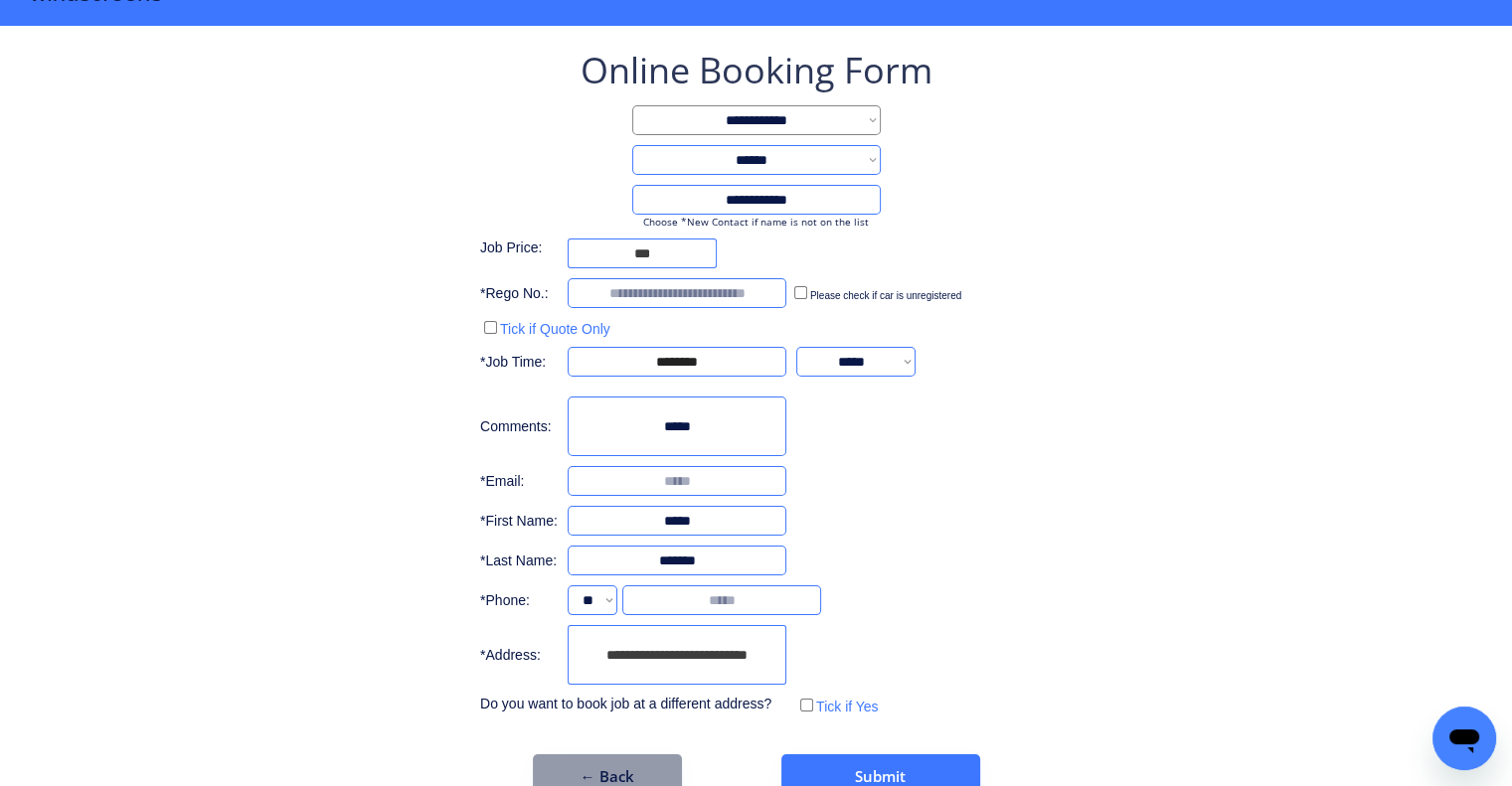scroll, scrollTop: 99, scrollLeft: 0, axis: vertical 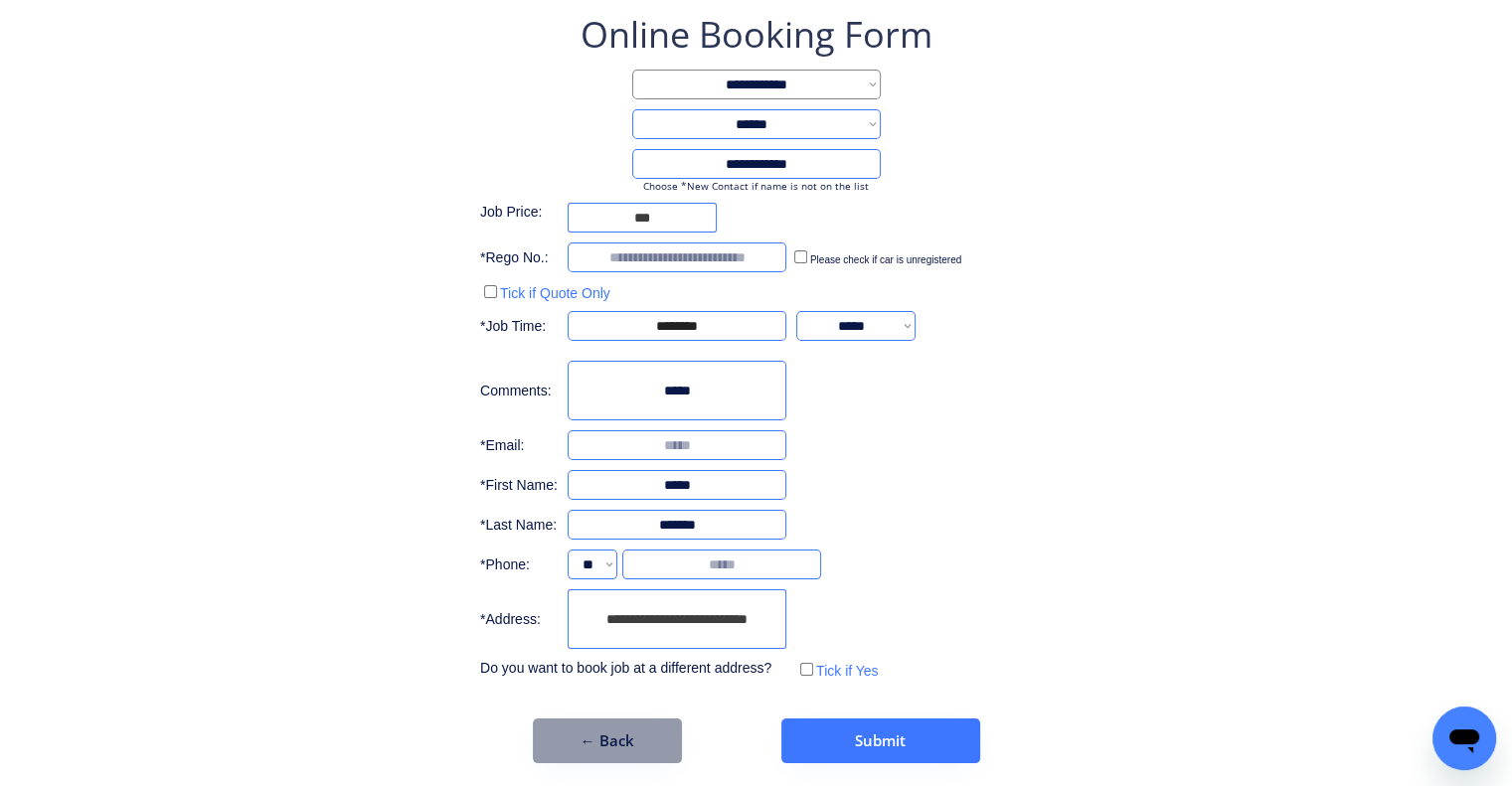 type on "*****" 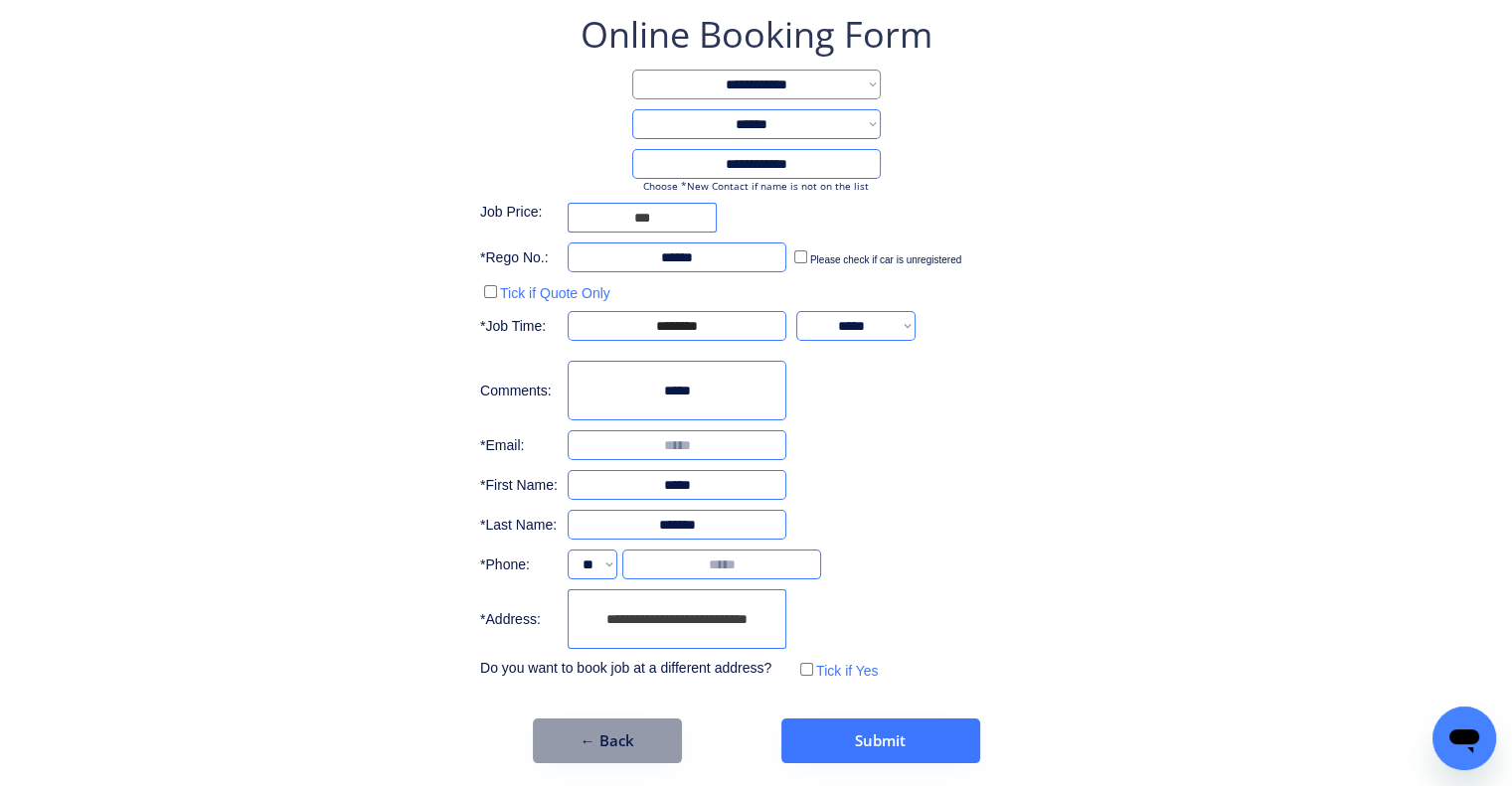 type on "******" 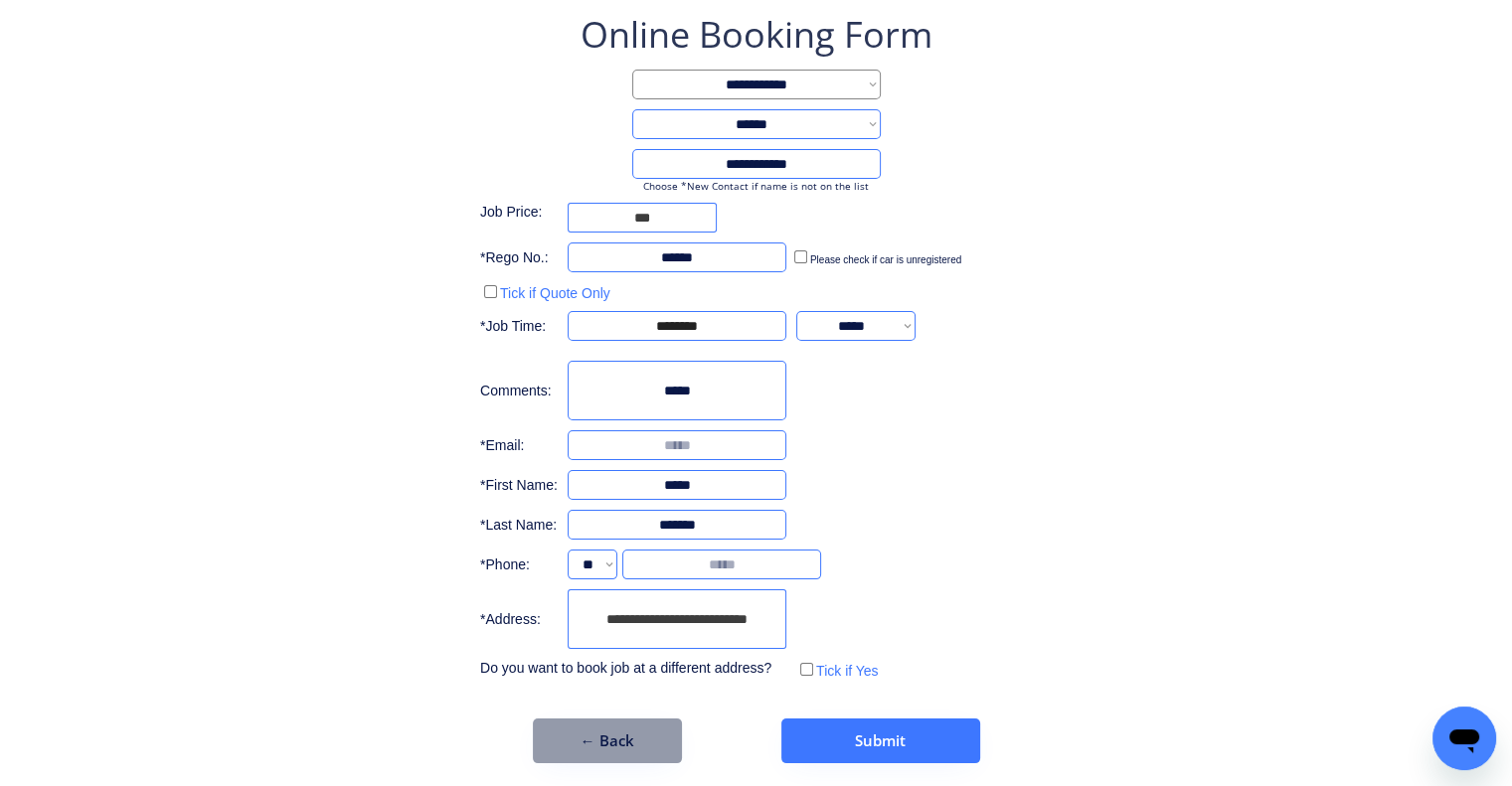 click on "**********" at bounding box center [677, 619] 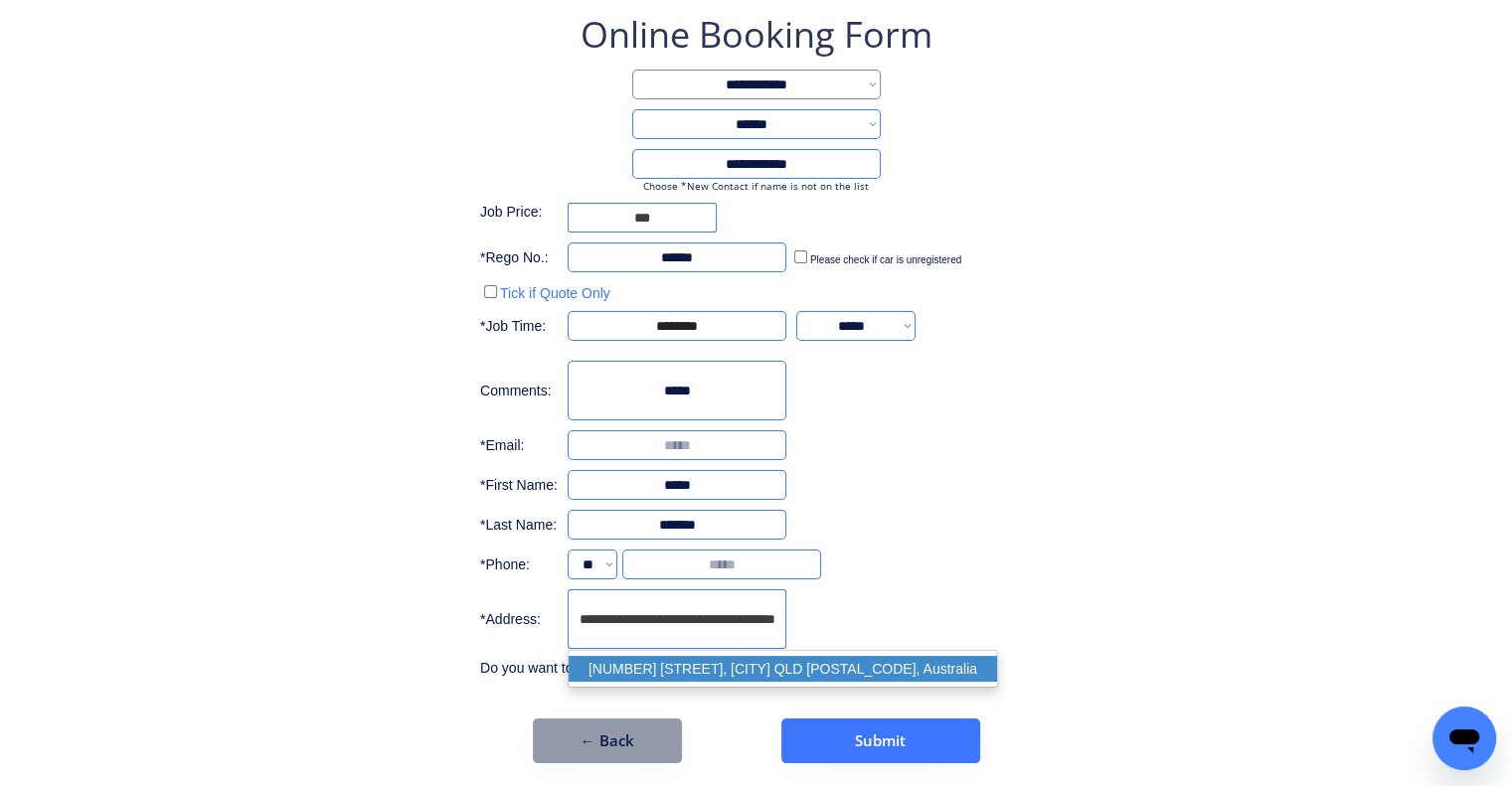click on "15 Lovekin Street, Ashgrove QLD 4060, Australia" at bounding box center [782, 669] 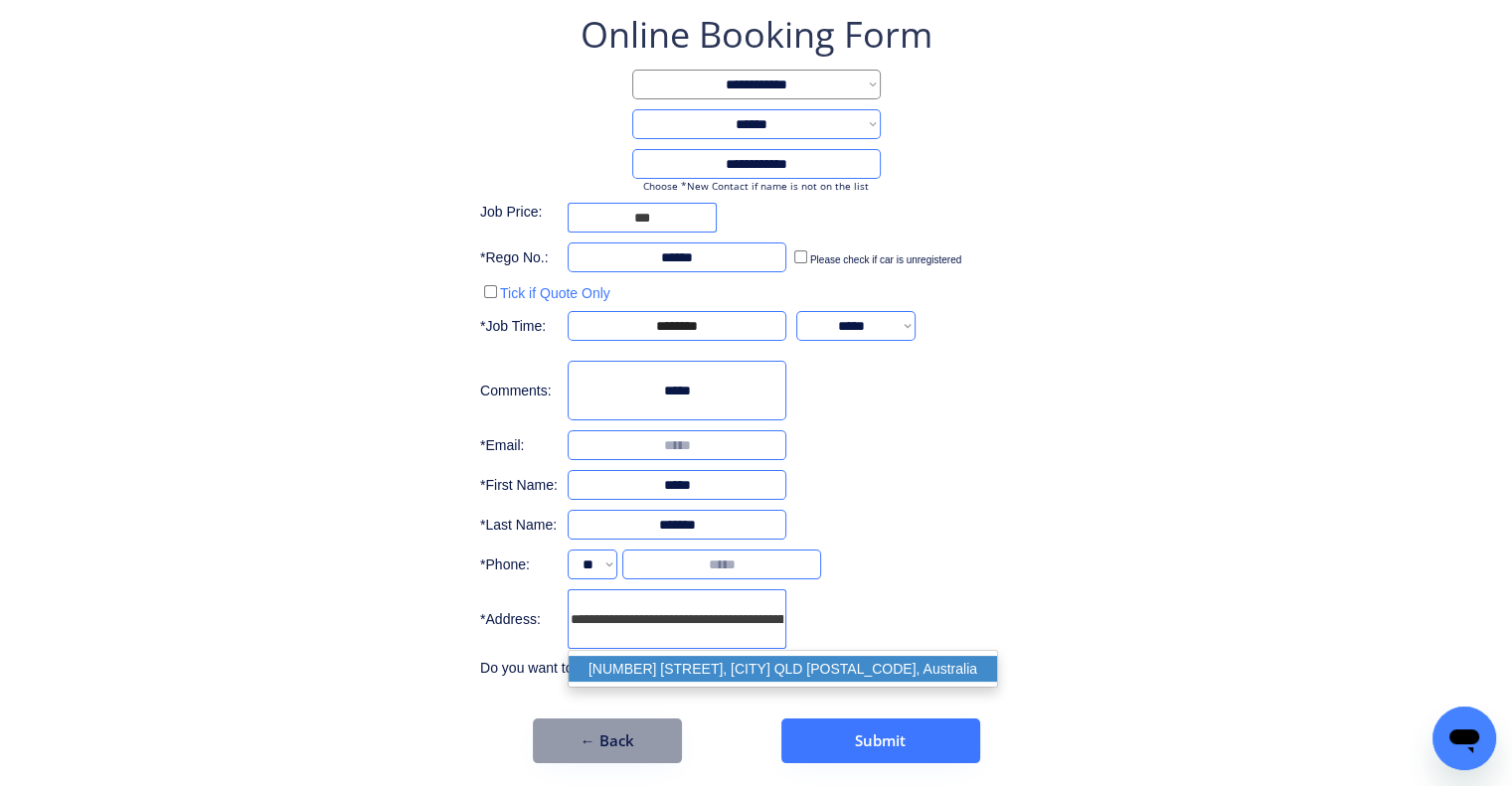 type on "**********" 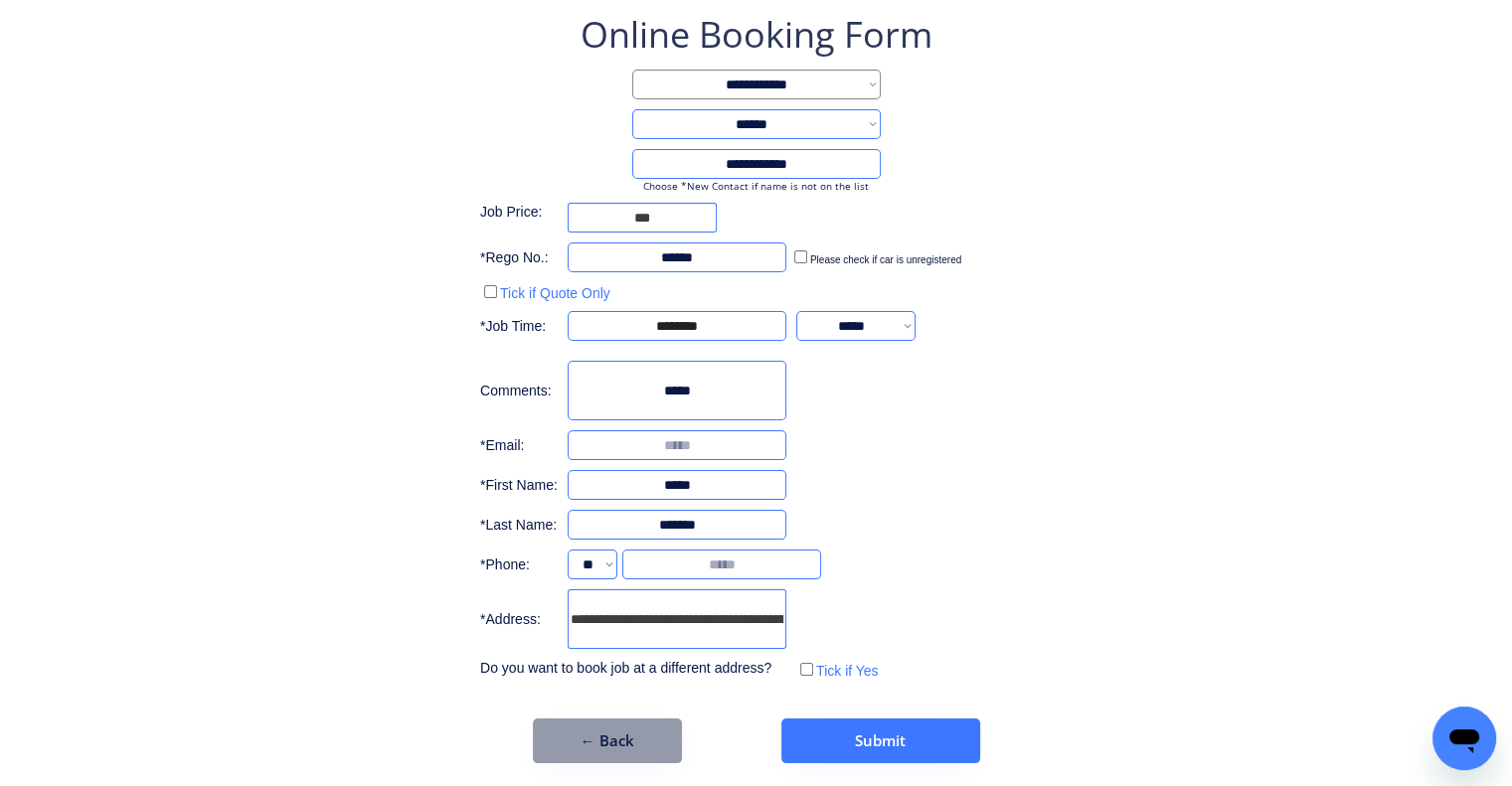 click on "**********" at bounding box center (756, 347) 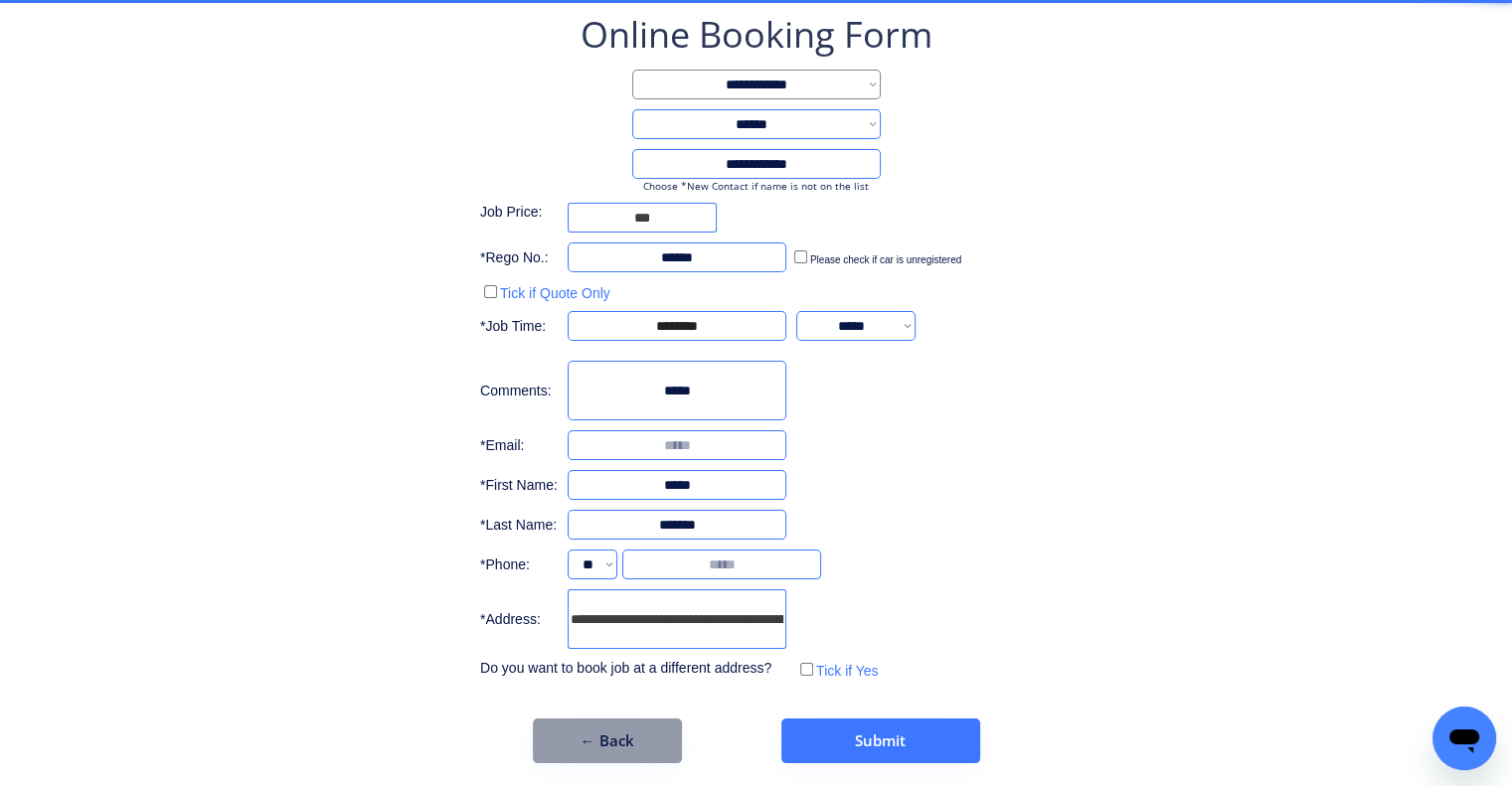 click on "**********" at bounding box center (756, 347) 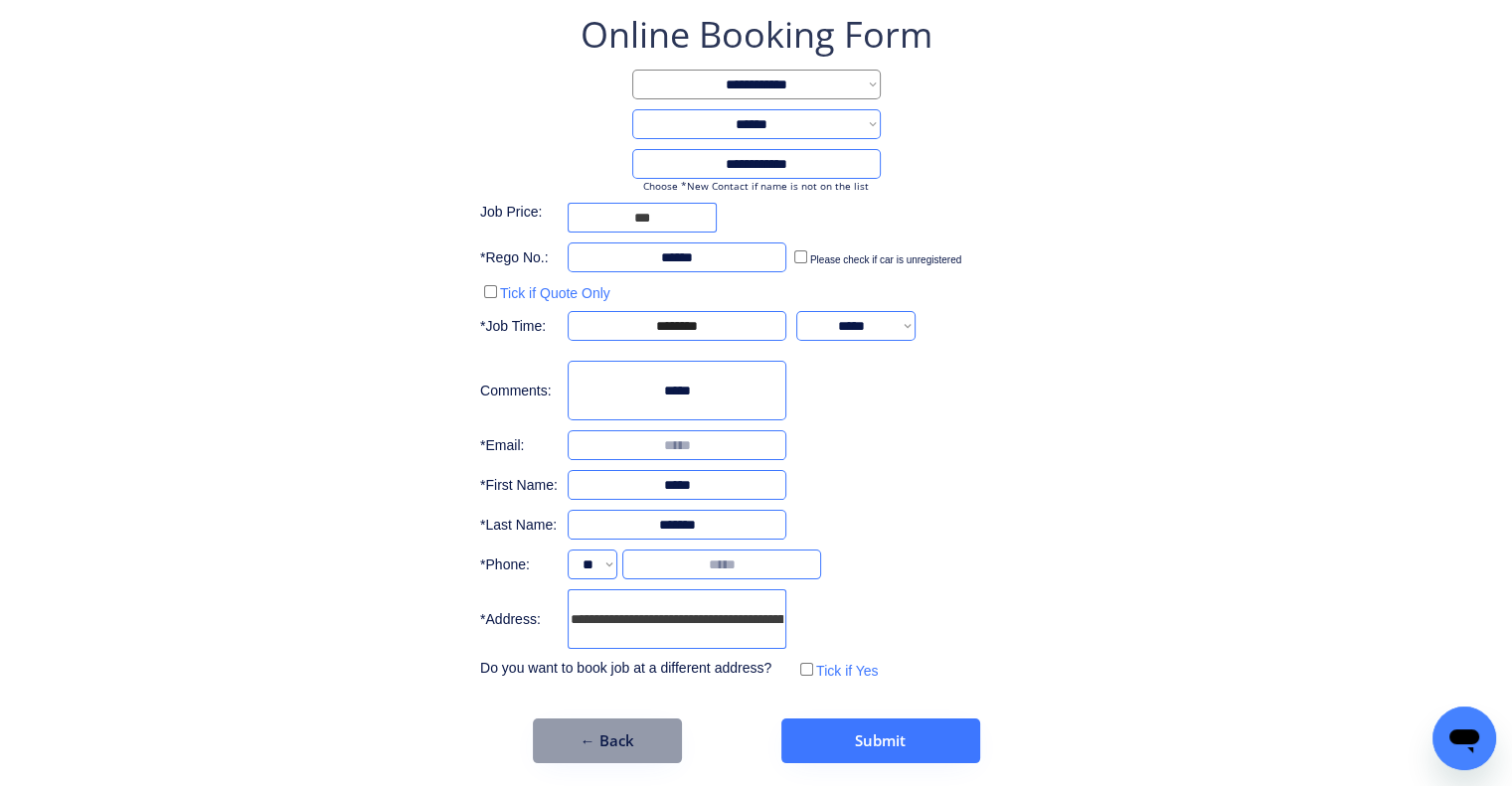 click at bounding box center [677, 445] 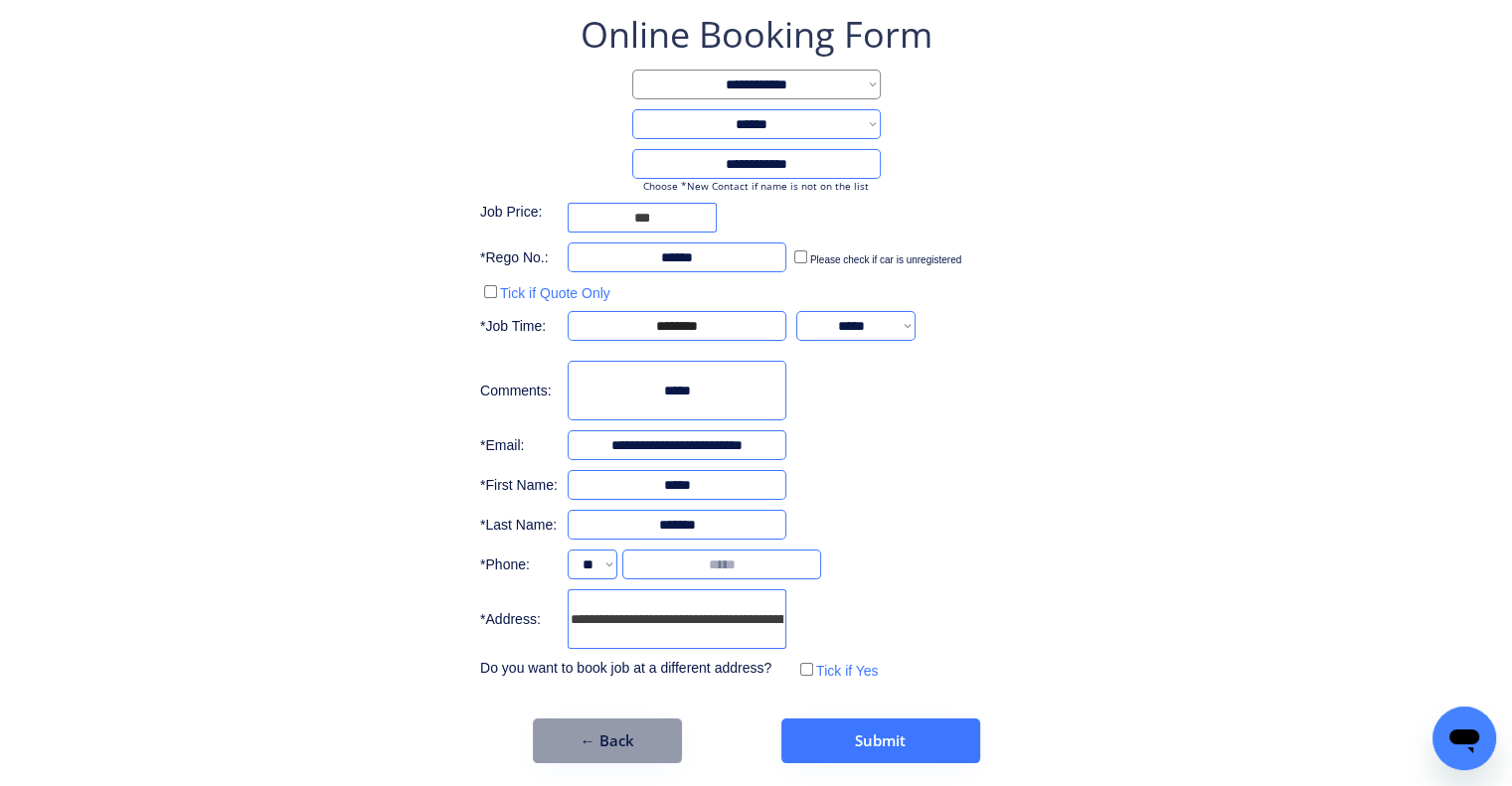 type on "**********" 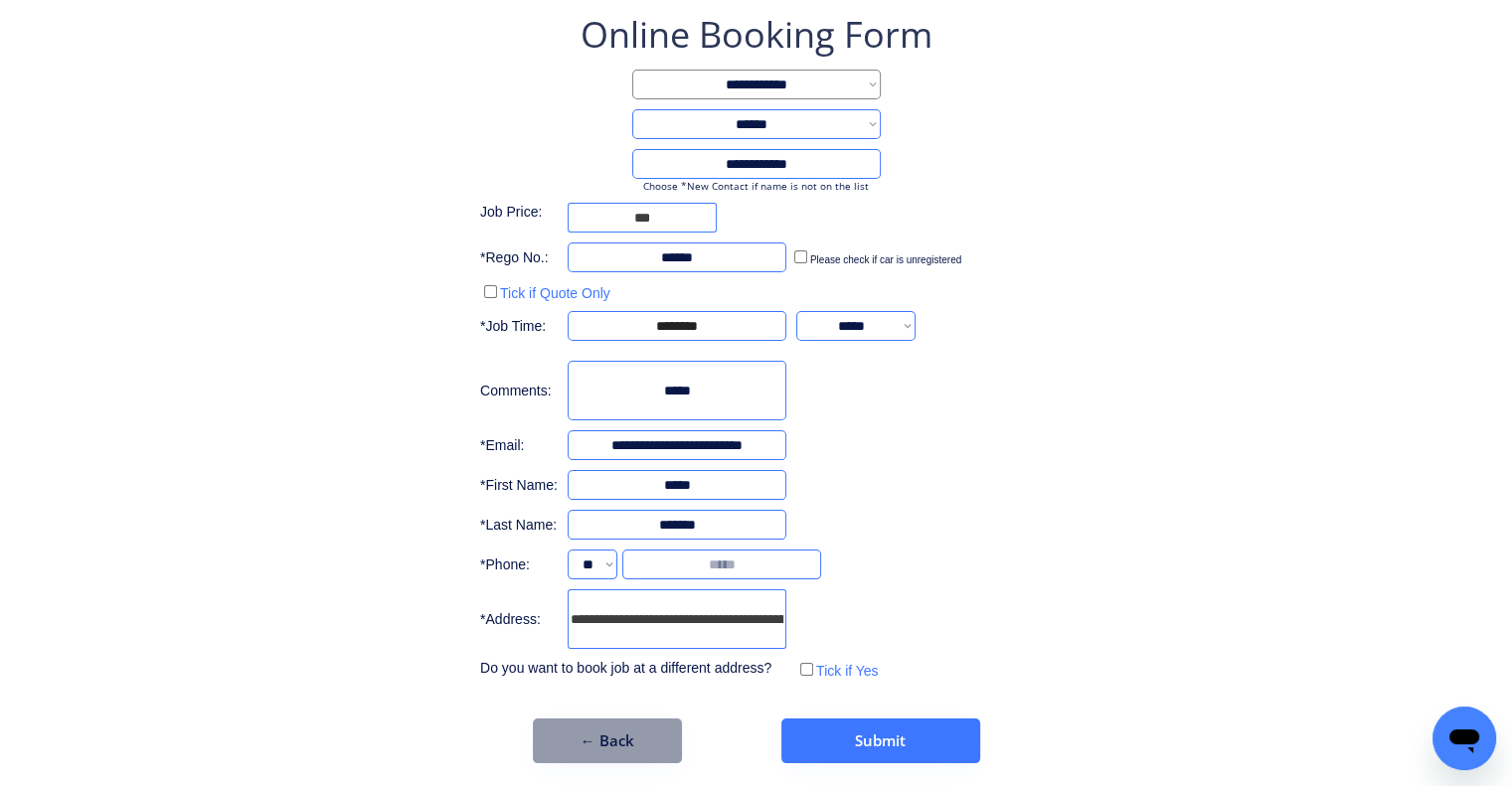 click on "**********" at bounding box center (756, 347) 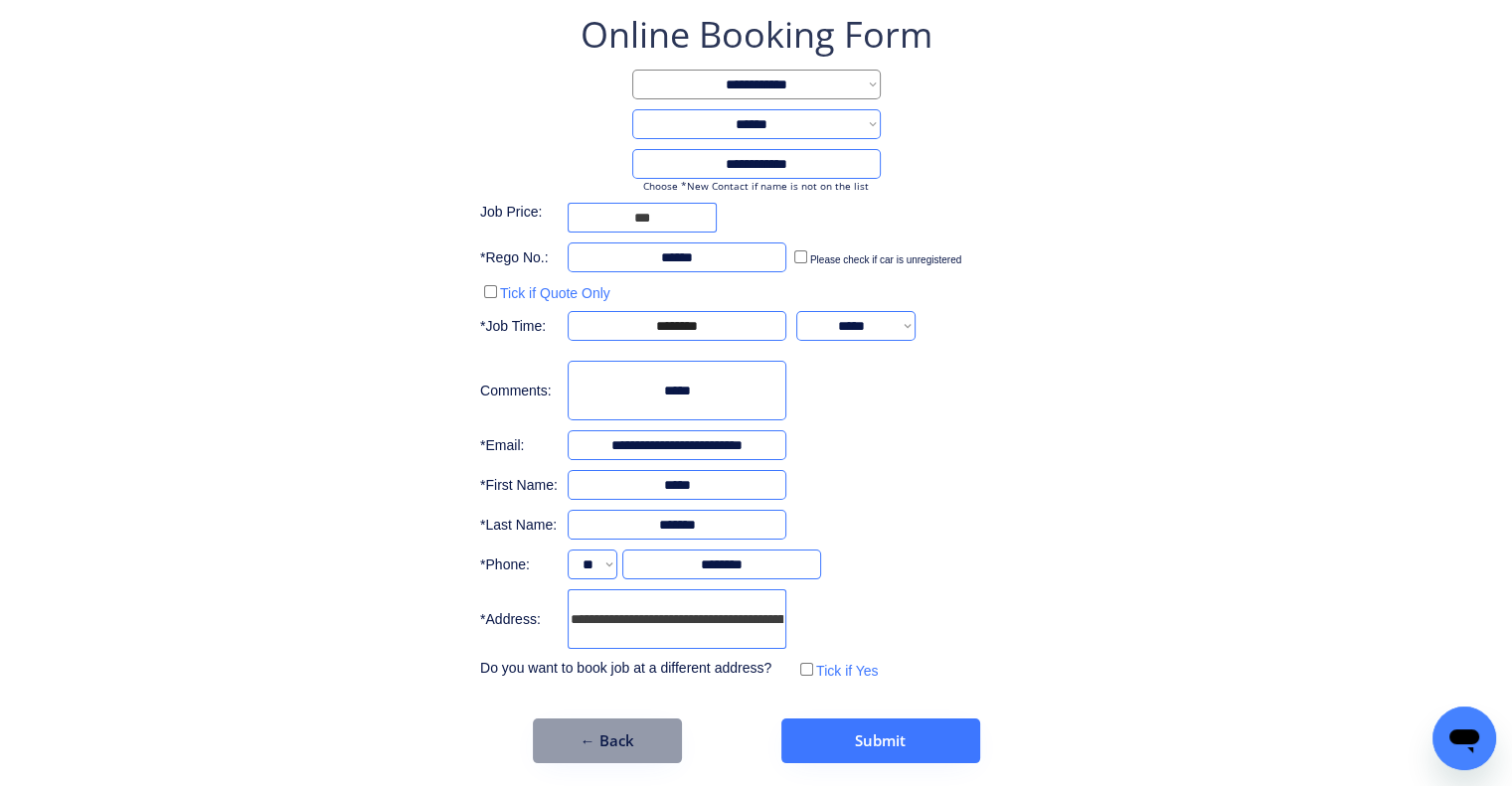 drag, startPoint x: 1035, startPoint y: 480, endPoint x: 1026, endPoint y: 472, distance: 12.0415946 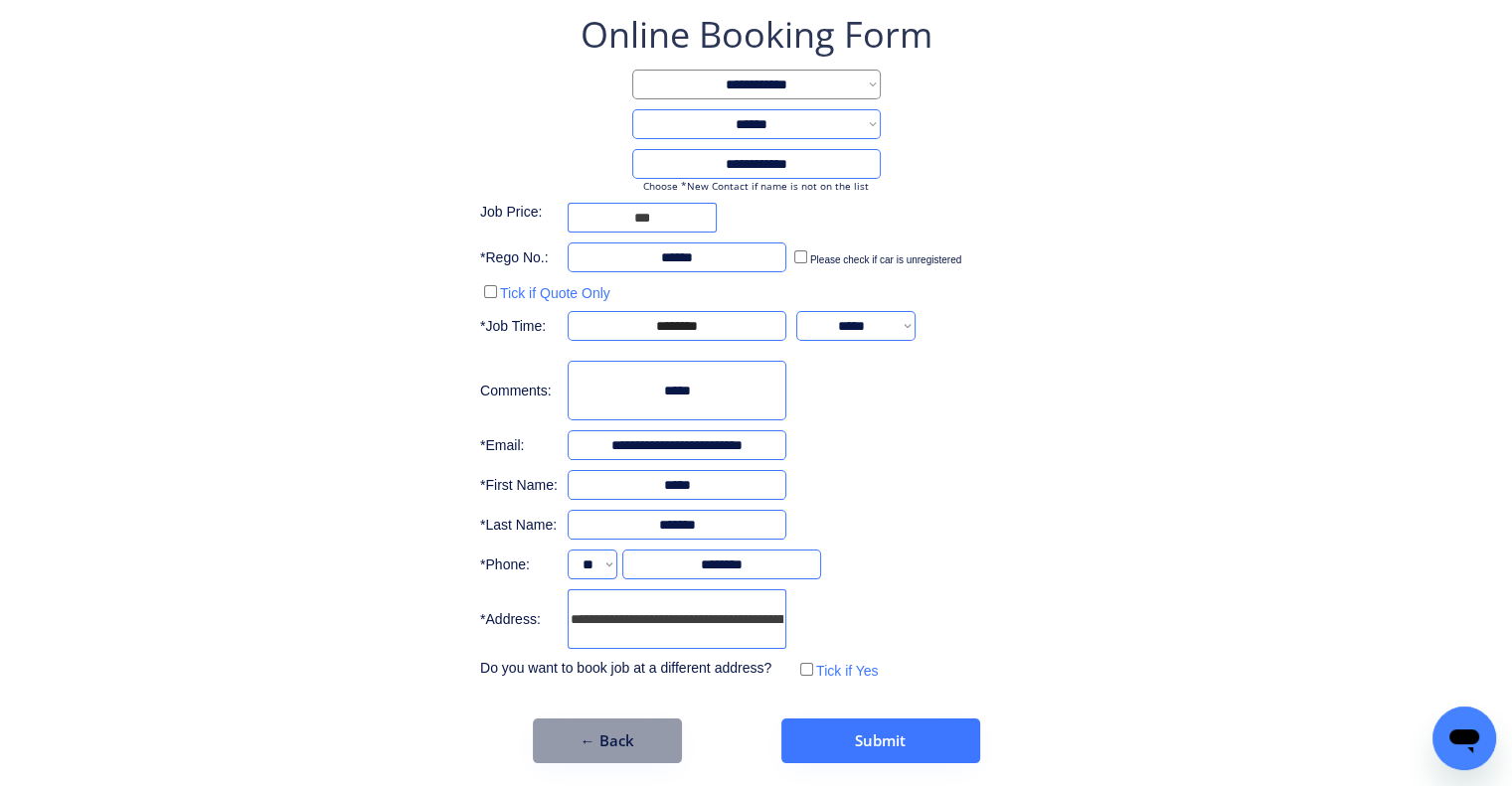click on "**********" at bounding box center [756, 347] 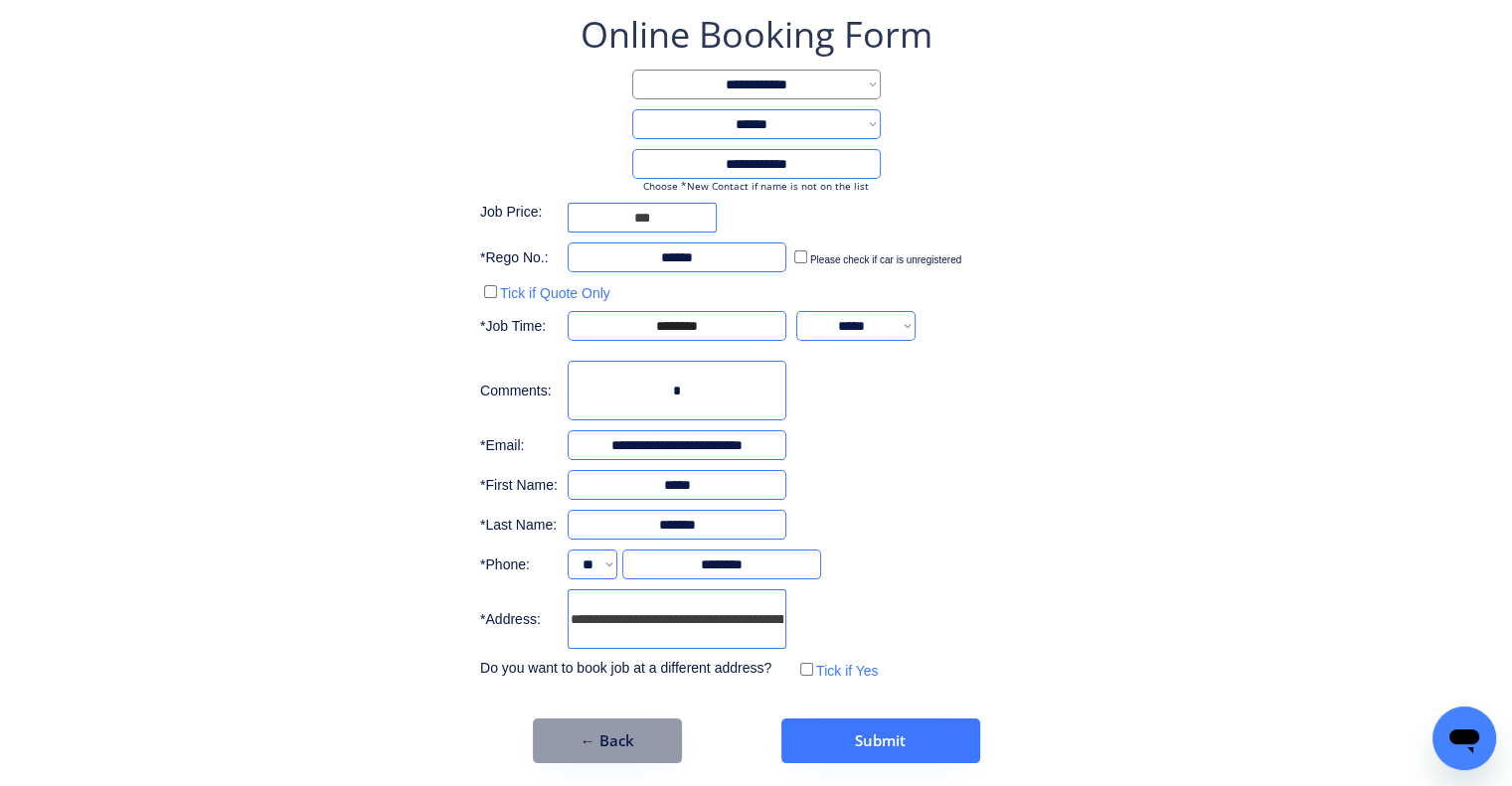type 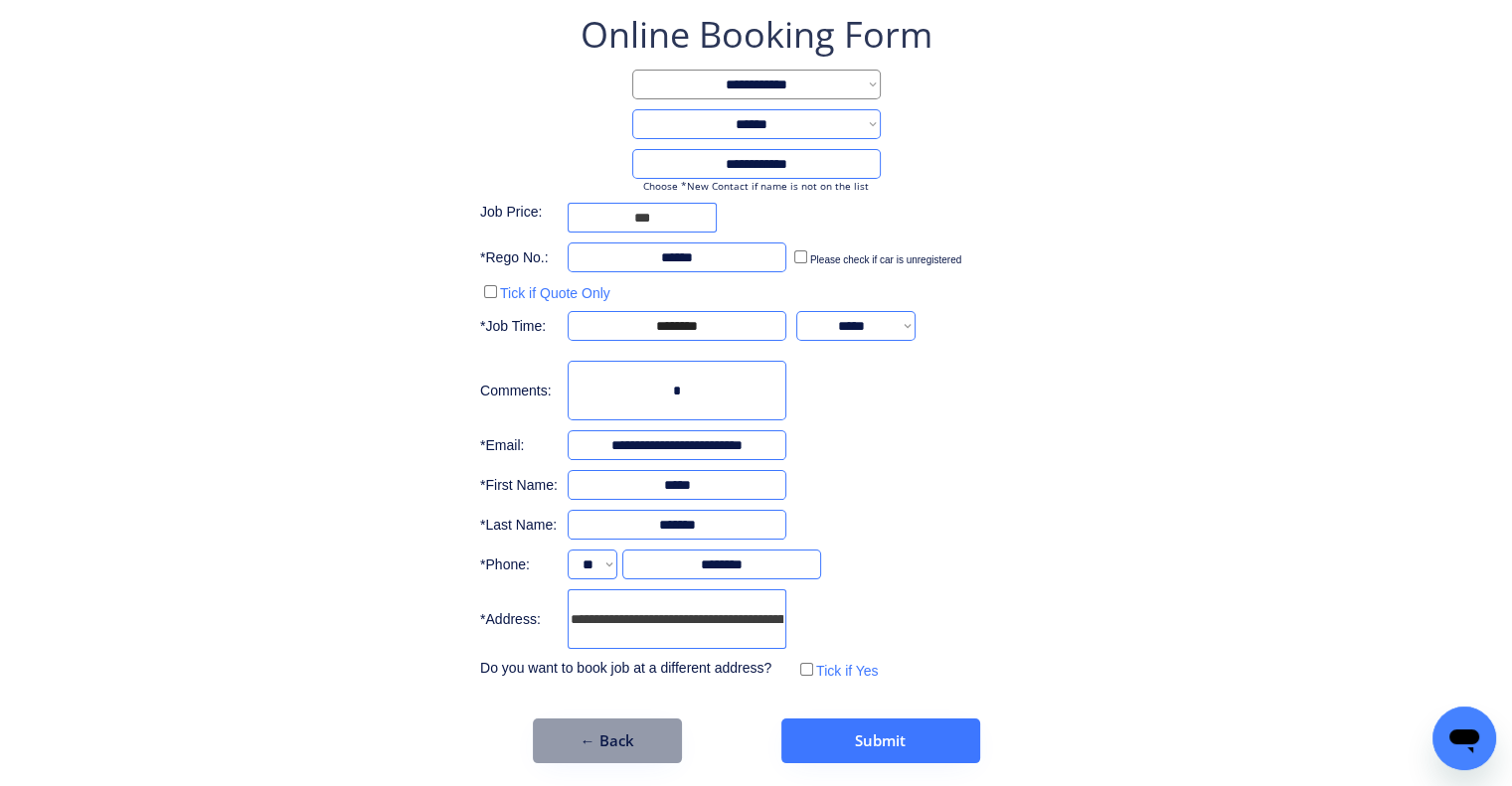 click on "**********" at bounding box center [756, 387] 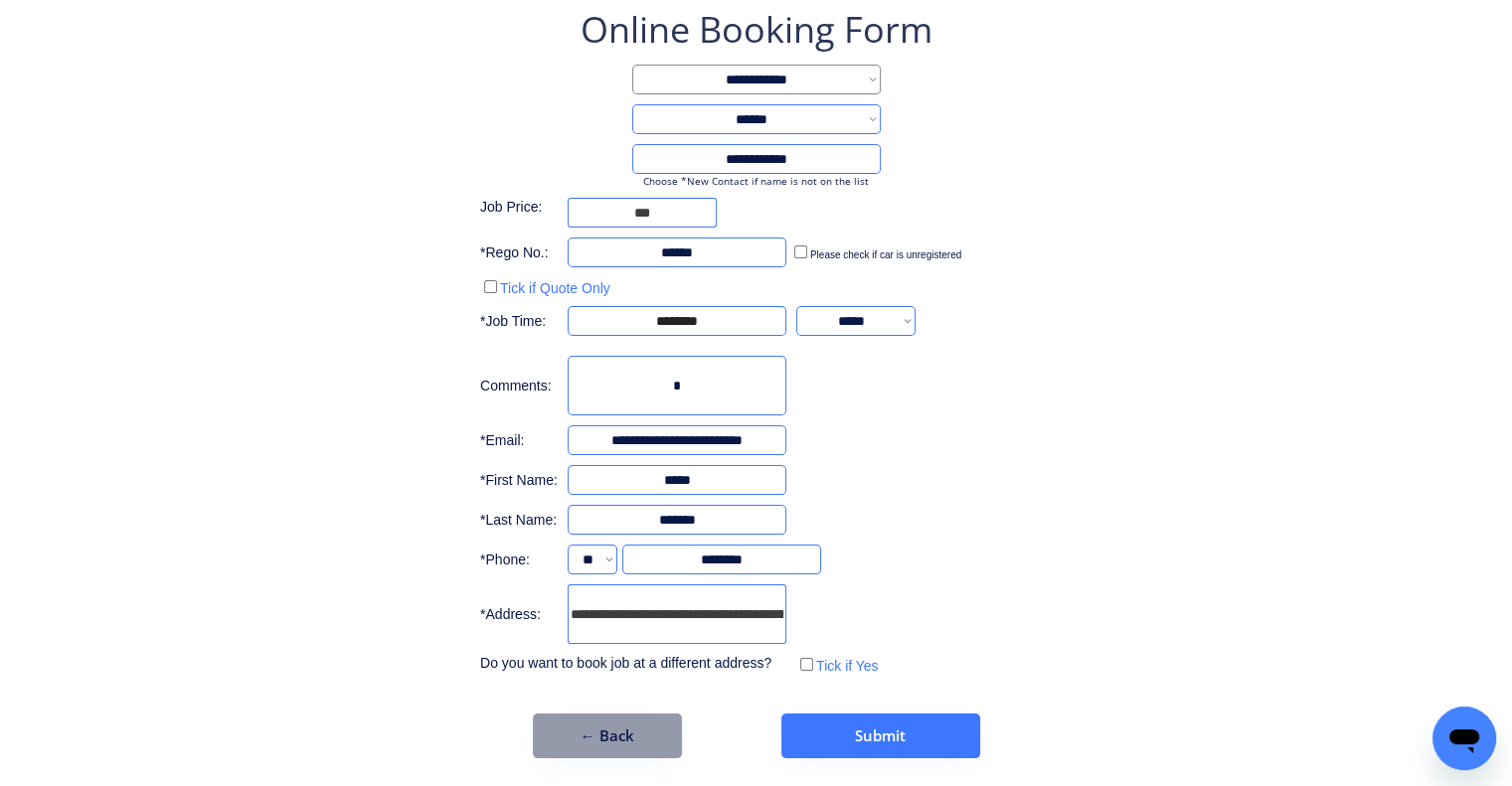 scroll, scrollTop: 106, scrollLeft: 0, axis: vertical 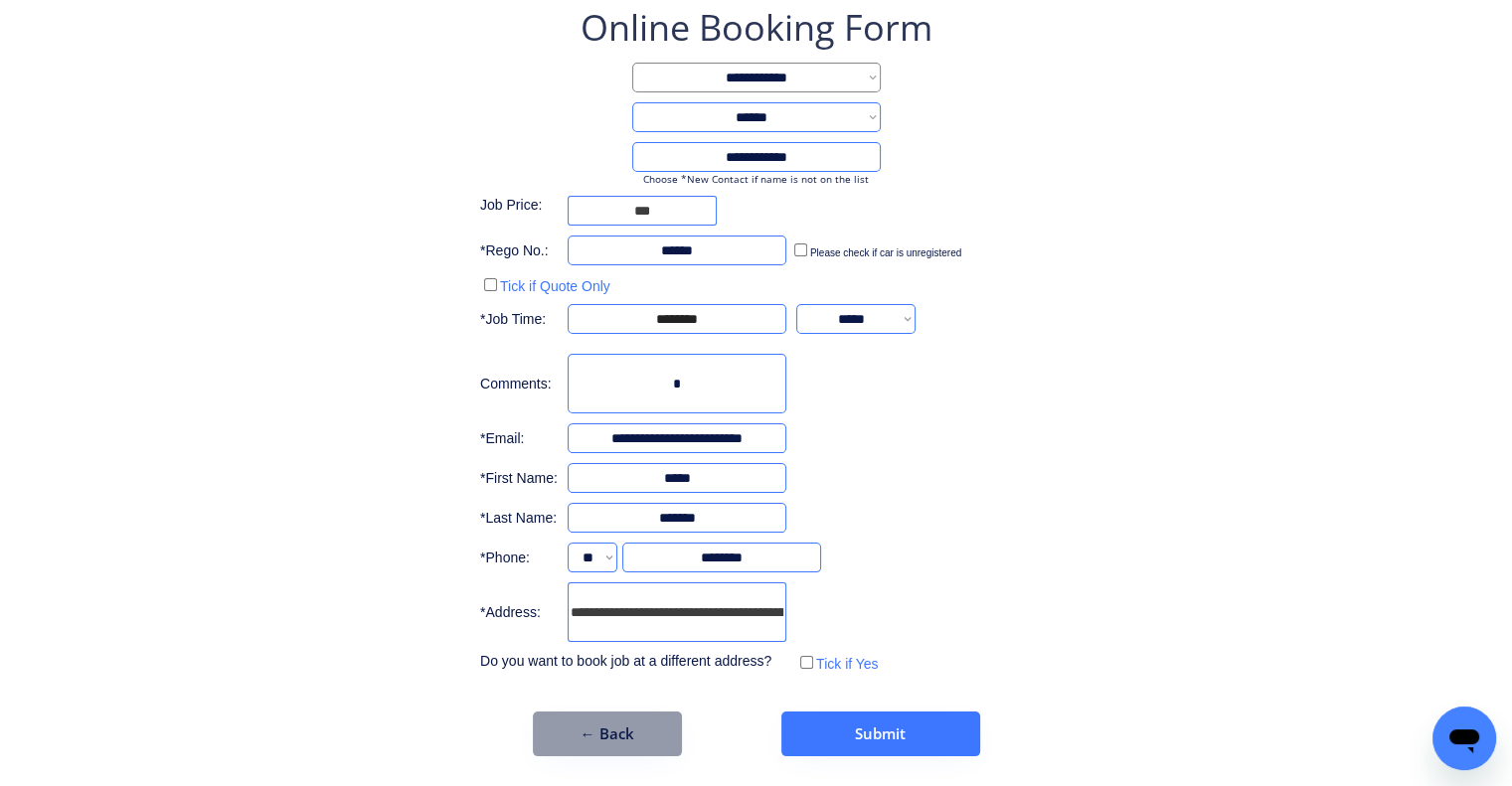 click on "**********" at bounding box center (756, 380) 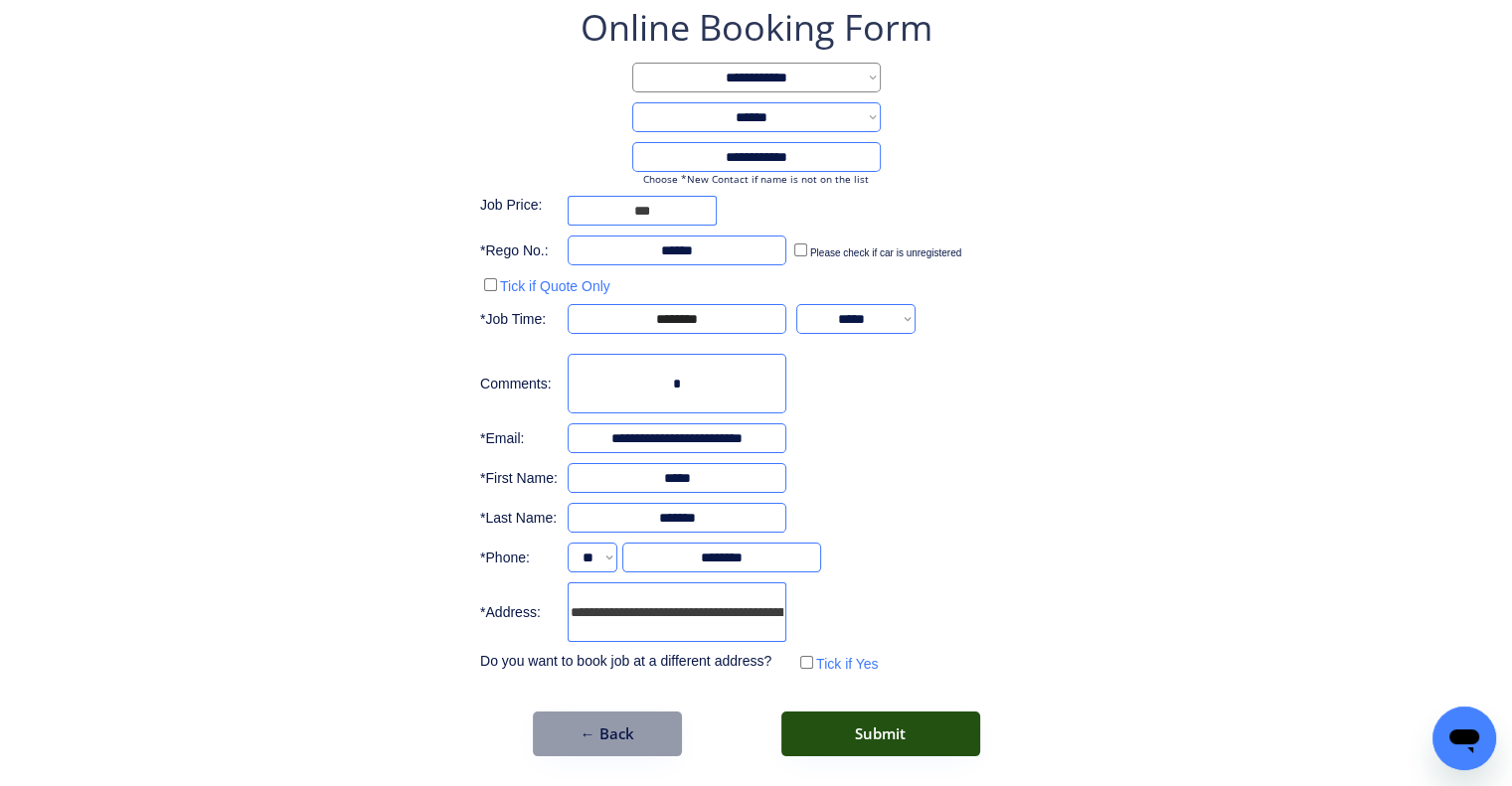 click on "Submit" at bounding box center [881, 733] 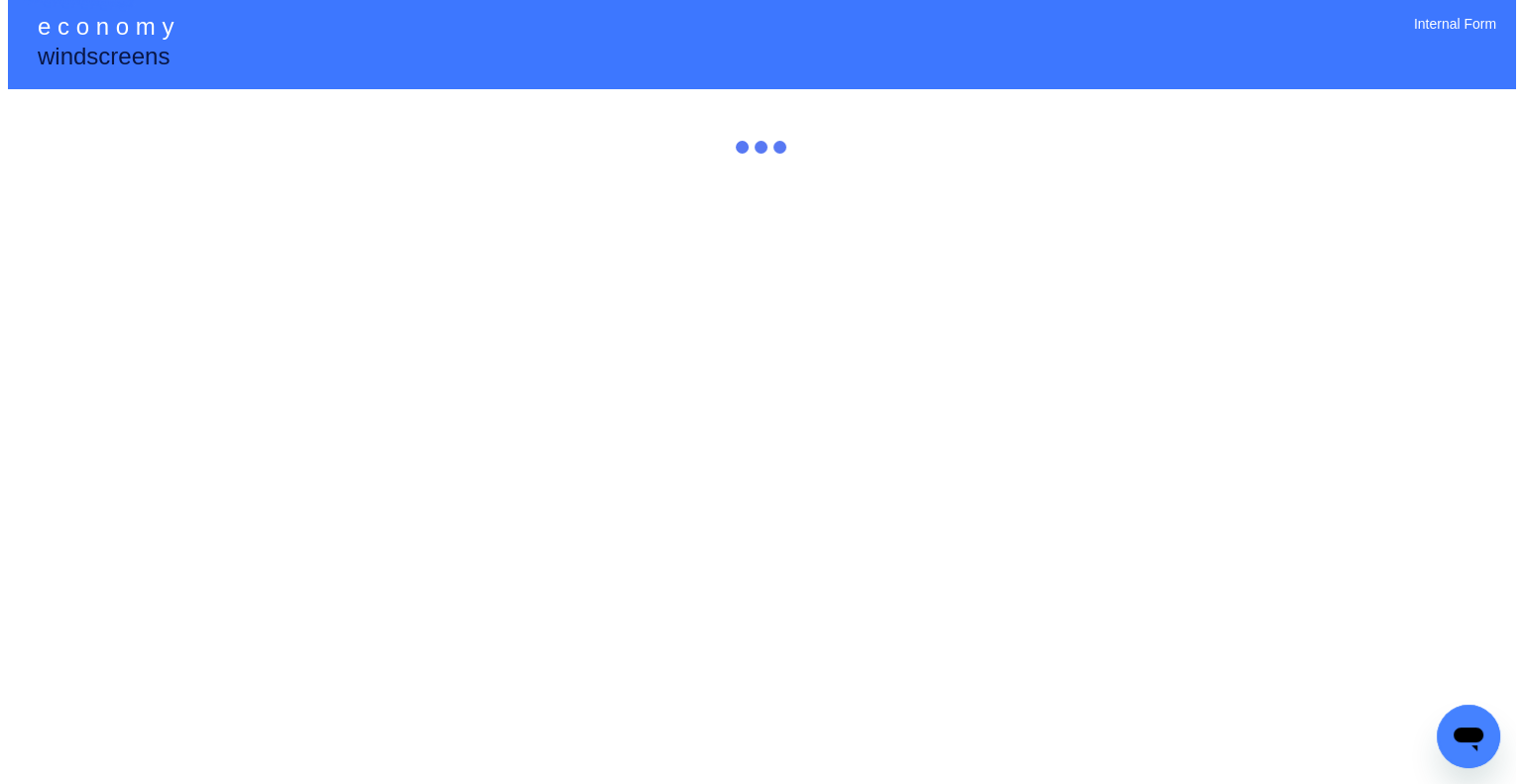 scroll, scrollTop: 0, scrollLeft: 0, axis: both 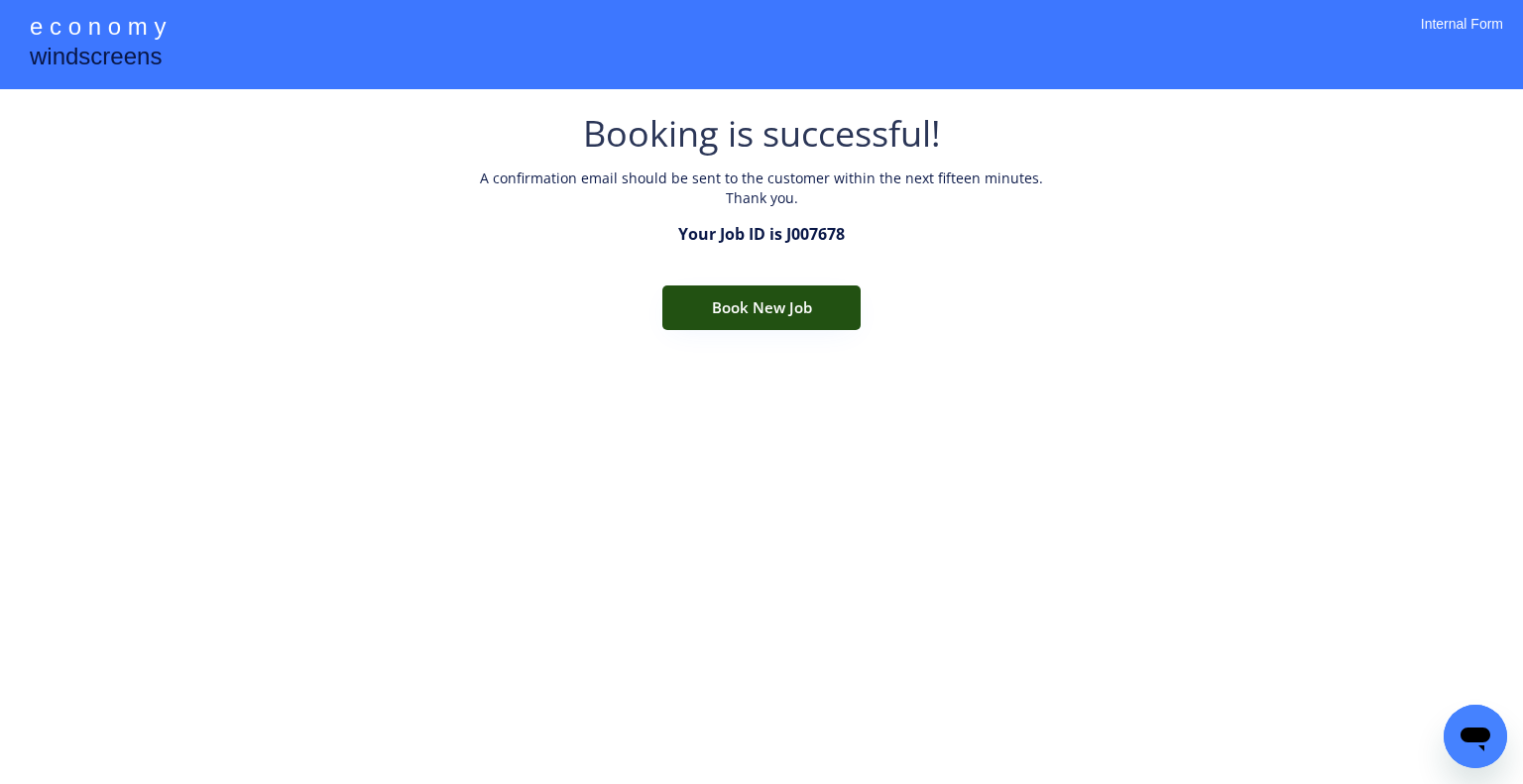 click on "Book New Job" at bounding box center (762, 307) 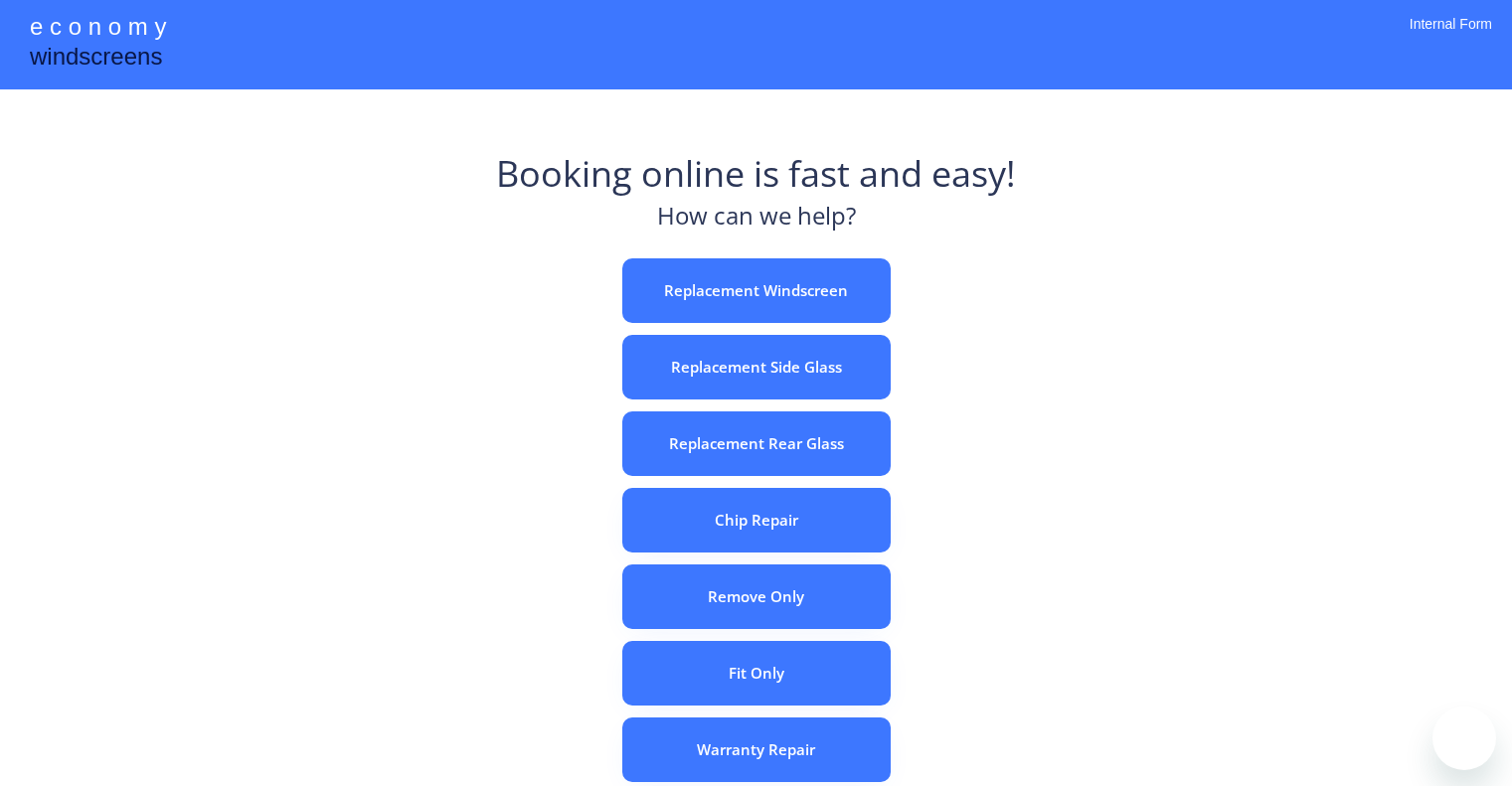 scroll, scrollTop: 0, scrollLeft: 0, axis: both 